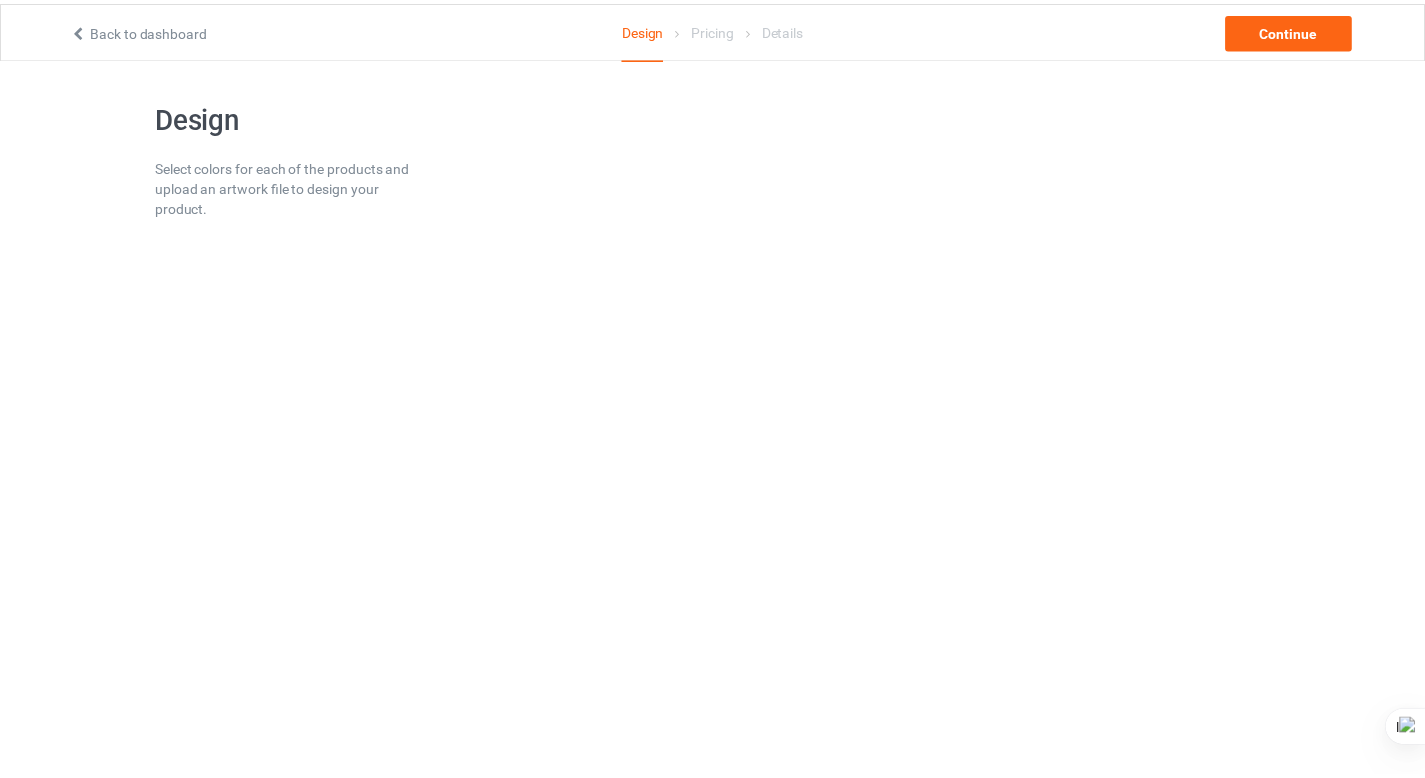 scroll, scrollTop: 0, scrollLeft: 0, axis: both 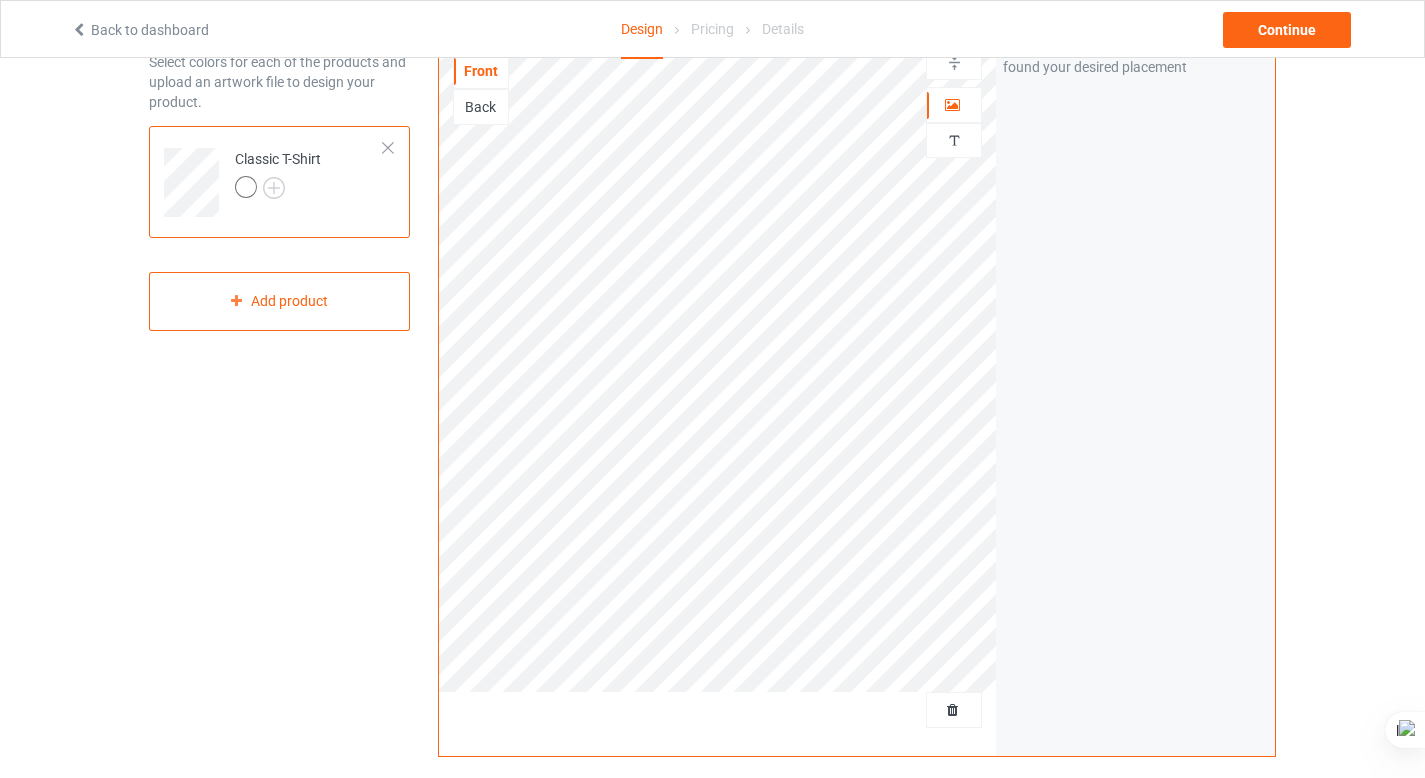 click at bounding box center [388, 148] 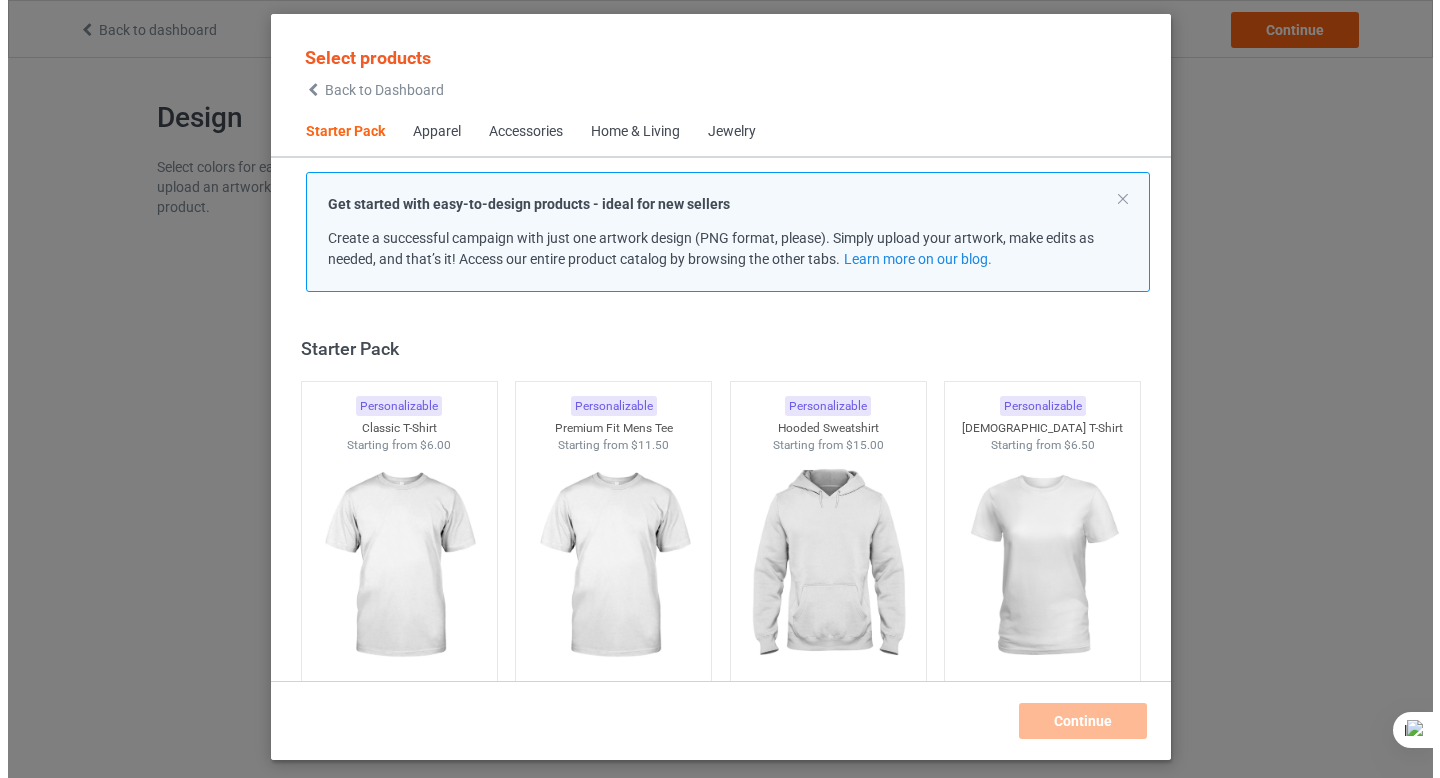 scroll, scrollTop: 0, scrollLeft: 0, axis: both 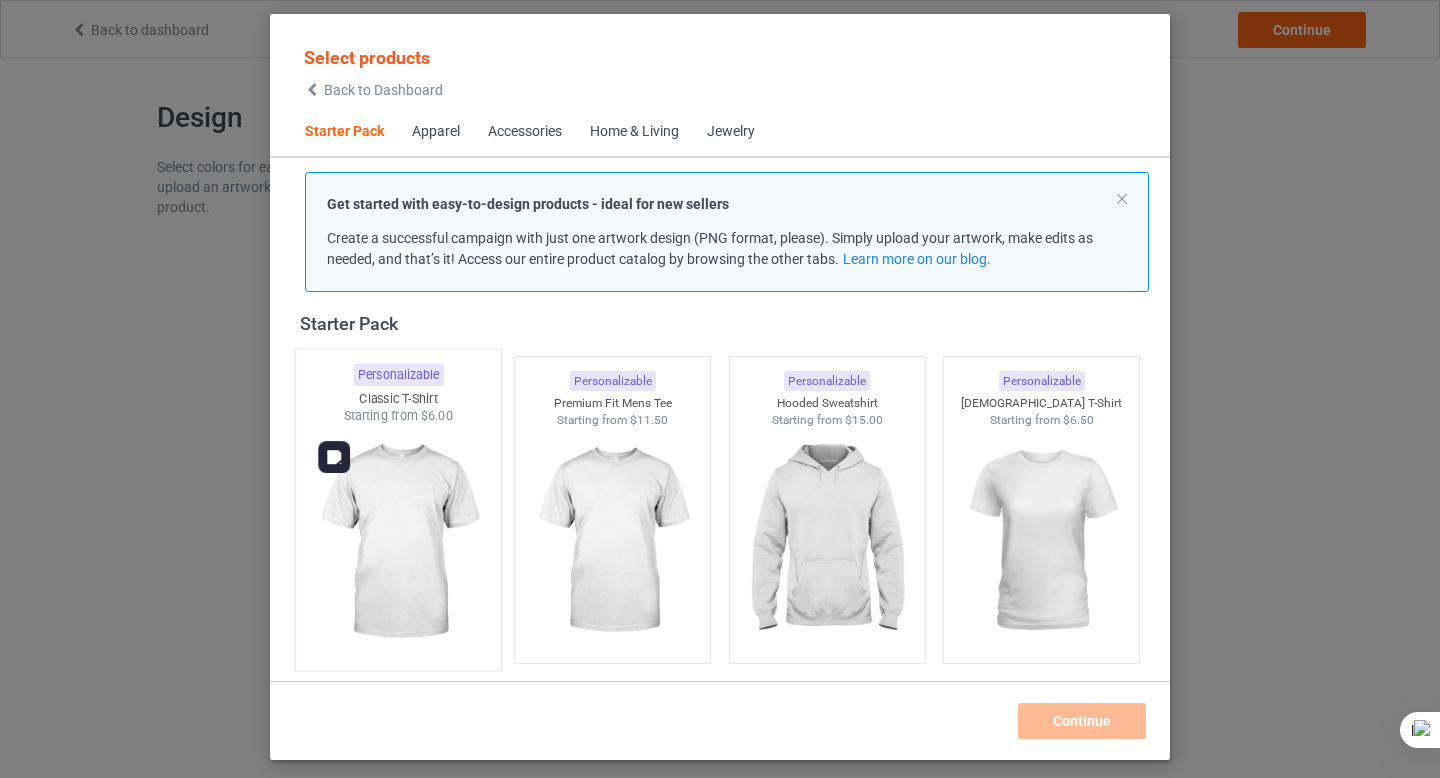 click at bounding box center (398, 542) 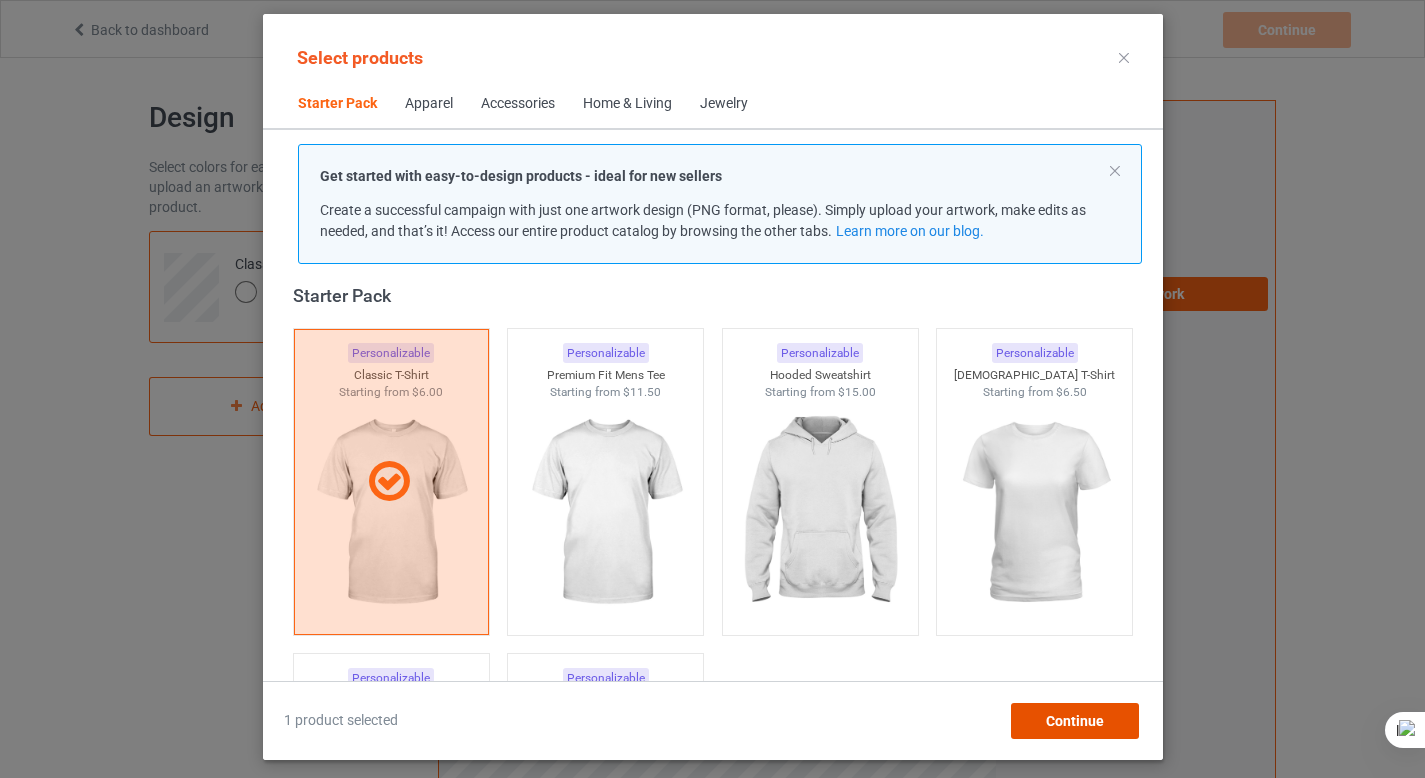 click on "Continue" at bounding box center (1074, 721) 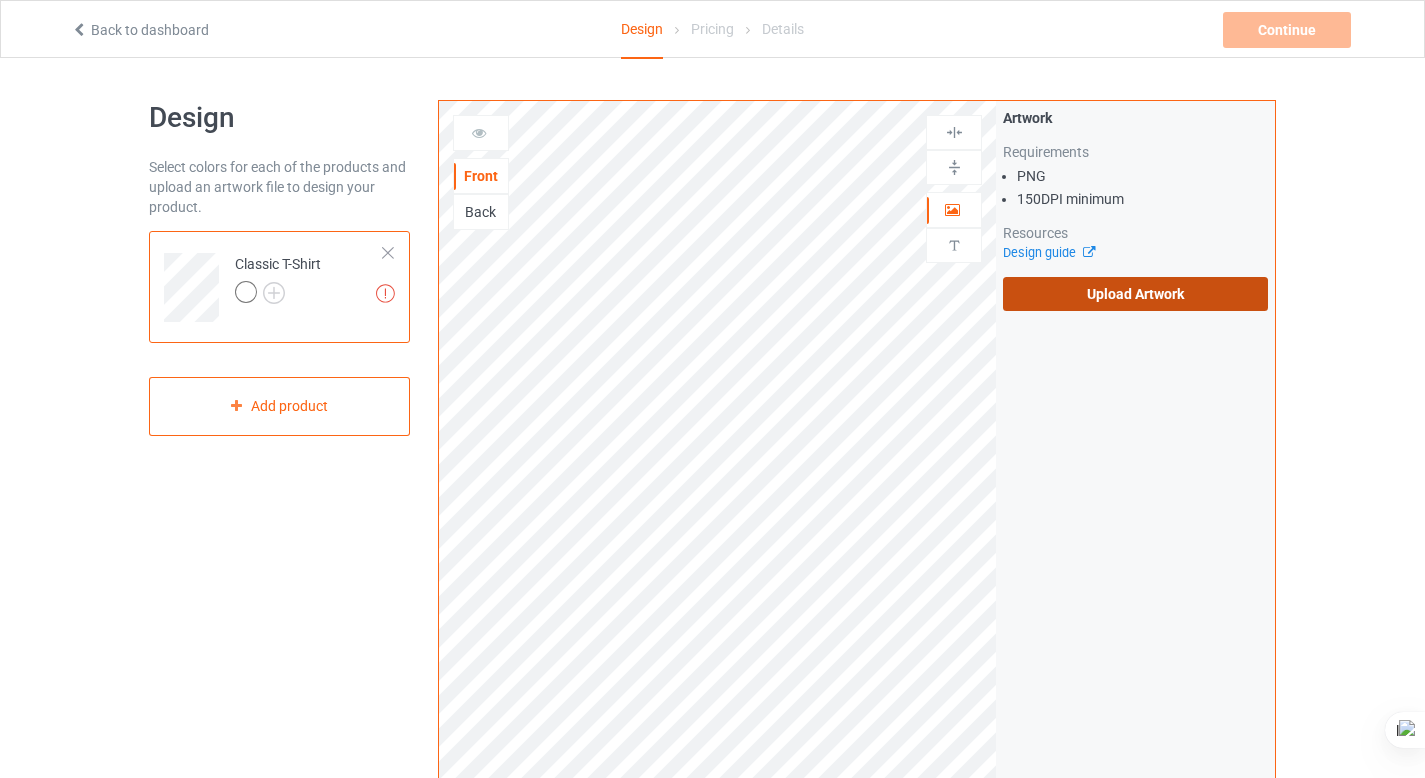 click on "Upload Artwork" at bounding box center [1135, 294] 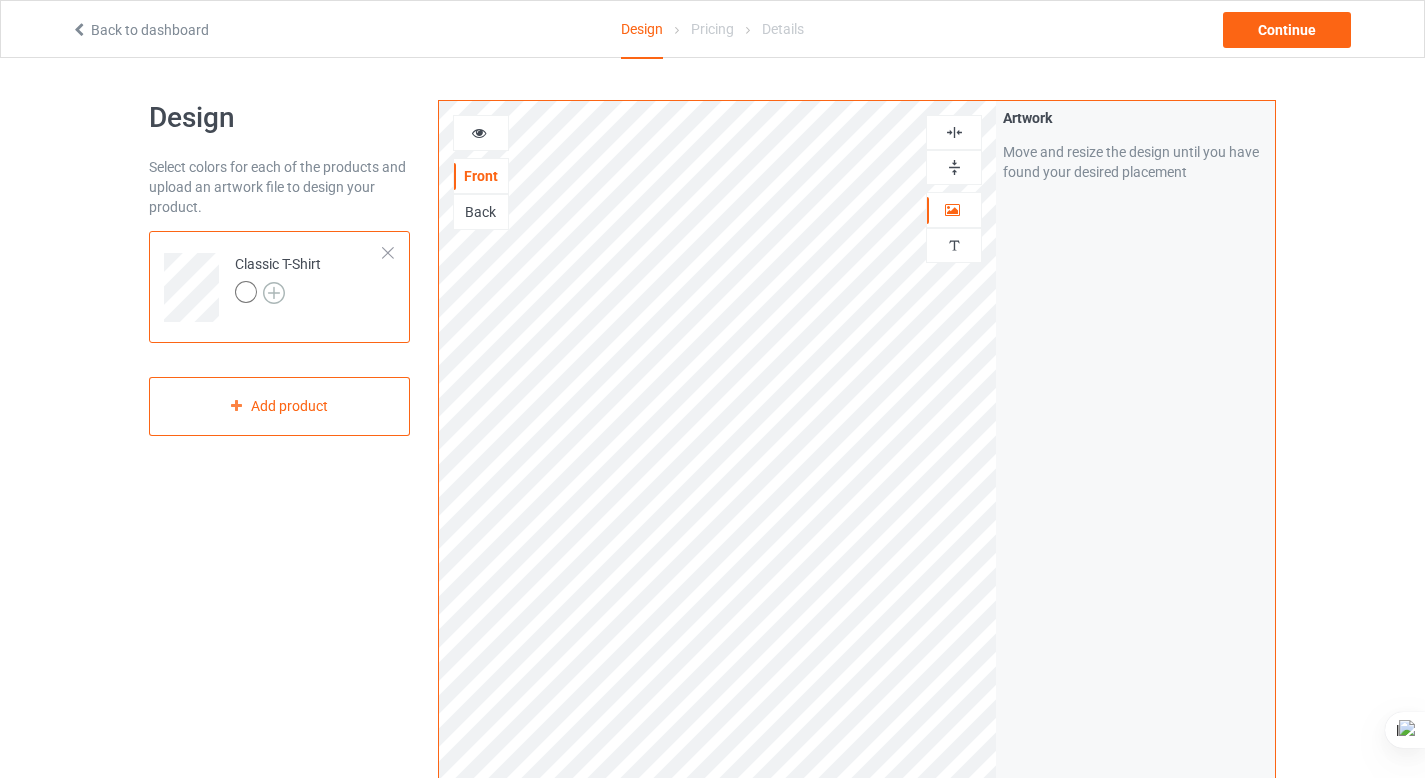 click at bounding box center (274, 293) 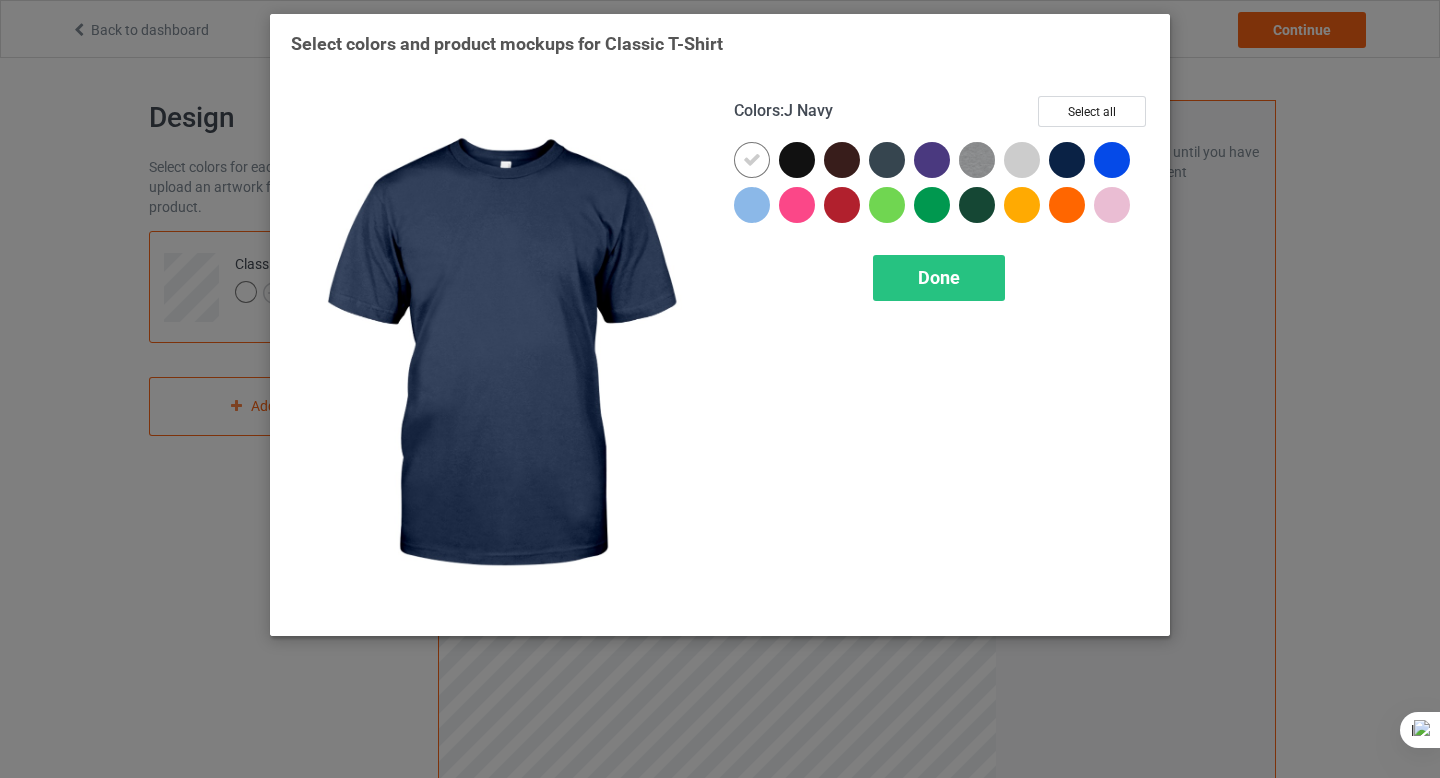 click at bounding box center (1067, 160) 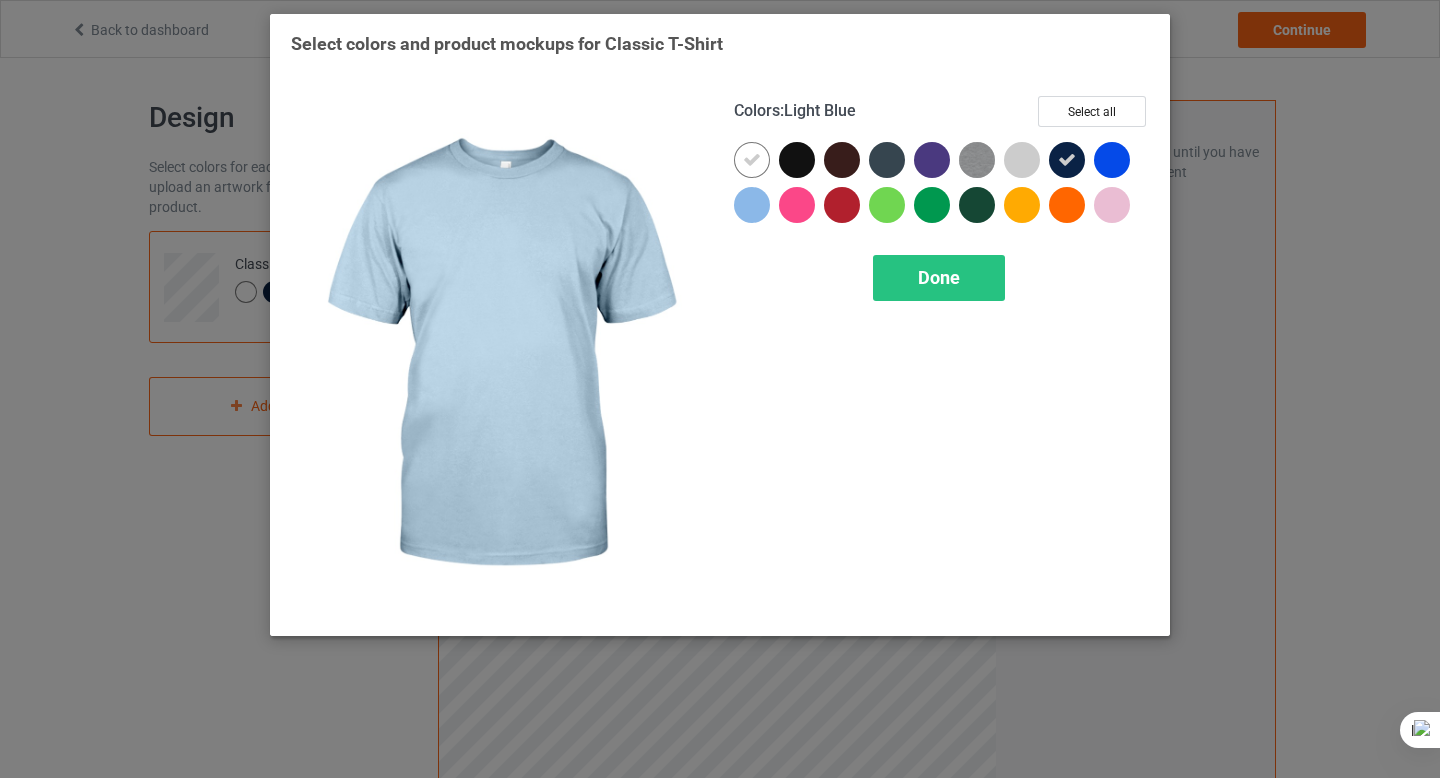 click at bounding box center [752, 205] 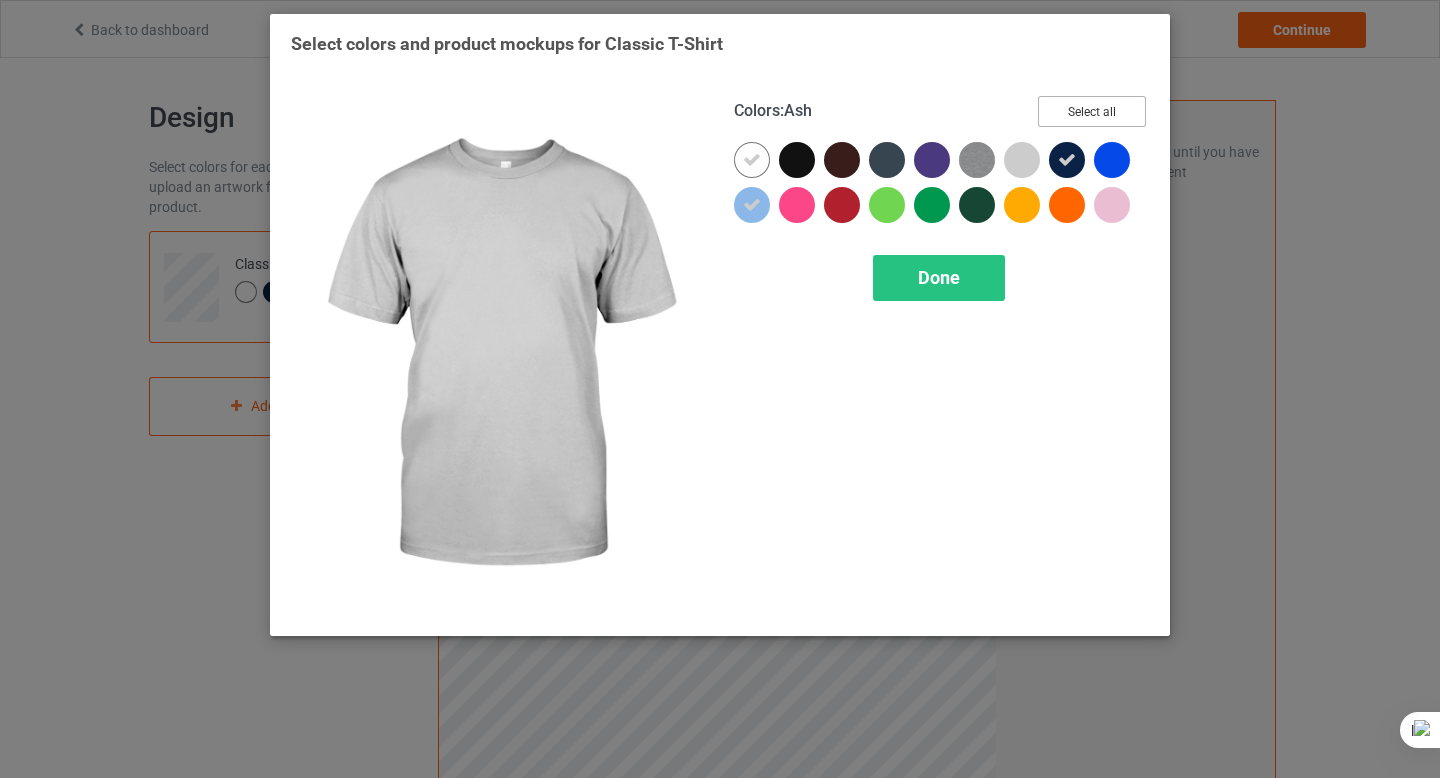 click on "Select all" at bounding box center (1092, 111) 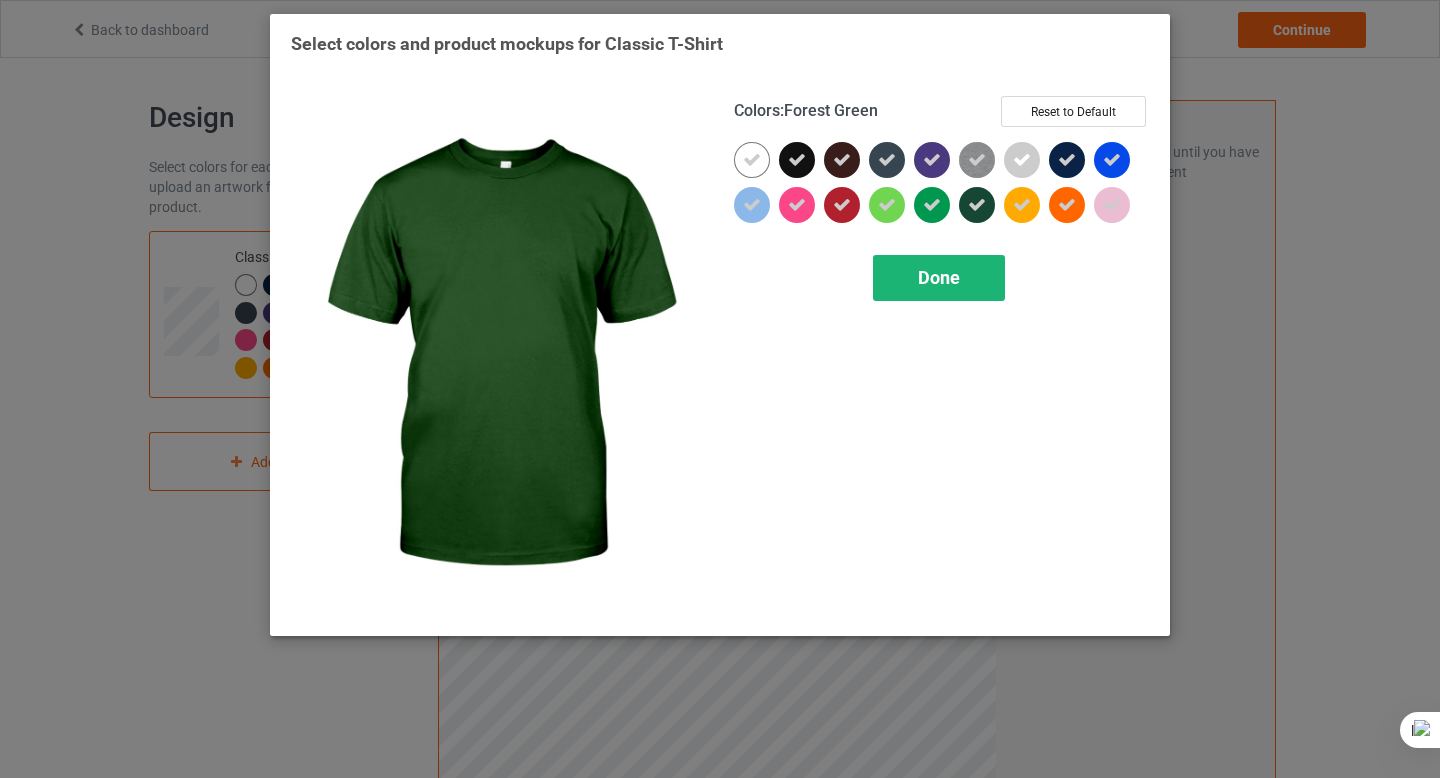 click on "Done" at bounding box center (939, 277) 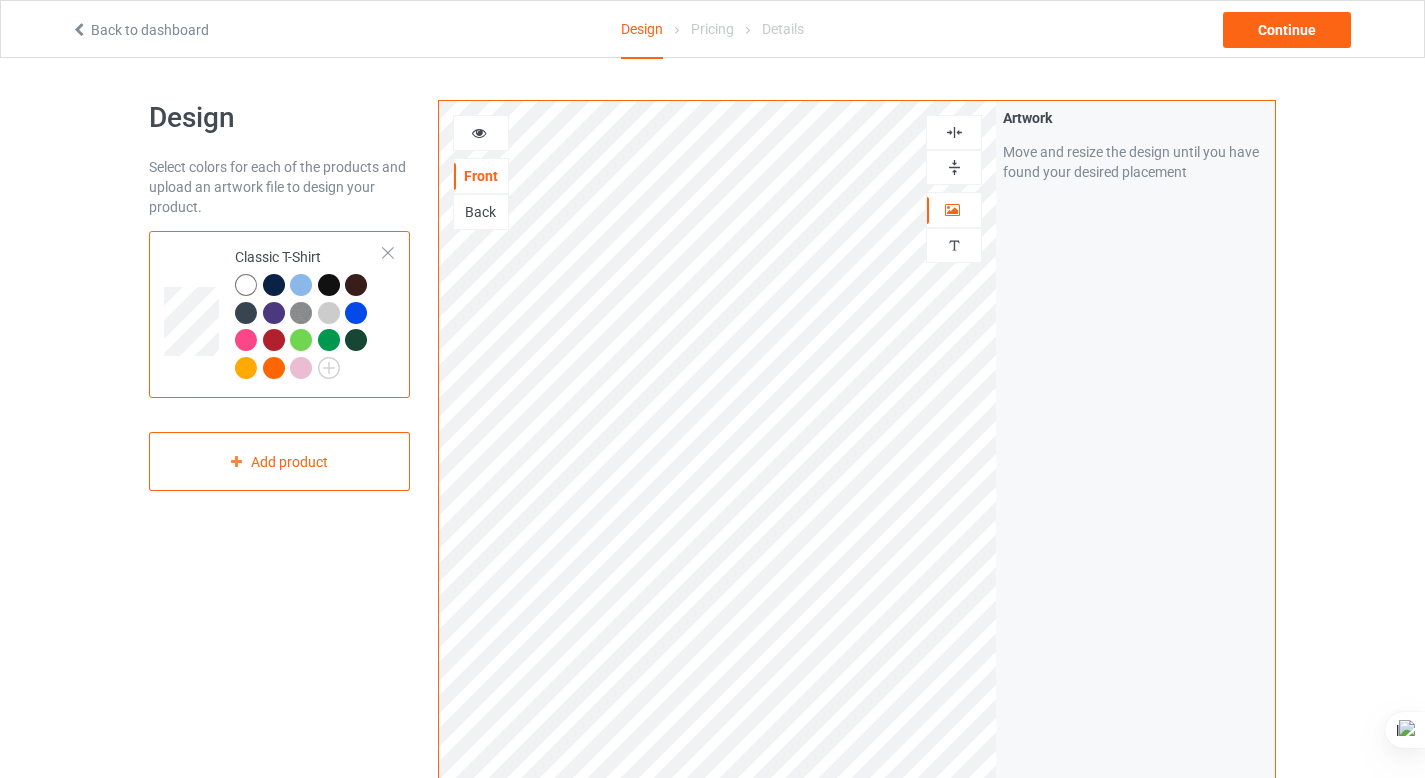 click at bounding box center [954, 167] 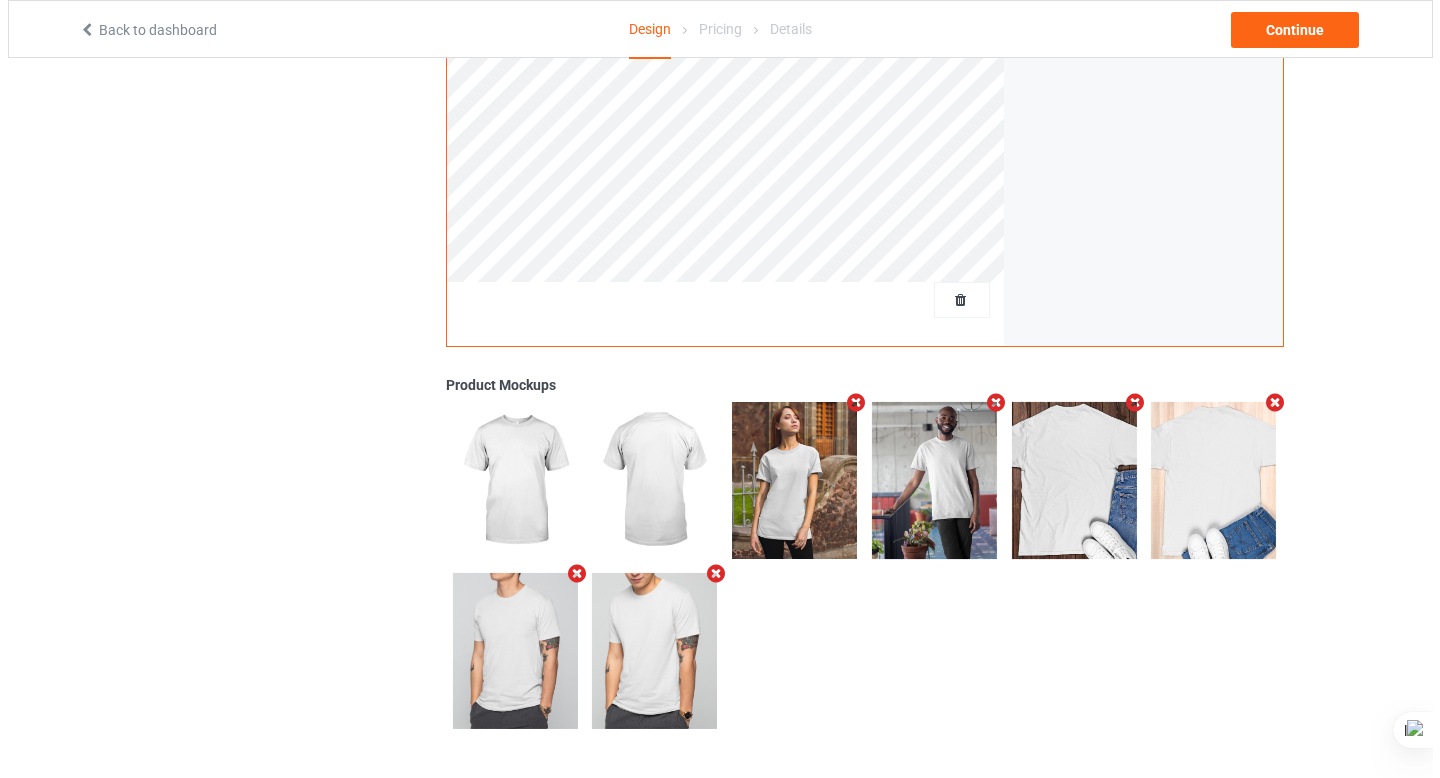 scroll, scrollTop: 0, scrollLeft: 0, axis: both 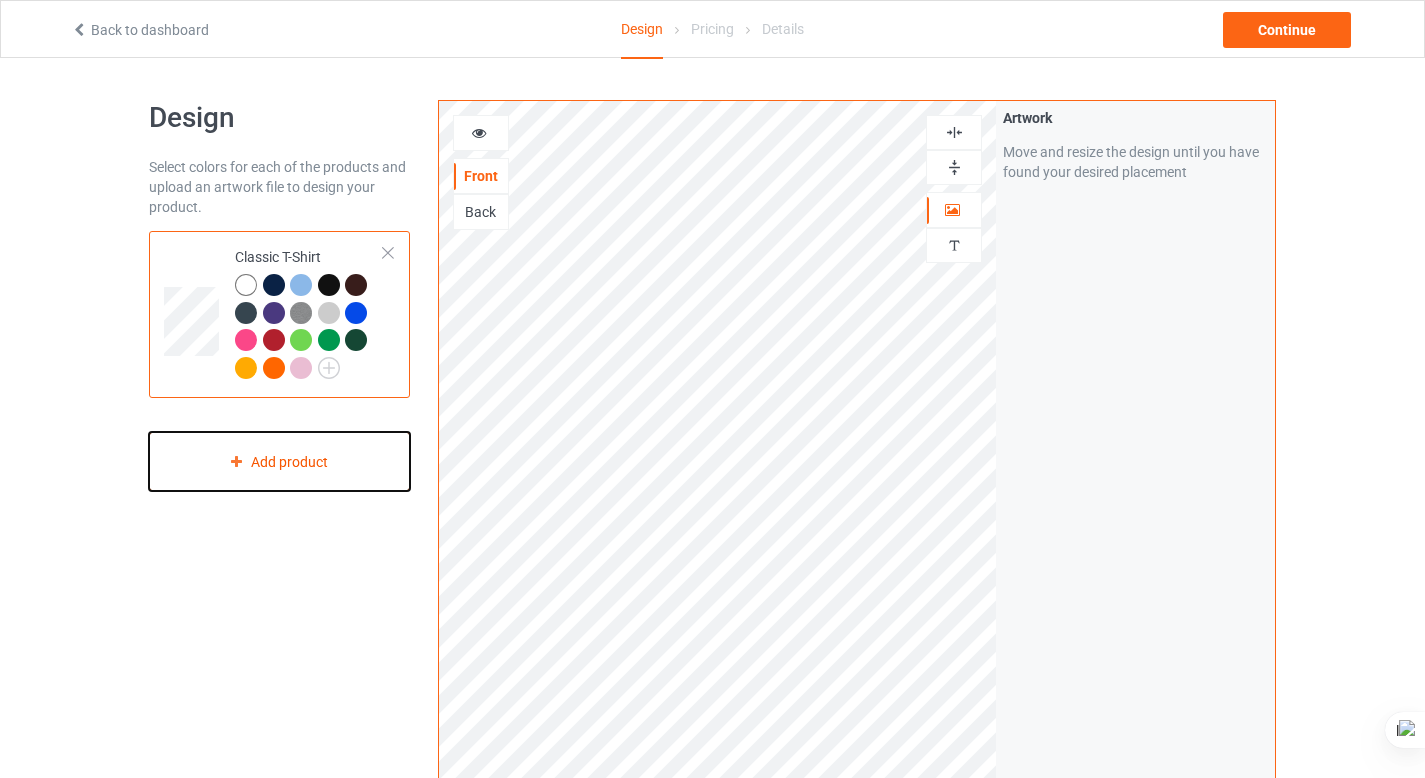click at bounding box center (236, 461) 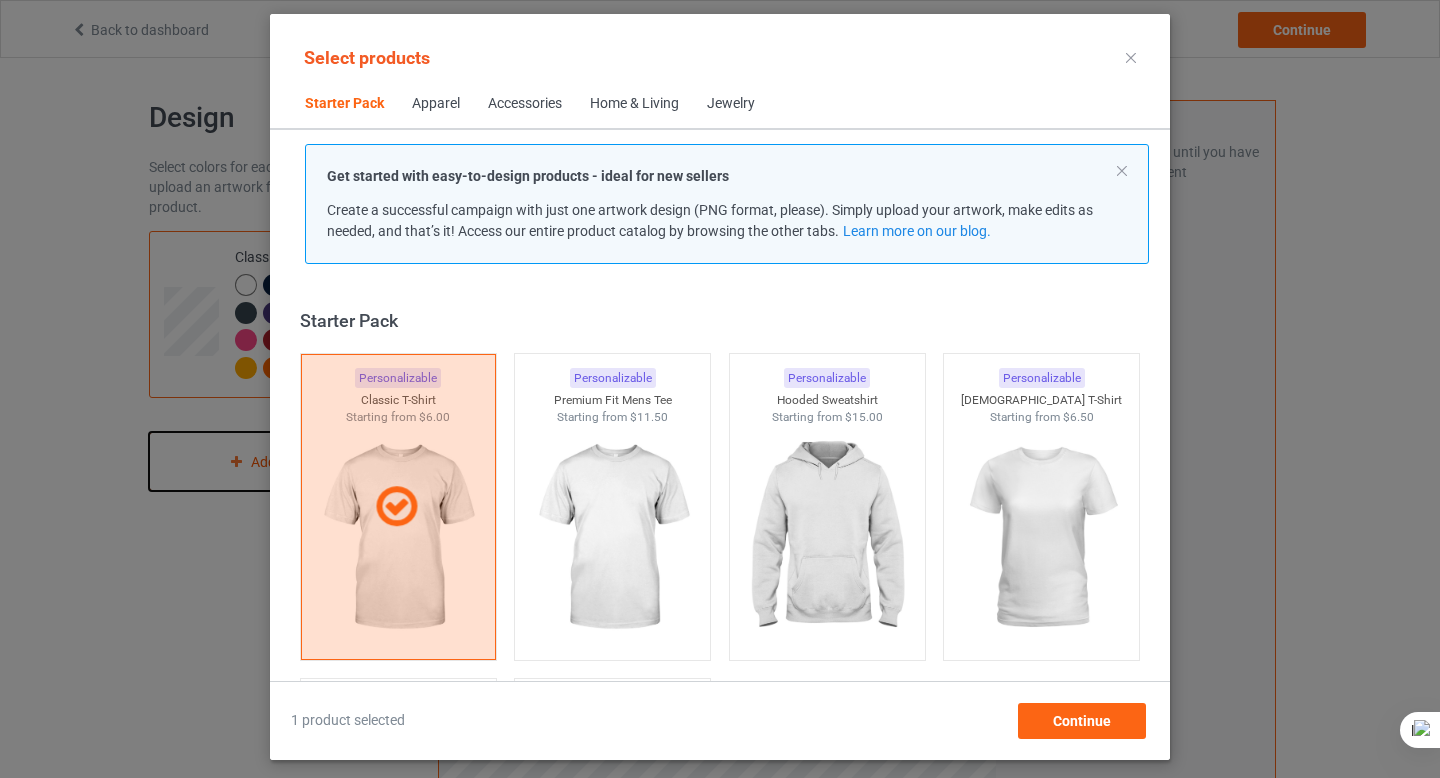 scroll, scrollTop: 26, scrollLeft: 0, axis: vertical 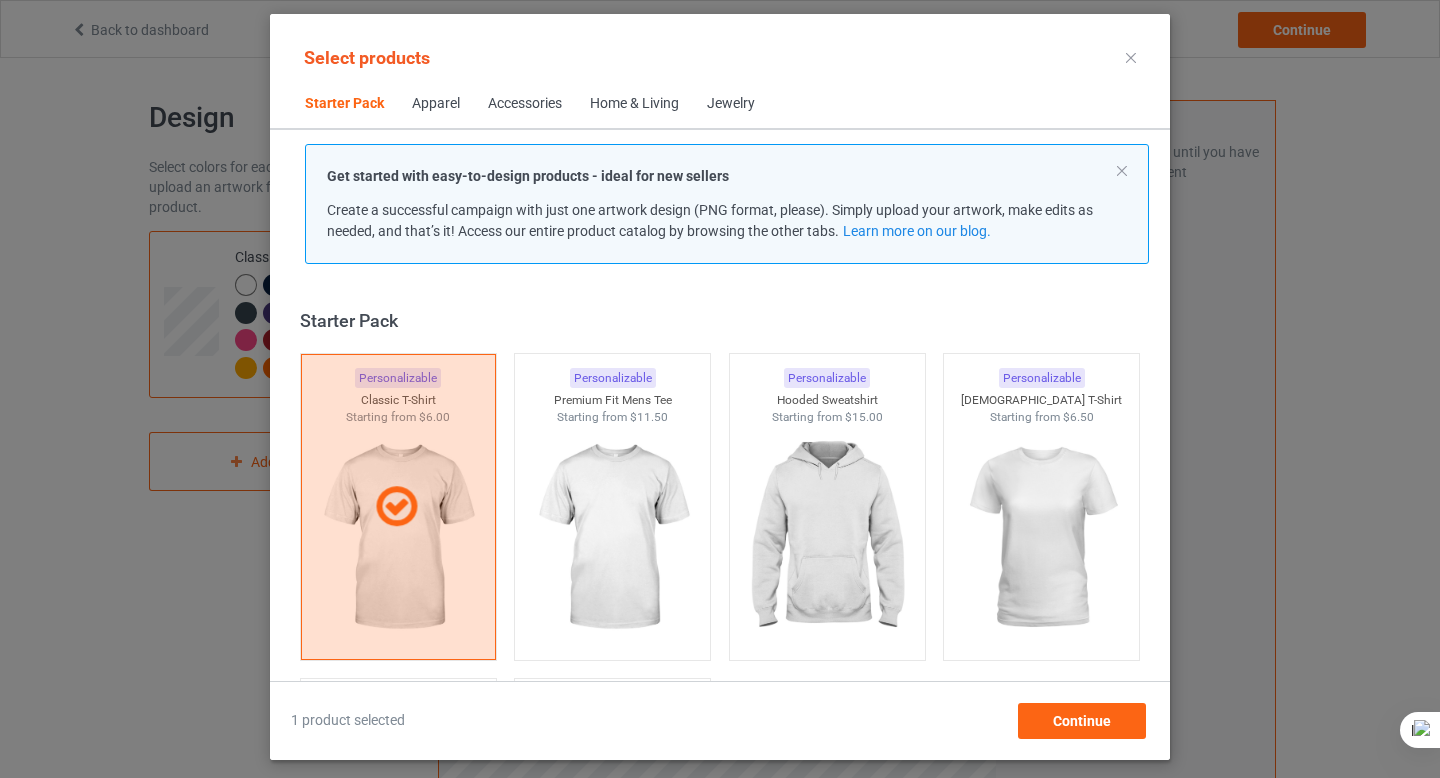 click on "Apparel" at bounding box center [436, 104] 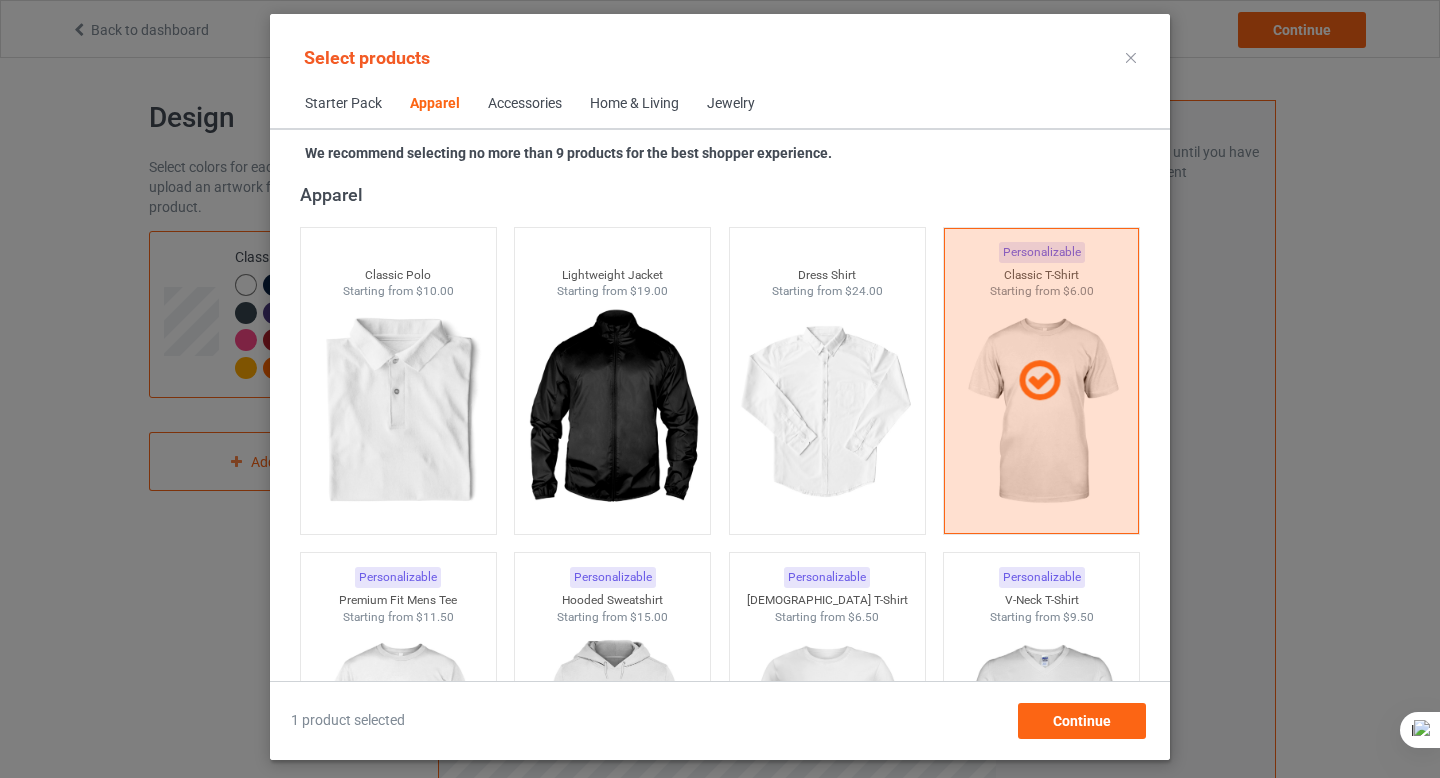 click on "Accessories" at bounding box center (525, 104) 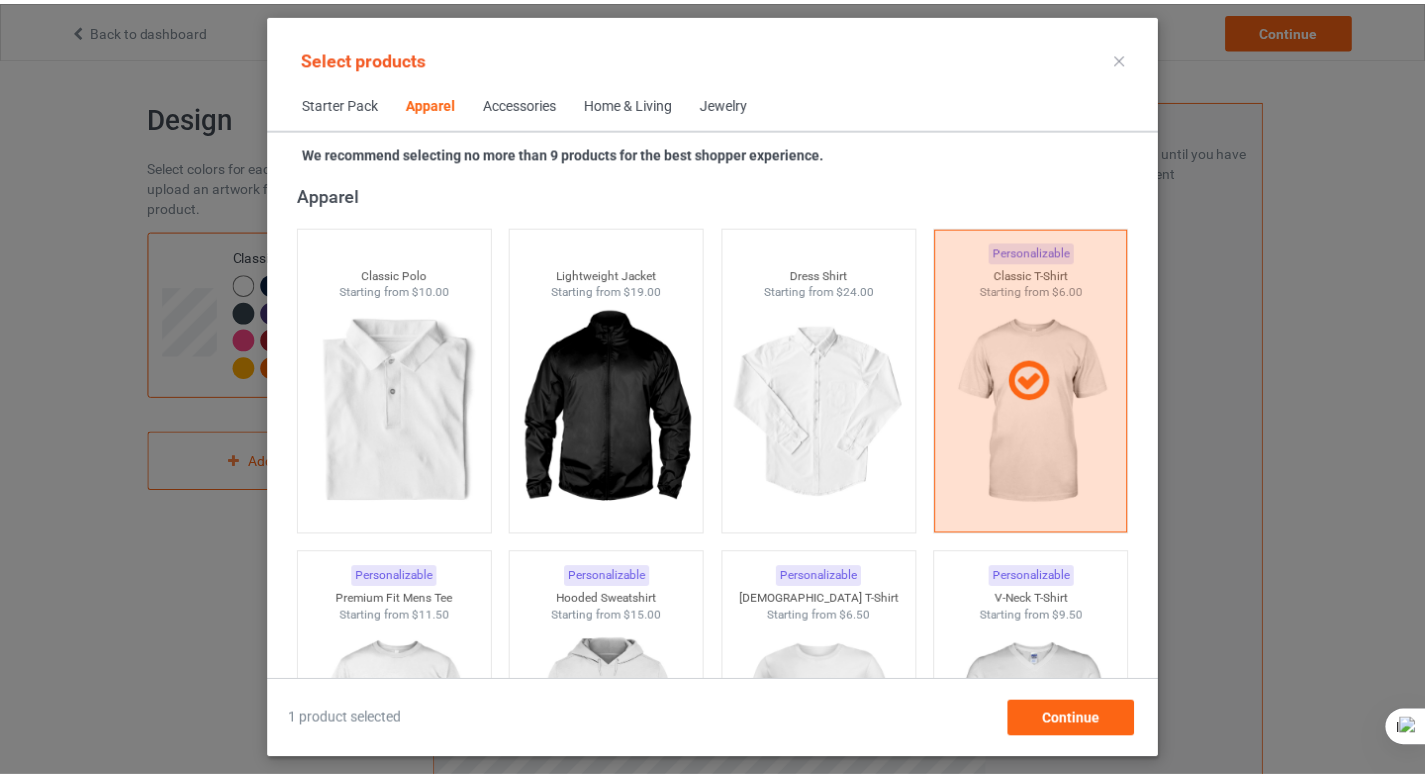scroll, scrollTop: 4394, scrollLeft: 0, axis: vertical 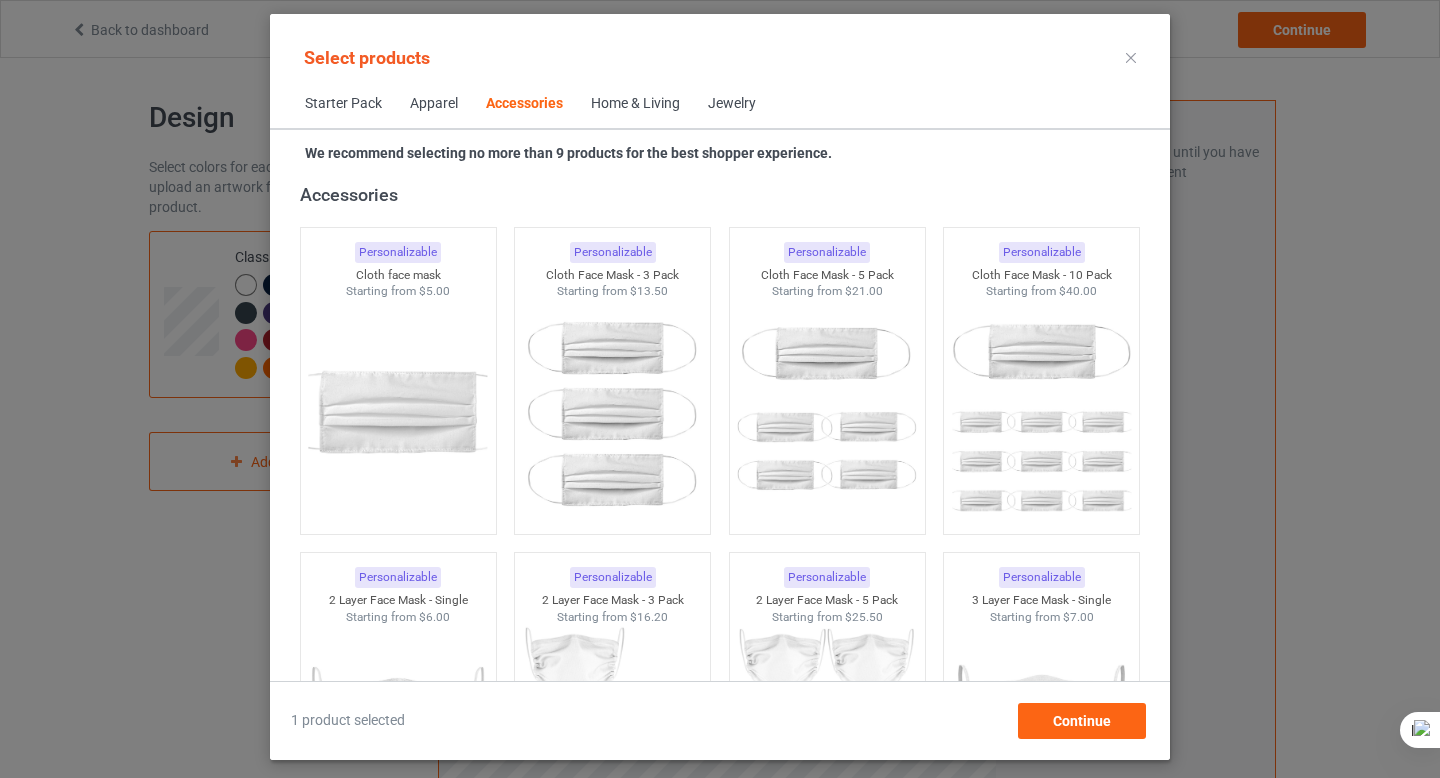 click at bounding box center (1131, 58) 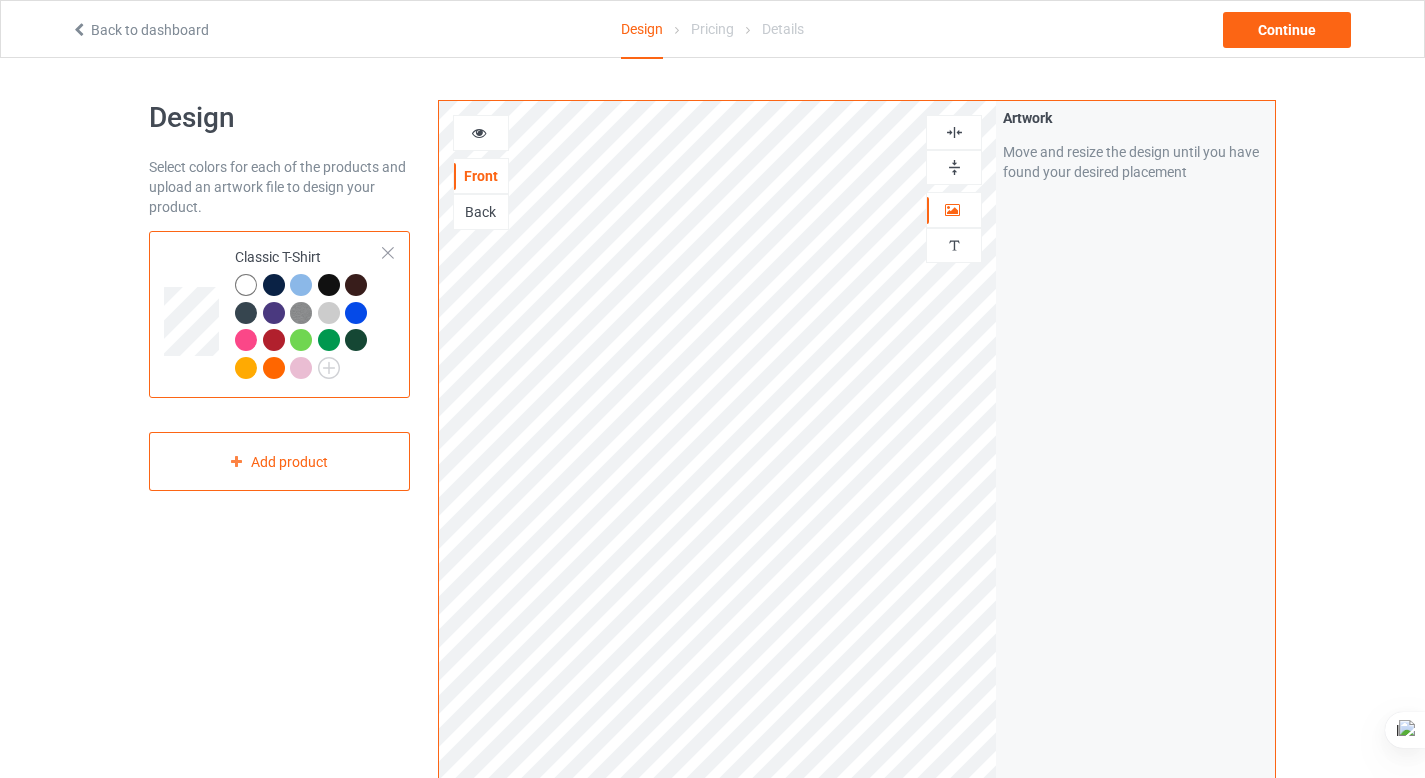 click at bounding box center [274, 285] 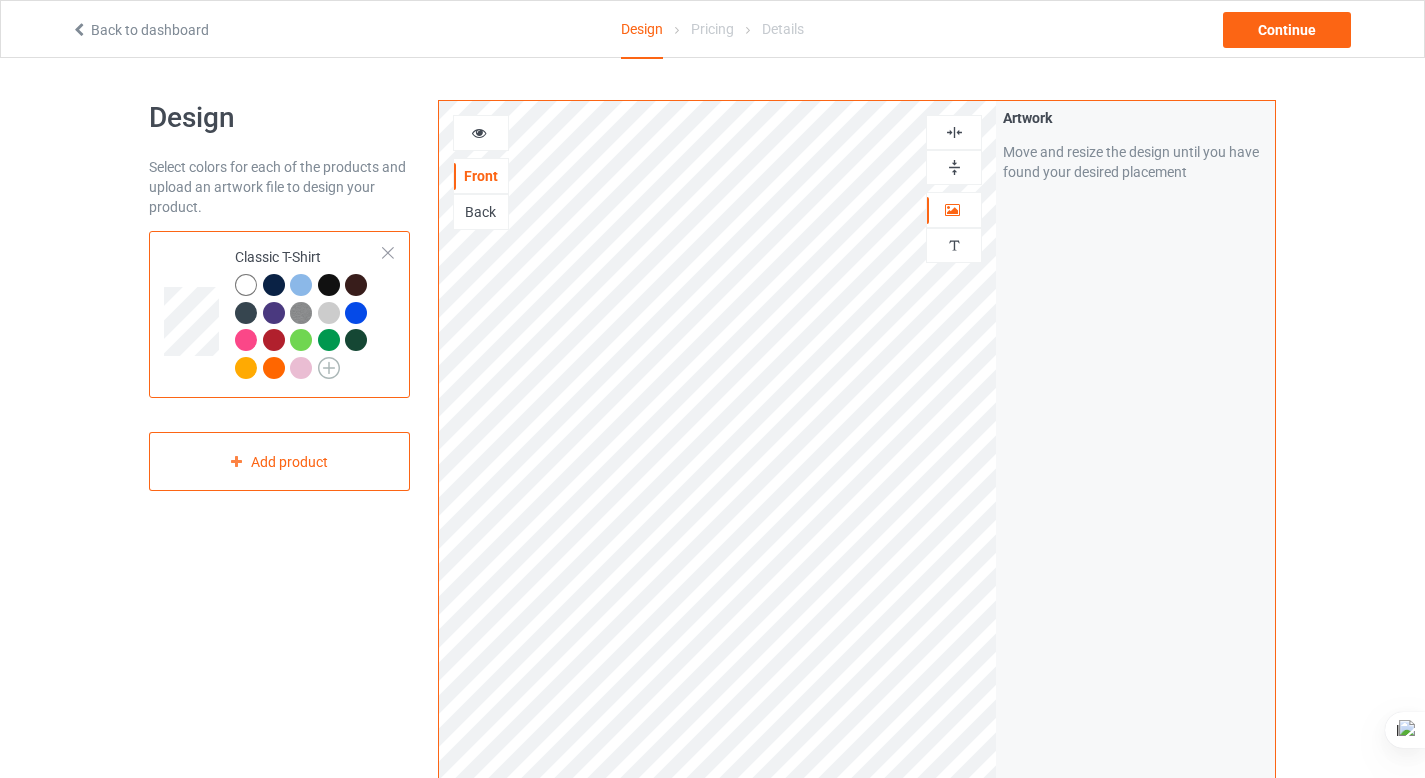 click at bounding box center [329, 368] 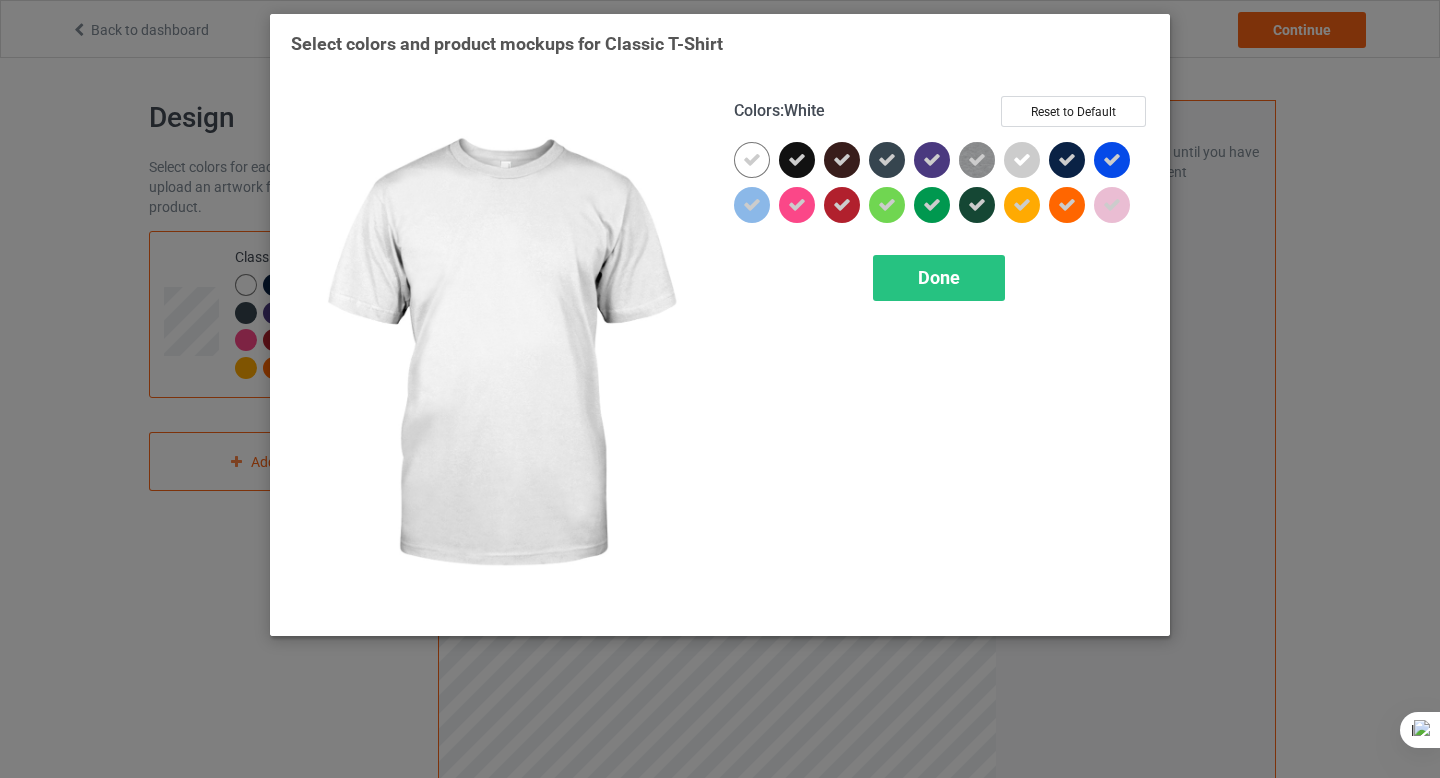 click at bounding box center (752, 160) 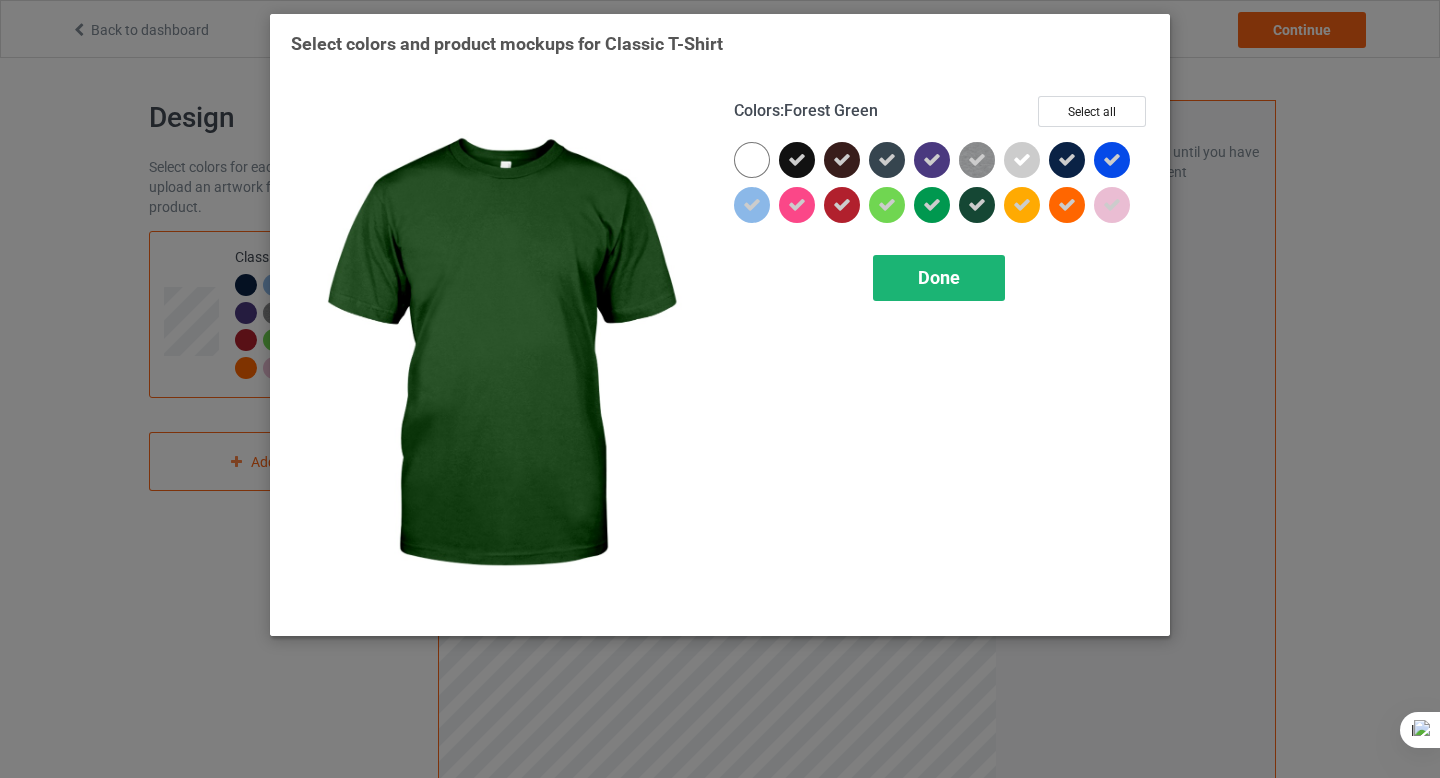 click on "Done" at bounding box center [939, 277] 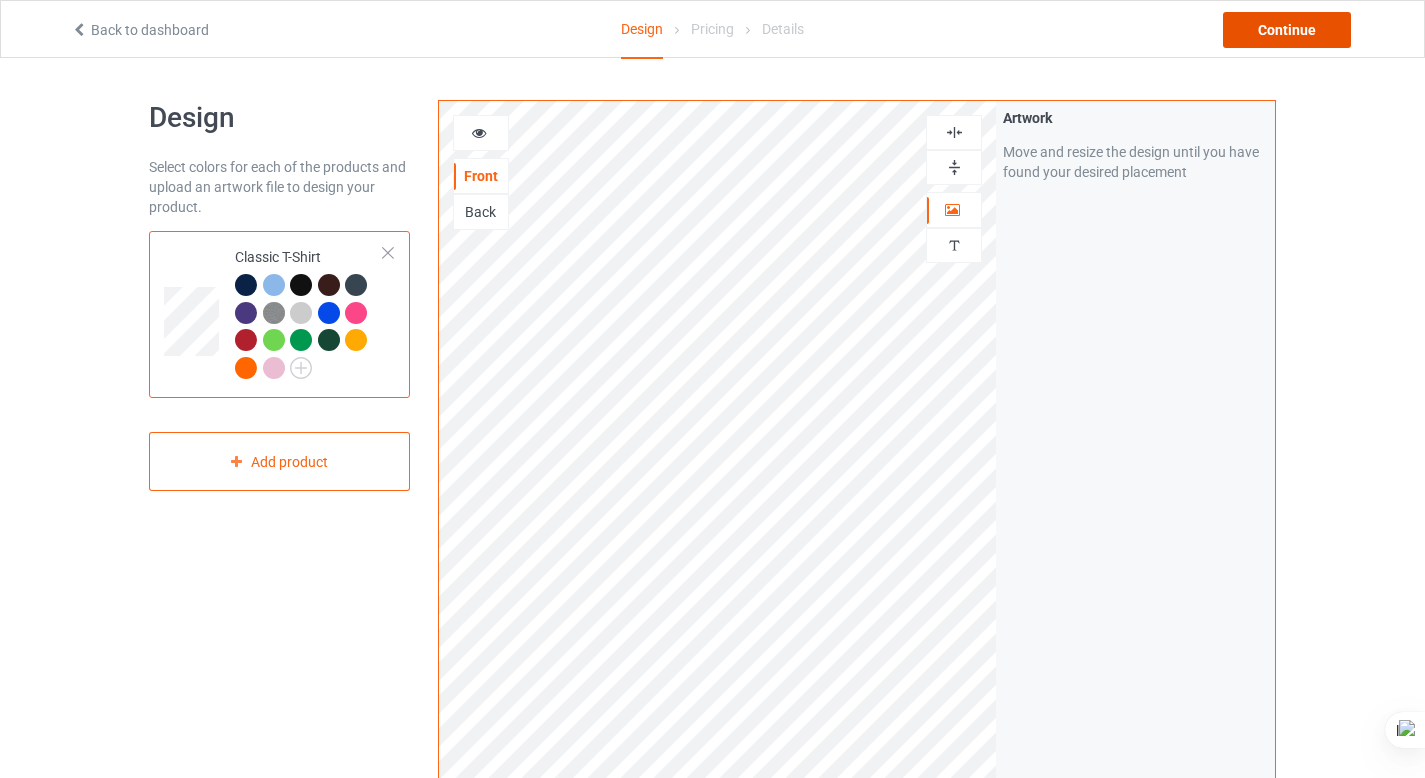 click on "Continue" at bounding box center (1287, 30) 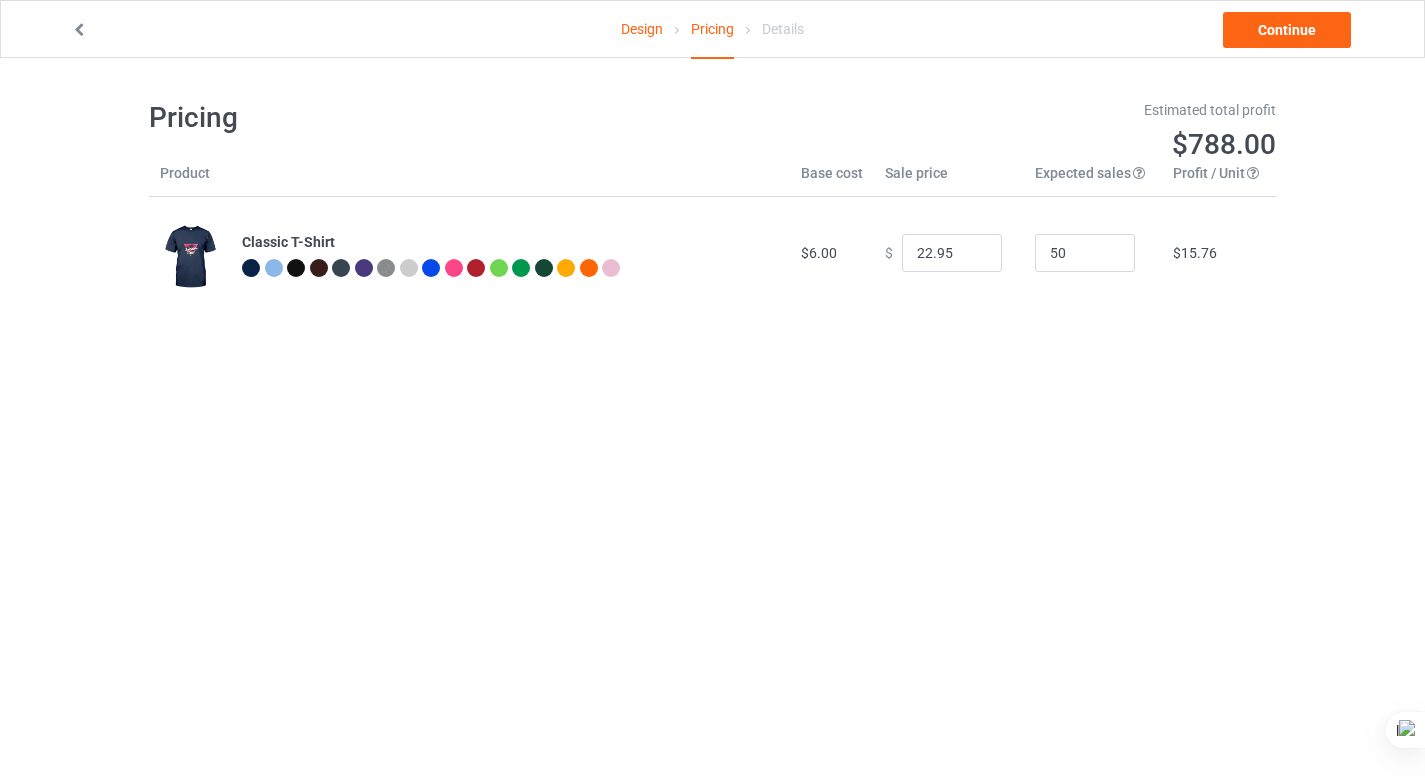scroll, scrollTop: 58, scrollLeft: 0, axis: vertical 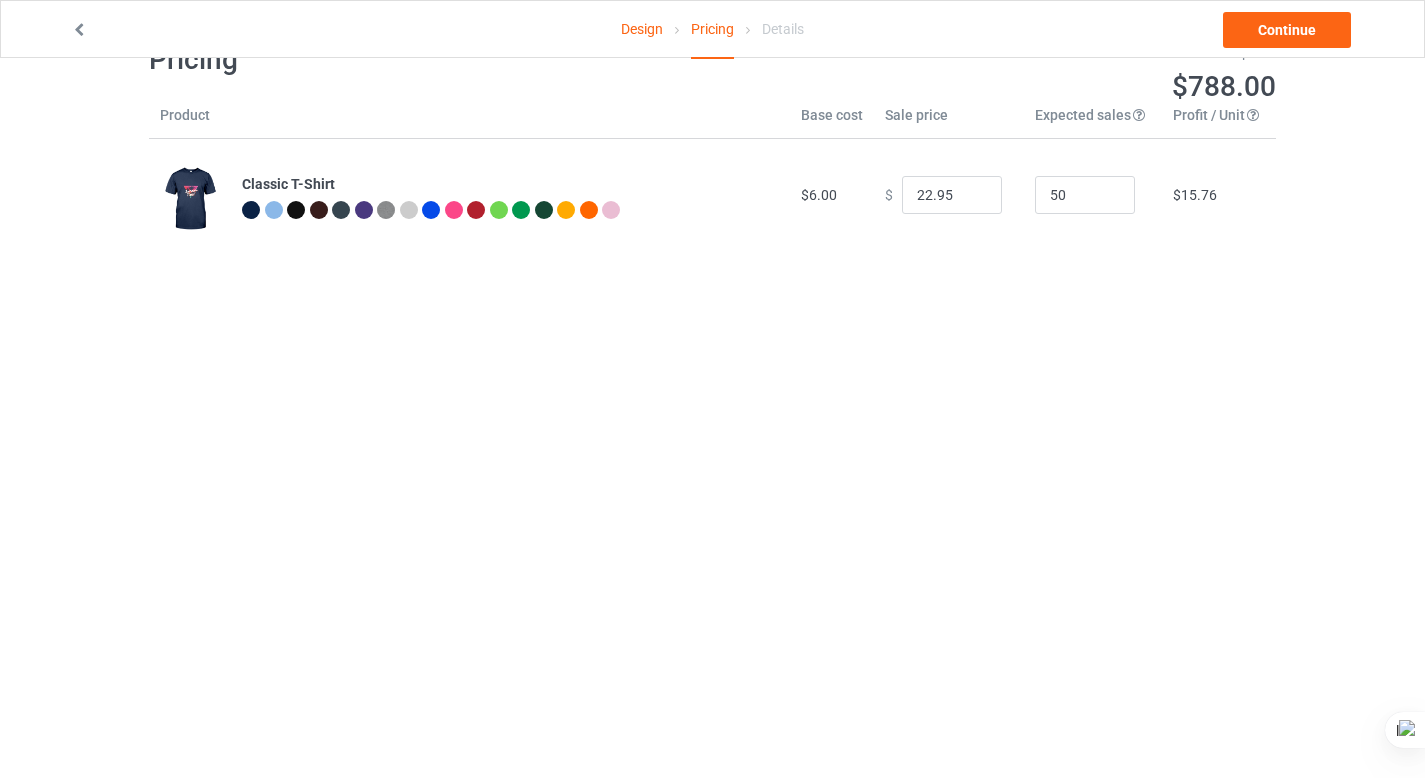 click at bounding box center (274, 210) 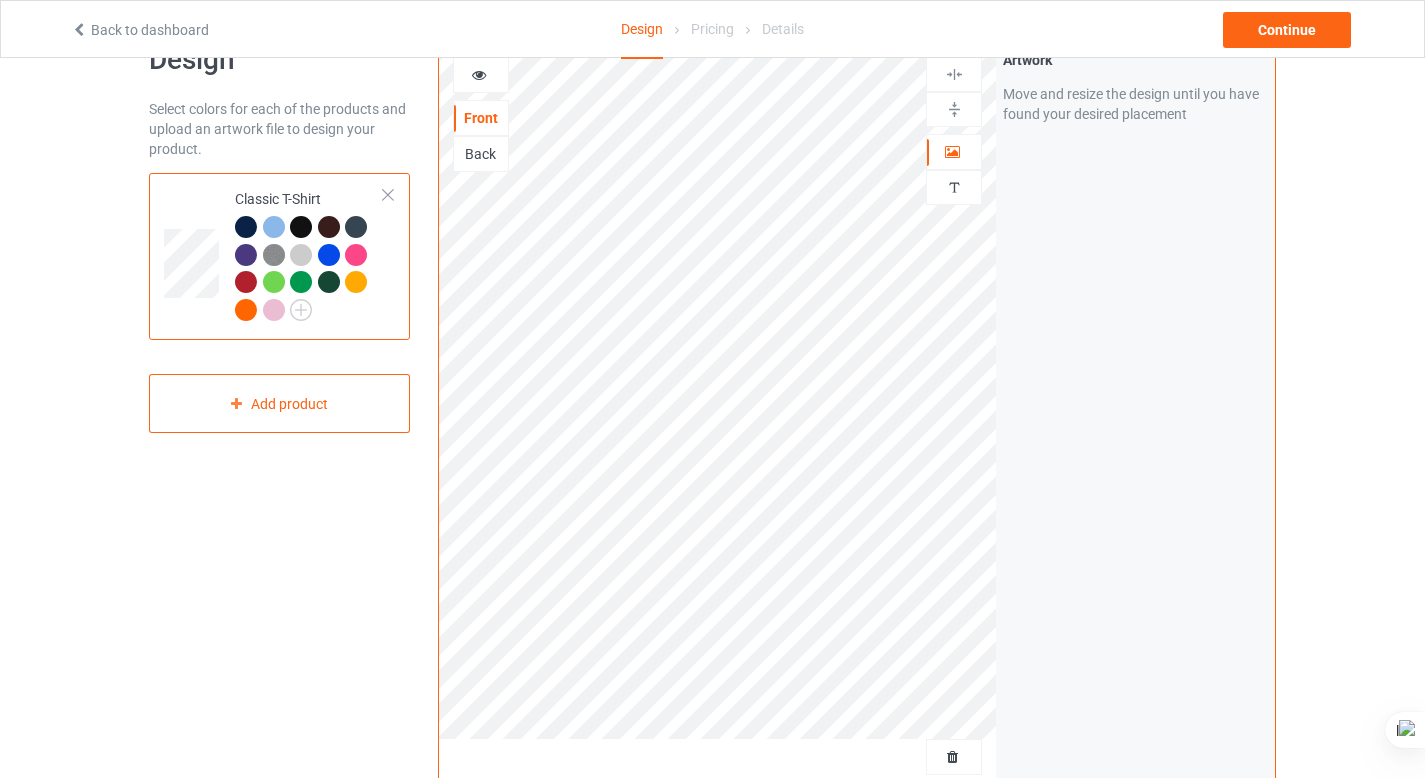 scroll, scrollTop: 0, scrollLeft: 0, axis: both 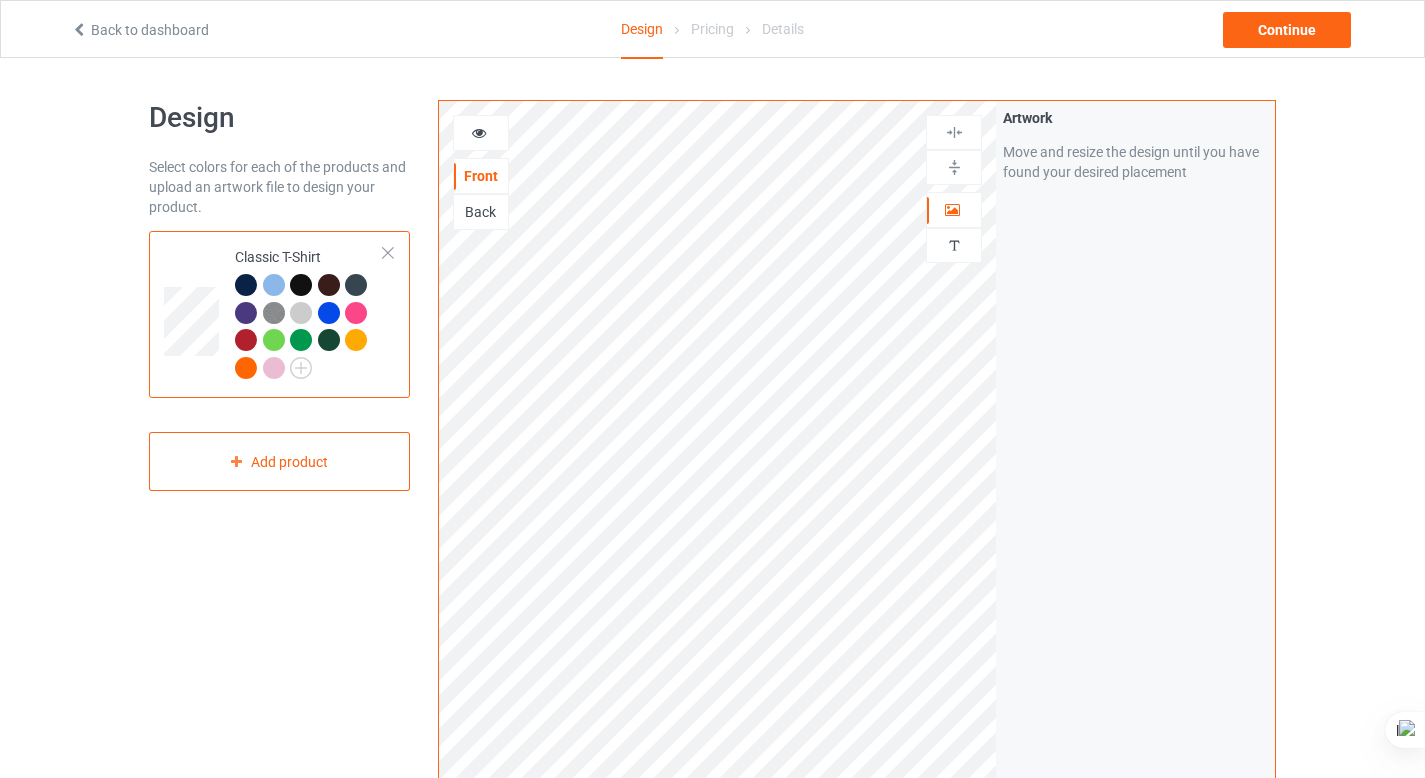 click at bounding box center [274, 285] 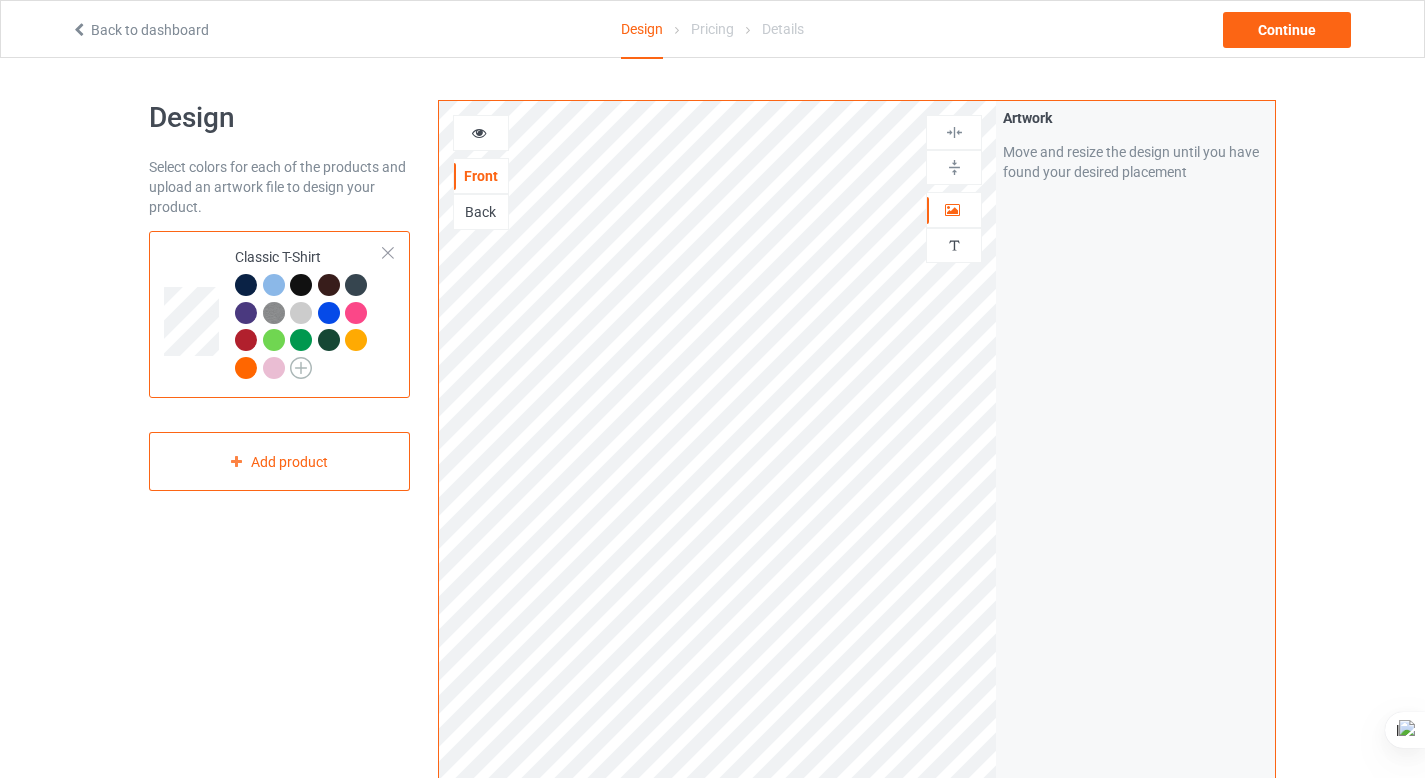 click at bounding box center [301, 368] 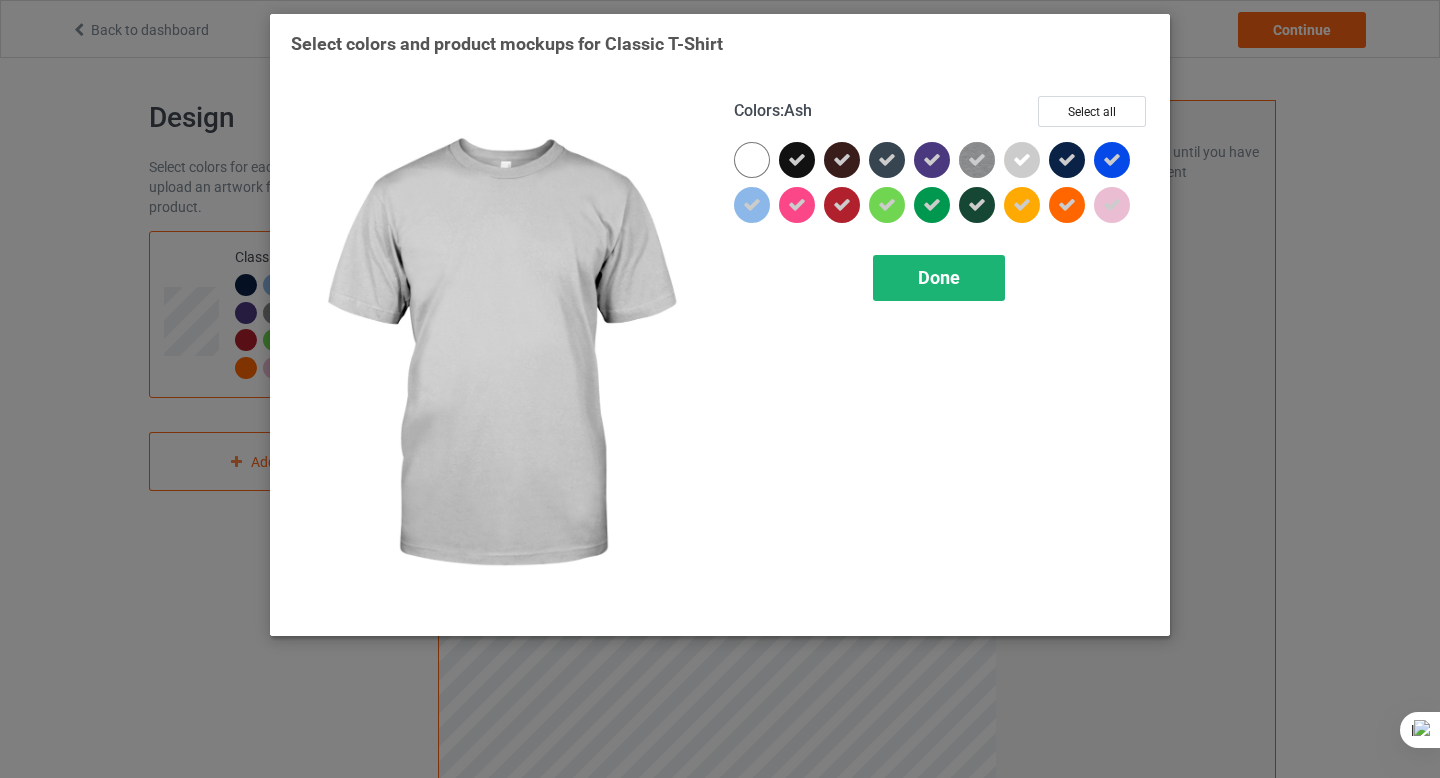 click on "Done" at bounding box center (939, 278) 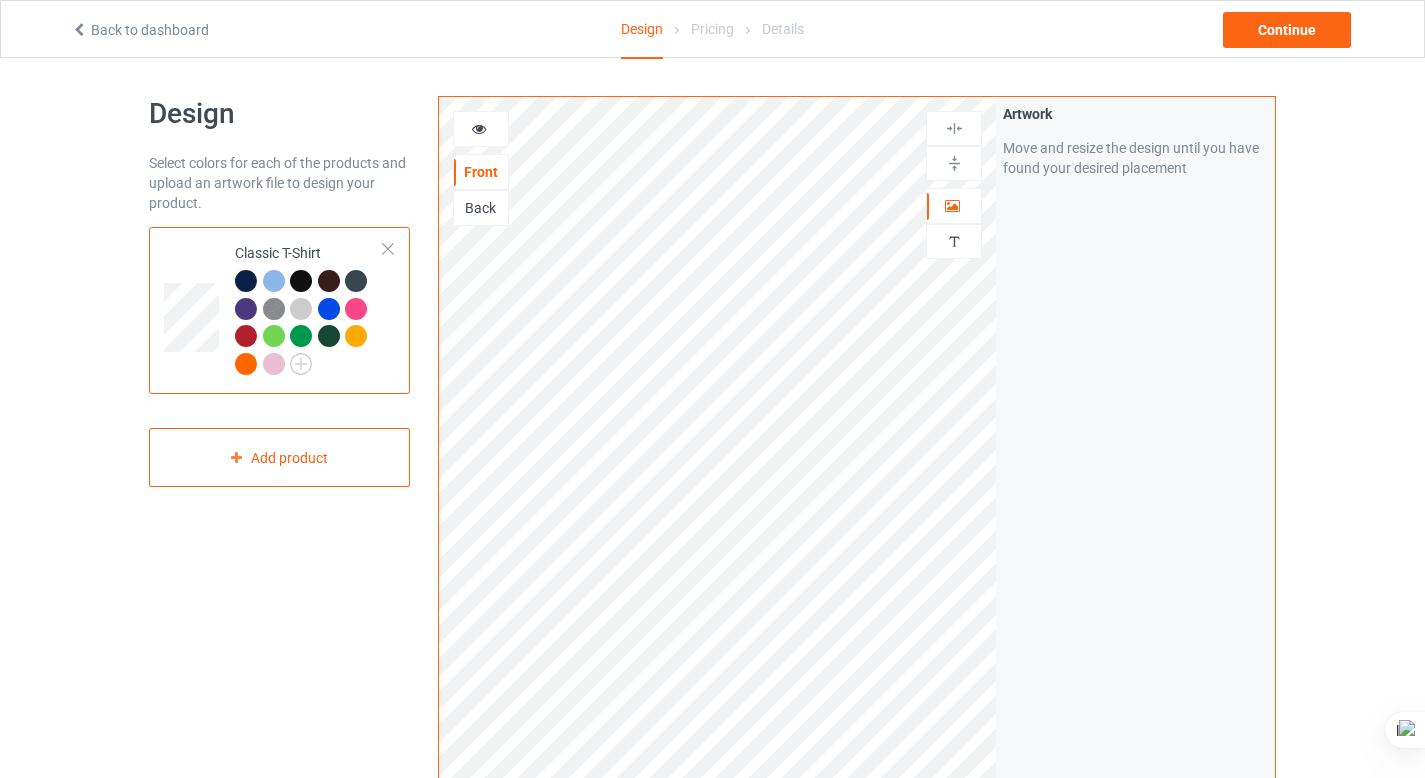 scroll, scrollTop: 0, scrollLeft: 0, axis: both 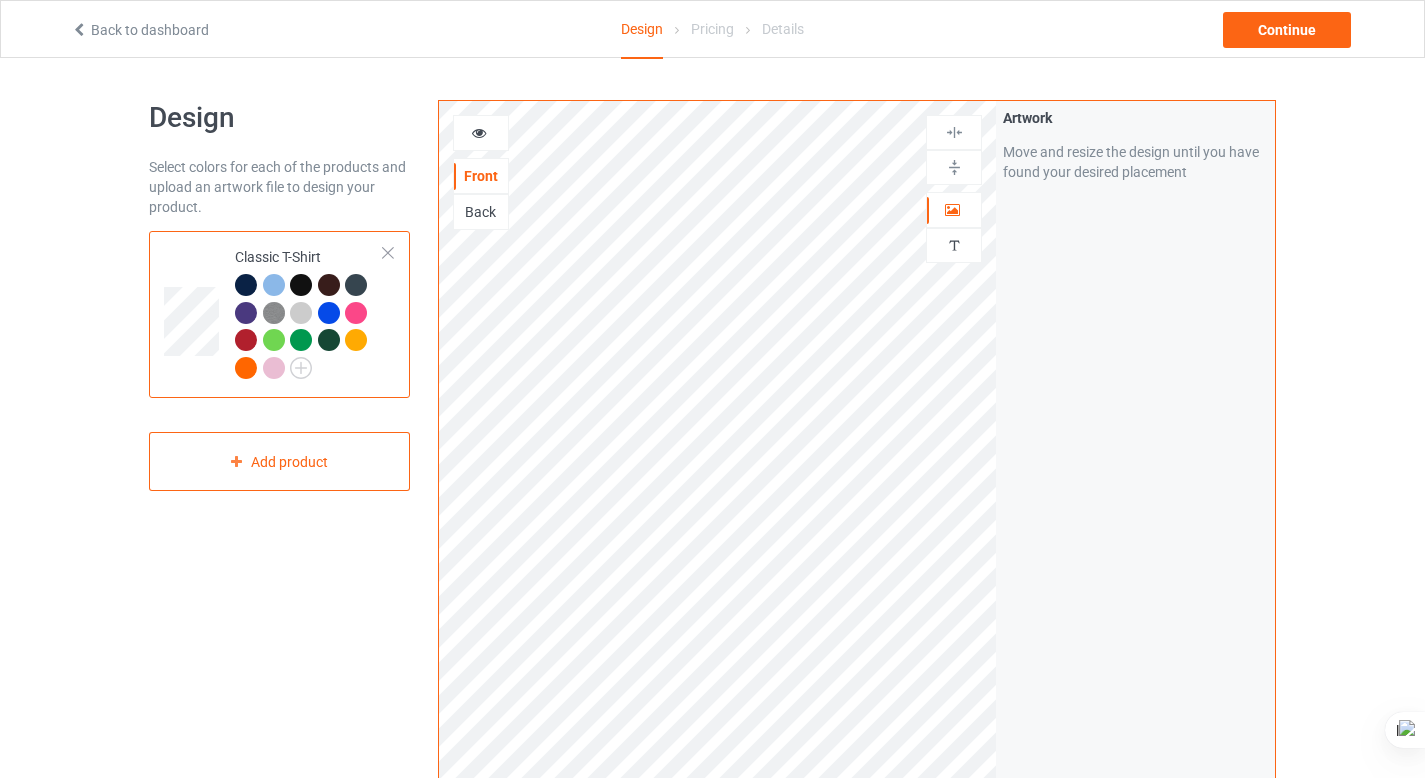 click at bounding box center (479, 130) 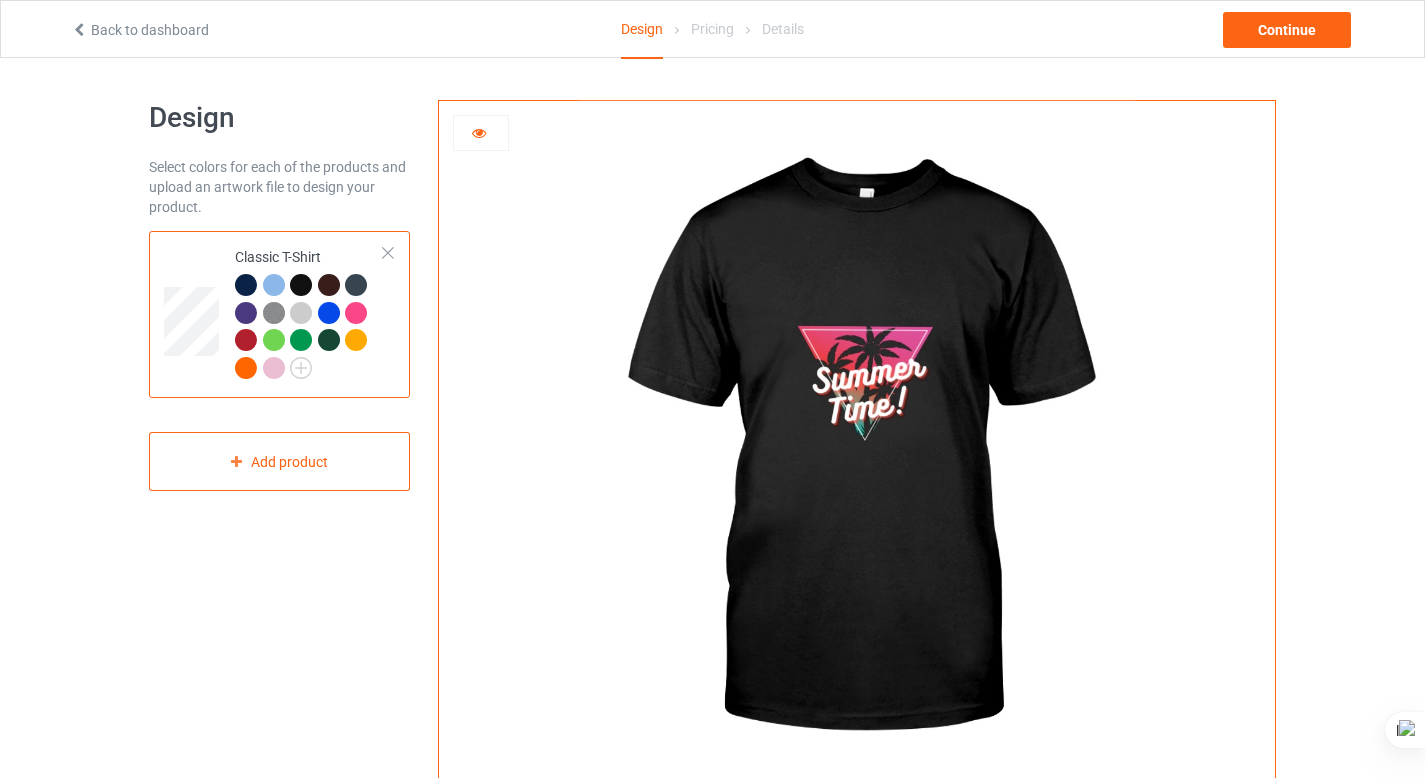 click at bounding box center (274, 285) 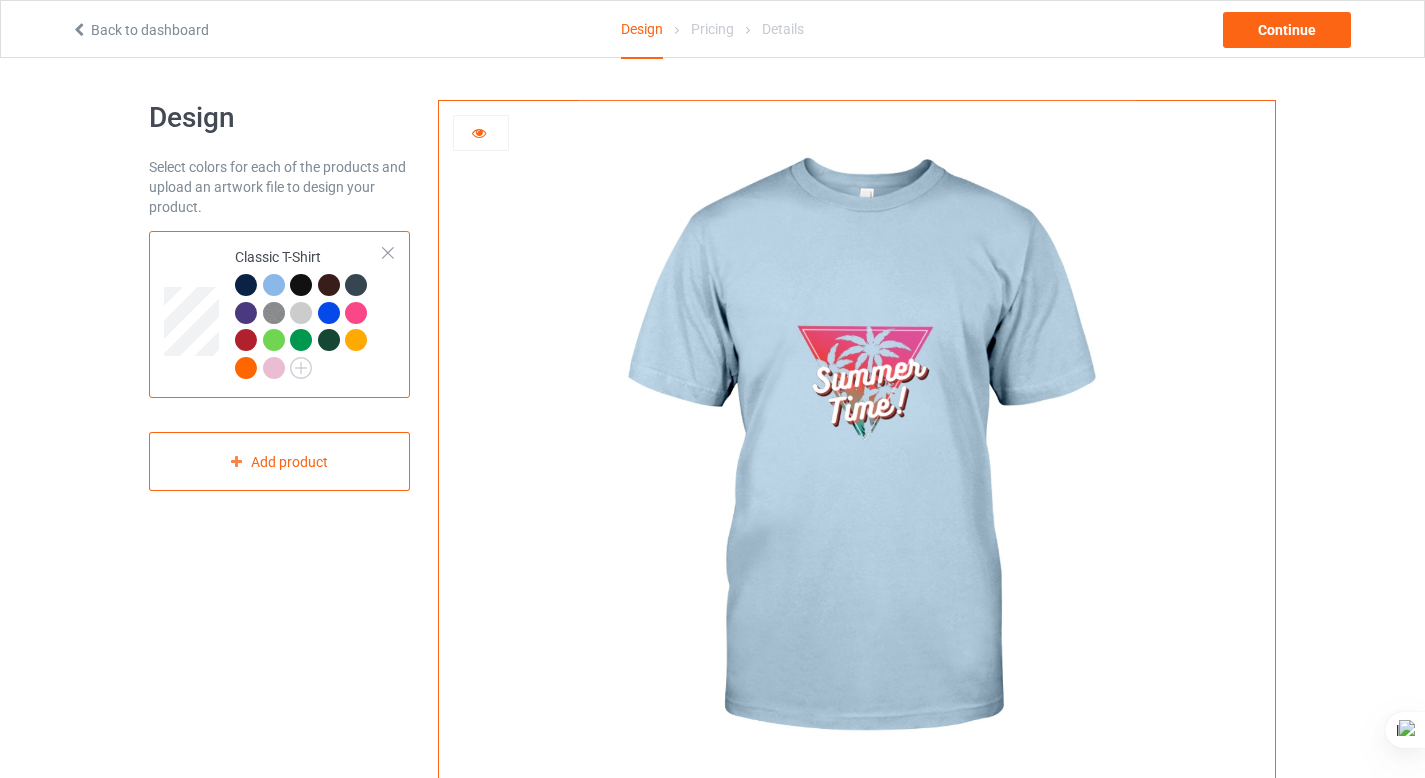 click at bounding box center [301, 285] 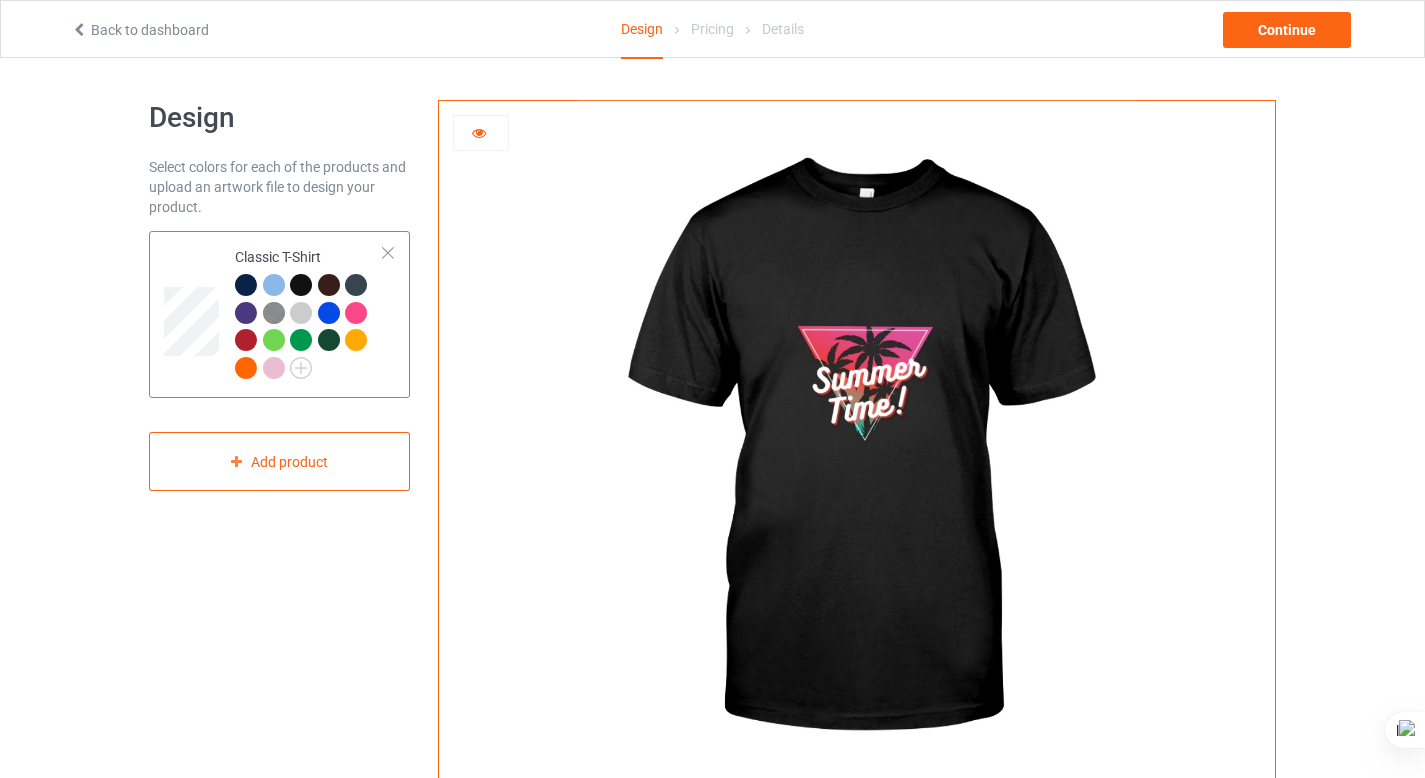 click at bounding box center (329, 285) 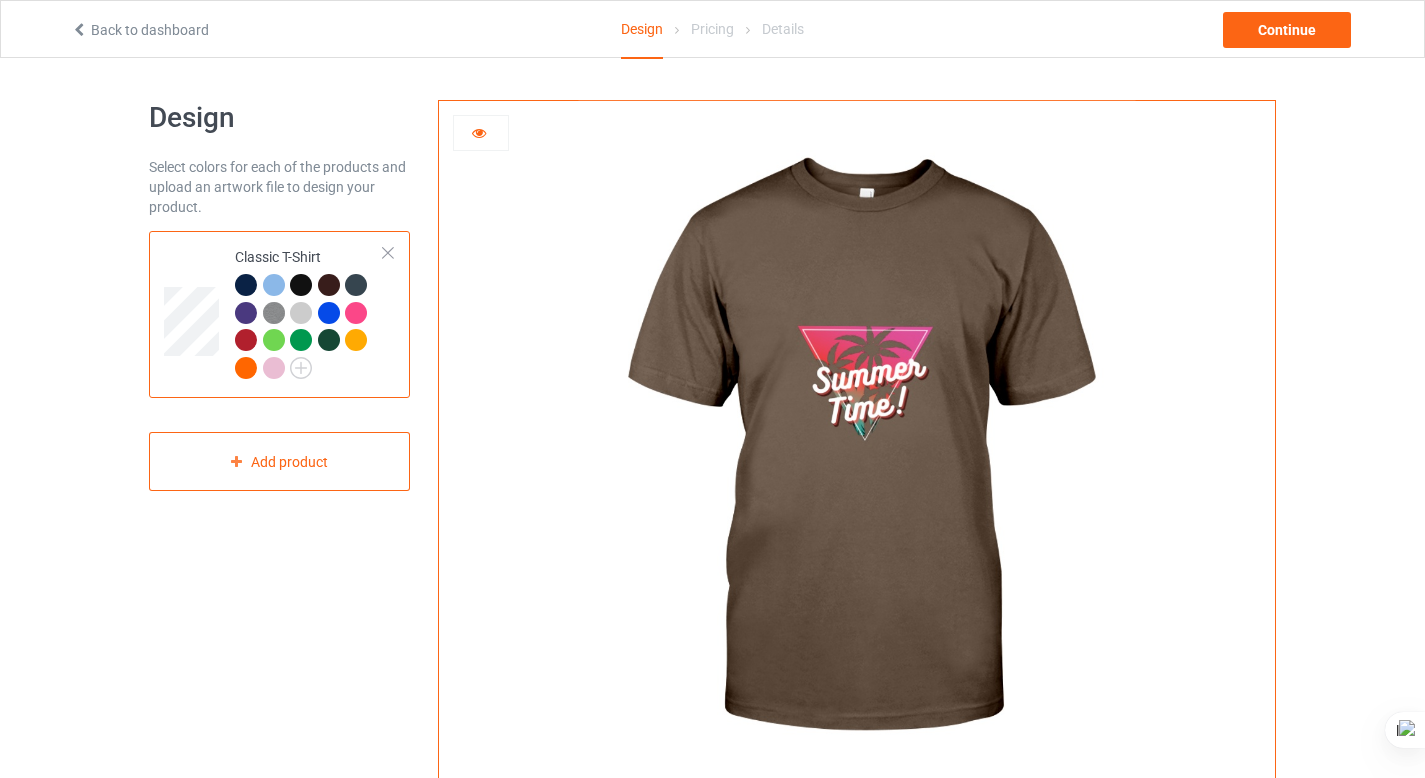 click at bounding box center [356, 285] 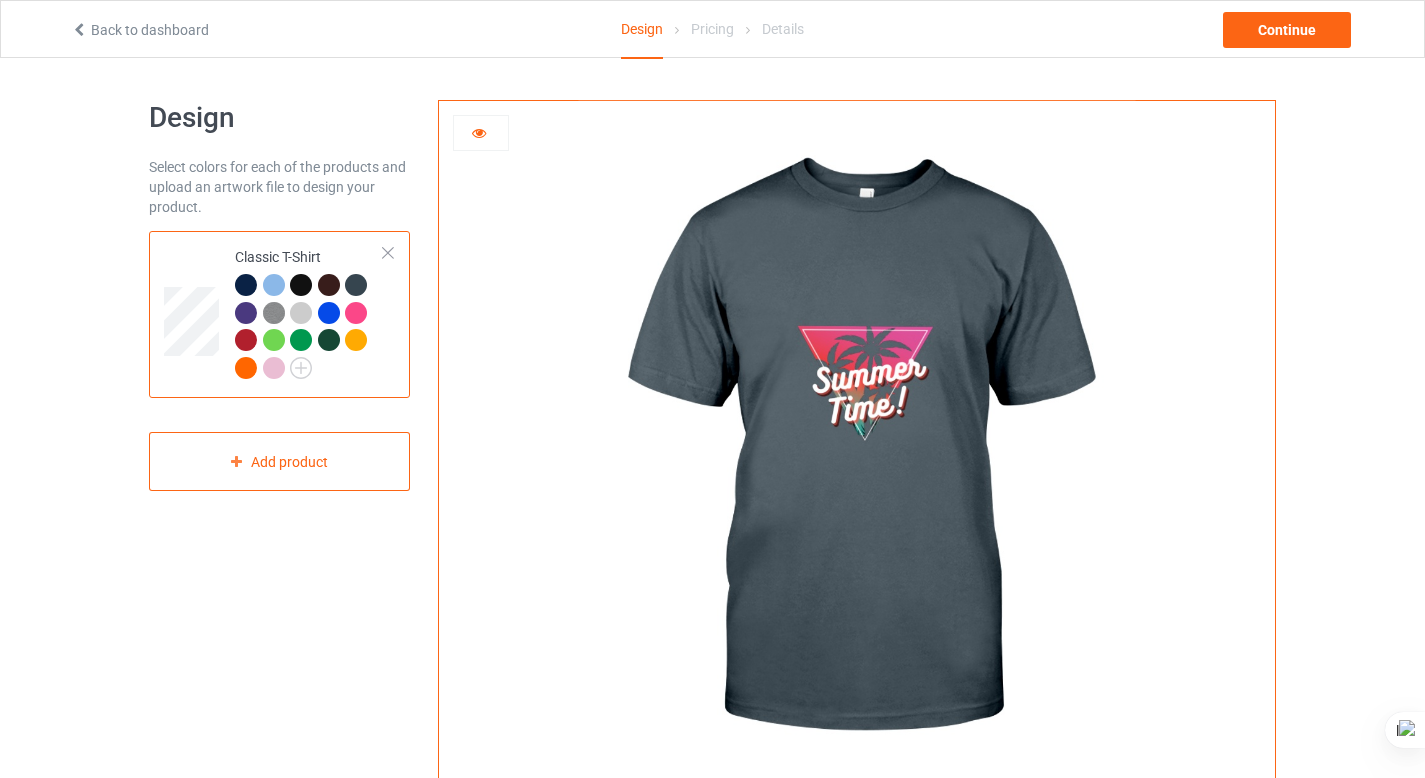 click at bounding box center [356, 313] 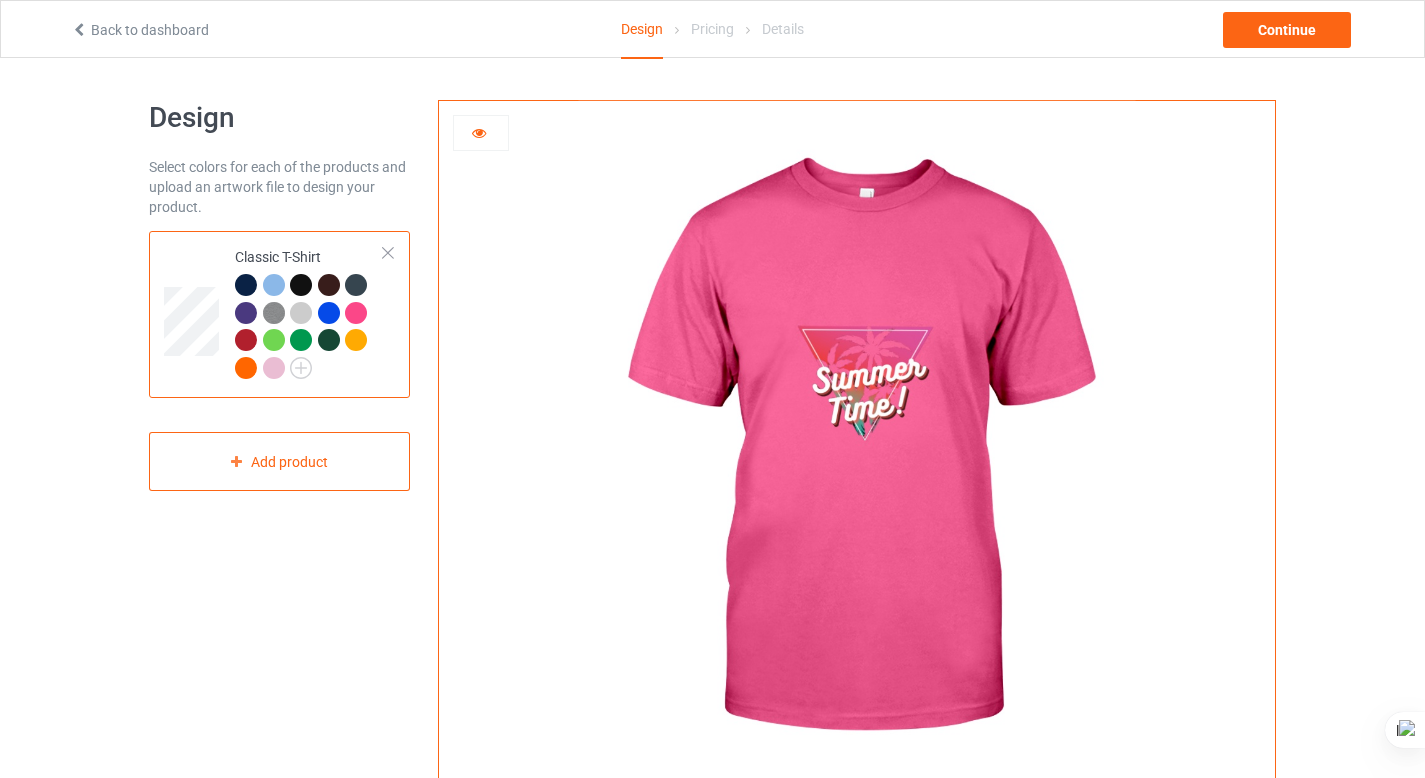 click at bounding box center [356, 340] 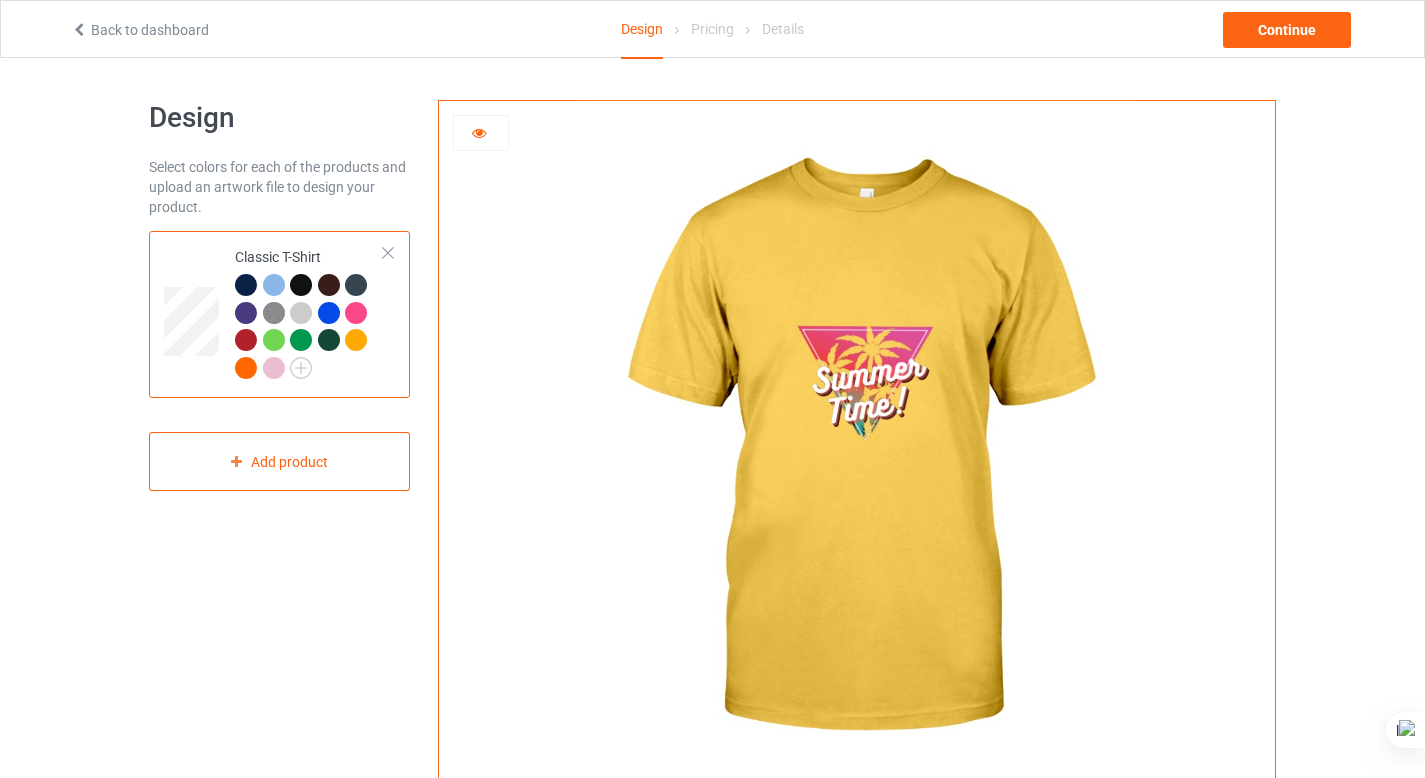 click at bounding box center (274, 368) 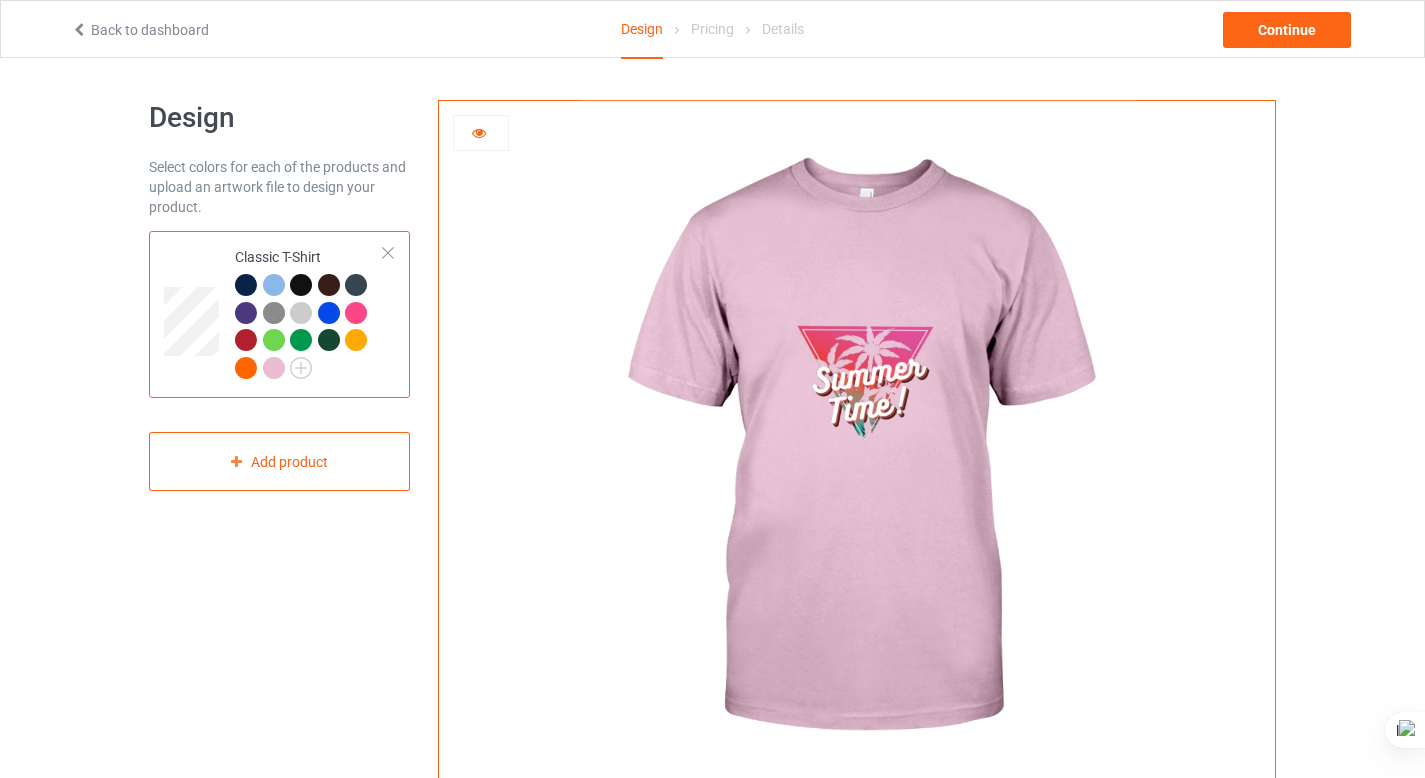 click at bounding box center (246, 368) 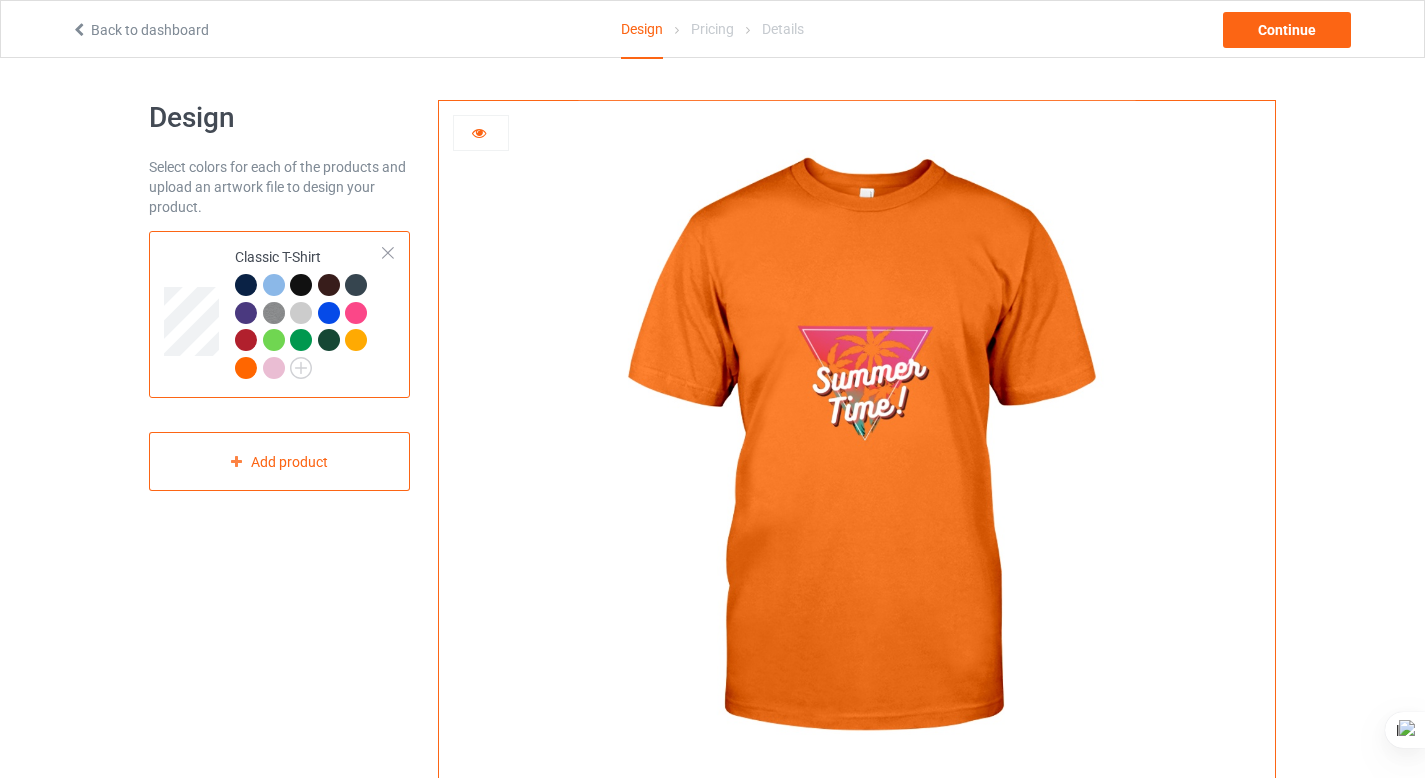 click at bounding box center (246, 340) 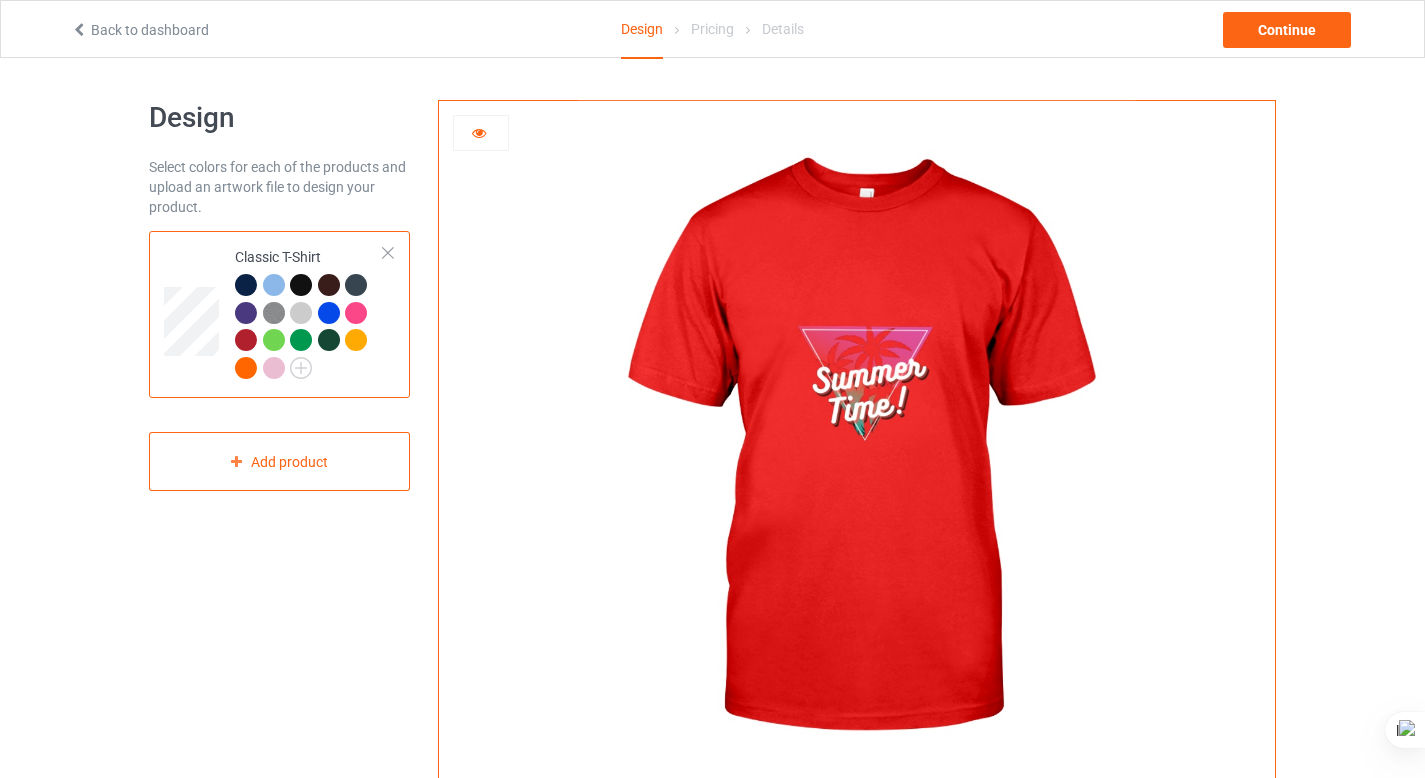 click at bounding box center [246, 313] 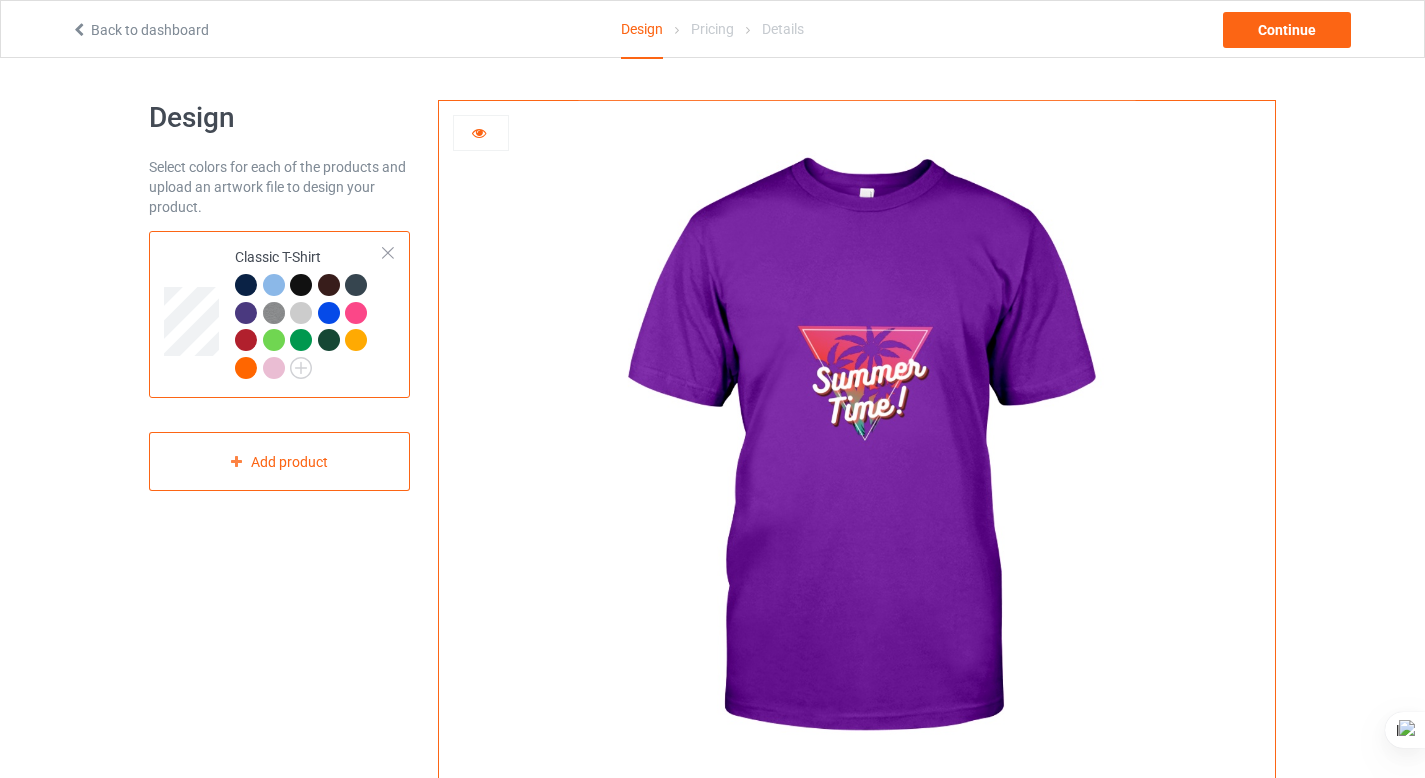 click at bounding box center [277, 316] 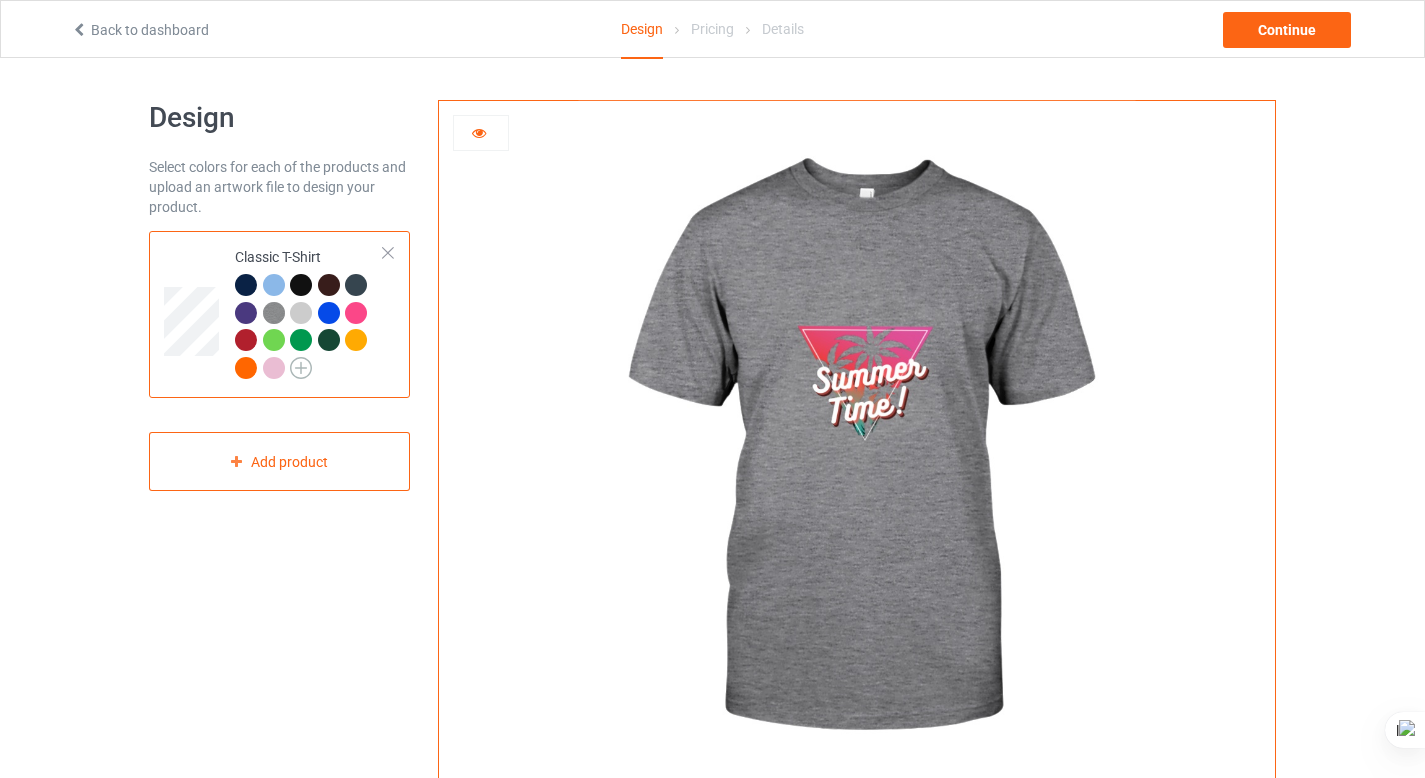 click at bounding box center (301, 368) 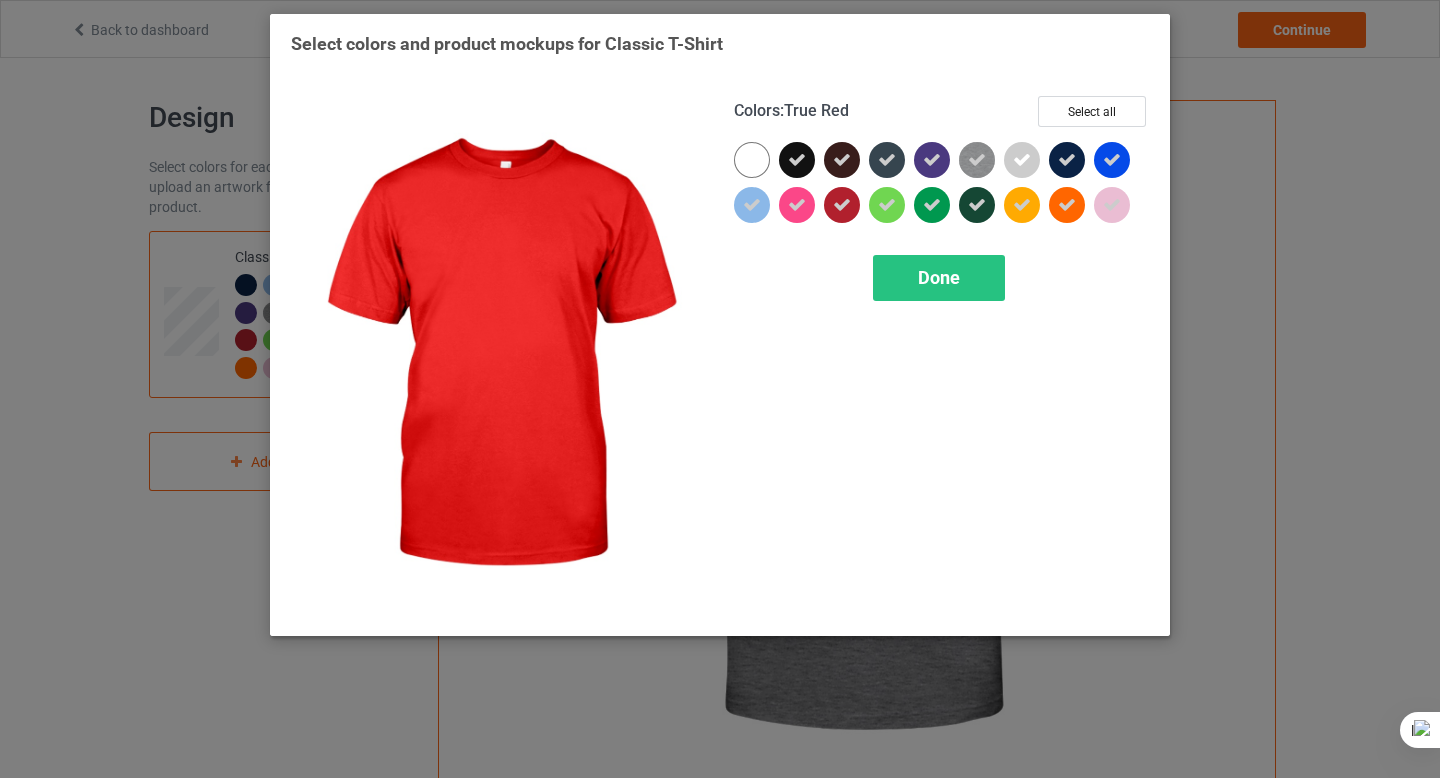 click at bounding box center (842, 205) 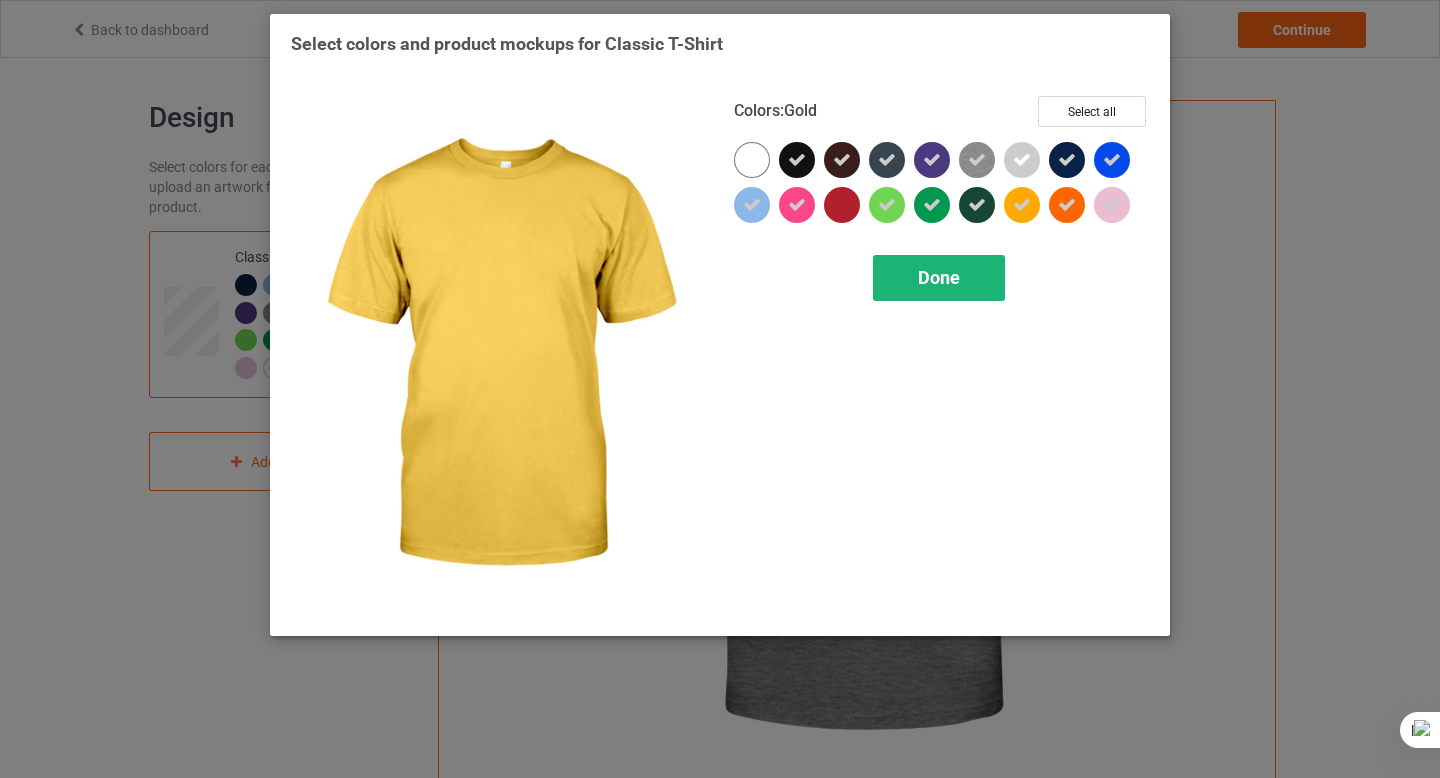 click on "Done" at bounding box center [939, 278] 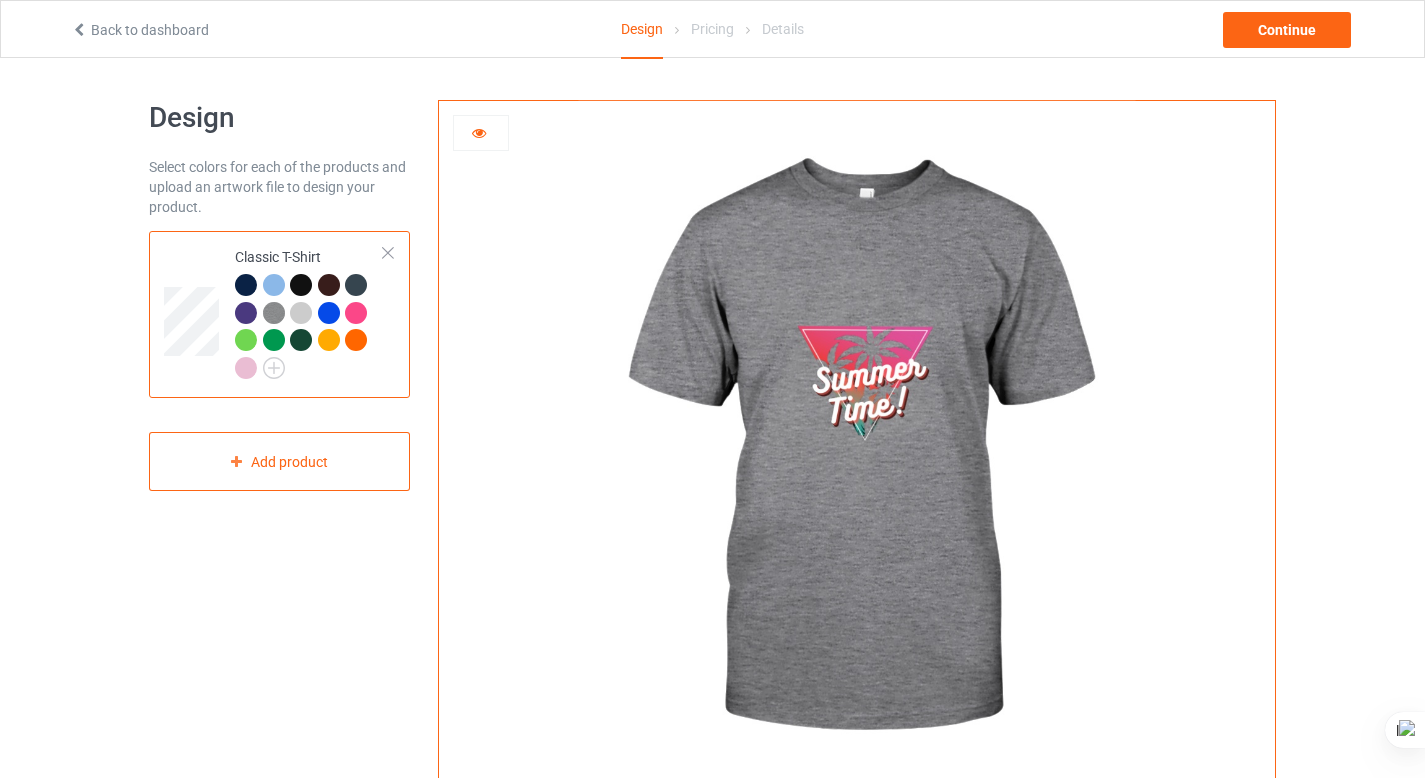 click at bounding box center (246, 285) 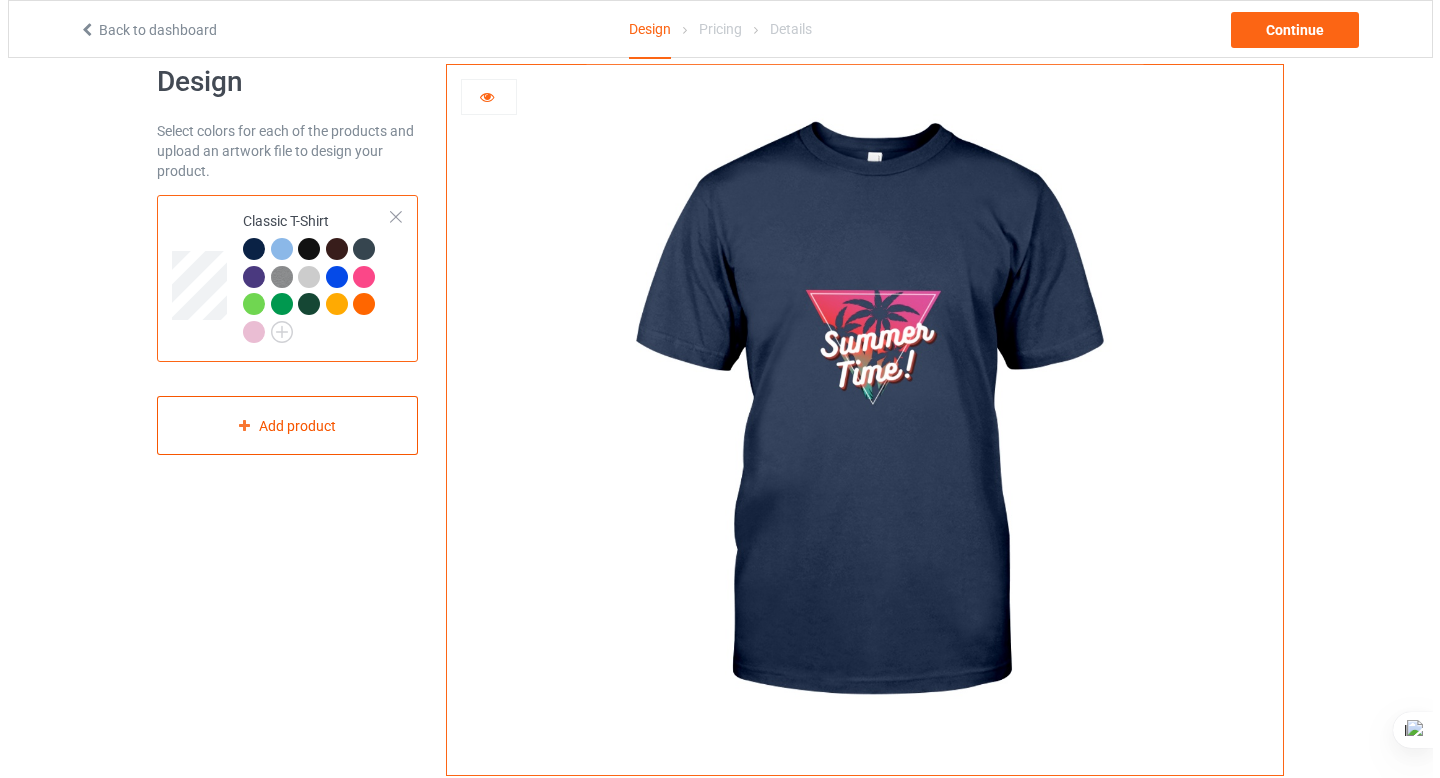 scroll, scrollTop: 31, scrollLeft: 0, axis: vertical 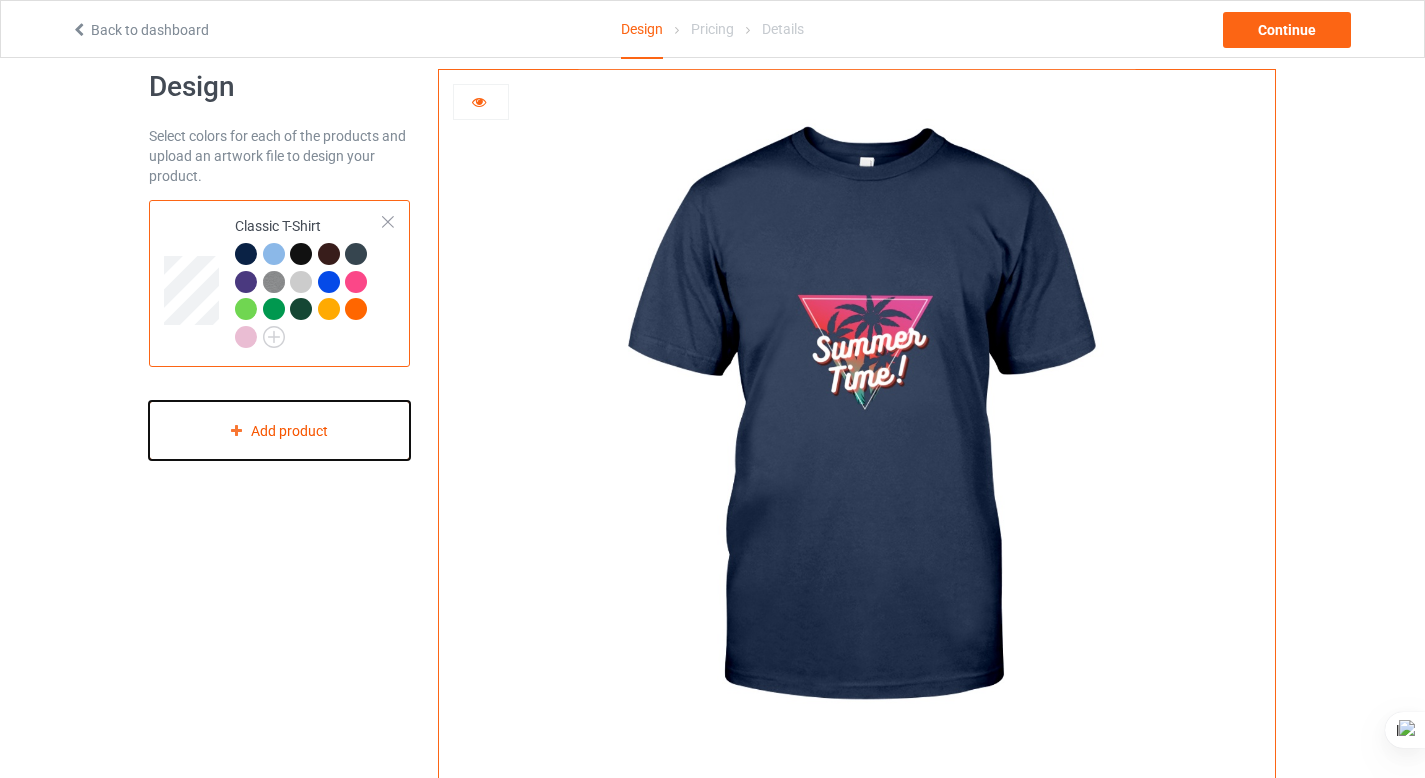 click on "Add product" at bounding box center (279, 430) 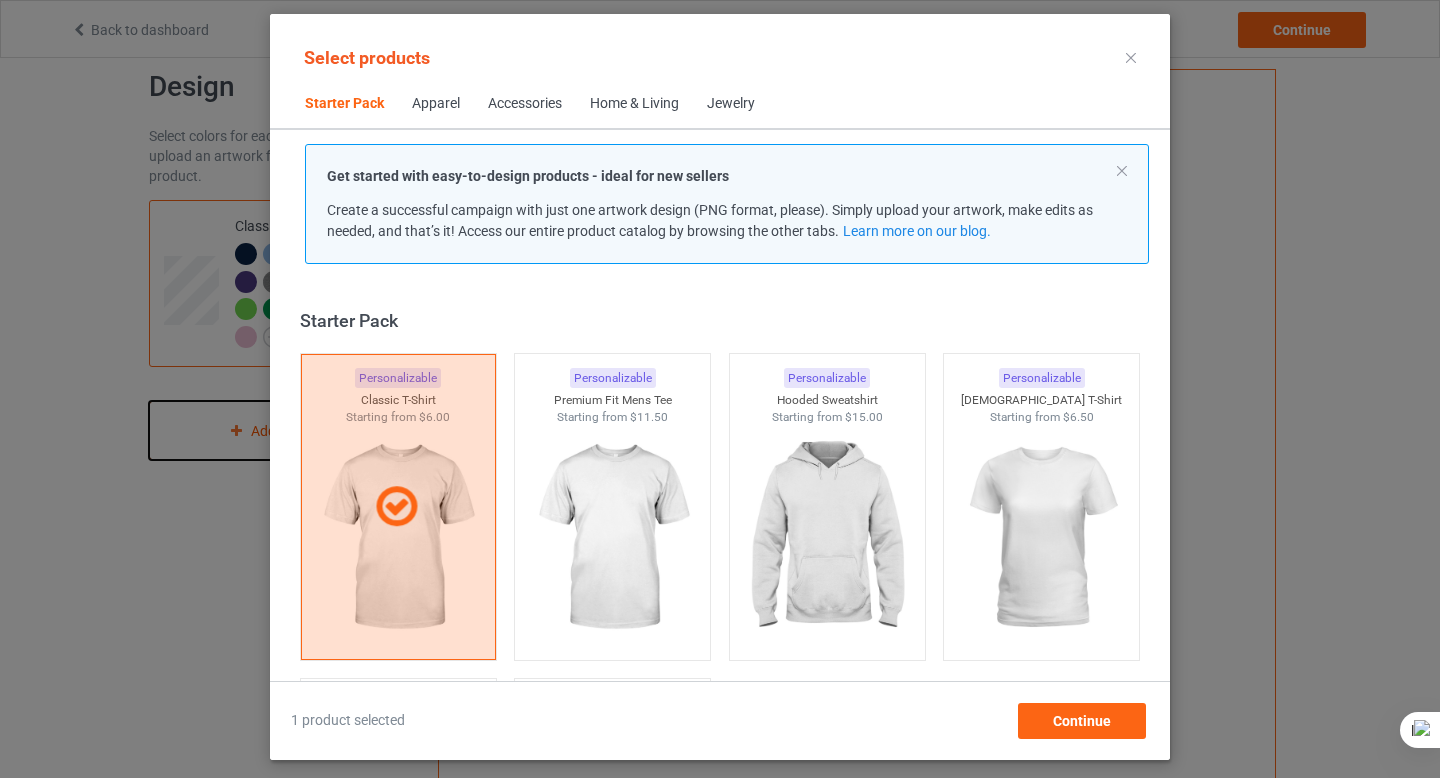 scroll, scrollTop: 26, scrollLeft: 0, axis: vertical 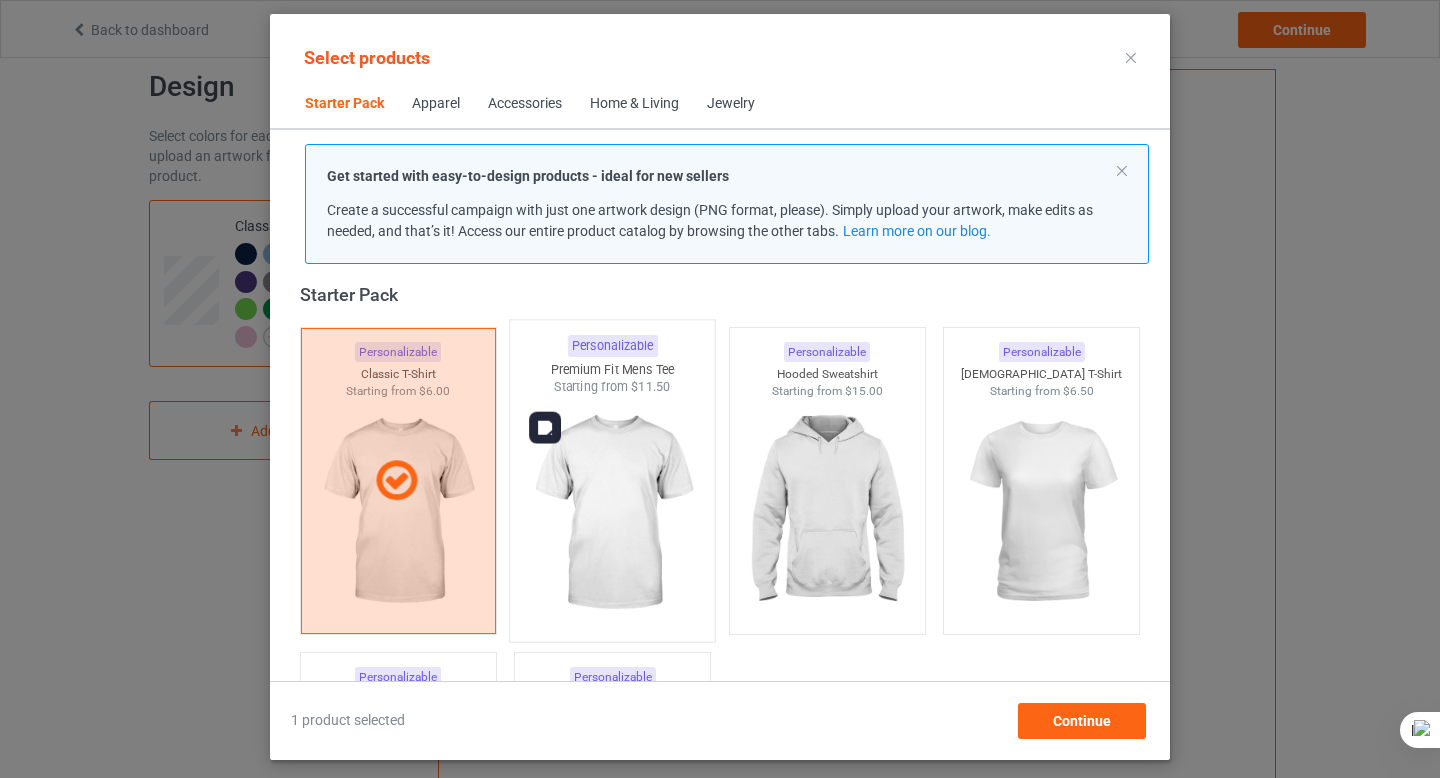 click at bounding box center [613, 513] 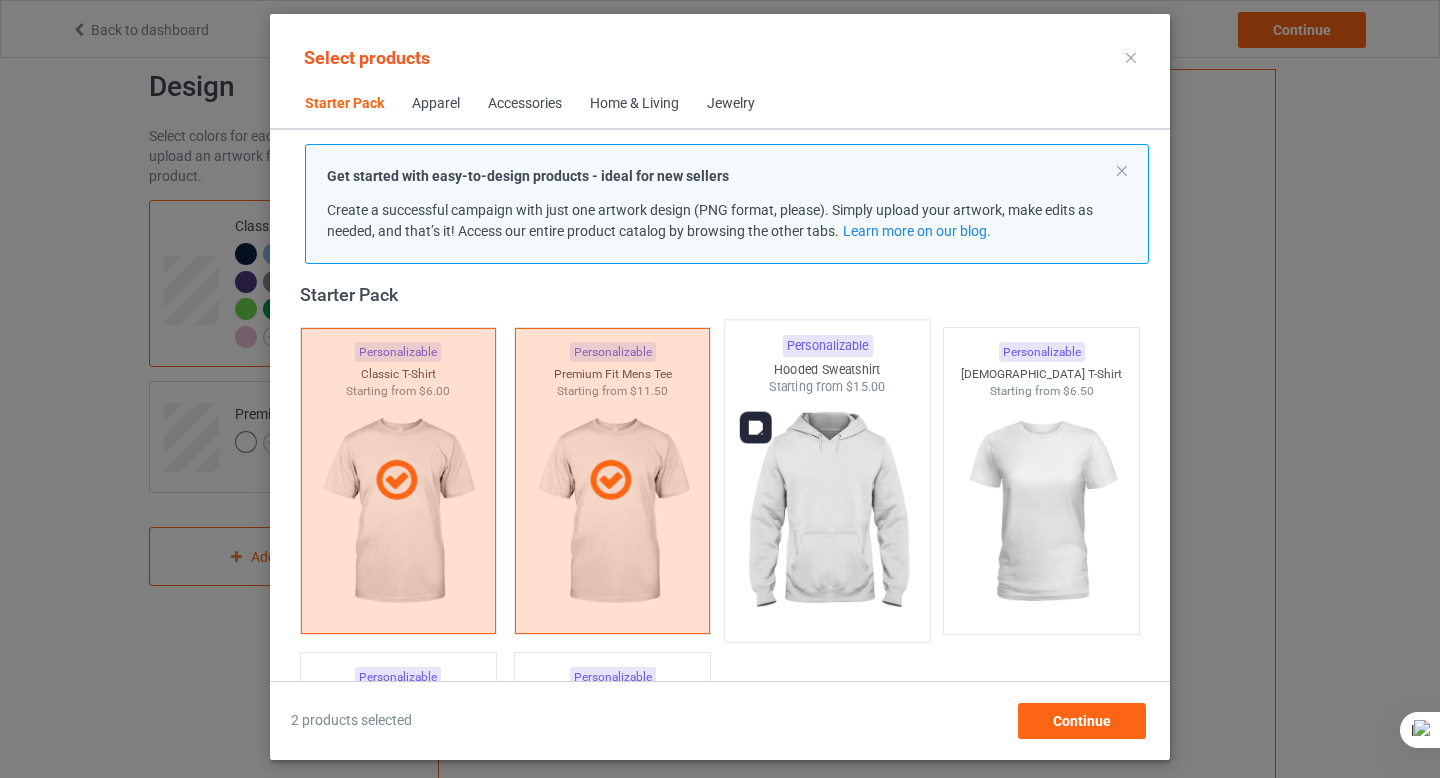 click at bounding box center (827, 513) 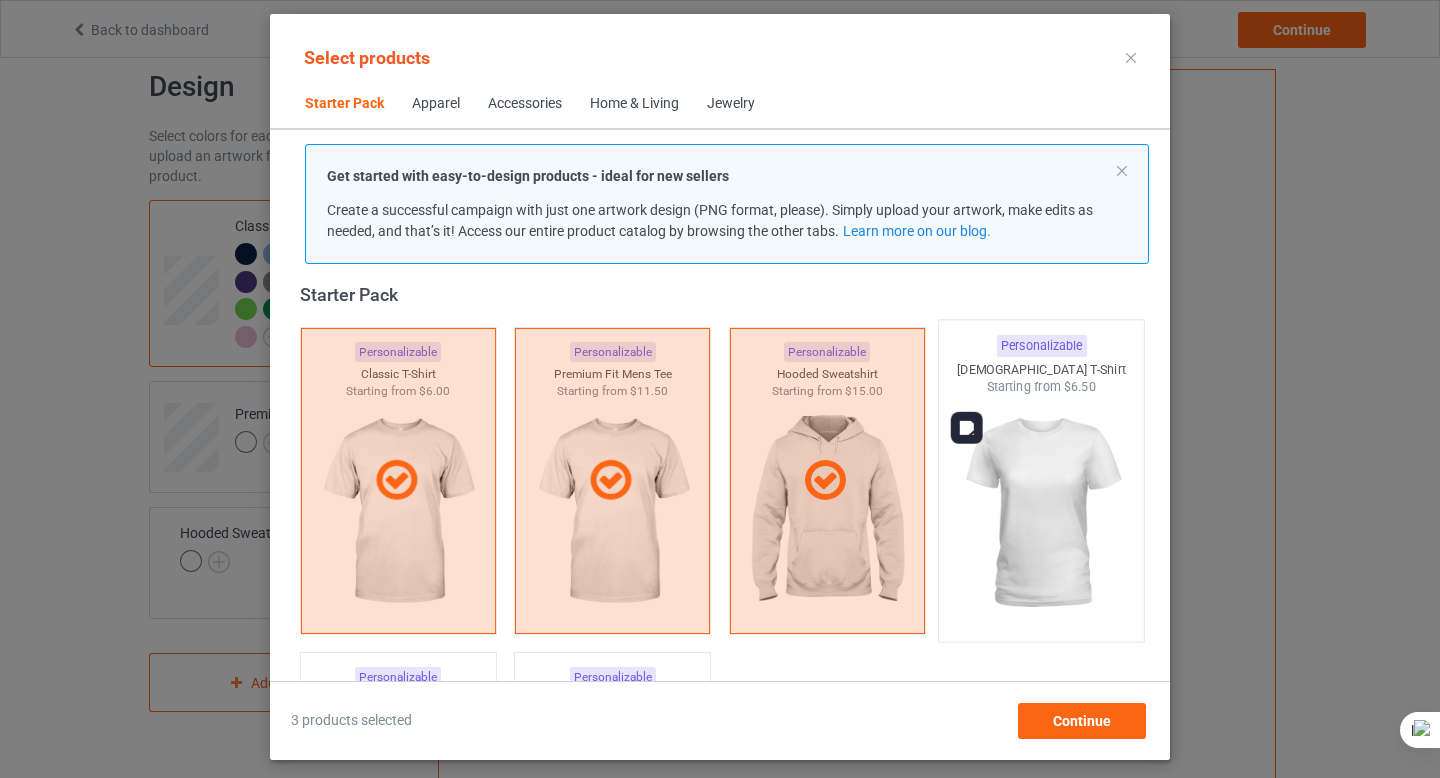 click at bounding box center [1042, 513] 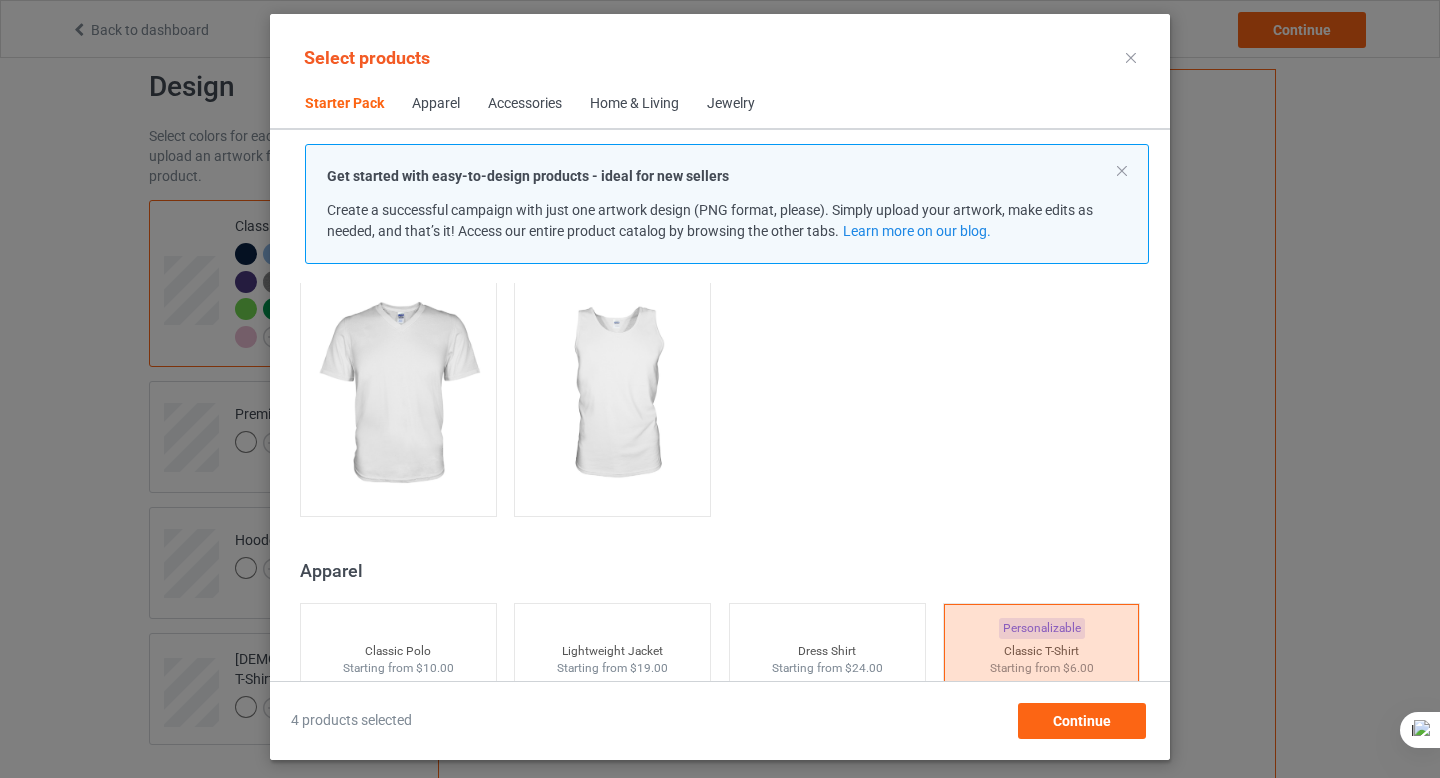 scroll, scrollTop: 516, scrollLeft: 0, axis: vertical 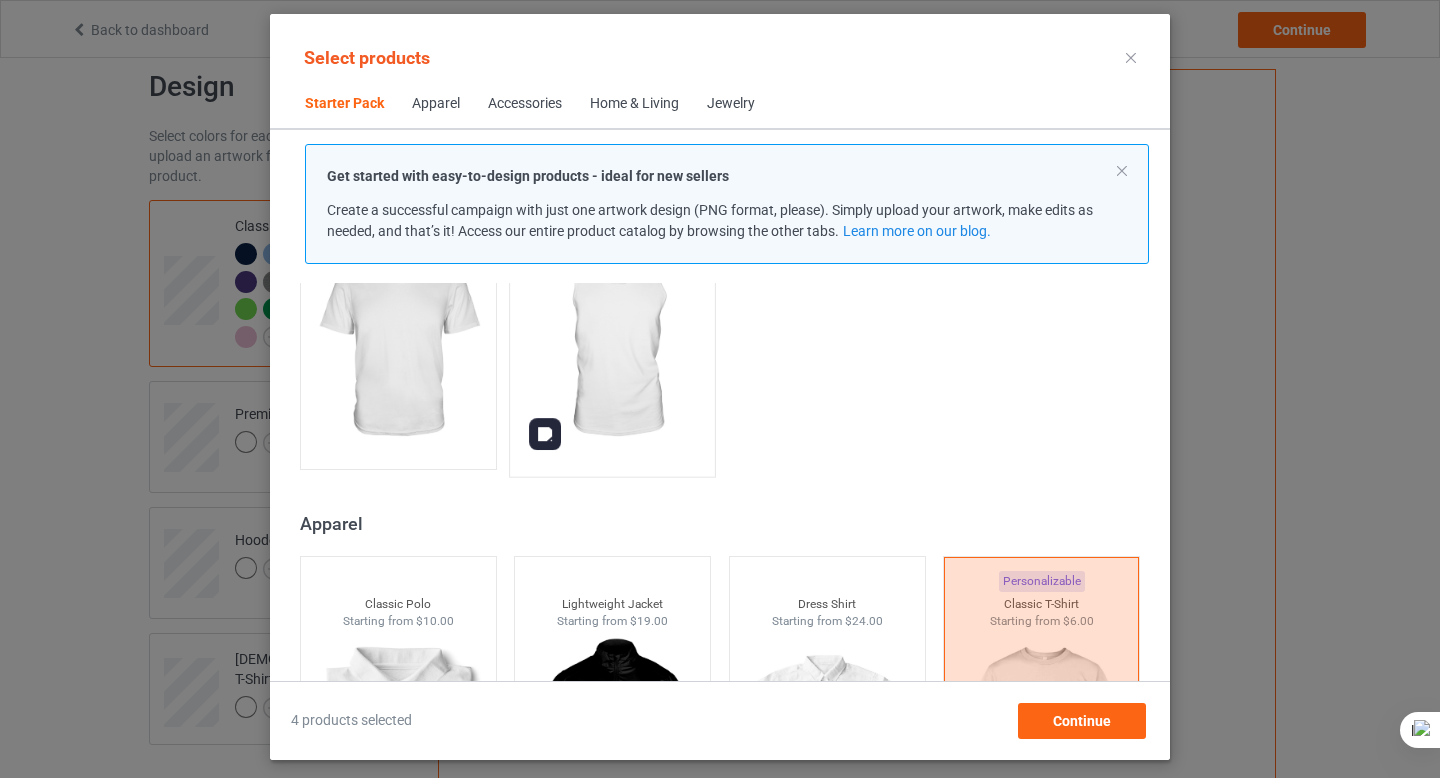 click at bounding box center (613, 348) 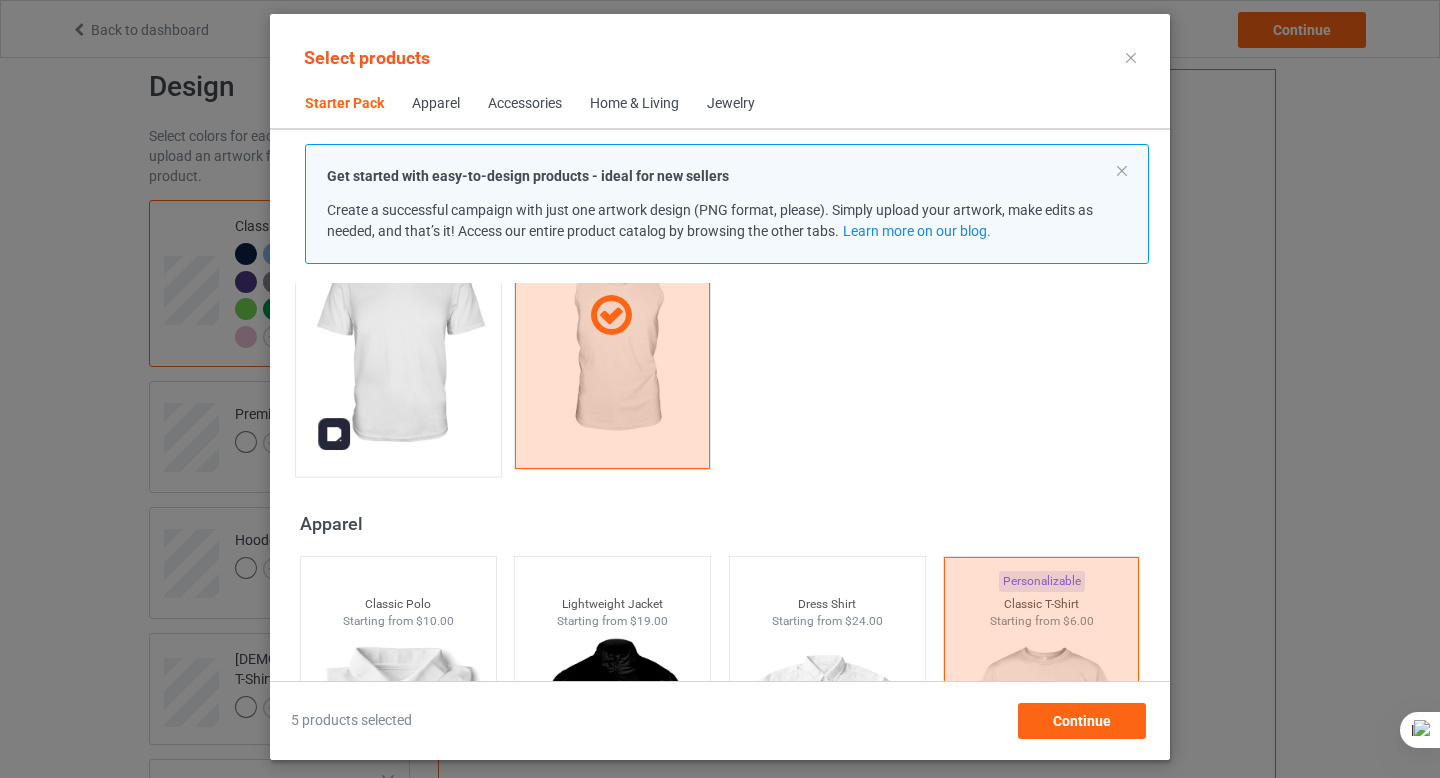click at bounding box center [398, 348] 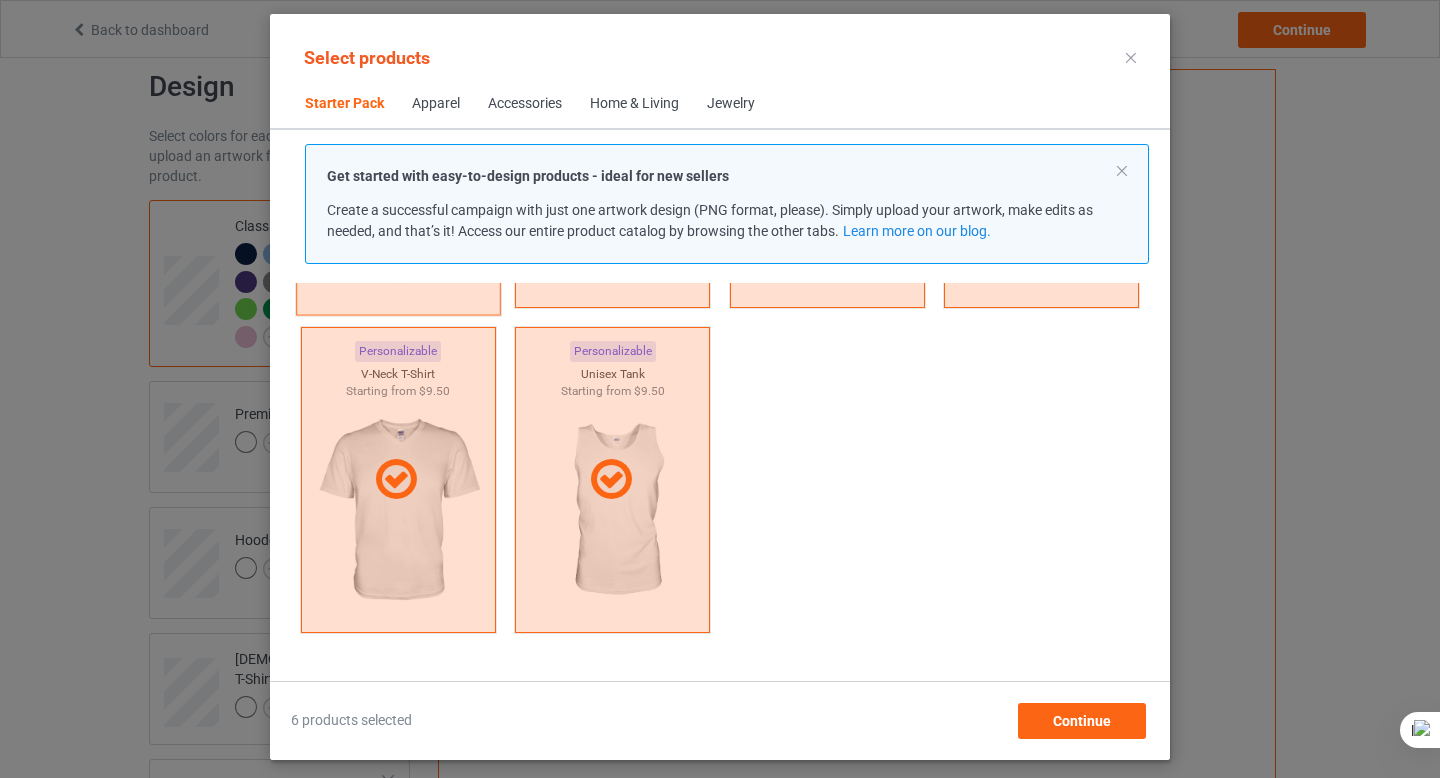 scroll, scrollTop: 353, scrollLeft: 0, axis: vertical 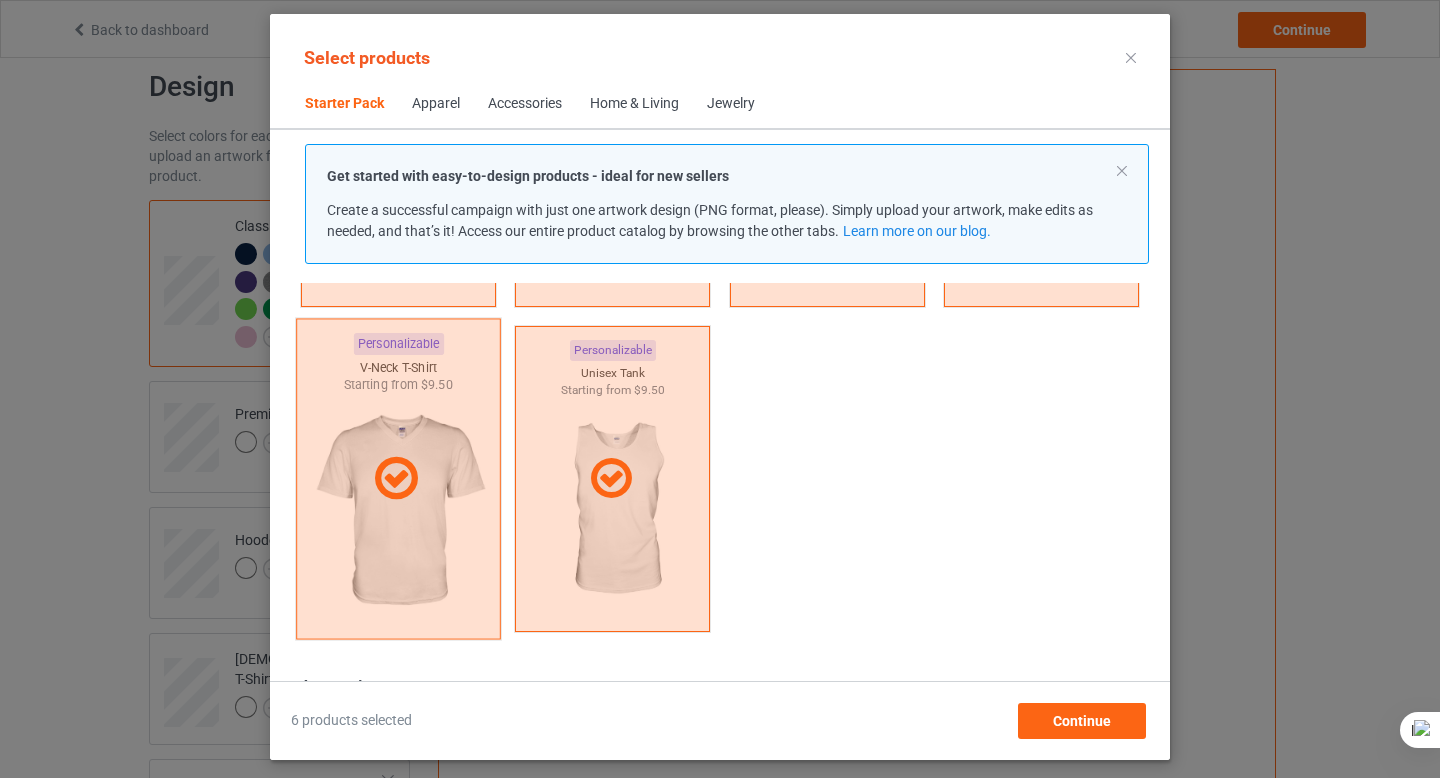 click at bounding box center (398, 479) 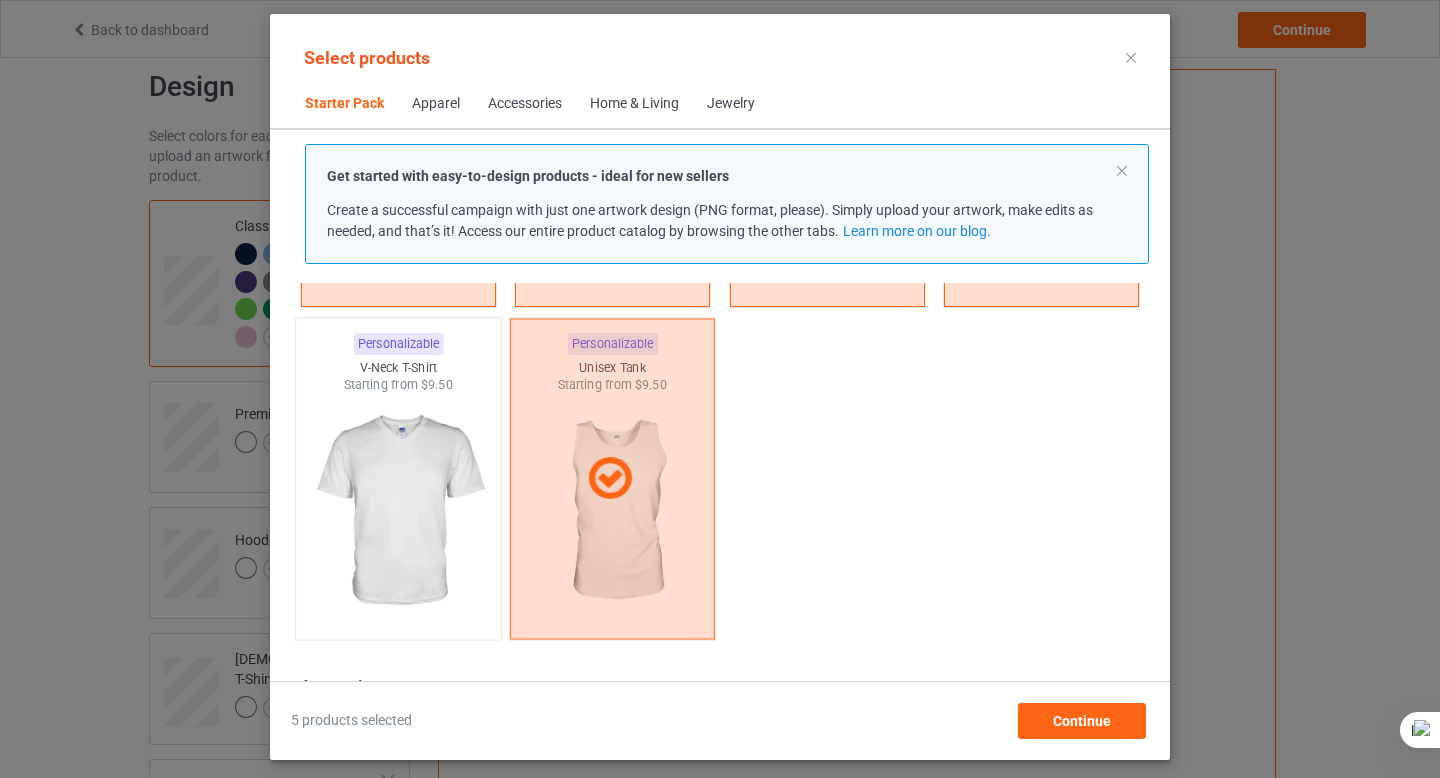 click at bounding box center (612, 479) 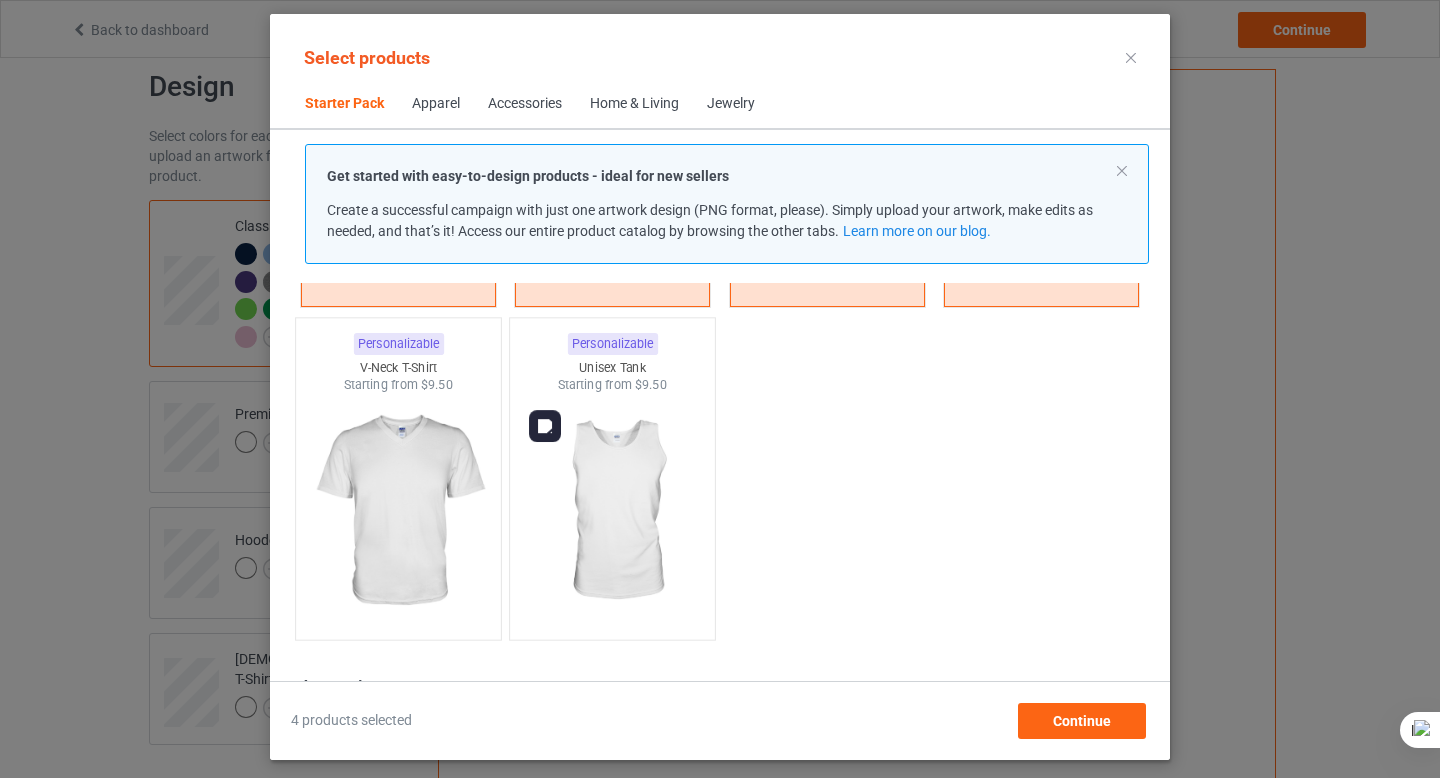 click at bounding box center (613, 511) 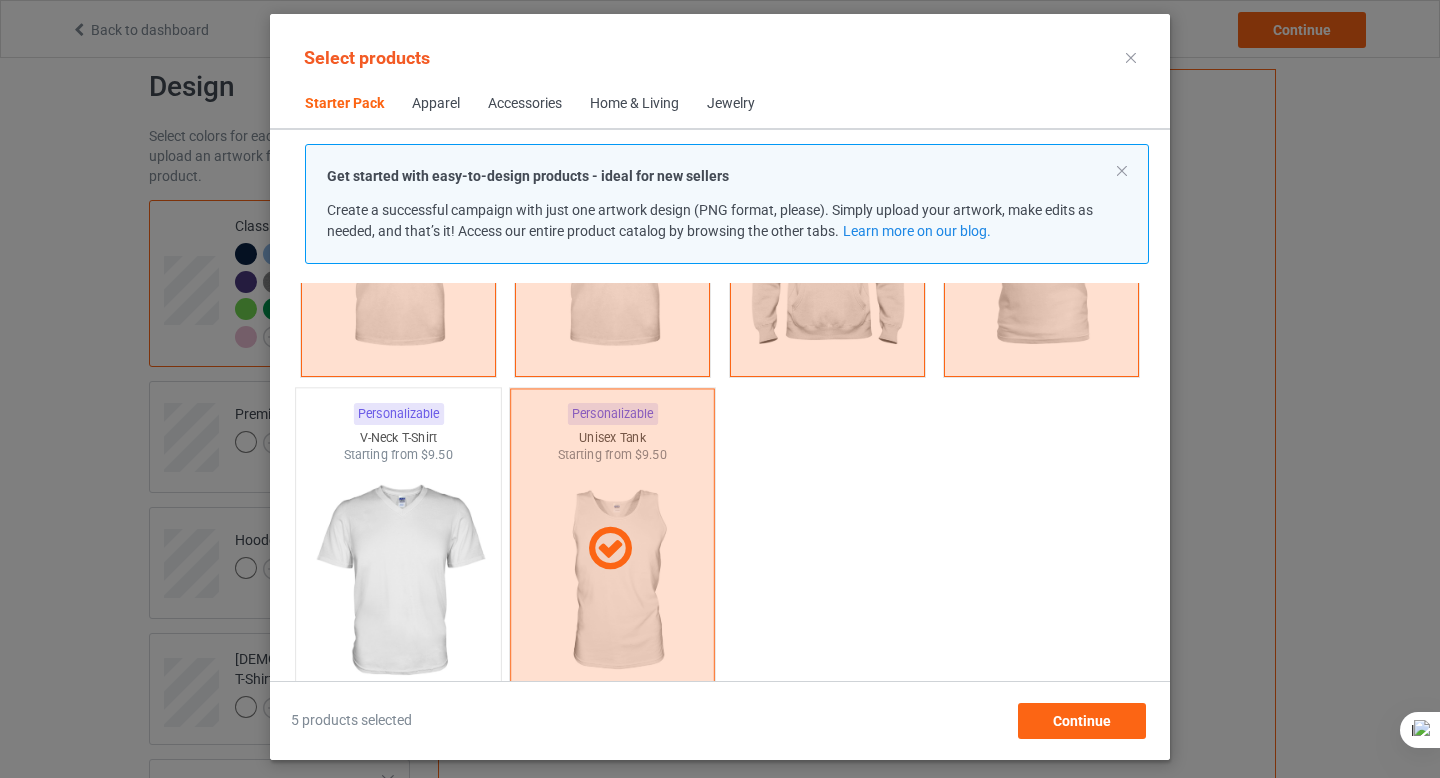 scroll, scrollTop: 286, scrollLeft: 0, axis: vertical 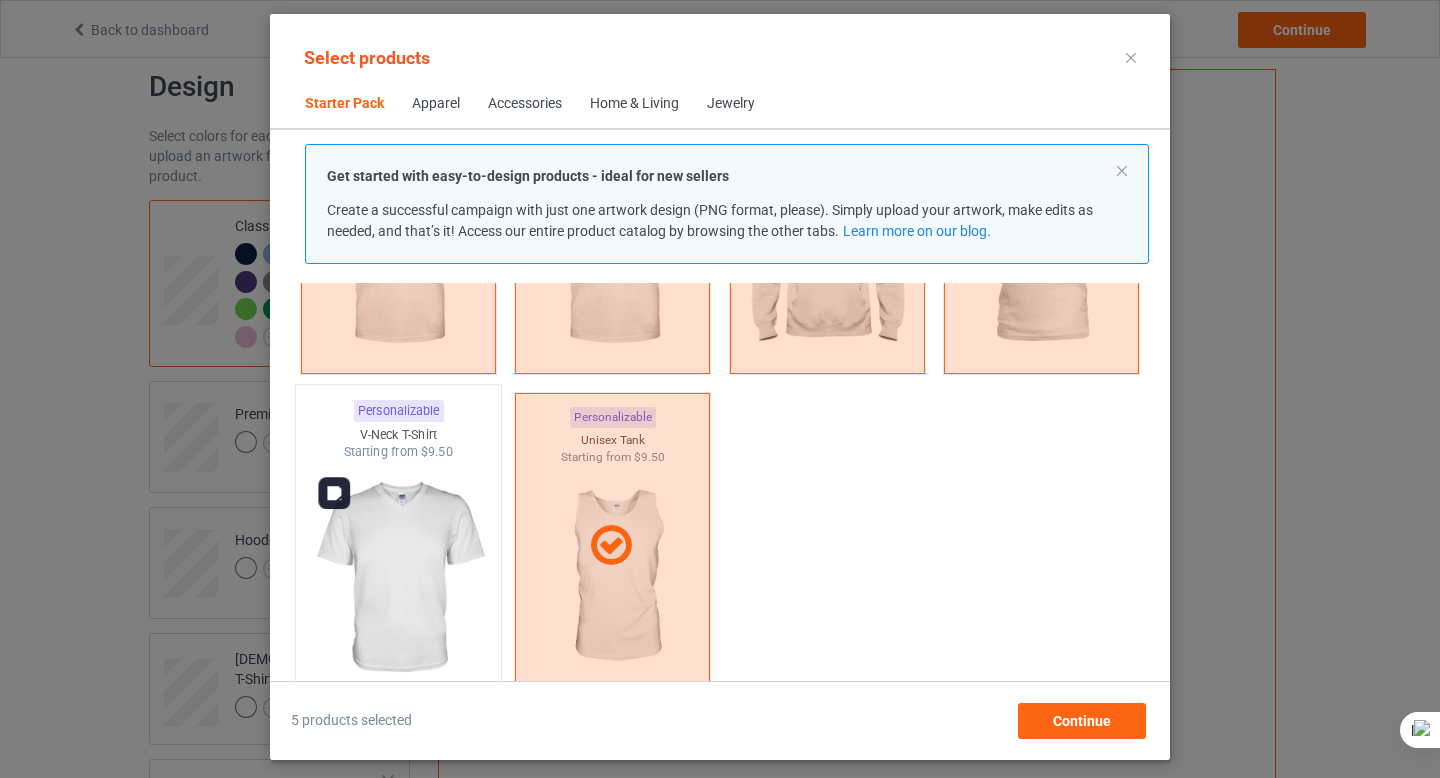 click at bounding box center (398, 578) 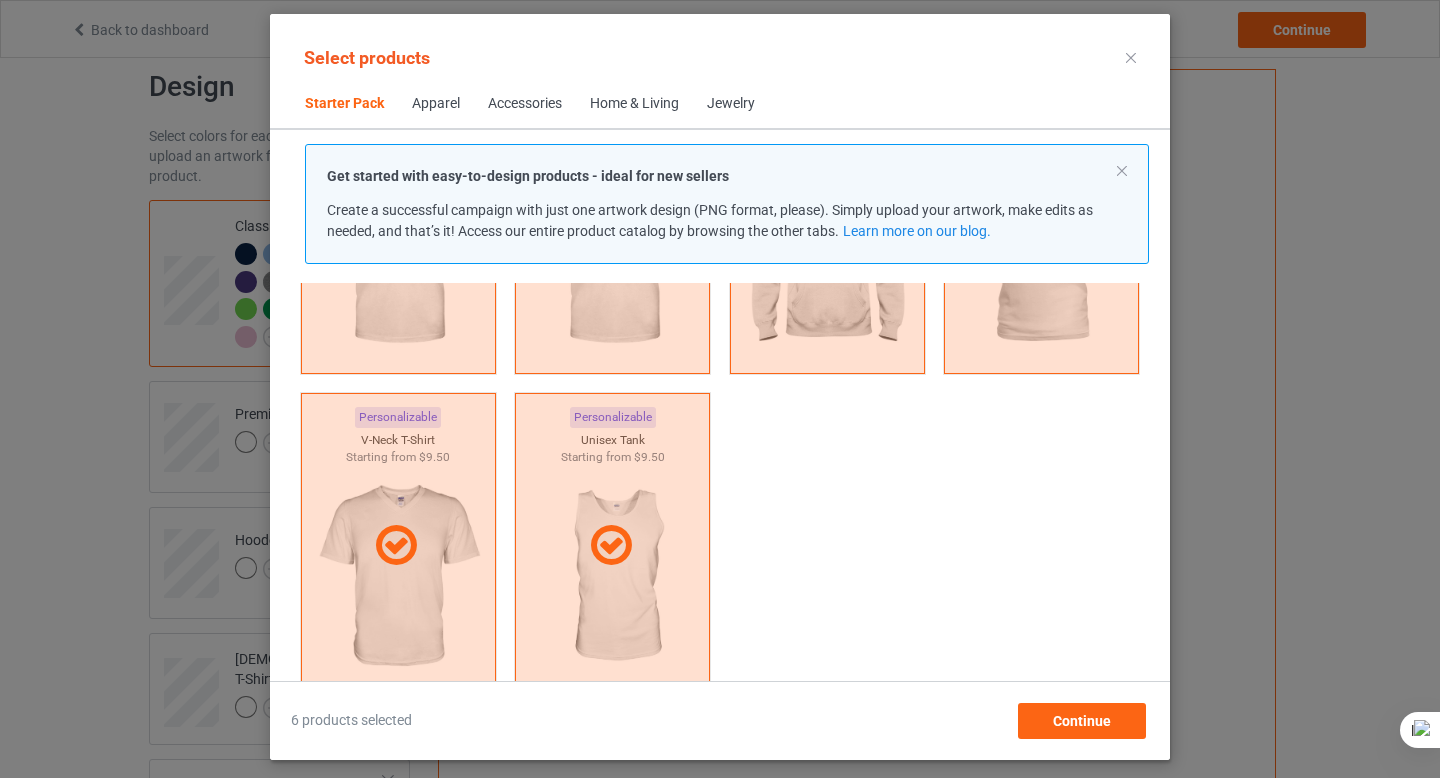 click on "Apparel" at bounding box center [436, 104] 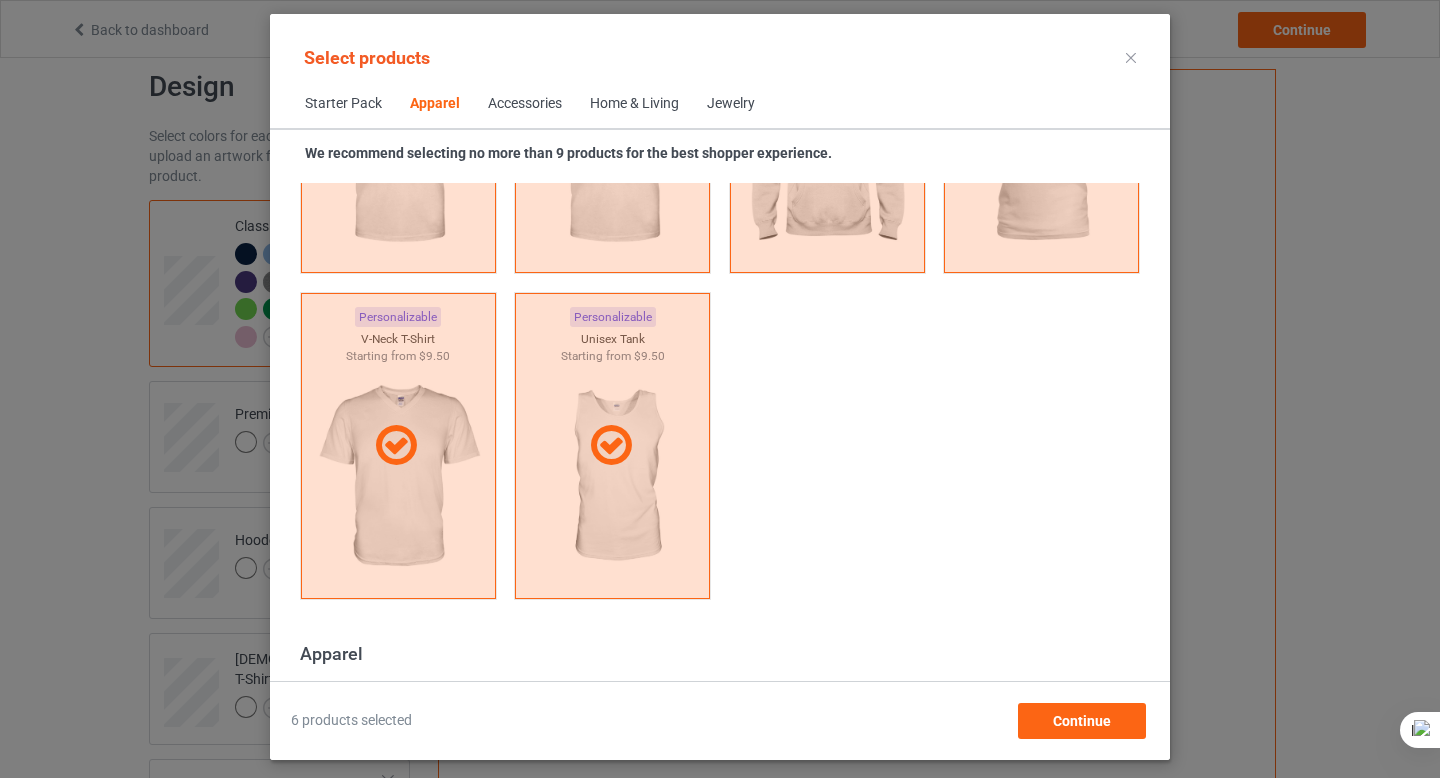 scroll, scrollTop: 745, scrollLeft: 0, axis: vertical 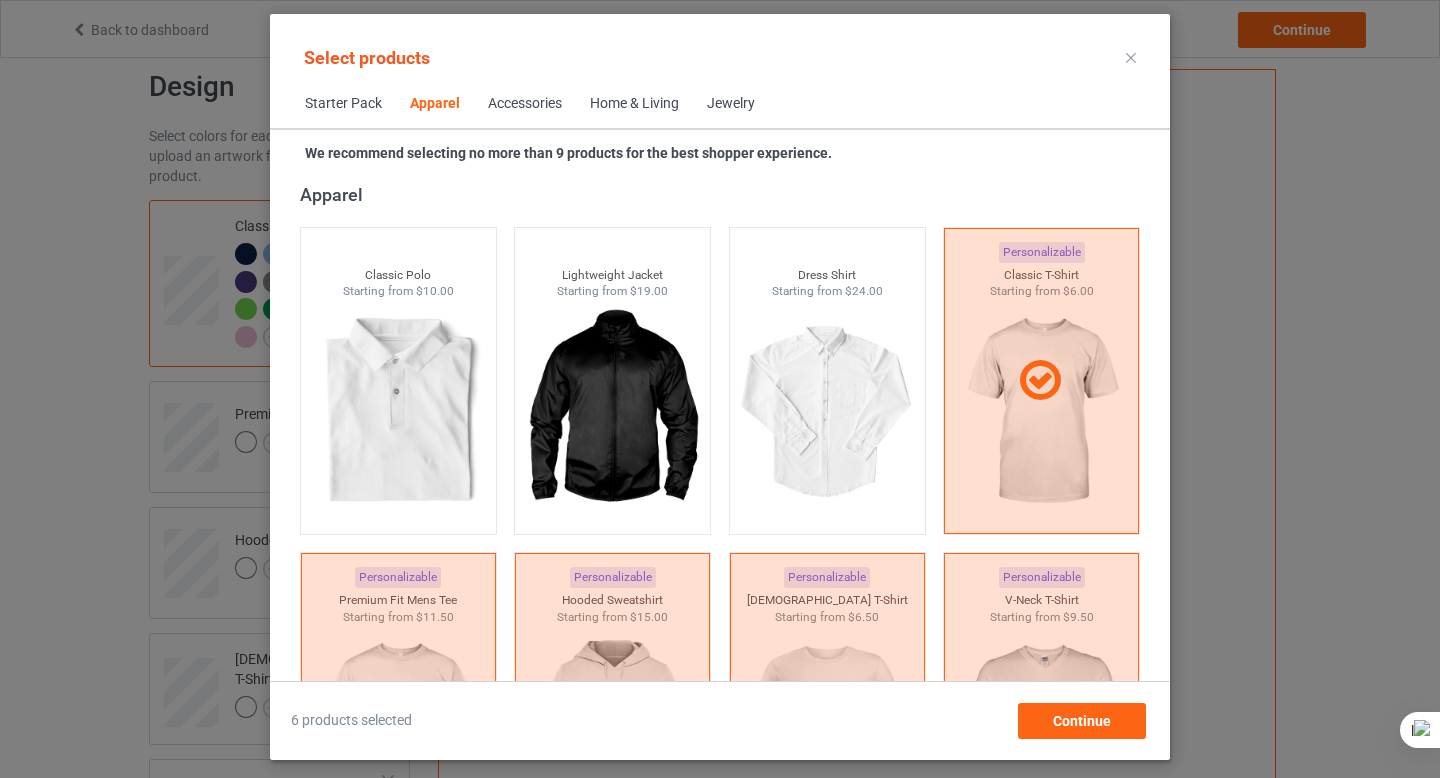 click on "Accessories" at bounding box center (525, 104) 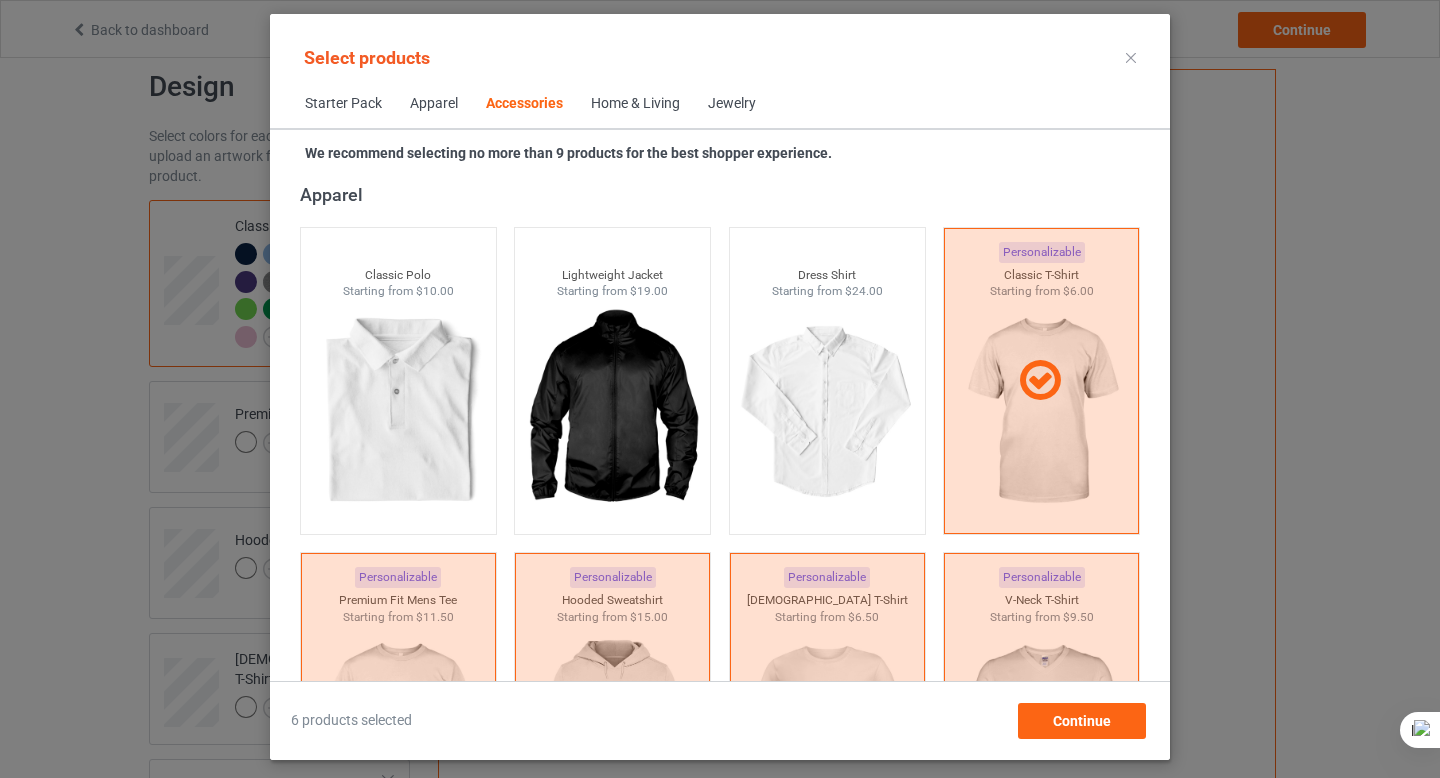 scroll, scrollTop: 4394, scrollLeft: 0, axis: vertical 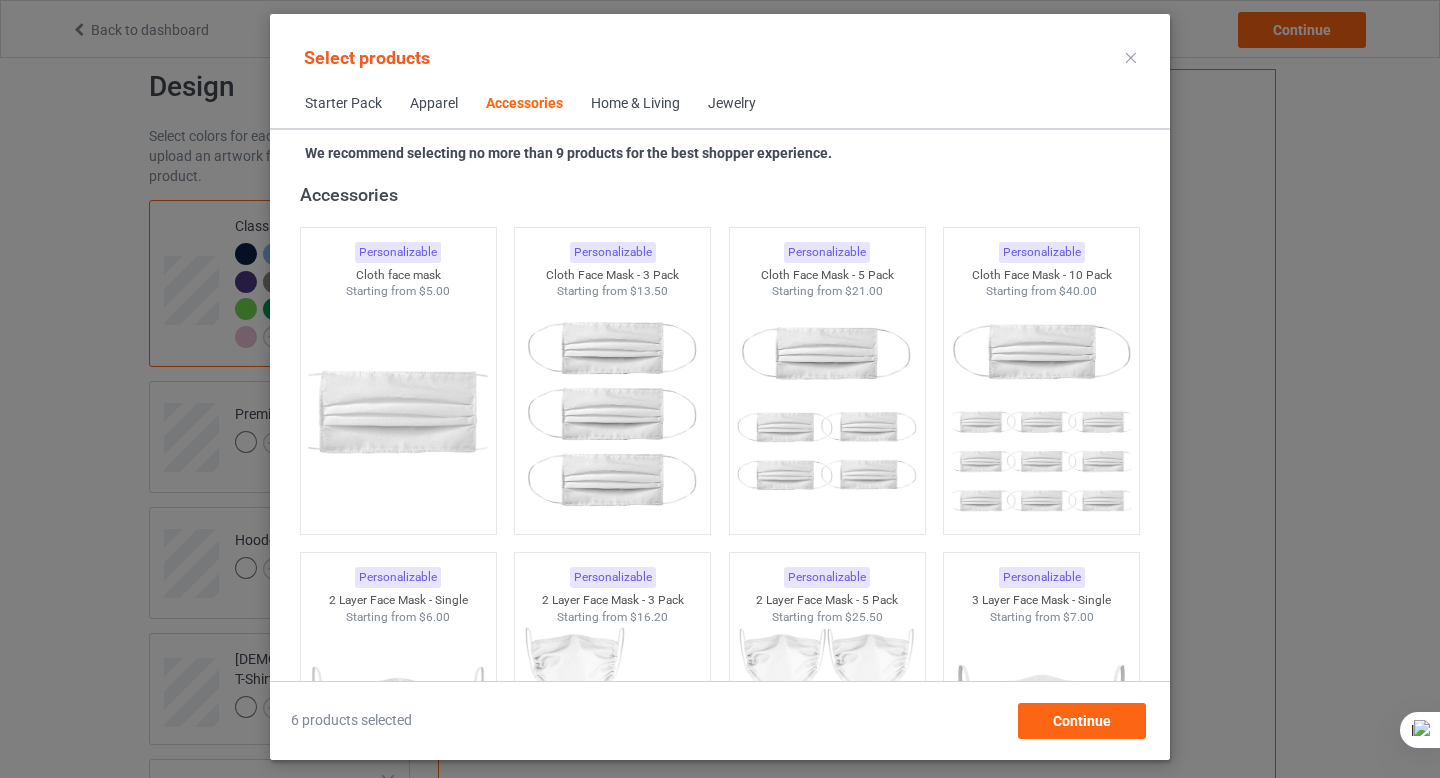 click on "Home & Living" at bounding box center (635, 104) 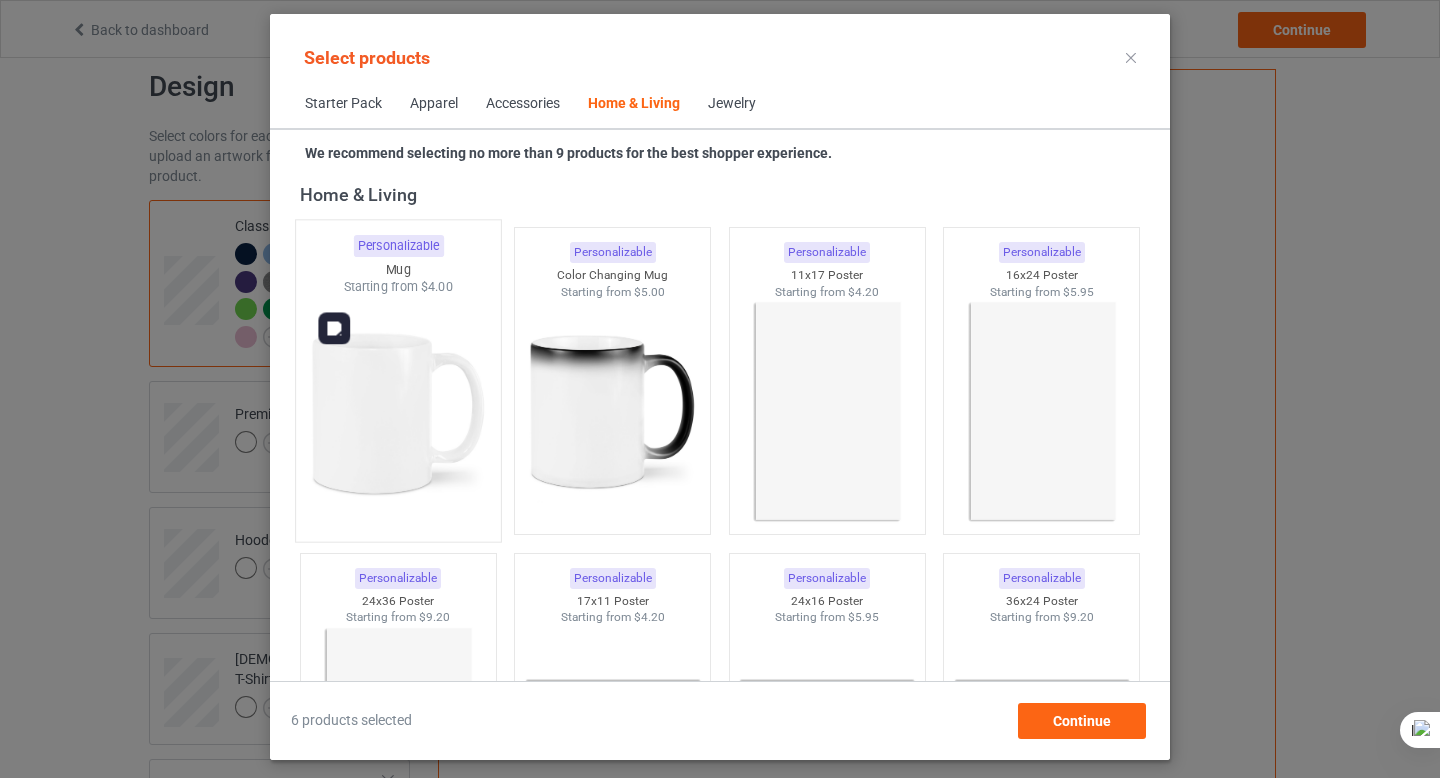 click at bounding box center [398, 413] 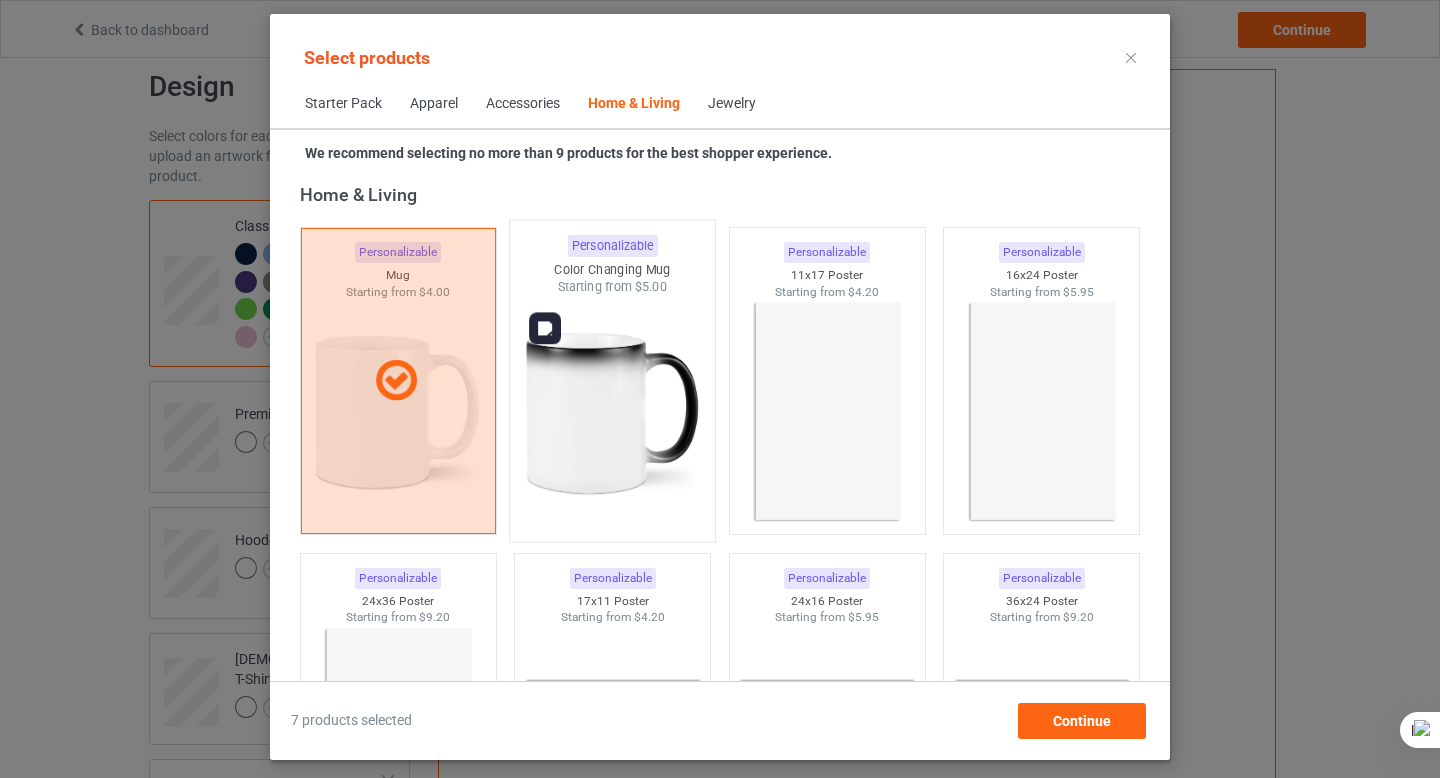click at bounding box center (613, 413) 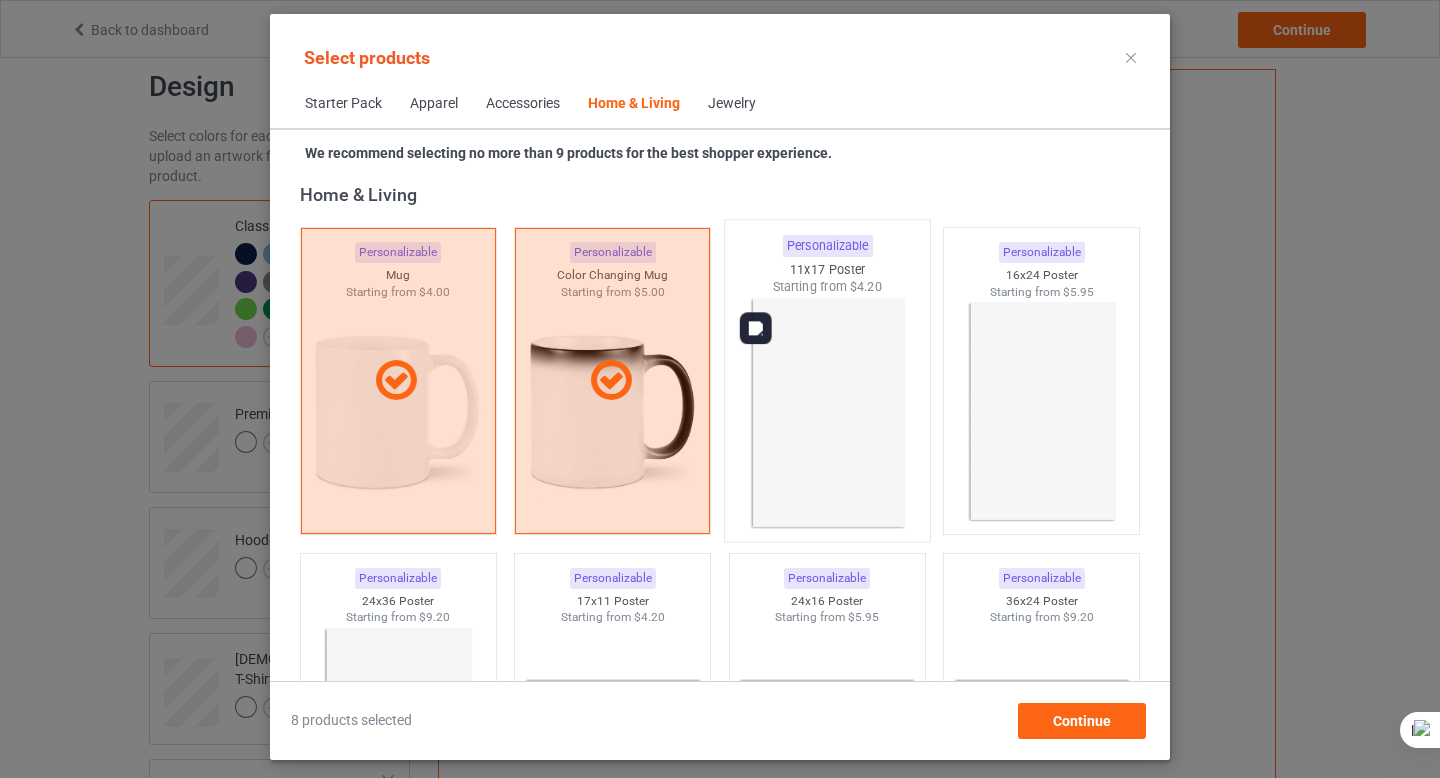 click at bounding box center (827, 413) 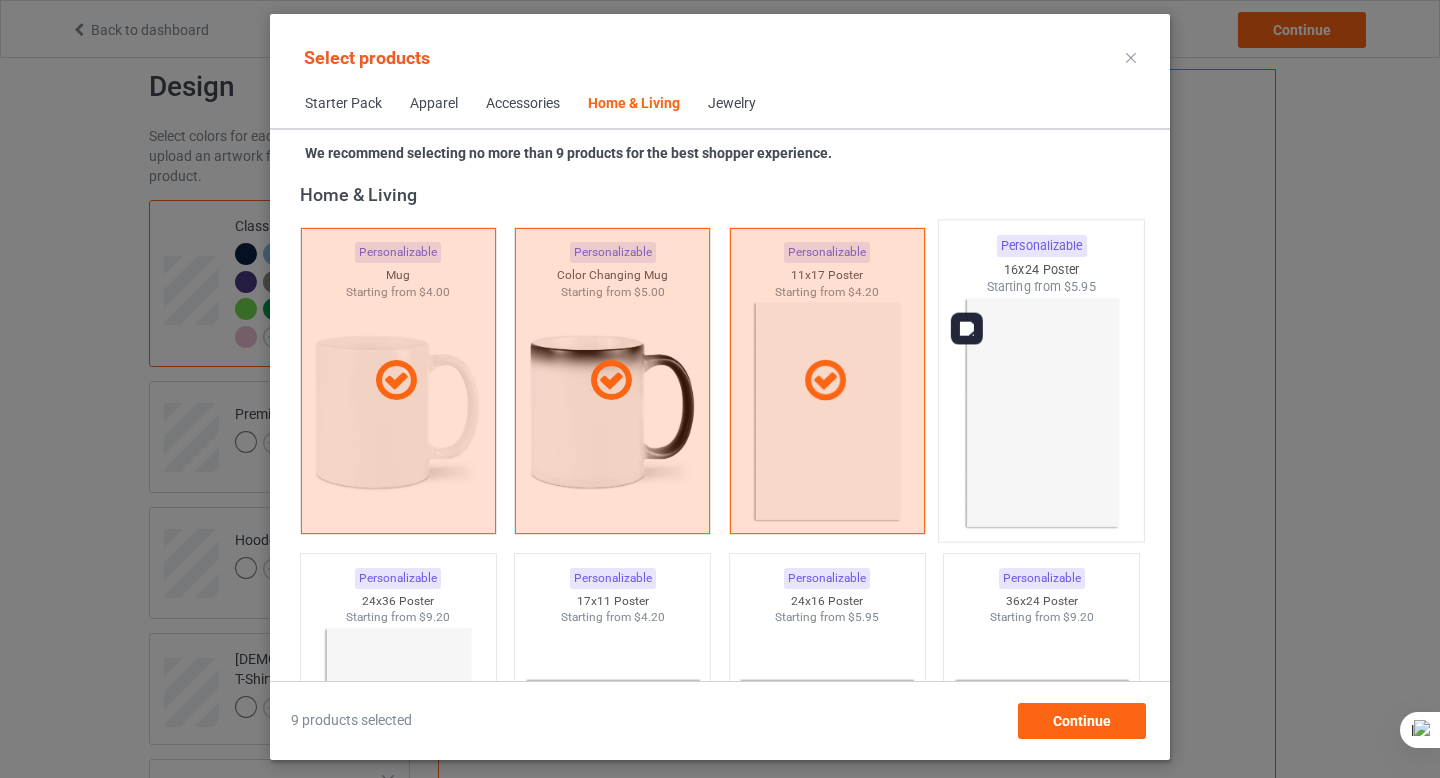 click at bounding box center [1042, 413] 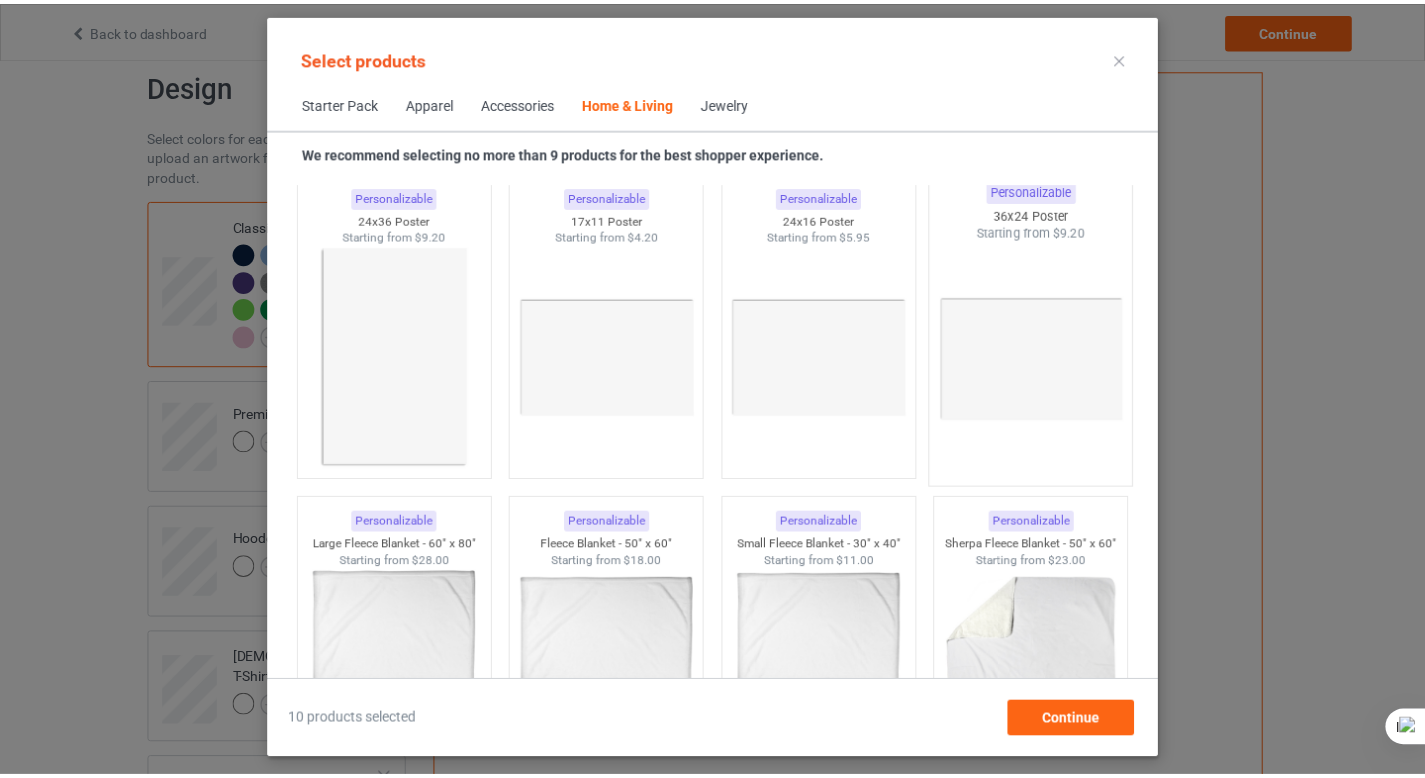 scroll, scrollTop: 9401, scrollLeft: 0, axis: vertical 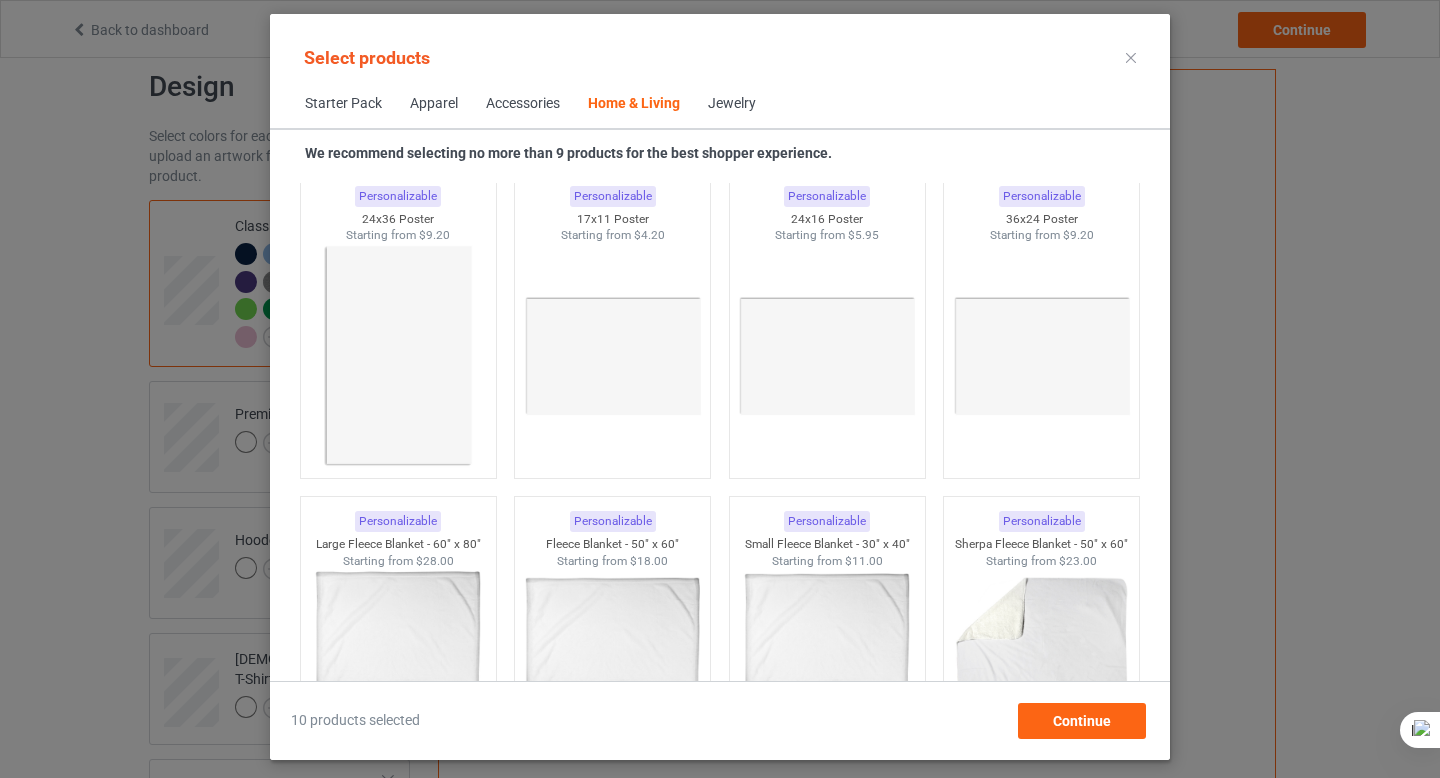click on "Jewelry" at bounding box center (732, 104) 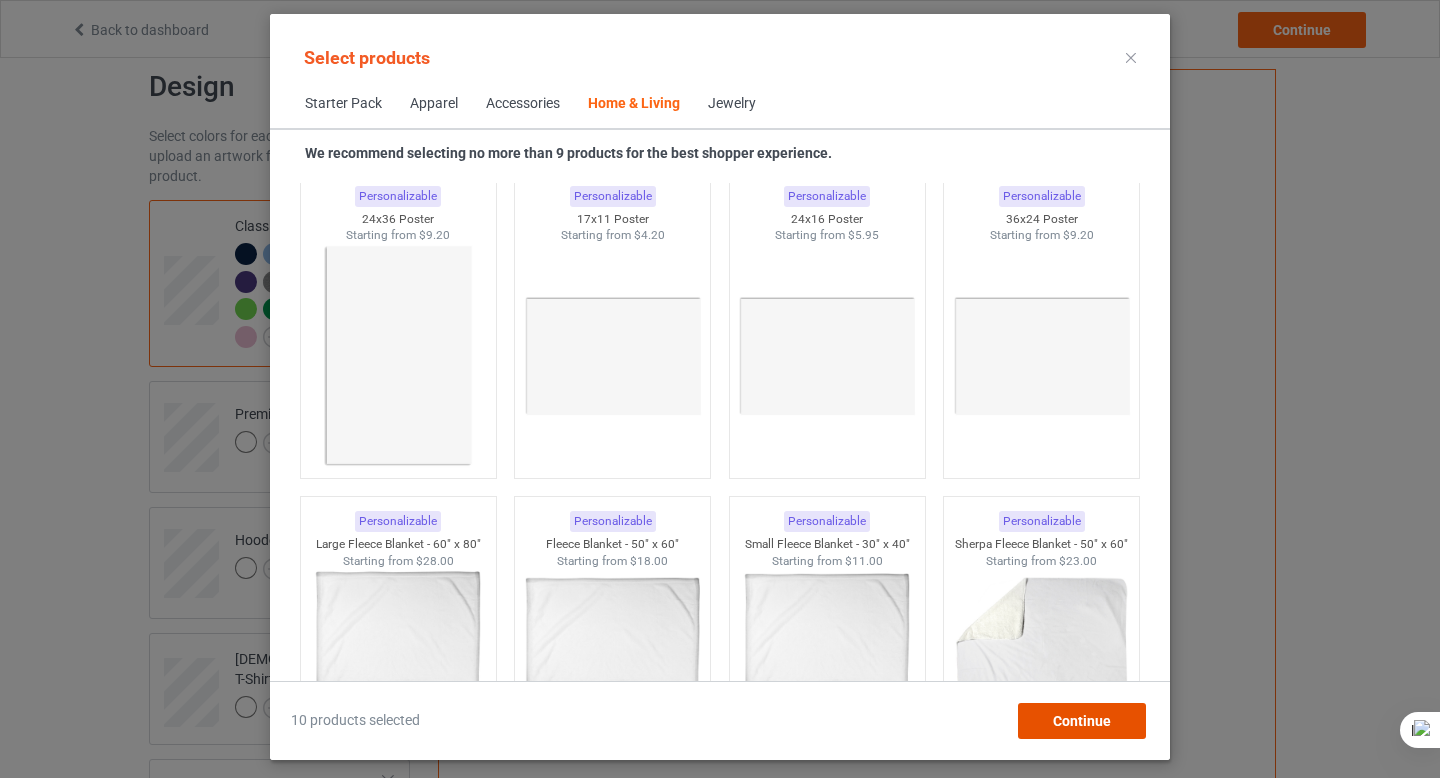 click on "Continue" at bounding box center [1082, 721] 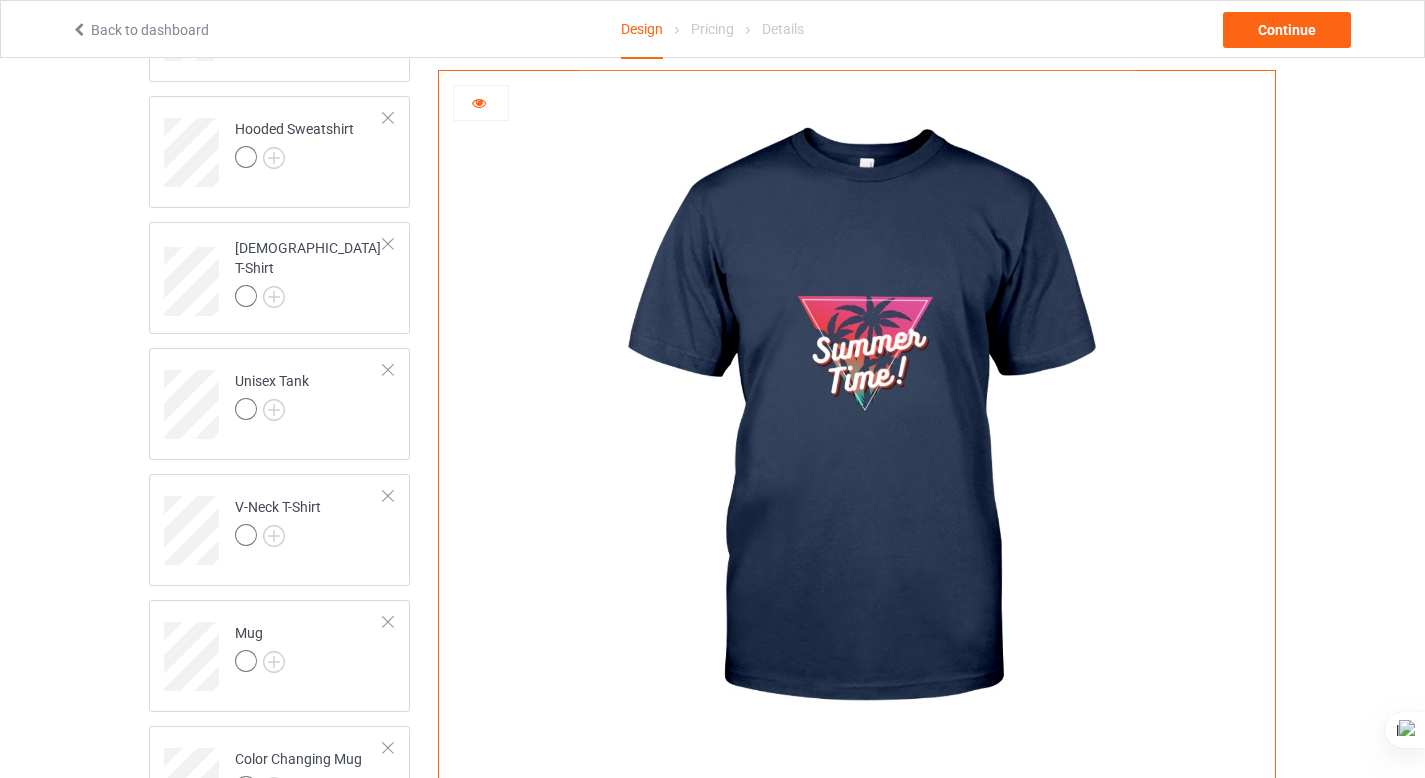 scroll, scrollTop: 0, scrollLeft: 0, axis: both 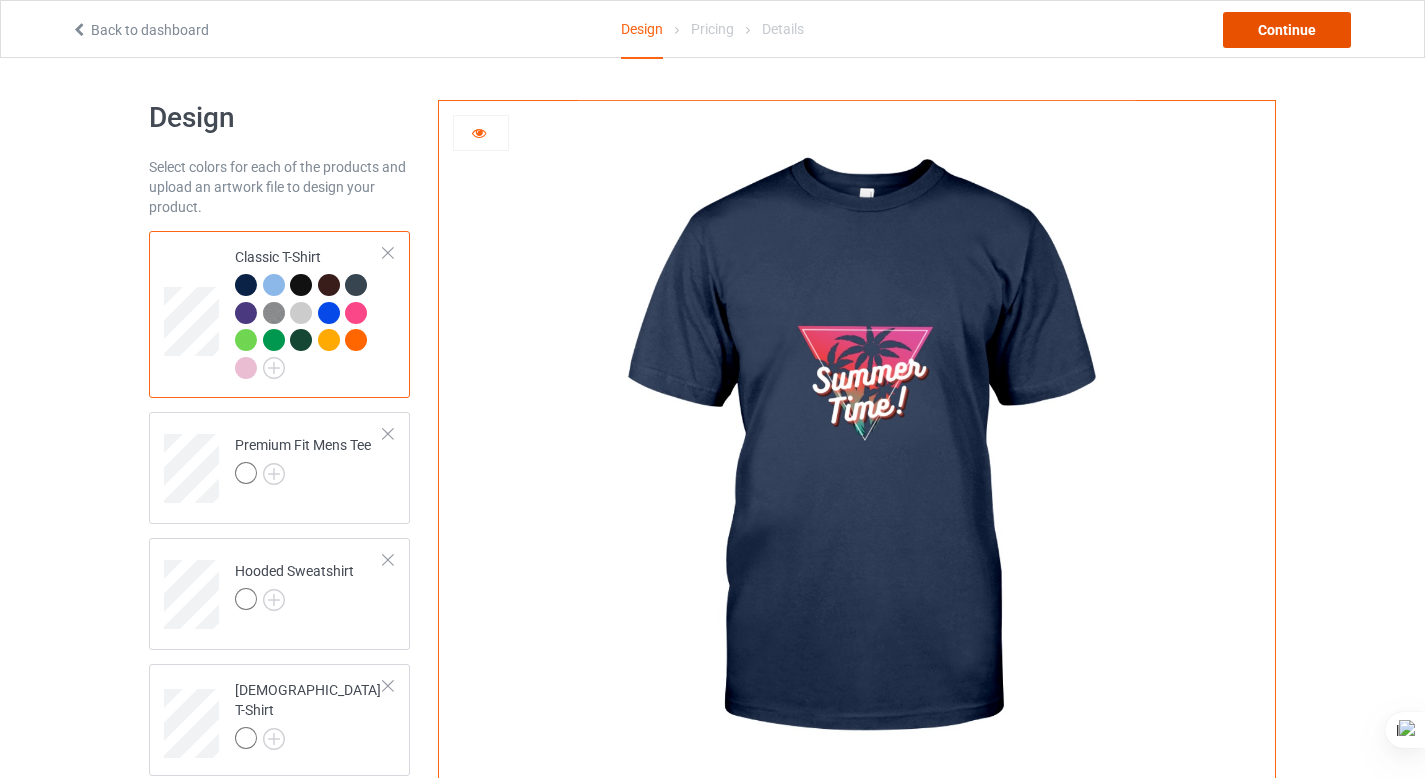 click on "Continue" at bounding box center (1287, 30) 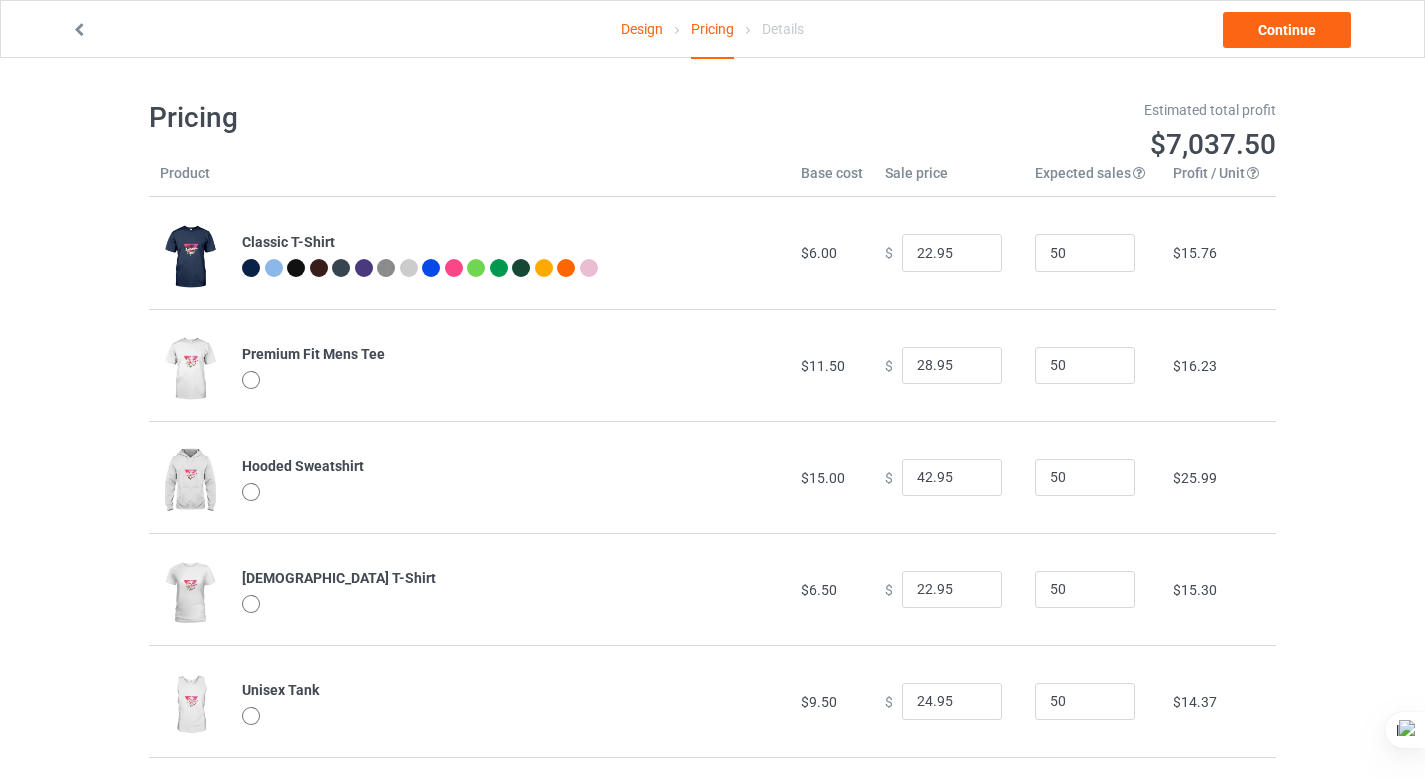 click at bounding box center [251, 380] 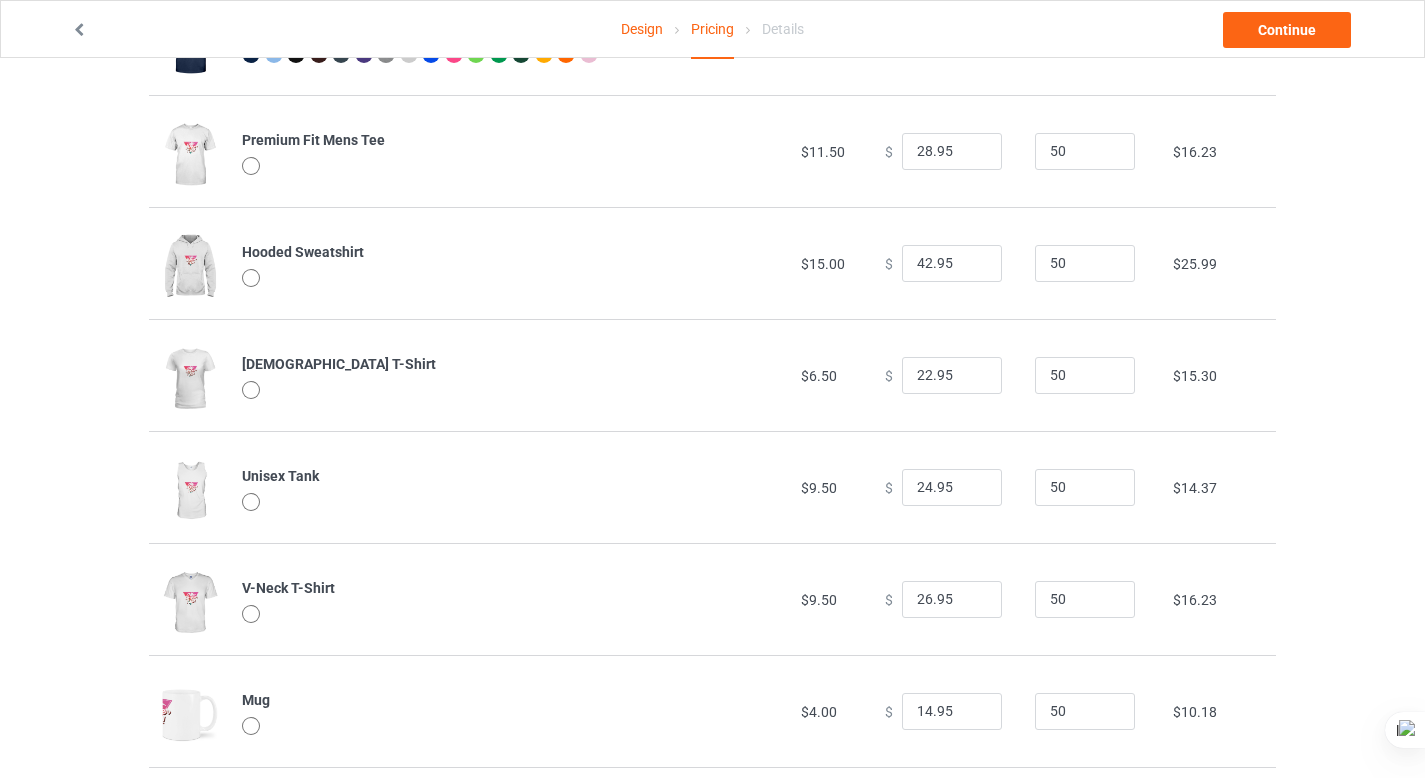 scroll, scrollTop: 213, scrollLeft: 0, axis: vertical 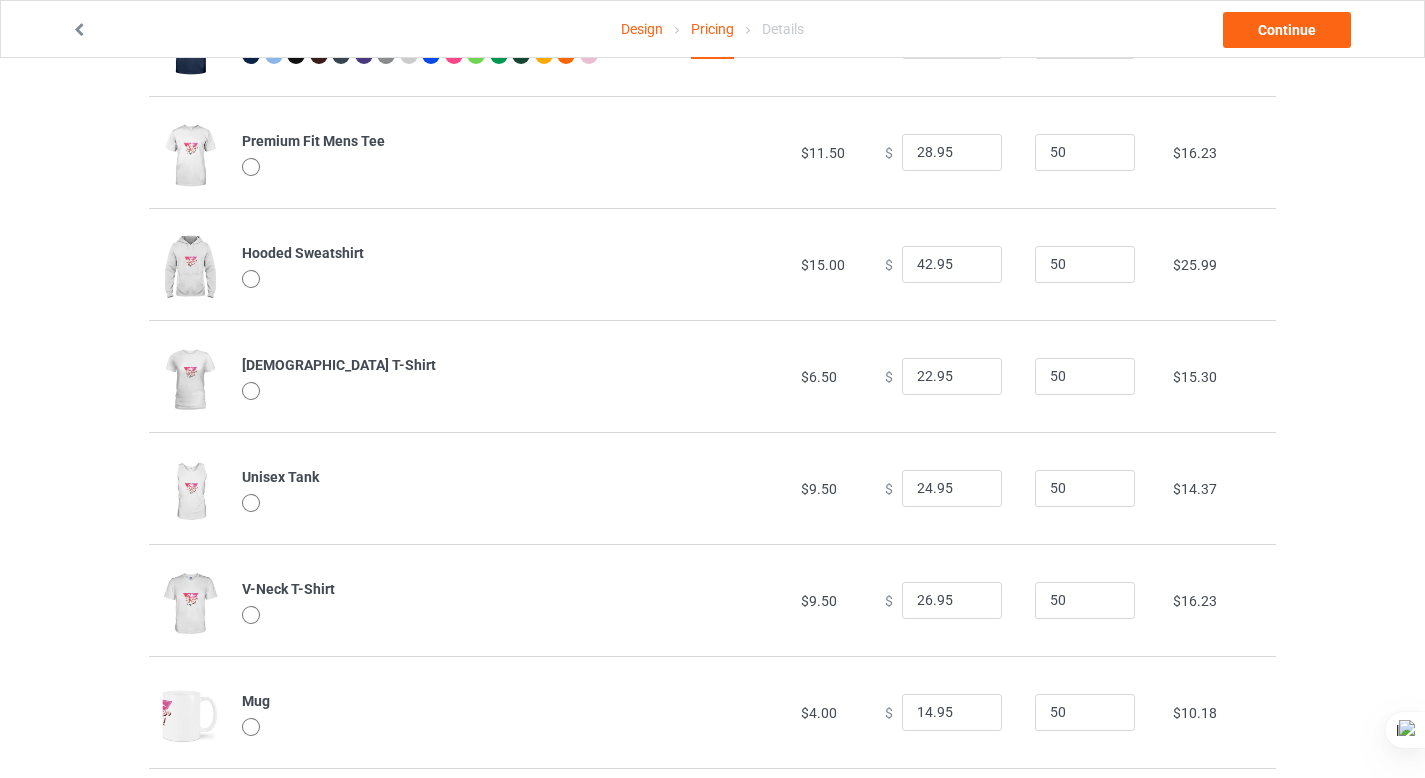 click at bounding box center [251, 167] 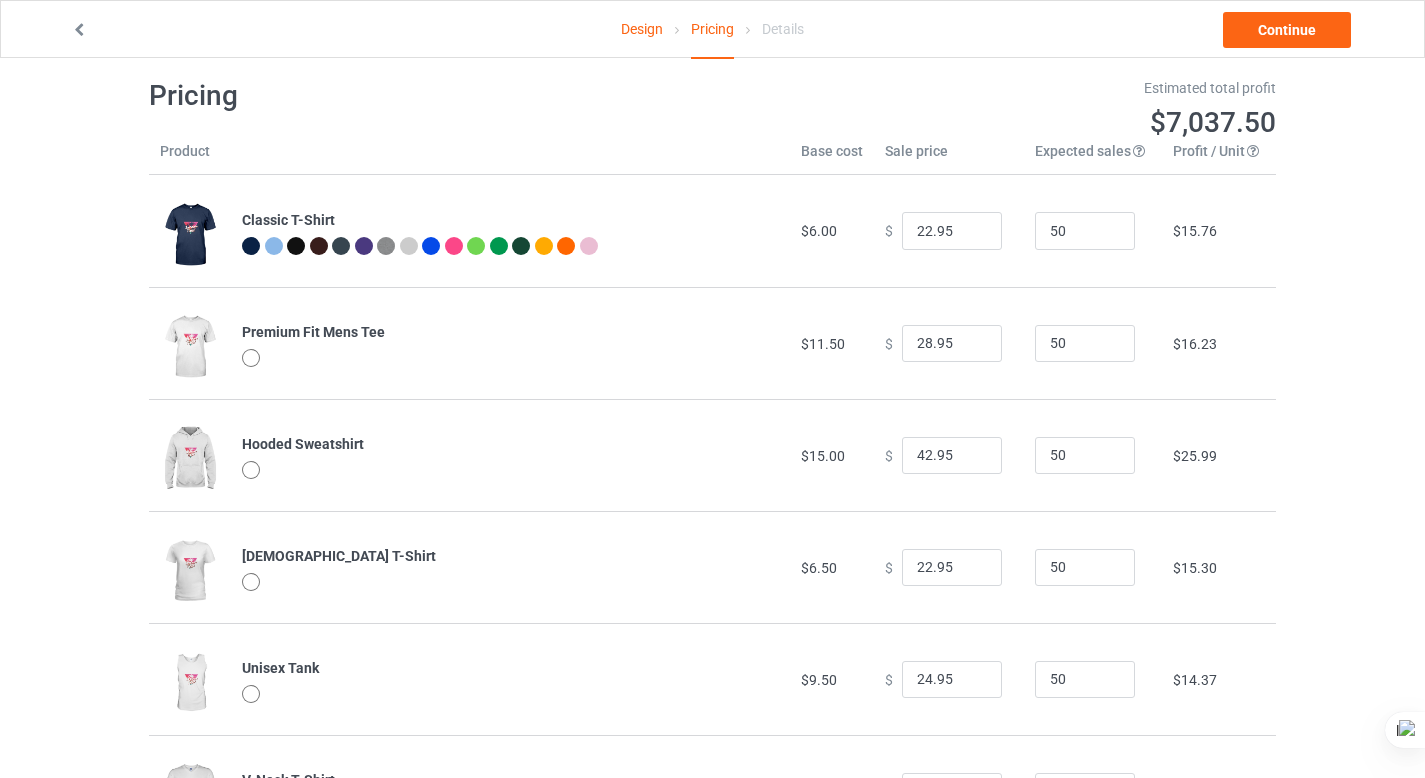 scroll, scrollTop: 0, scrollLeft: 0, axis: both 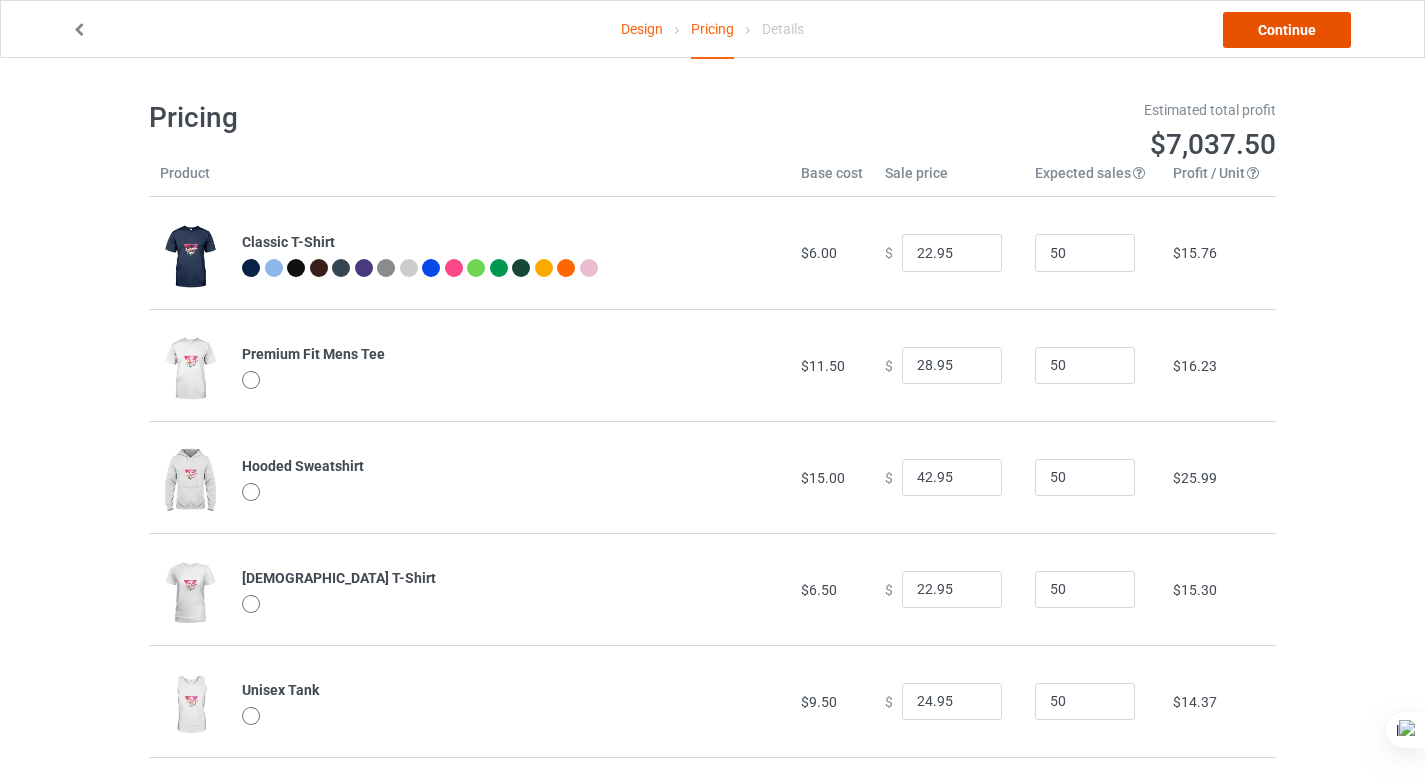 click on "Continue" at bounding box center [1287, 30] 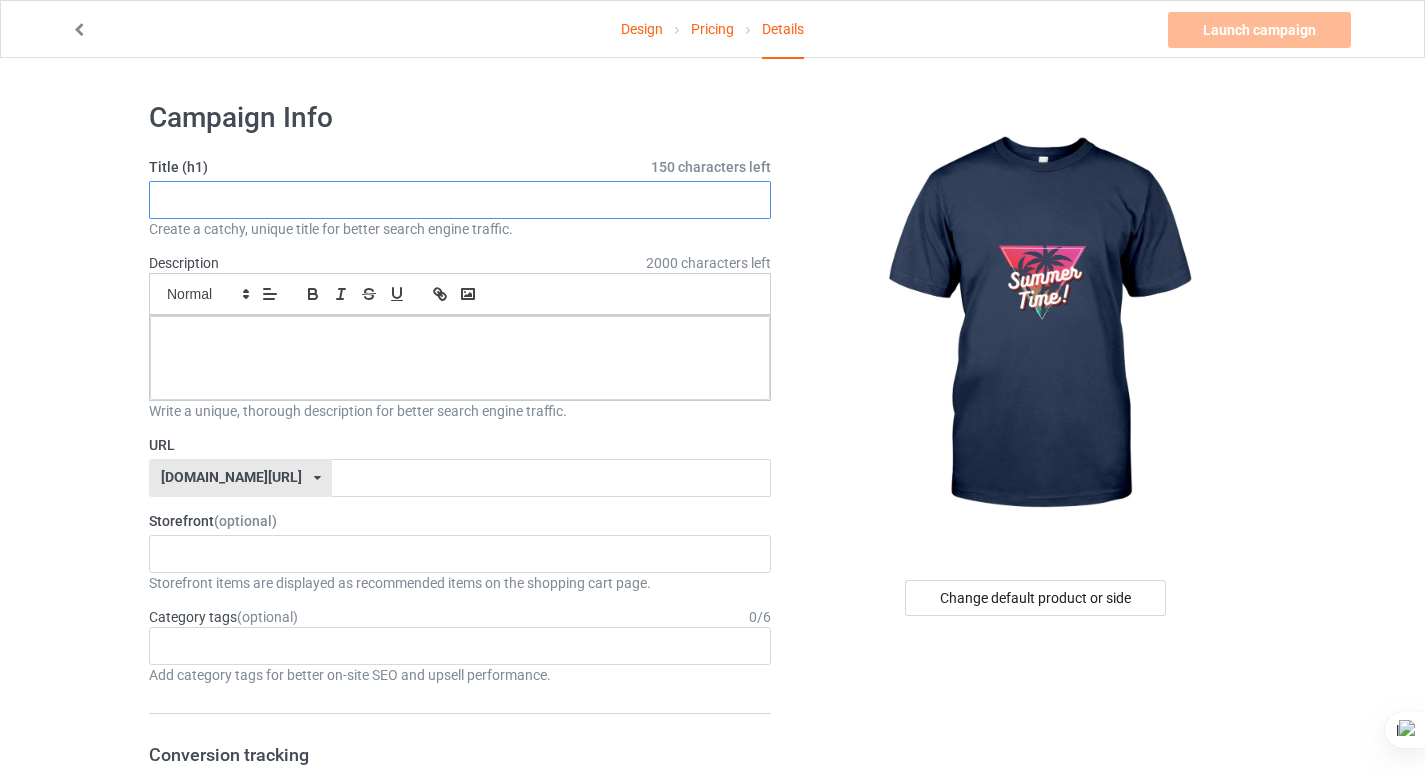 click at bounding box center (460, 200) 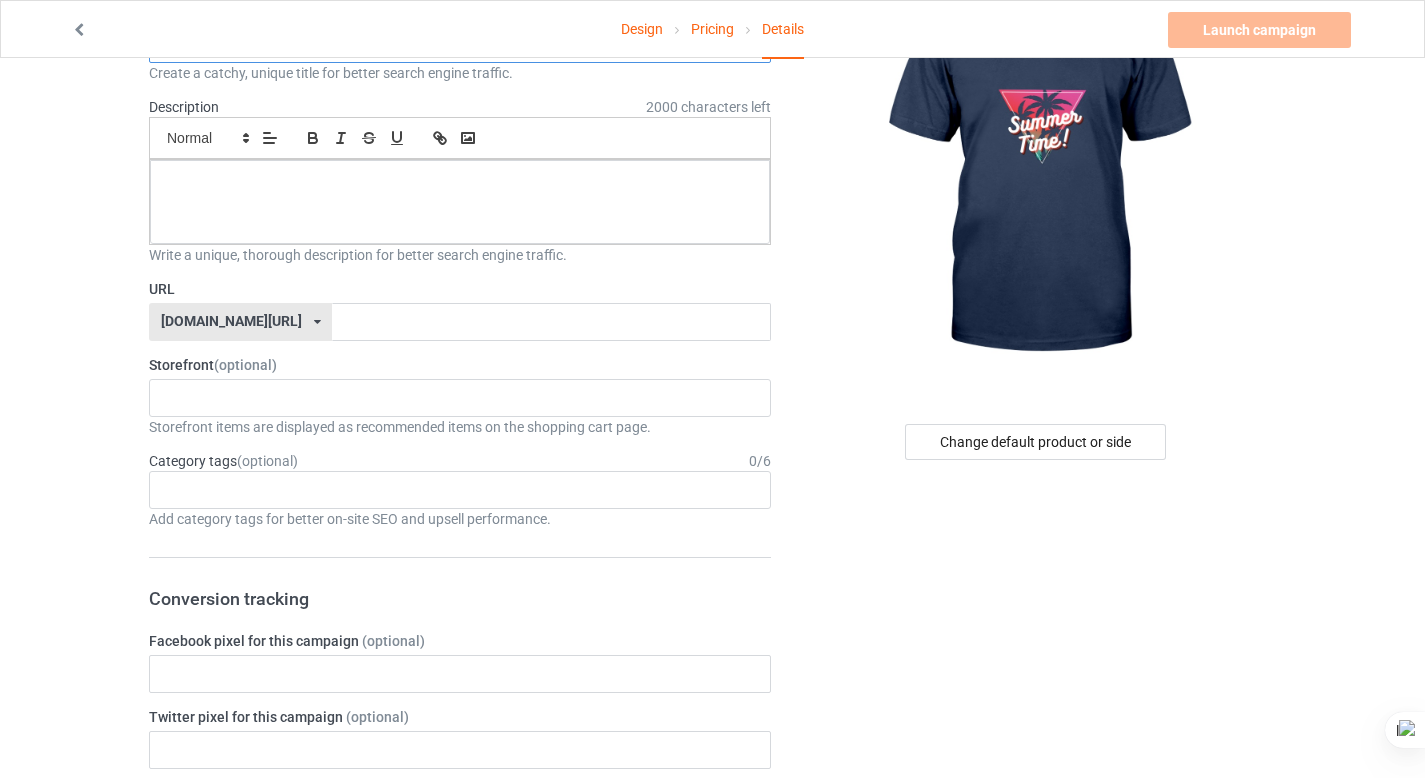 scroll, scrollTop: 198, scrollLeft: 0, axis: vertical 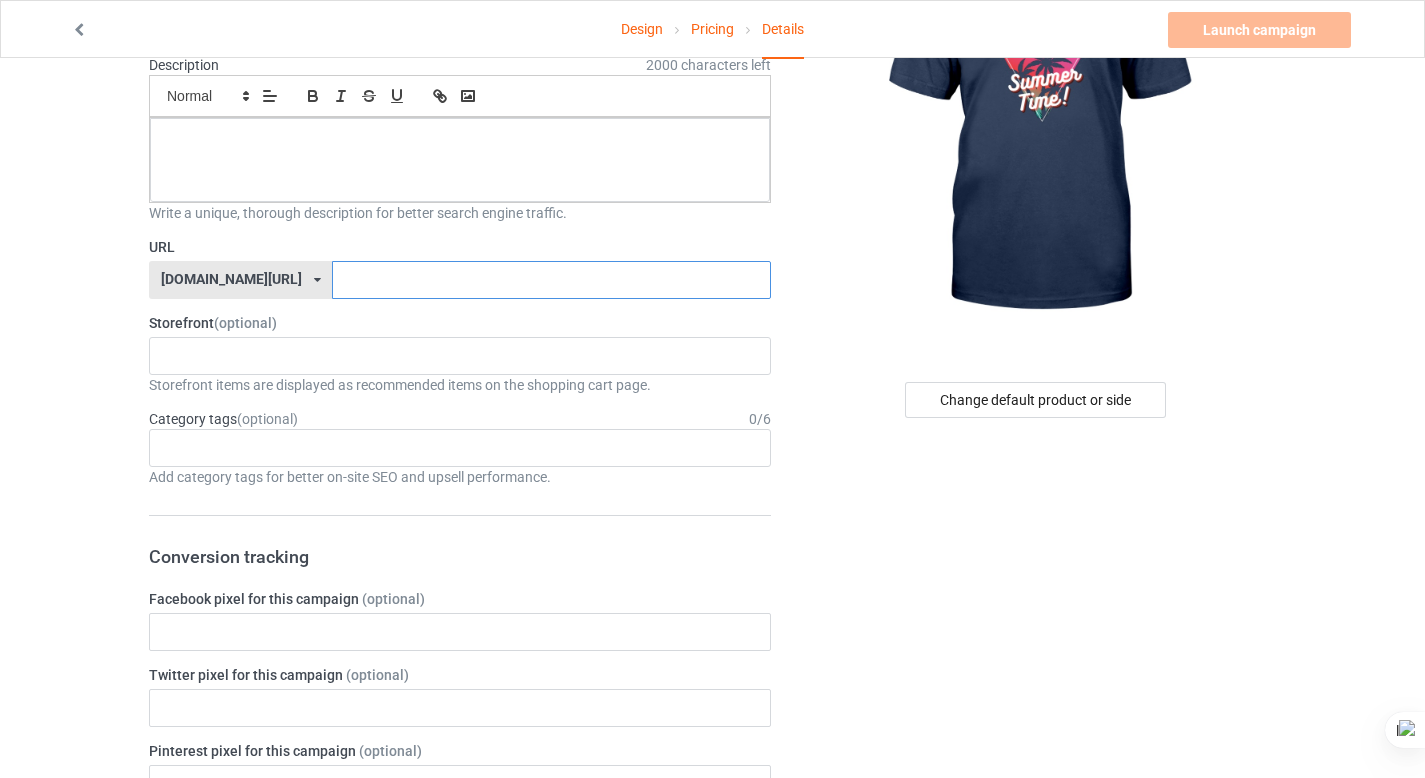 click at bounding box center [551, 280] 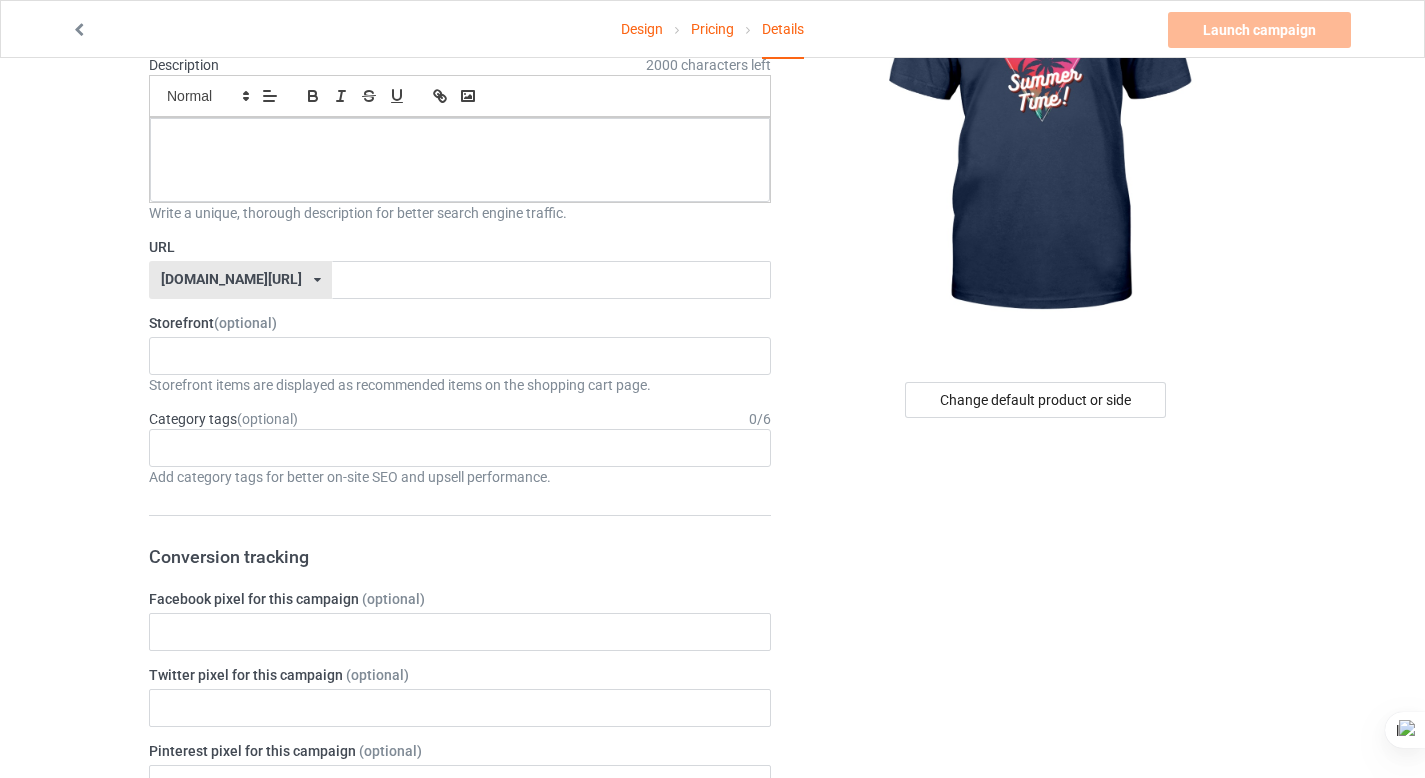 click on "[DOMAIN_NAME][URL] [DOMAIN_NAME][URL] 587d0d41cee36fd012c64a69" at bounding box center [240, 280] 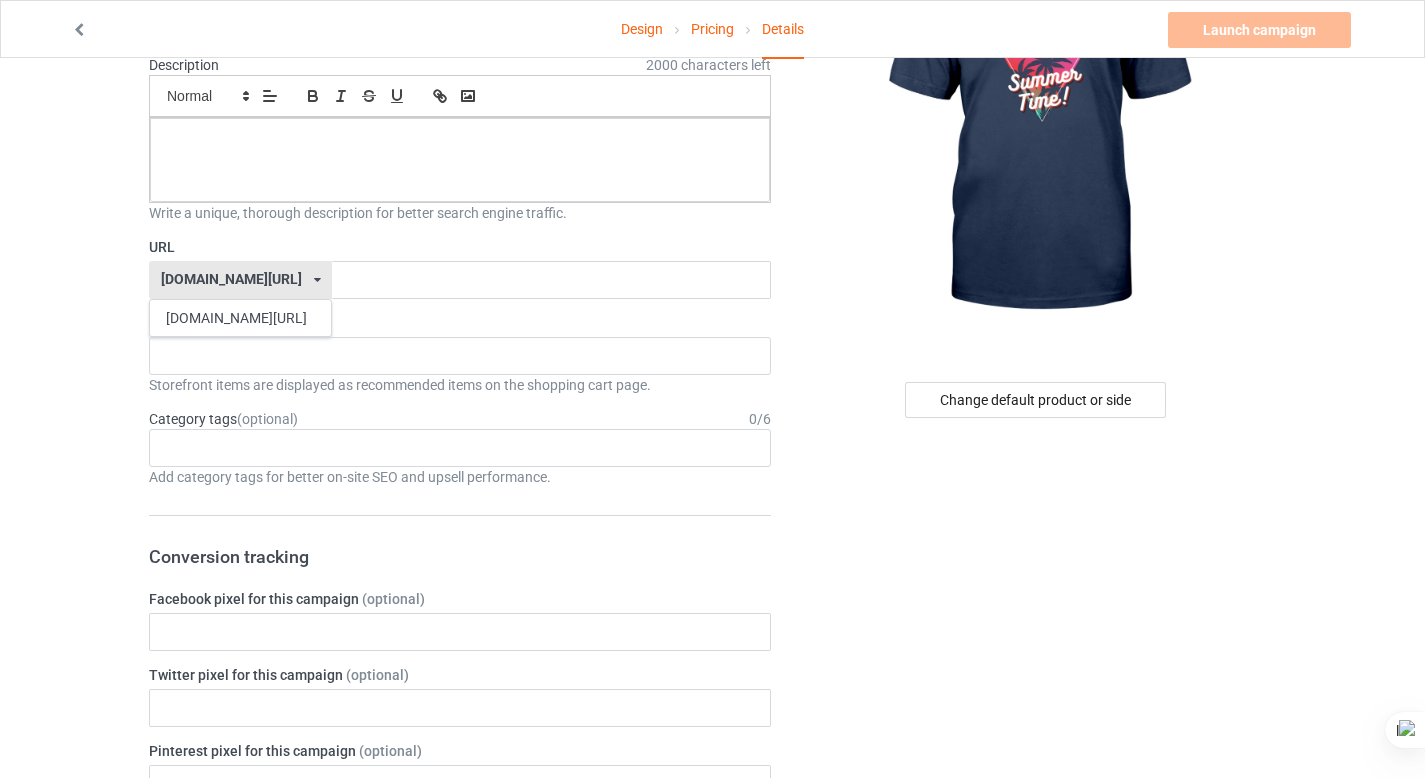 click on "[DOMAIN_NAME][URL] [DOMAIN_NAME][URL] 587d0d41cee36fd012c64a69" at bounding box center (240, 280) 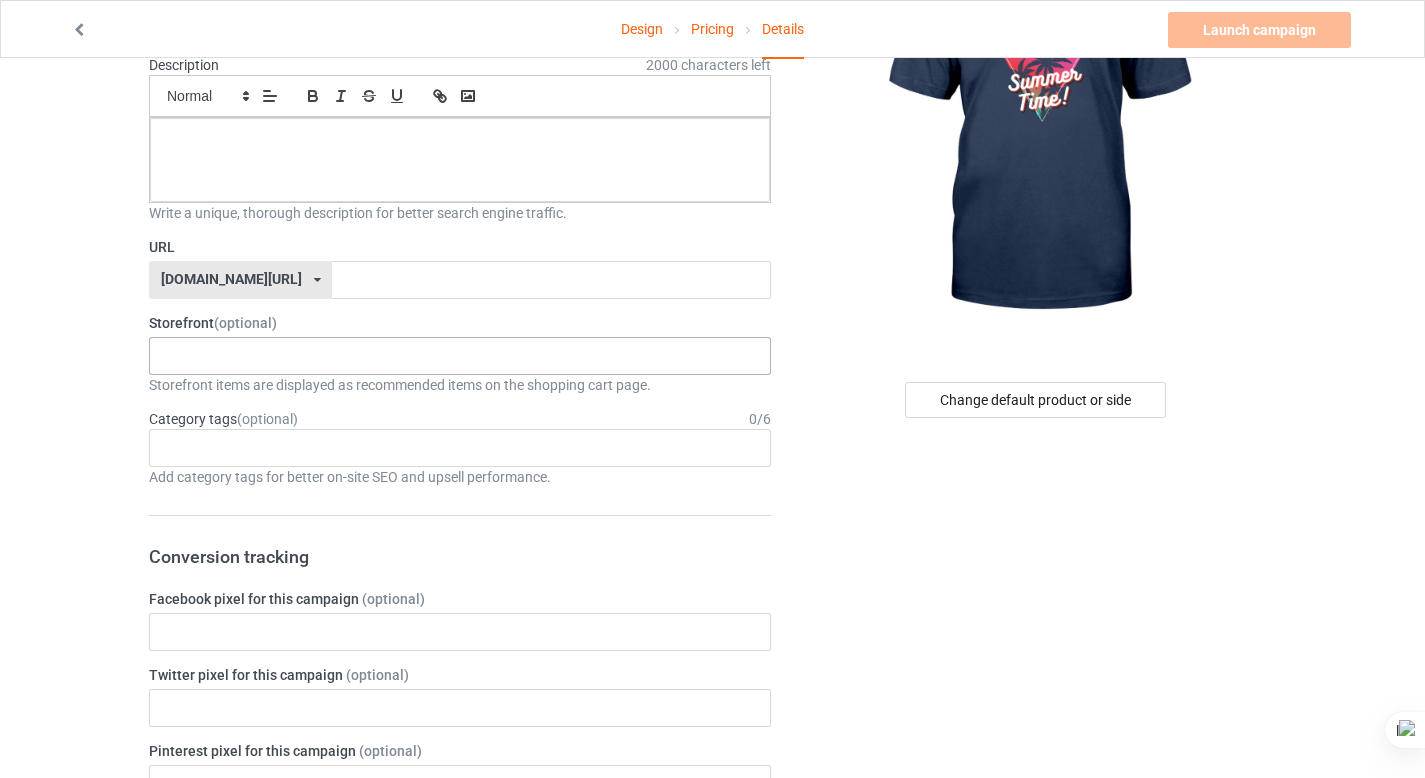 click on "No result found" at bounding box center (460, 356) 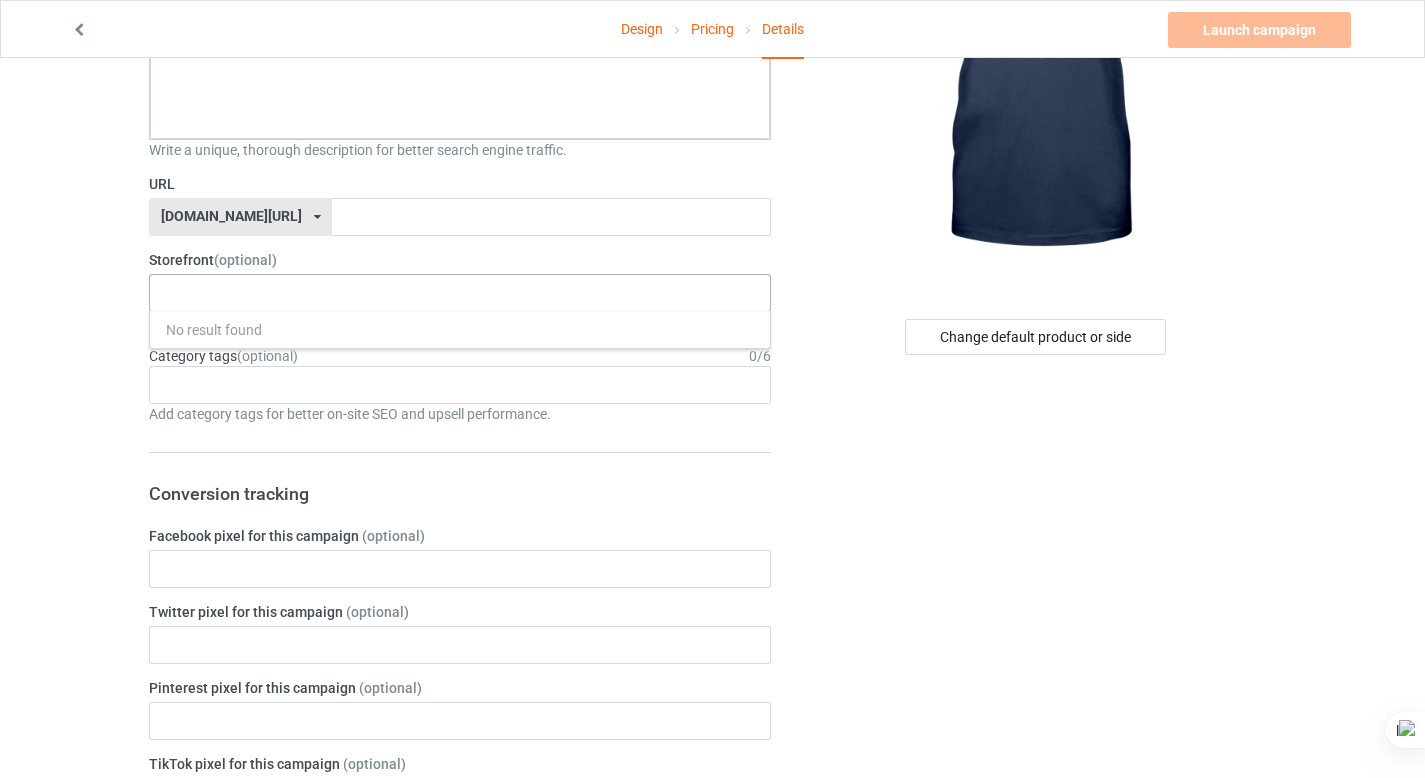 scroll, scrollTop: 271, scrollLeft: 0, axis: vertical 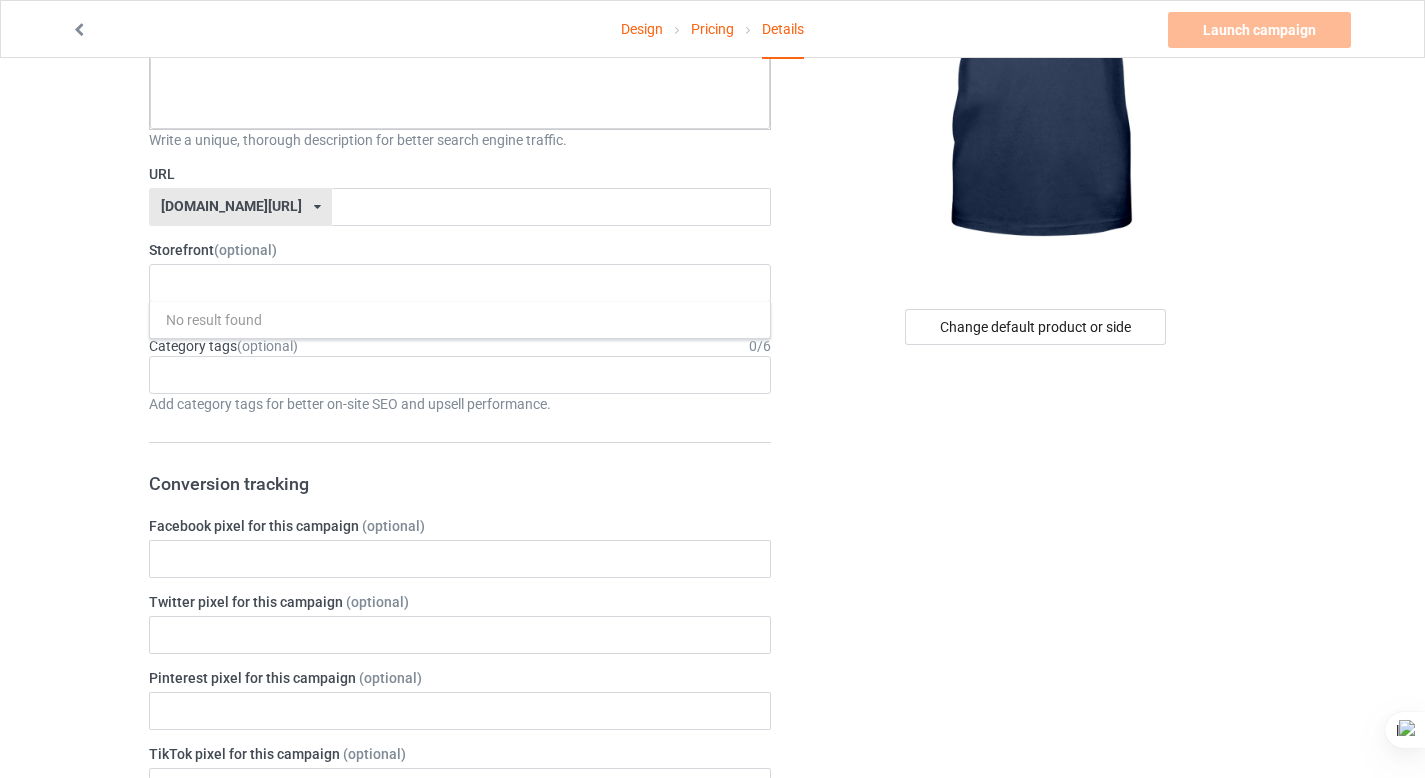 click on "Design Pricing Details Launch campaign Please enter campaign title Campaign Info Title (h1) 150   characters left Create a catchy, unique title for better search engine traffic. Description 2000   characters left       Small Normal Large Big Huge                                                                                     Write a unique, thorough description for better search engine traffic. URL [DOMAIN_NAME][URL] [DOMAIN_NAME][URL] 587d0d41cee36fd012c64a69 Storefront (optional) No result found Storefront items are displayed as recommended items on the shopping cart page. Category tags (optional) 0 / 6 Age > [DEMOGRAPHIC_DATA] > 1 Age > [DEMOGRAPHIC_DATA] Months > 1 Month Age > [DEMOGRAPHIC_DATA] Months Age > [DEMOGRAPHIC_DATA] Age > [DEMOGRAPHIC_DATA] > 10 Age > [DEMOGRAPHIC_DATA] Months > 10 Month Age > [DEMOGRAPHIC_DATA] > 100 Sports > Running > 10K Run Age > [DEMOGRAPHIC_DATA] > 11 Age > [DEMOGRAPHIC_DATA] Months > 11 Month Age > [DEMOGRAPHIC_DATA] > 12 Age > [DEMOGRAPHIC_DATA] Months > 12 Month Age > [DEMOGRAPHIC_DATA] > 13 Age > [DEMOGRAPHIC_DATA] > 14 Age > [DEMOGRAPHIC_DATA] > 15 Sports > Running > 15K Run Age > [DEMOGRAPHIC_DATA] > 16 Age > [DEMOGRAPHIC_DATA] > 17 Age > [DEMOGRAPHIC_DATA] > 18 Age > [DEMOGRAPHIC_DATA] > 19 Age > Decades > 1920s Age [DEMOGRAPHIC_DATA]" at bounding box center [712, 823] 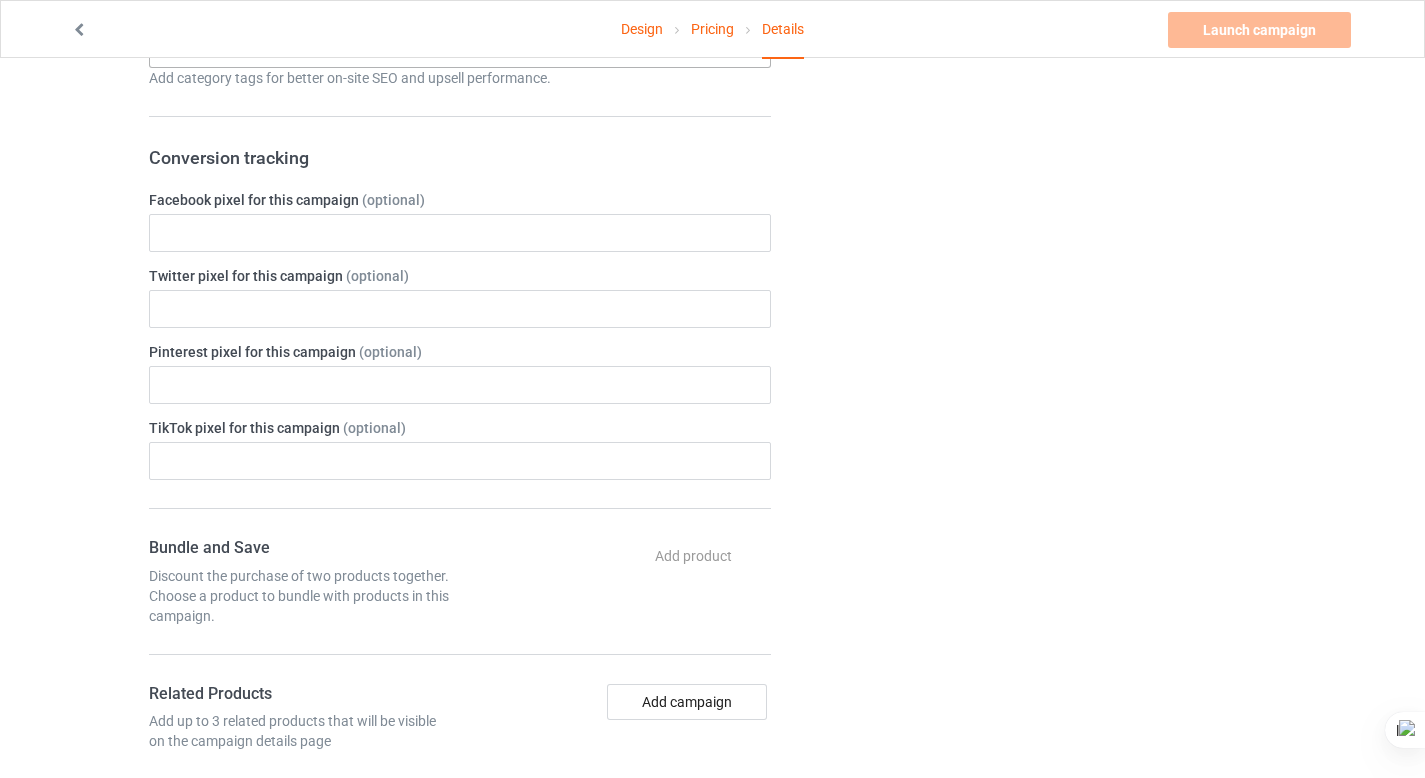 scroll, scrollTop: 600, scrollLeft: 0, axis: vertical 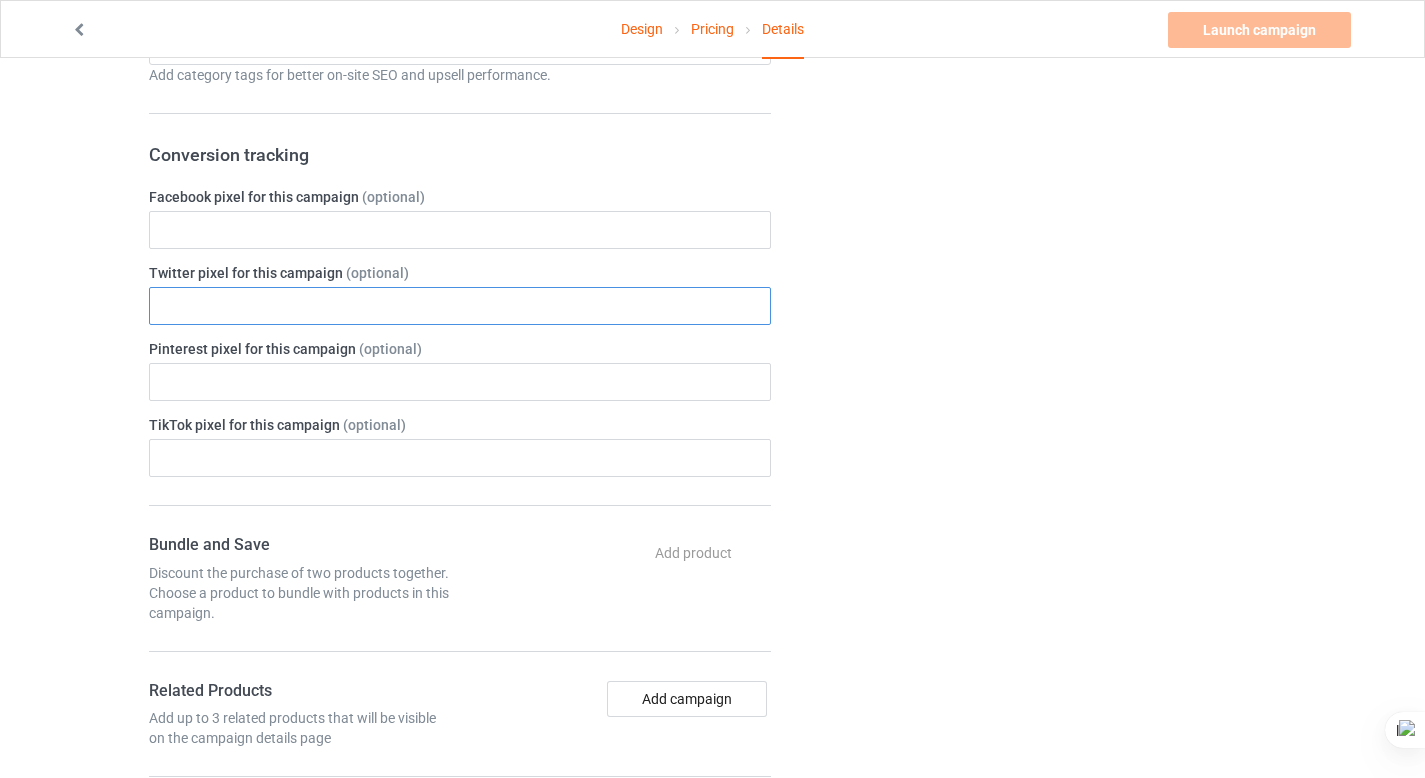 click at bounding box center [460, 306] 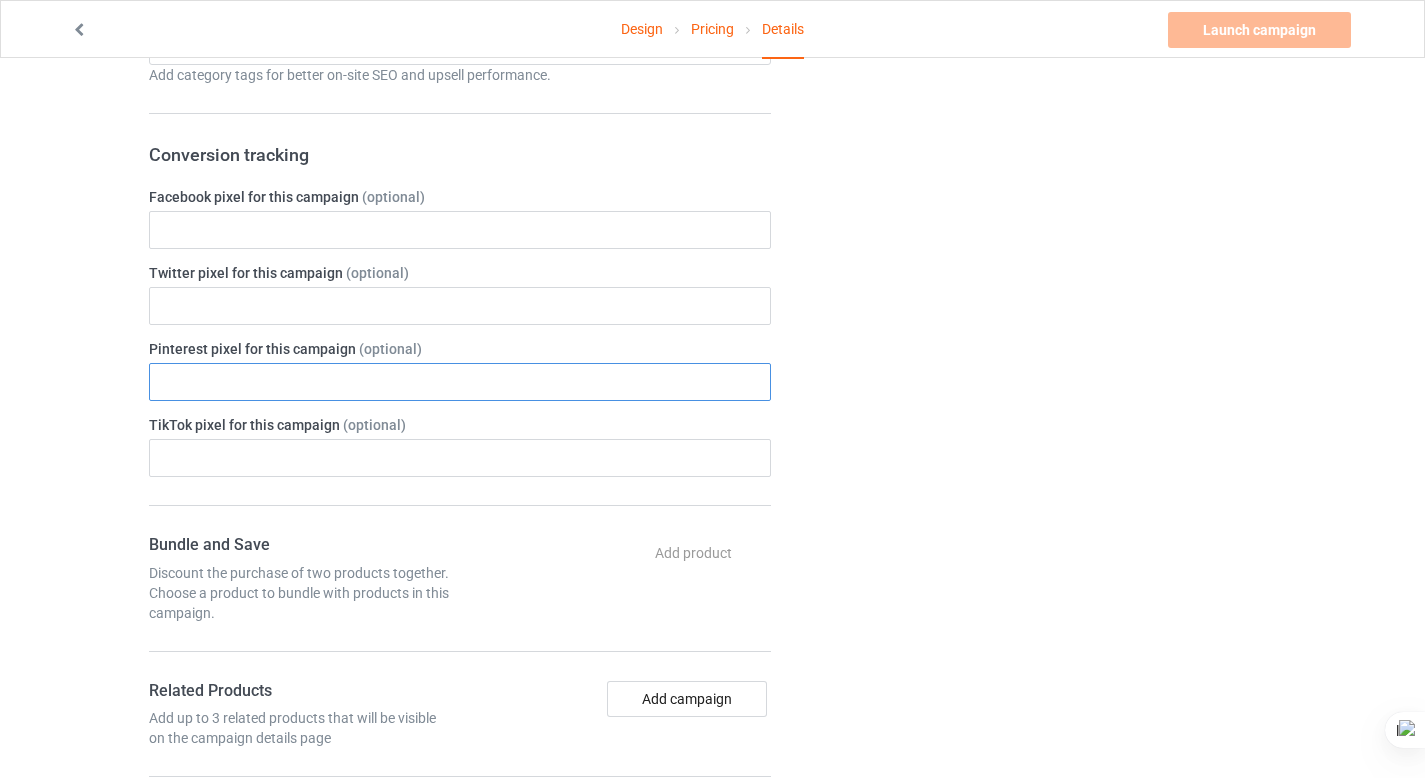 click at bounding box center (460, 382) 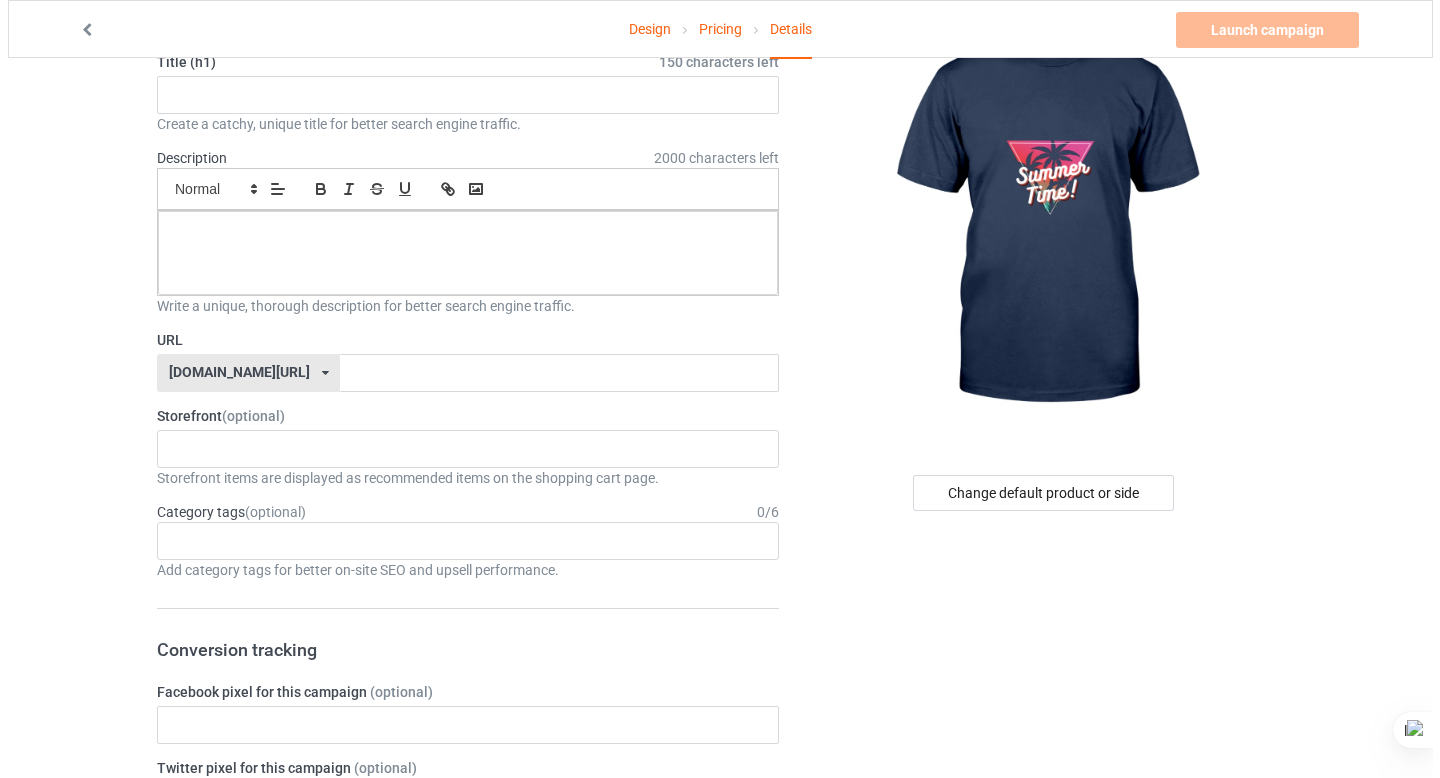 scroll, scrollTop: 0, scrollLeft: 0, axis: both 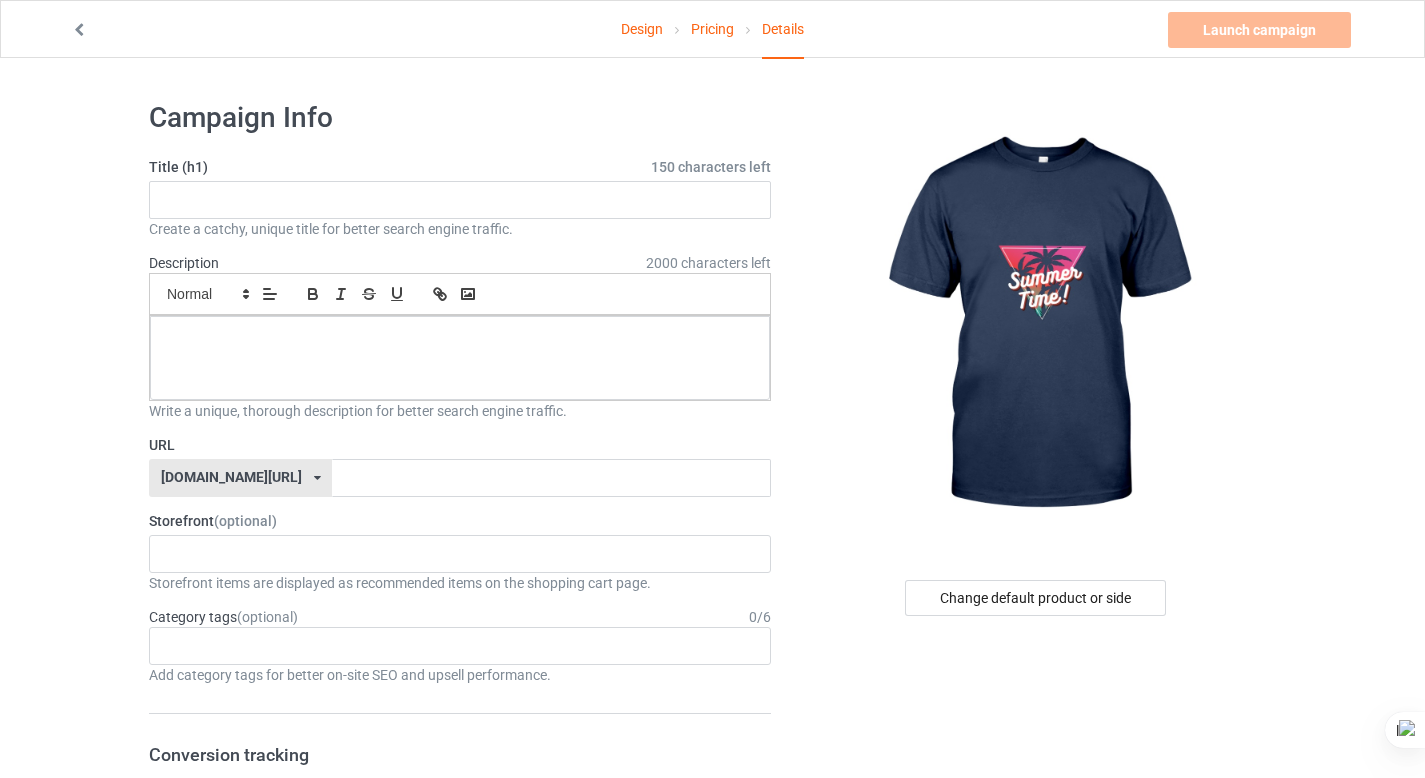 click on "Pricing" at bounding box center (712, 29) 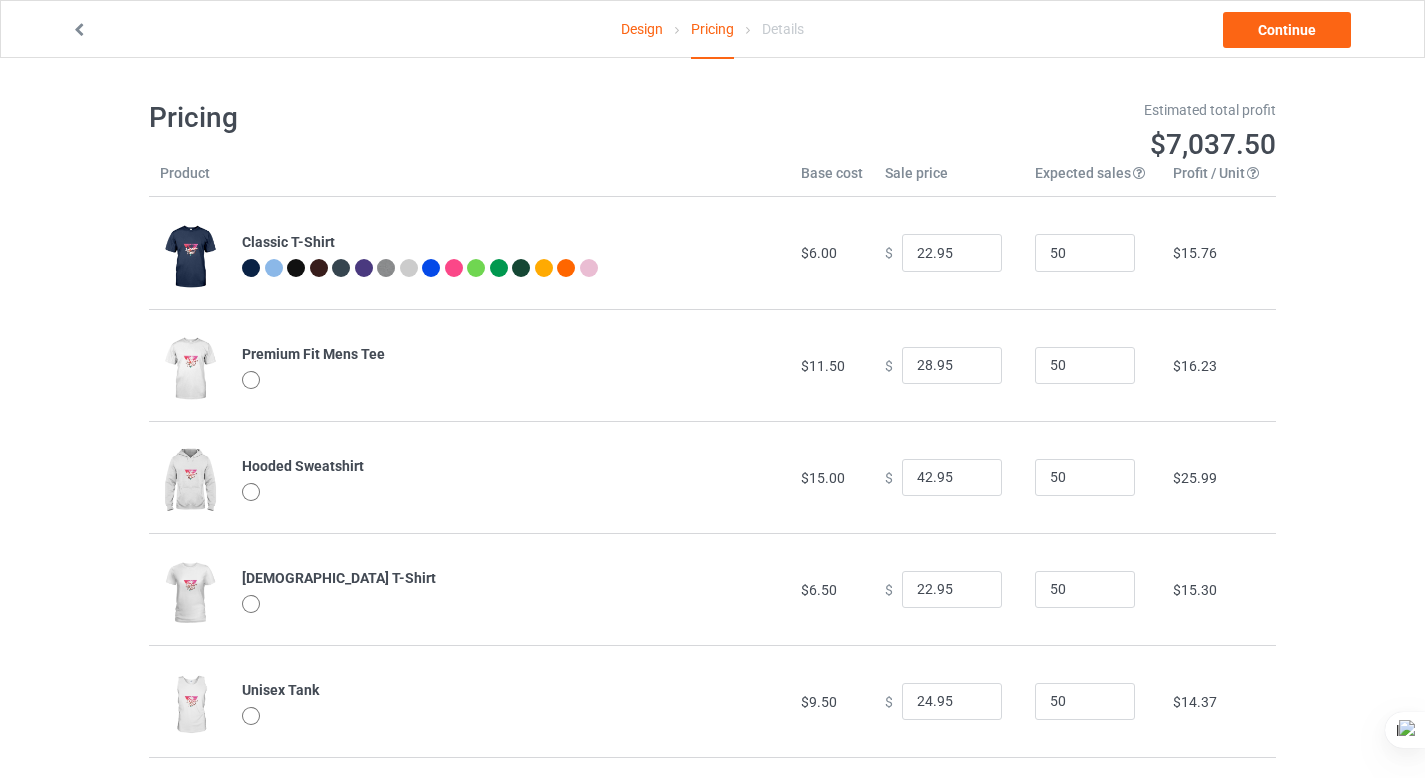 click on "Design" at bounding box center [642, 29] 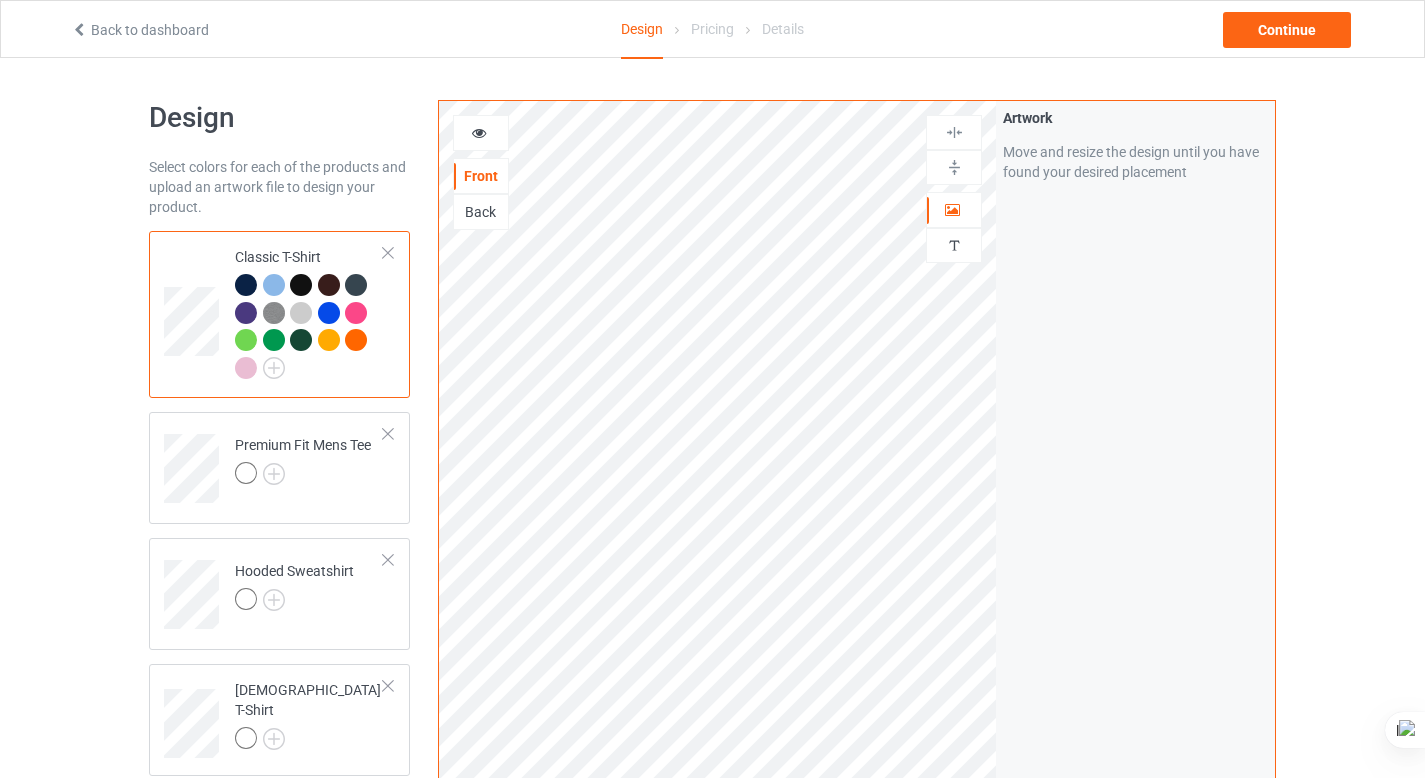 click at bounding box center (388, 253) 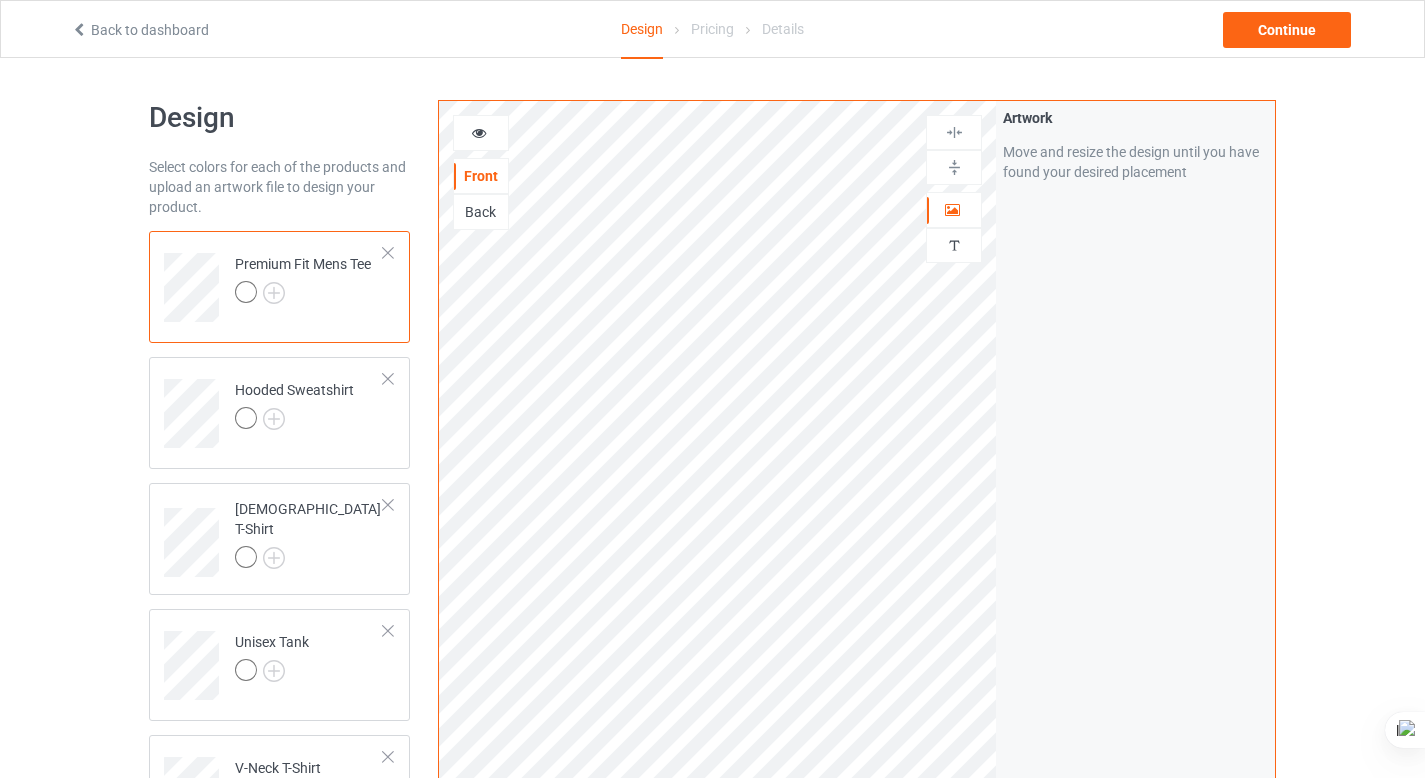 click at bounding box center (388, 253) 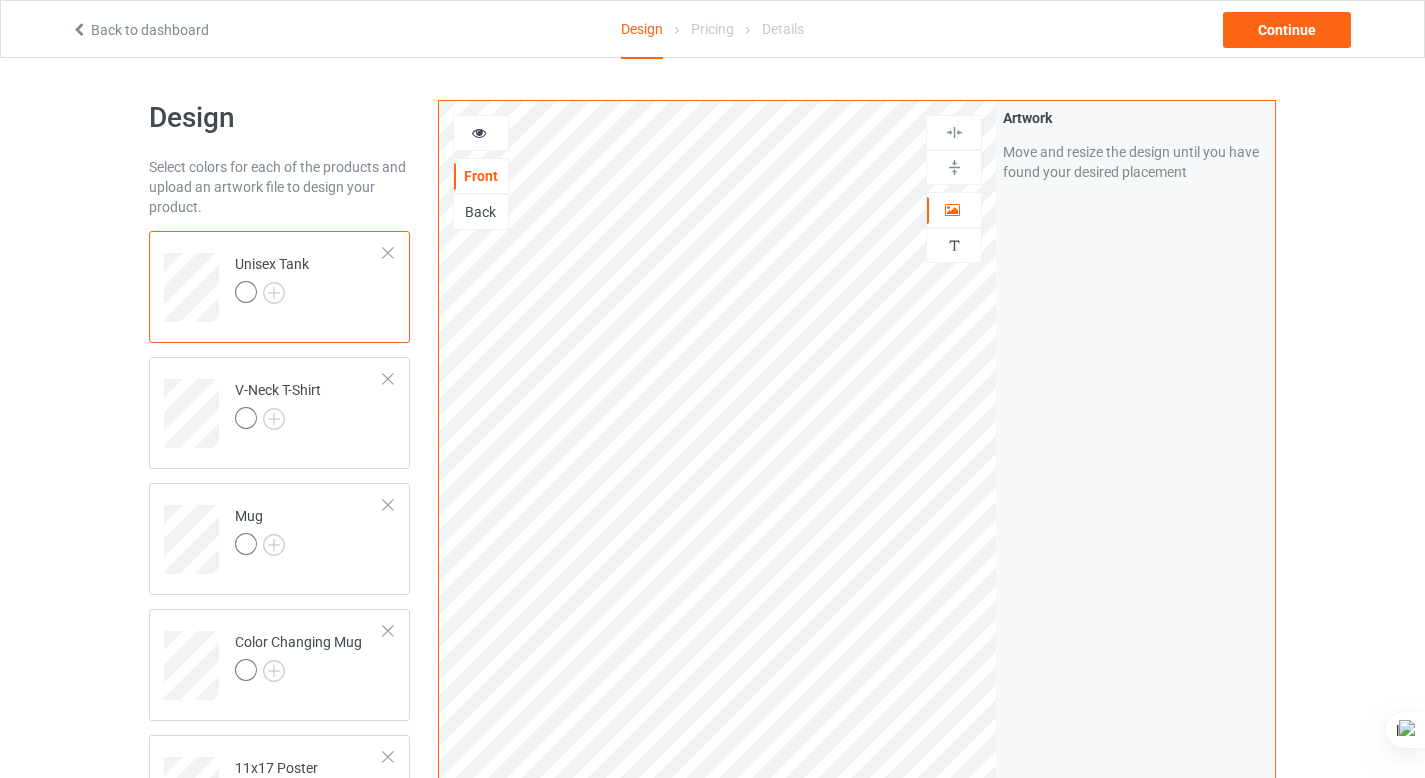 click at bounding box center (388, 253) 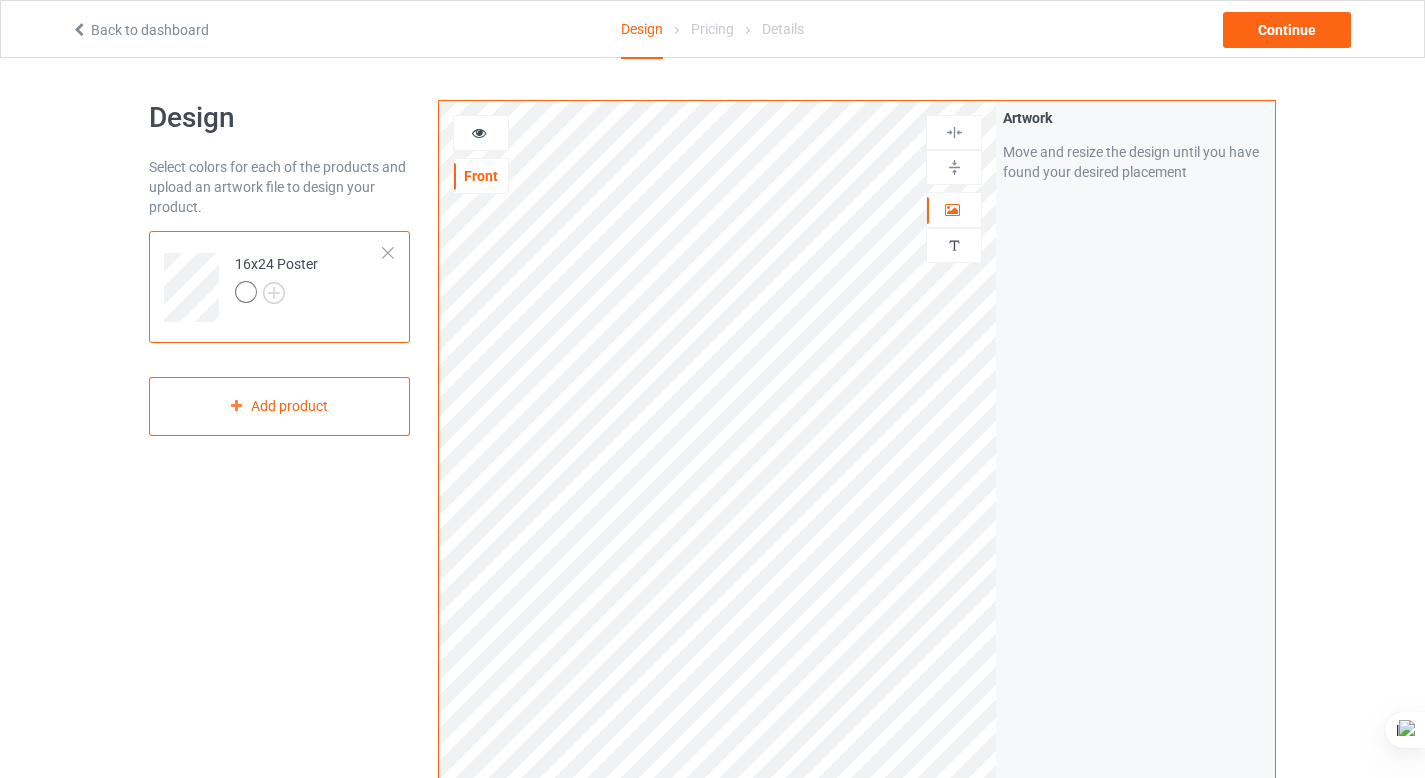 click at bounding box center [388, 253] 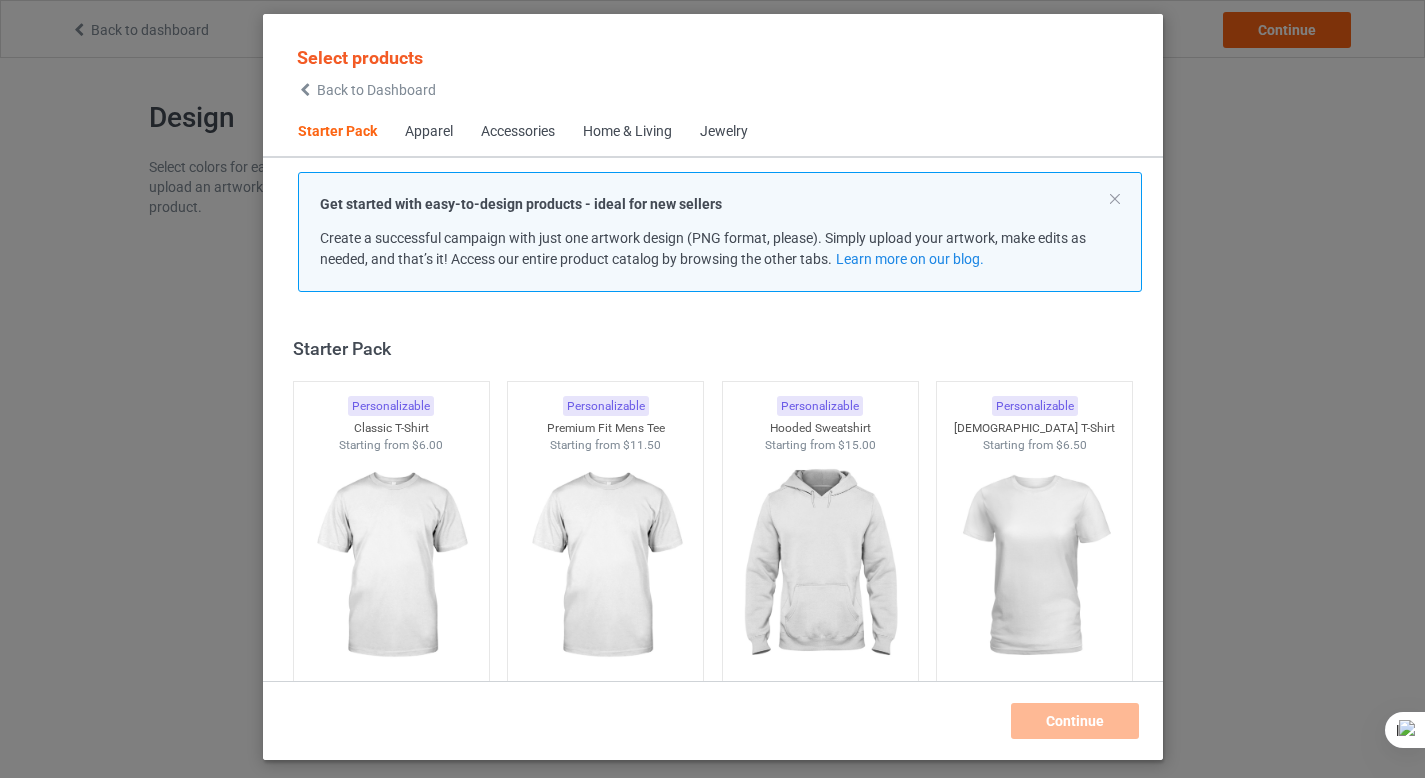 click on "Get started with easy-to-design products - ideal for new sellers Create a successful campaign with just one artwork design (PNG format, please). Simply upload your artwork, make edits as needed, and that’s it! Access our entire product catalog by browsing the other tabs. Learn more on our blog." at bounding box center (720, 232) 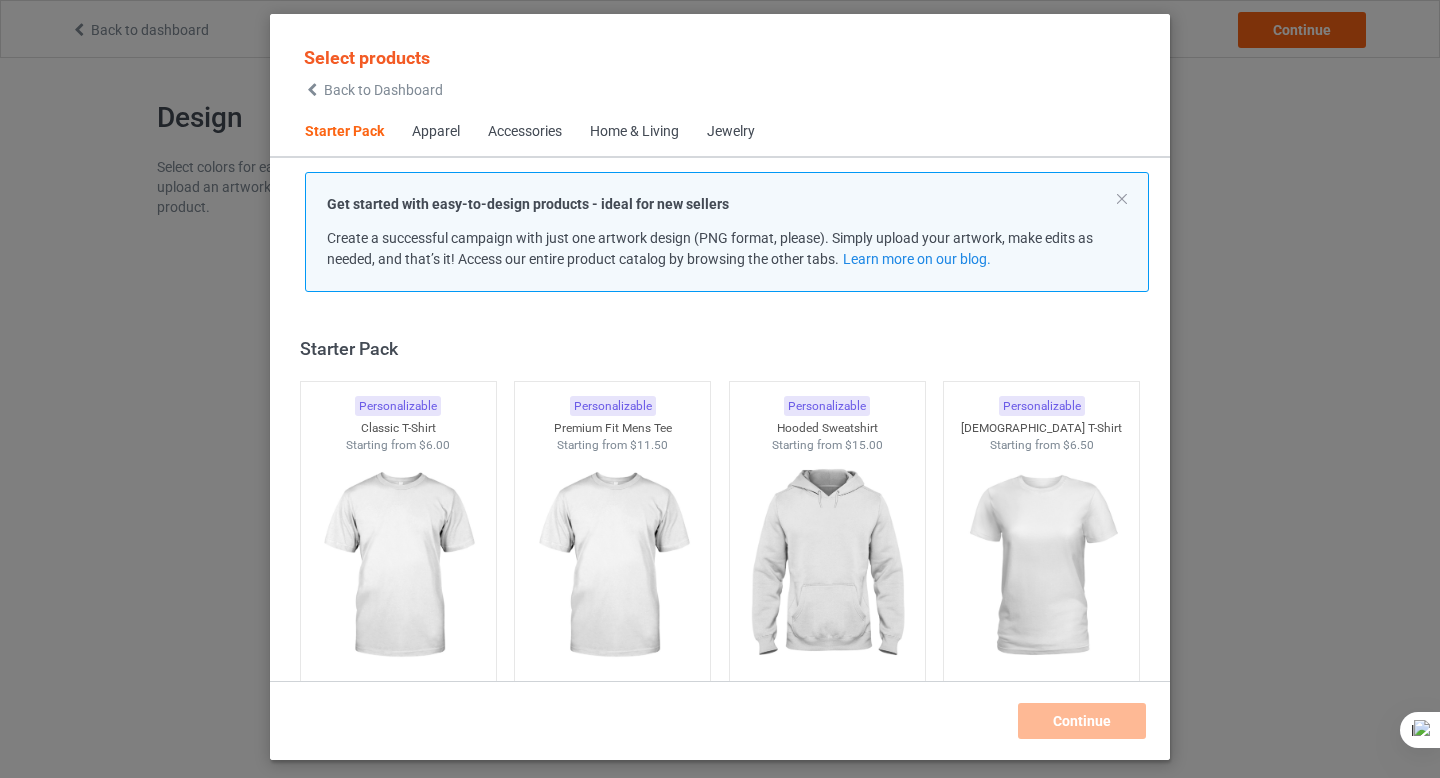 scroll, scrollTop: 25, scrollLeft: 0, axis: vertical 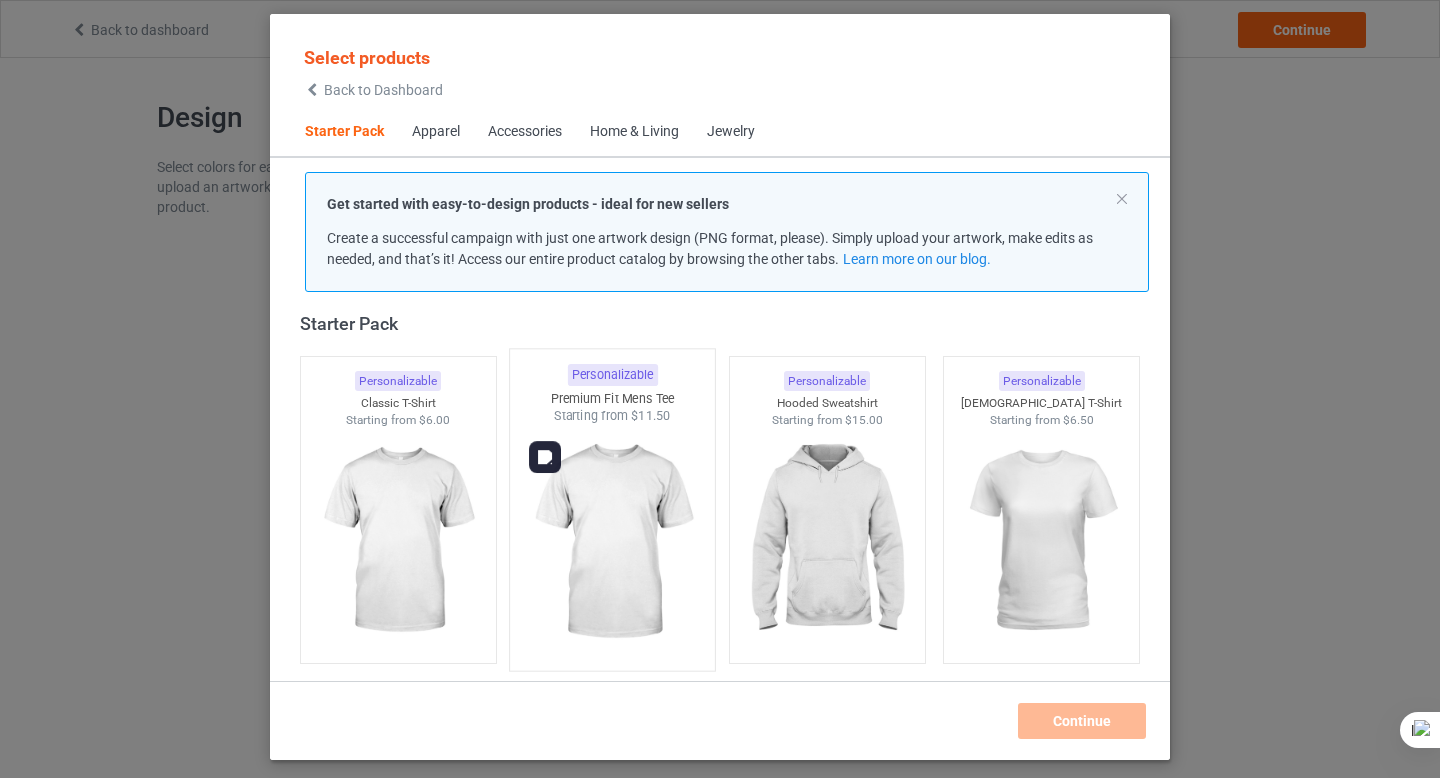 click at bounding box center (613, 542) 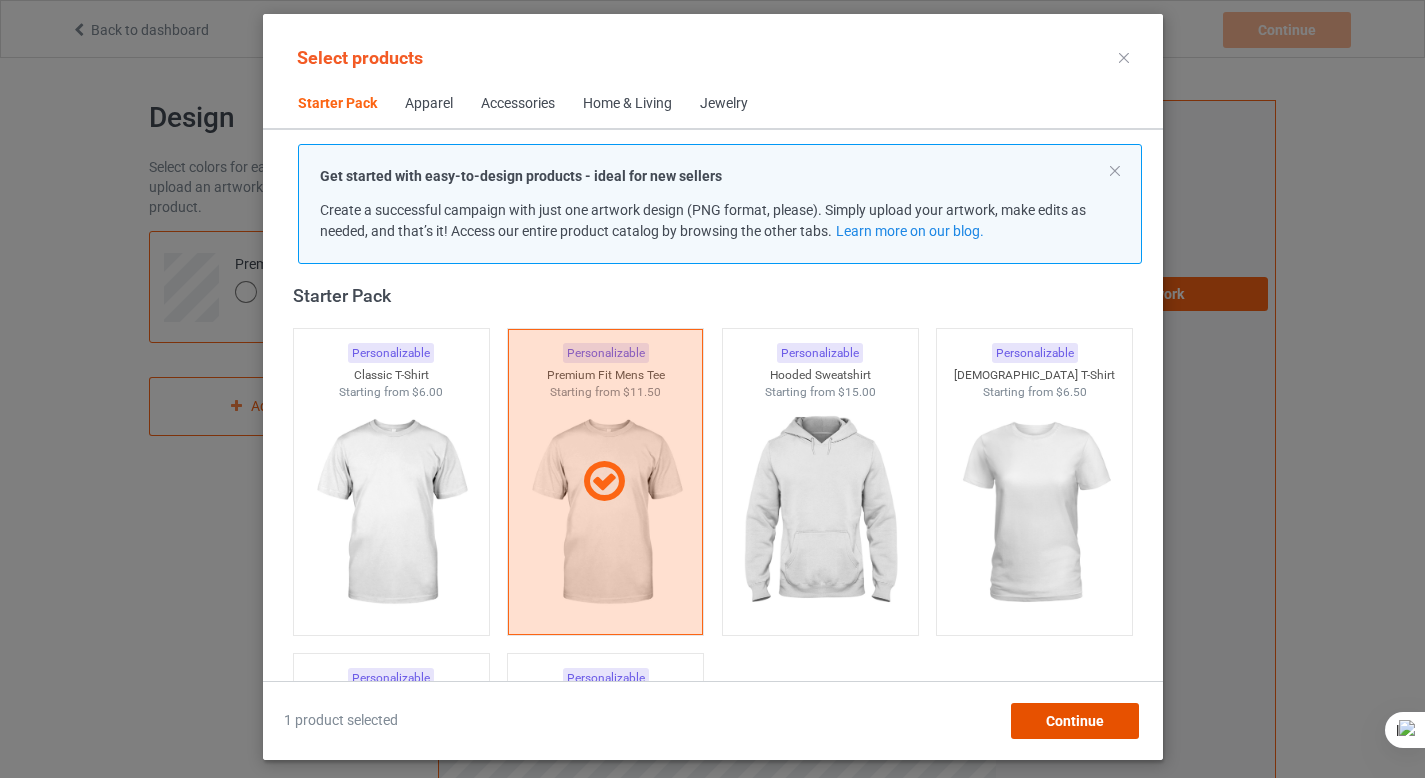 click on "Continue" at bounding box center (1074, 721) 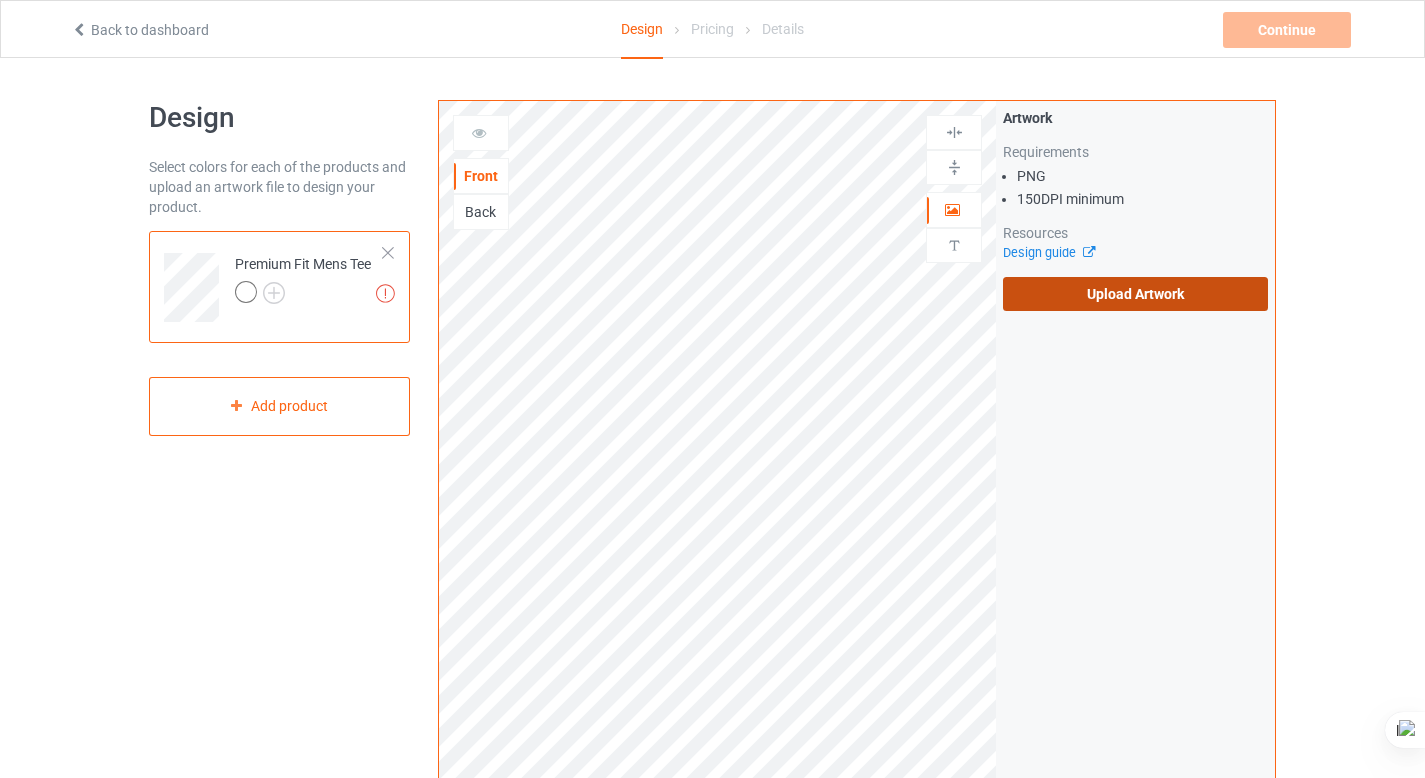 click on "Upload Artwork" at bounding box center (1135, 294) 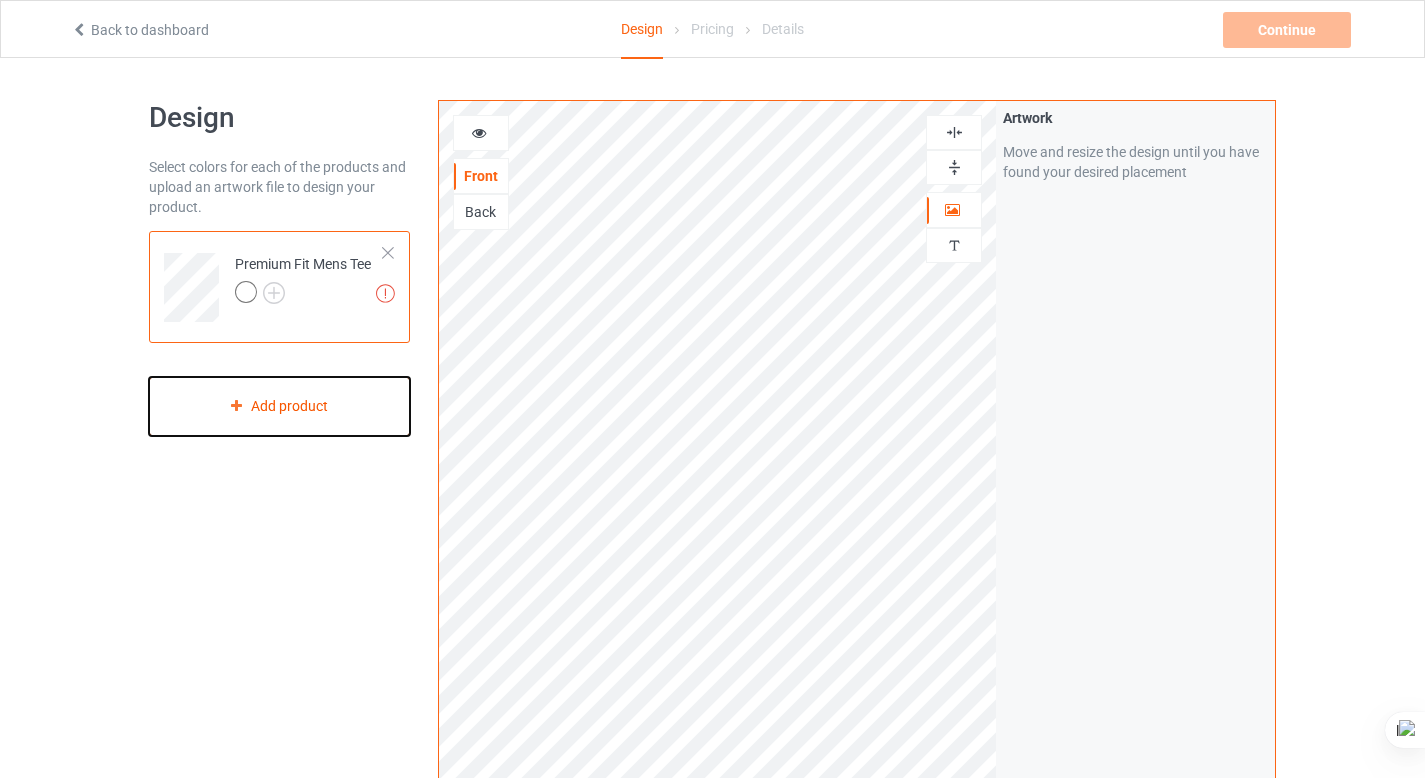 click on "Add product" at bounding box center (279, 406) 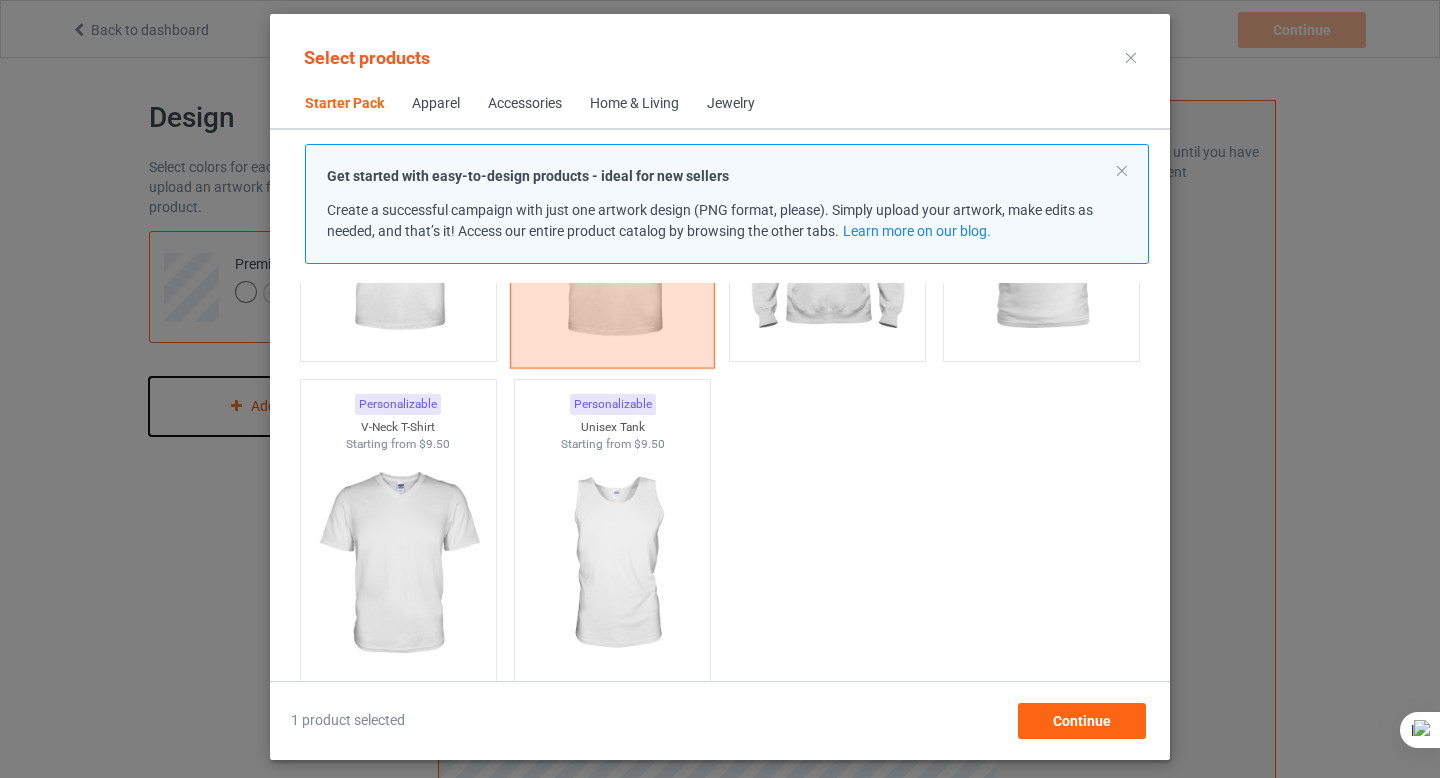 scroll, scrollTop: 324, scrollLeft: 0, axis: vertical 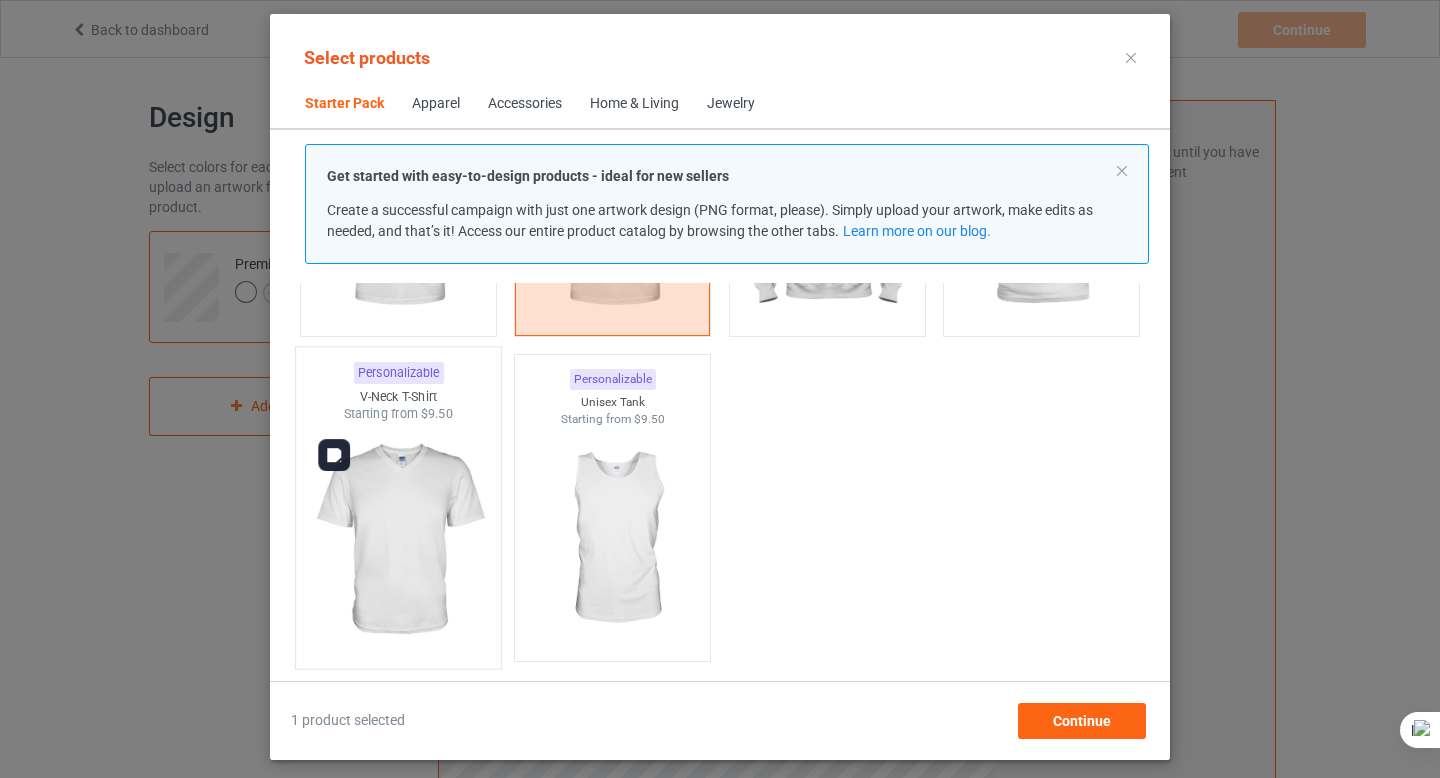 click at bounding box center (398, 540) 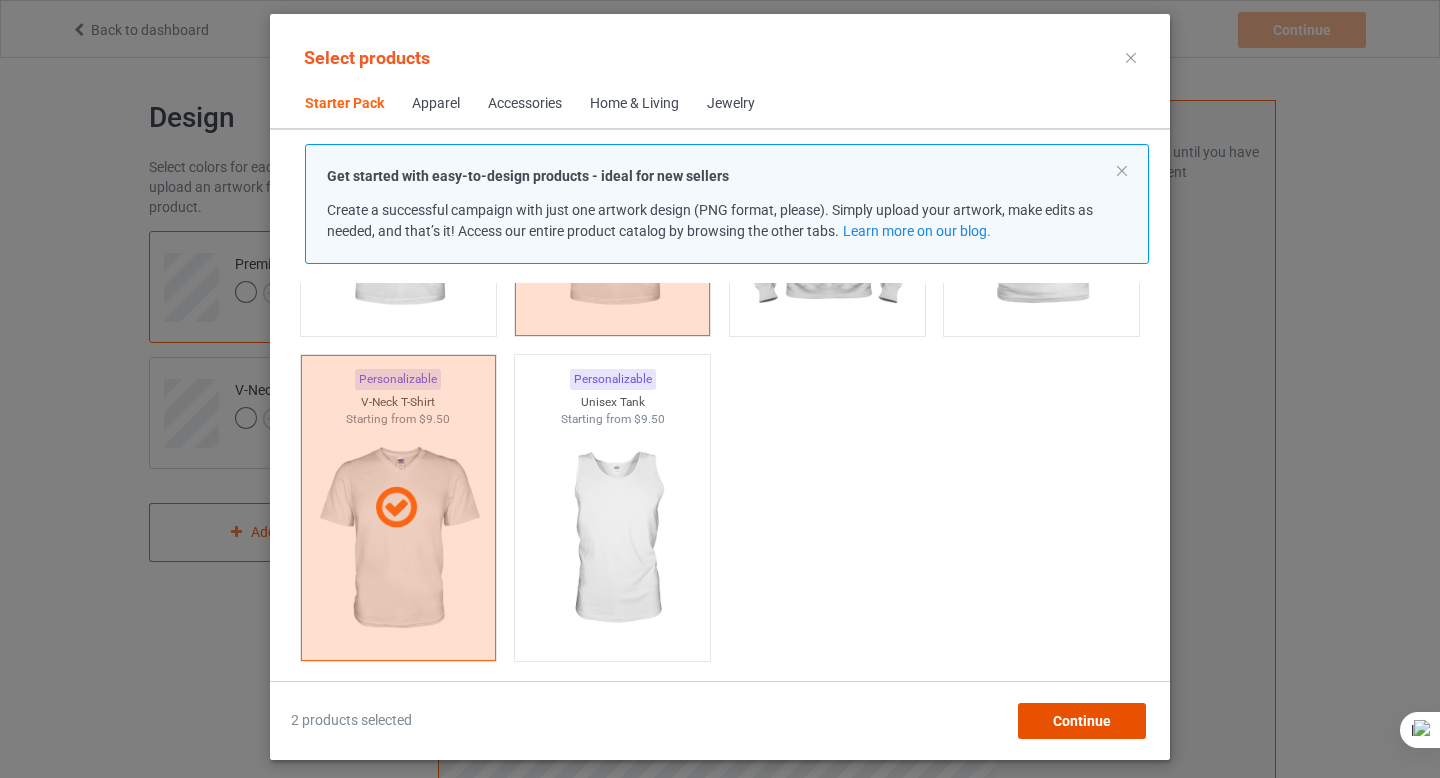 click on "Continue" at bounding box center [1082, 721] 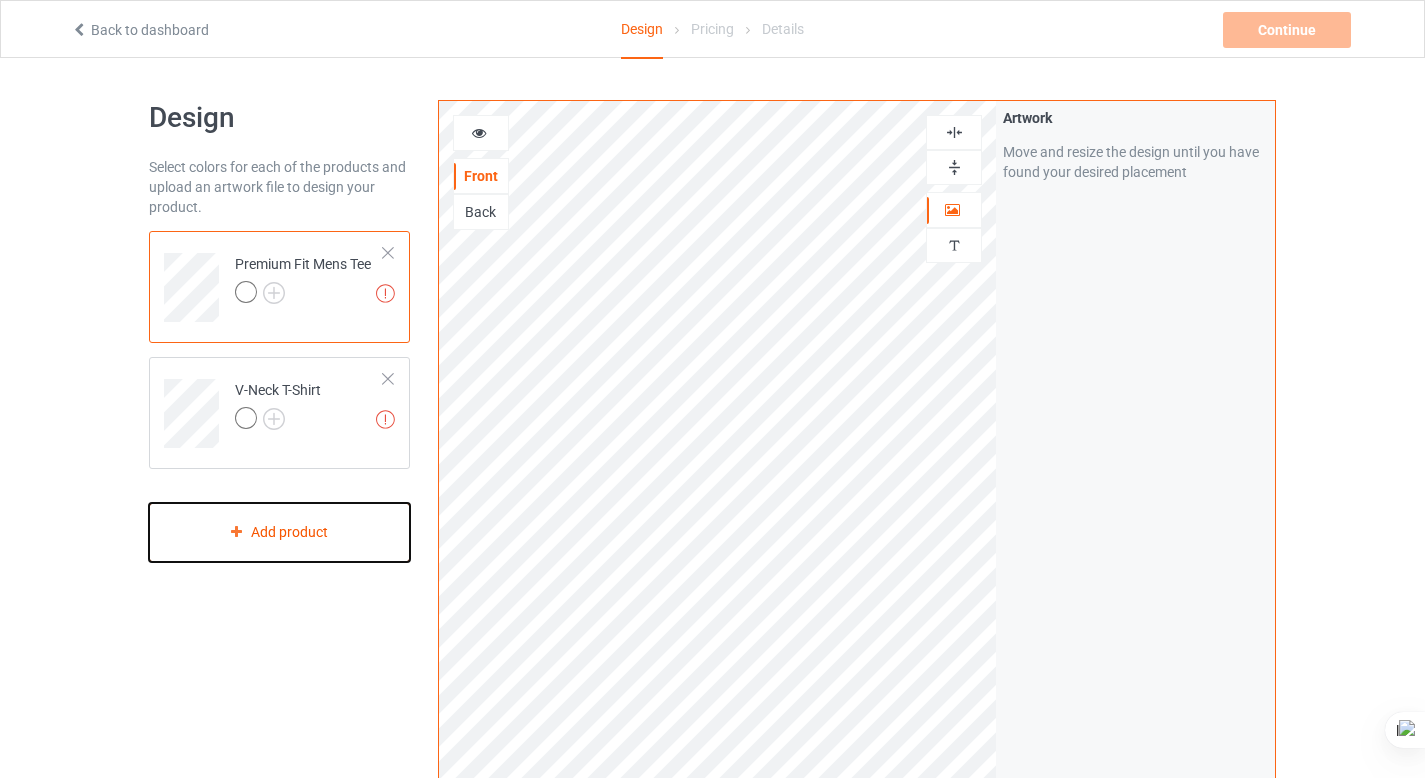 click on "Add product" at bounding box center [279, 532] 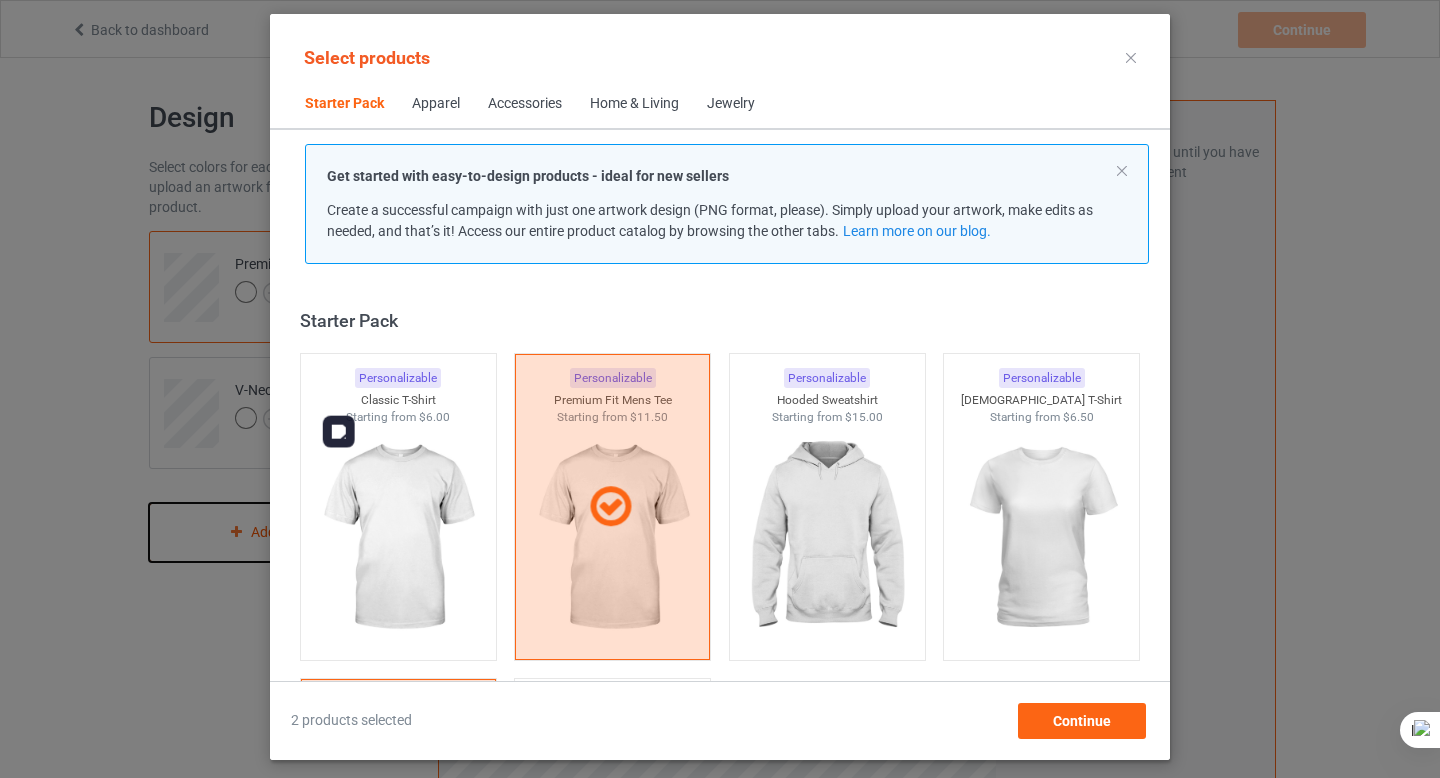 scroll, scrollTop: 26, scrollLeft: 0, axis: vertical 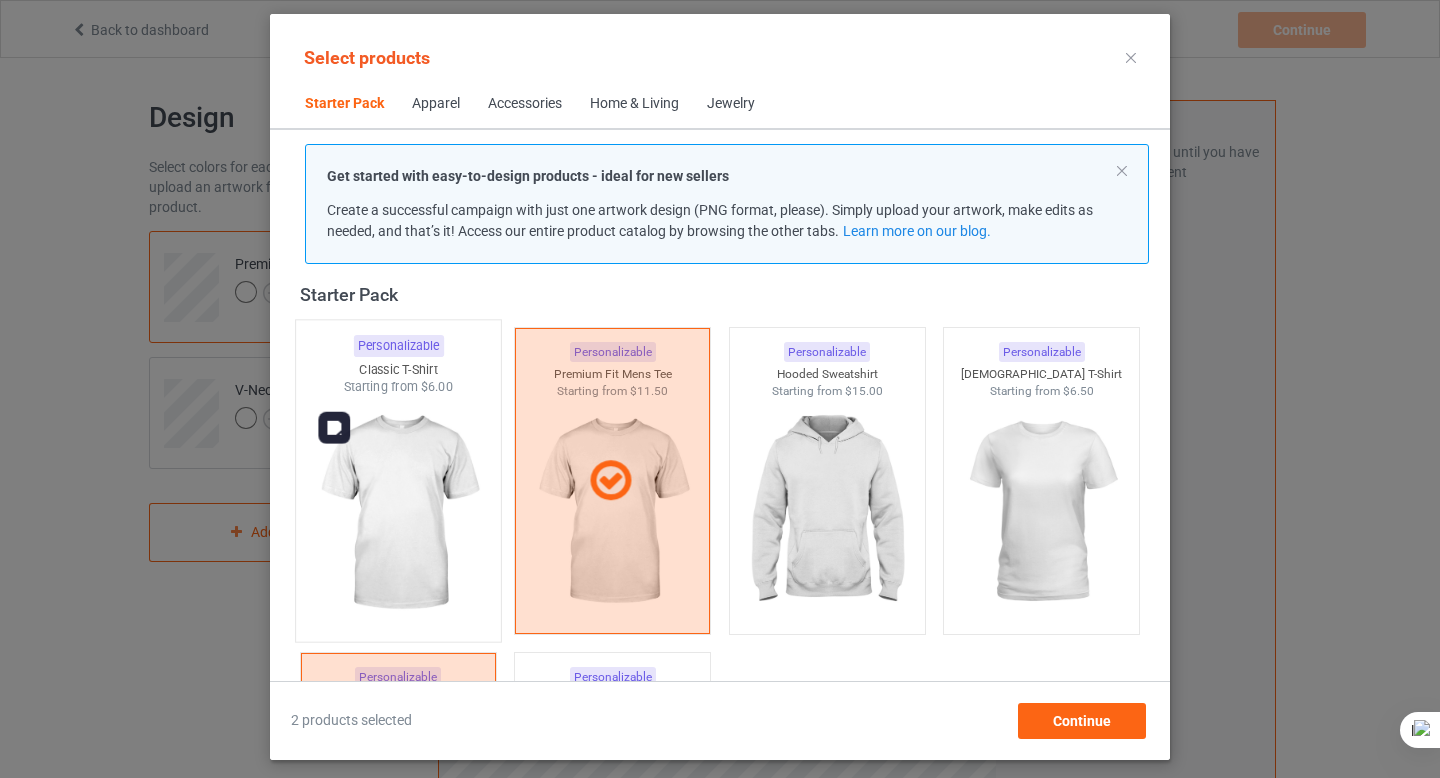 click at bounding box center (398, 513) 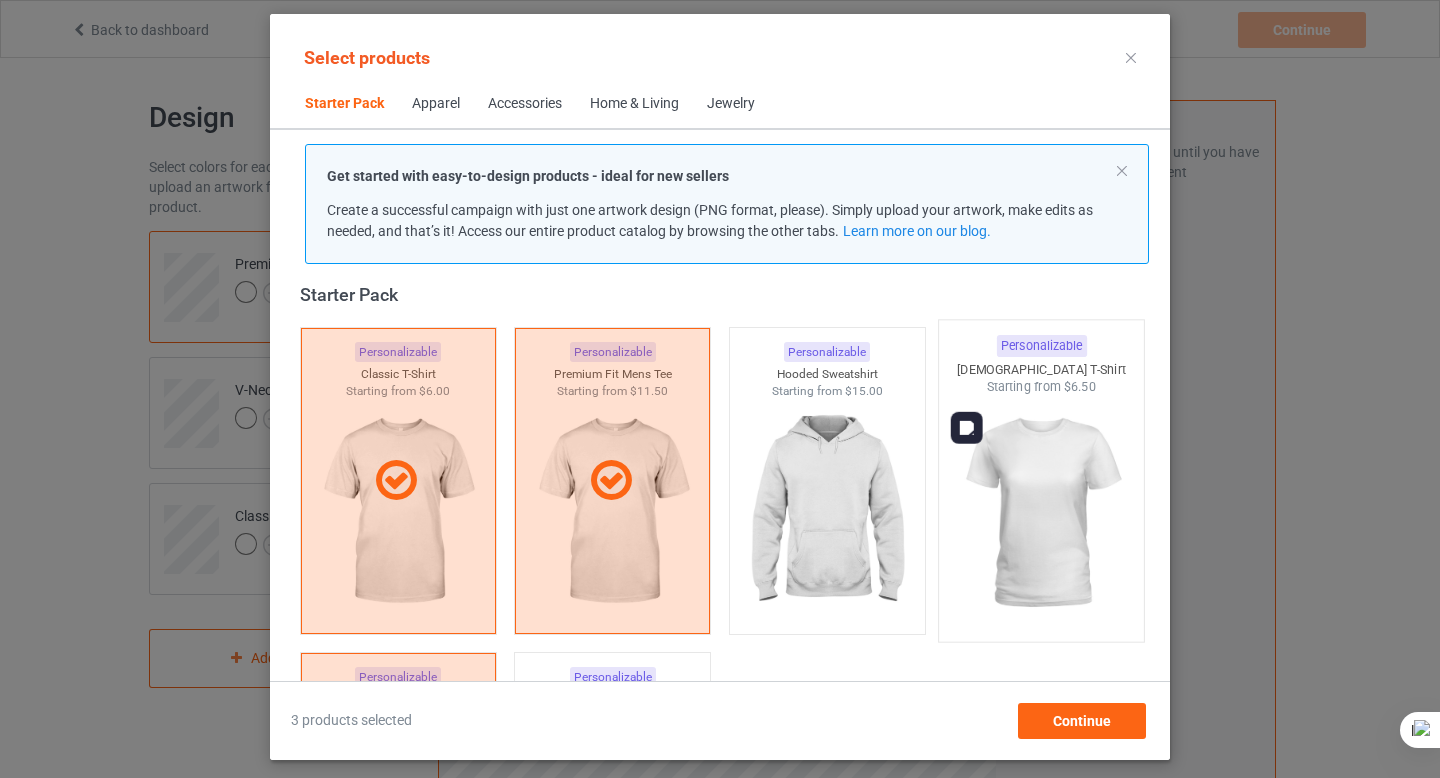click at bounding box center [1042, 513] 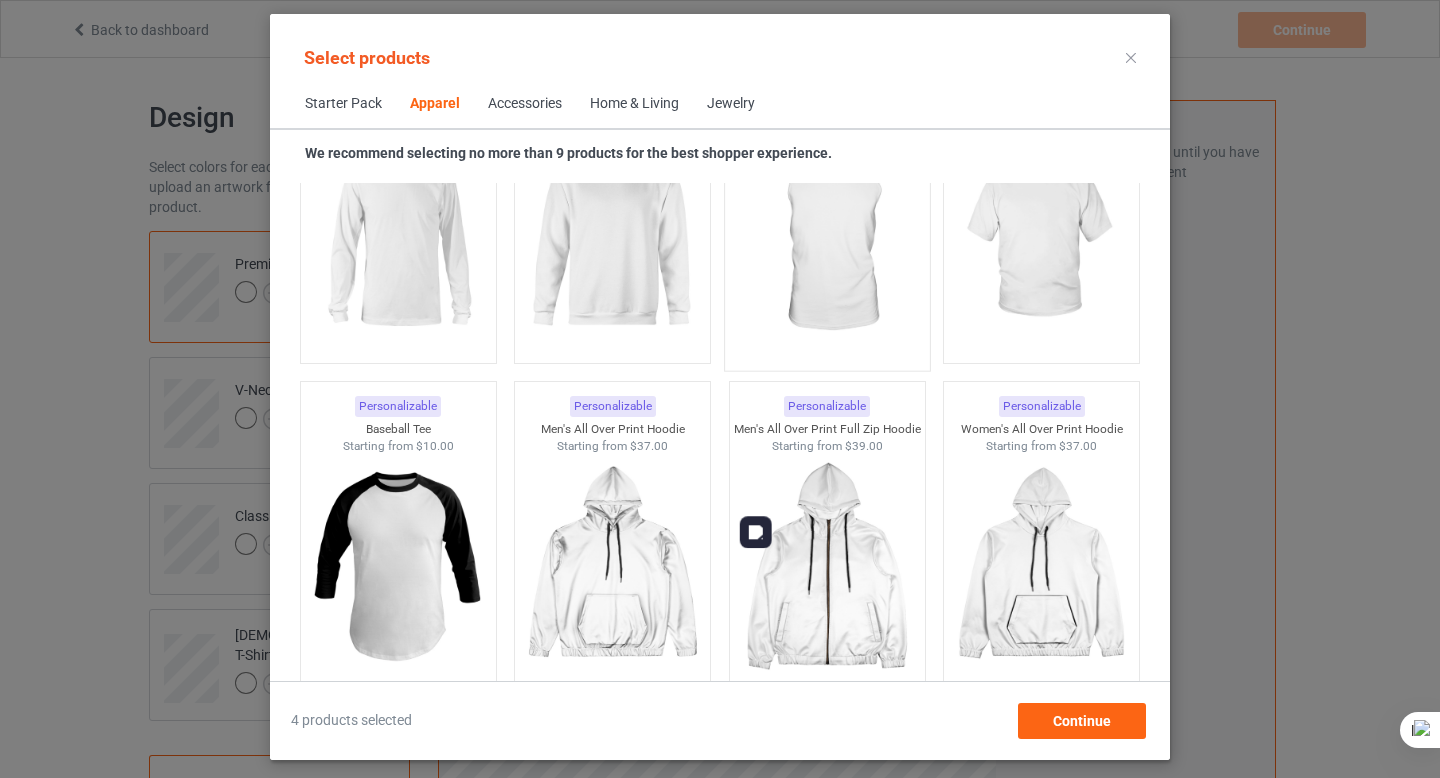 scroll, scrollTop: 1477, scrollLeft: 0, axis: vertical 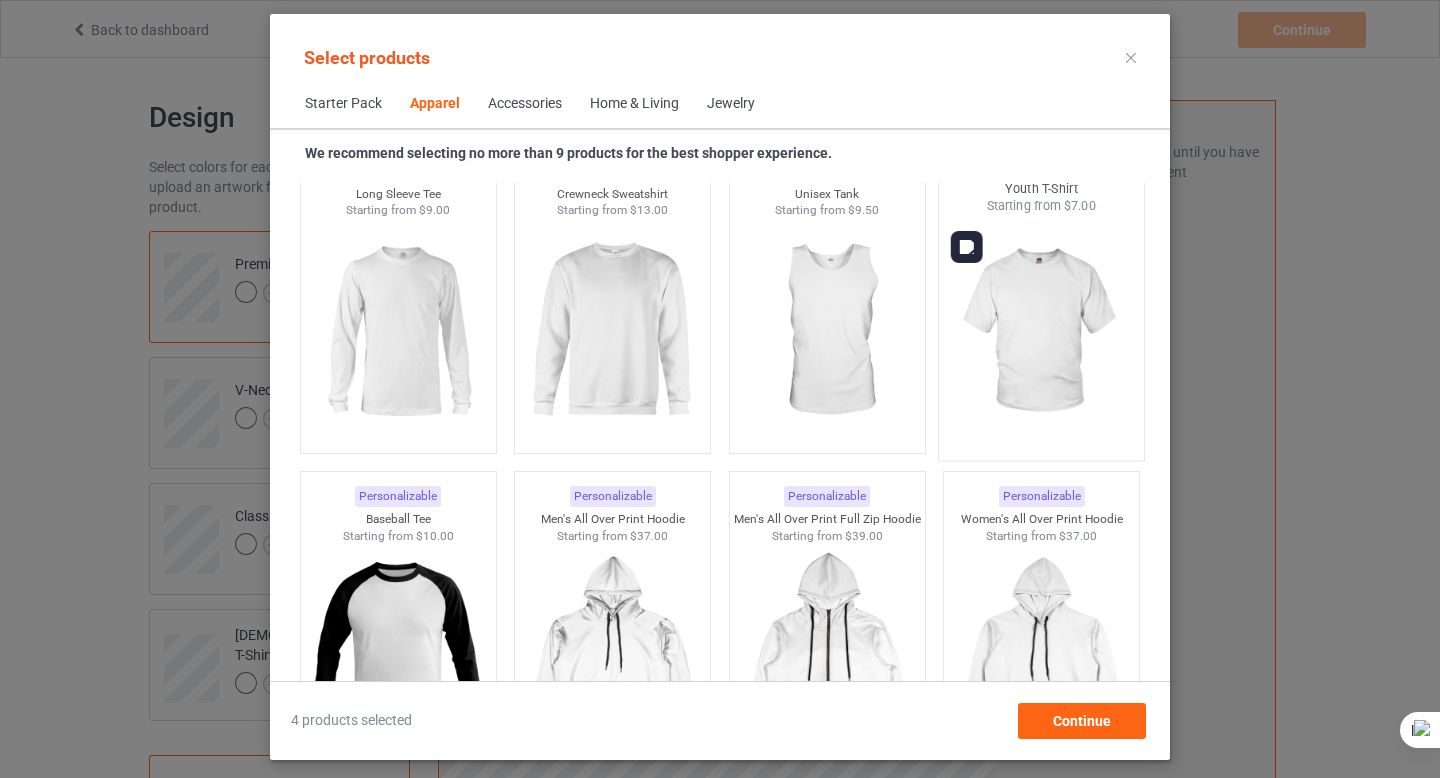 click at bounding box center (1042, 332) 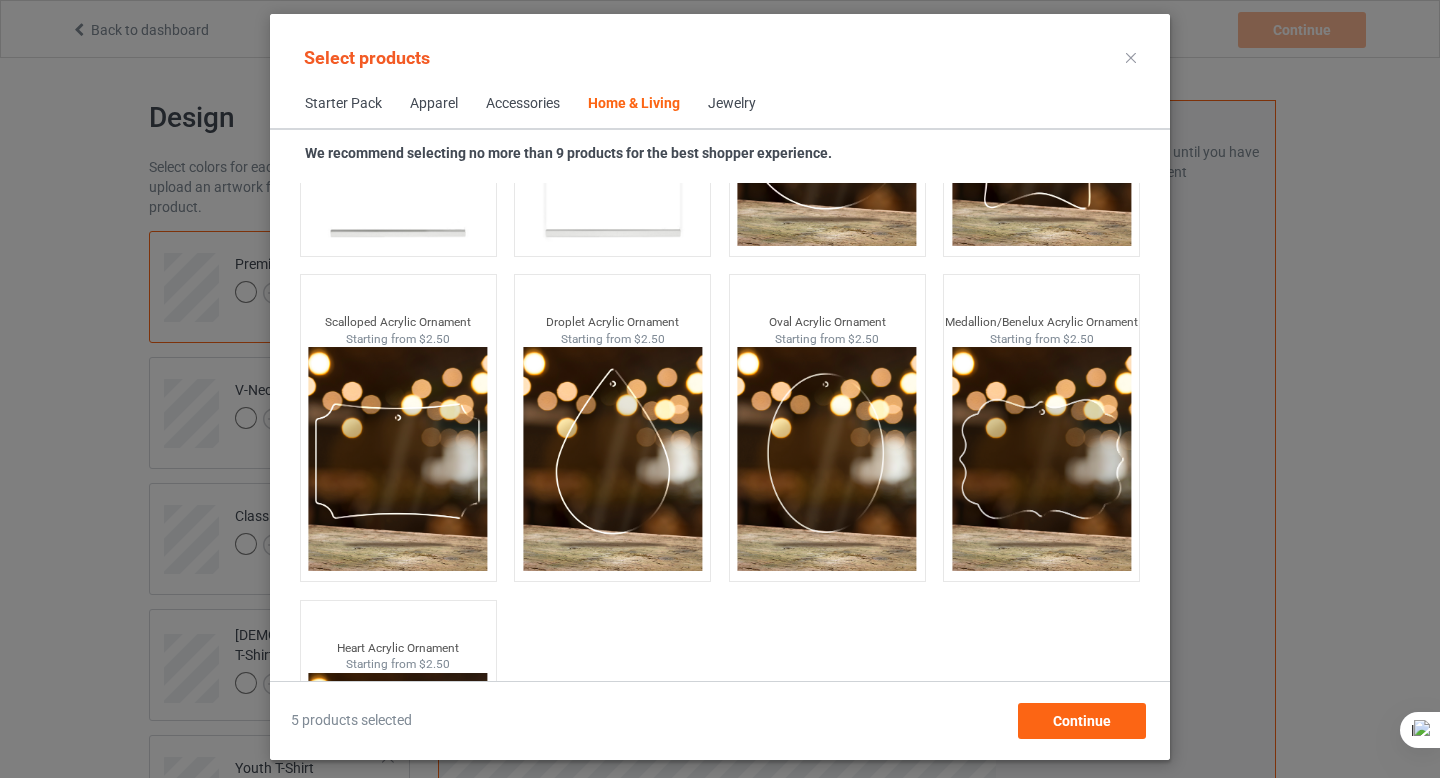scroll, scrollTop: 21576, scrollLeft: 0, axis: vertical 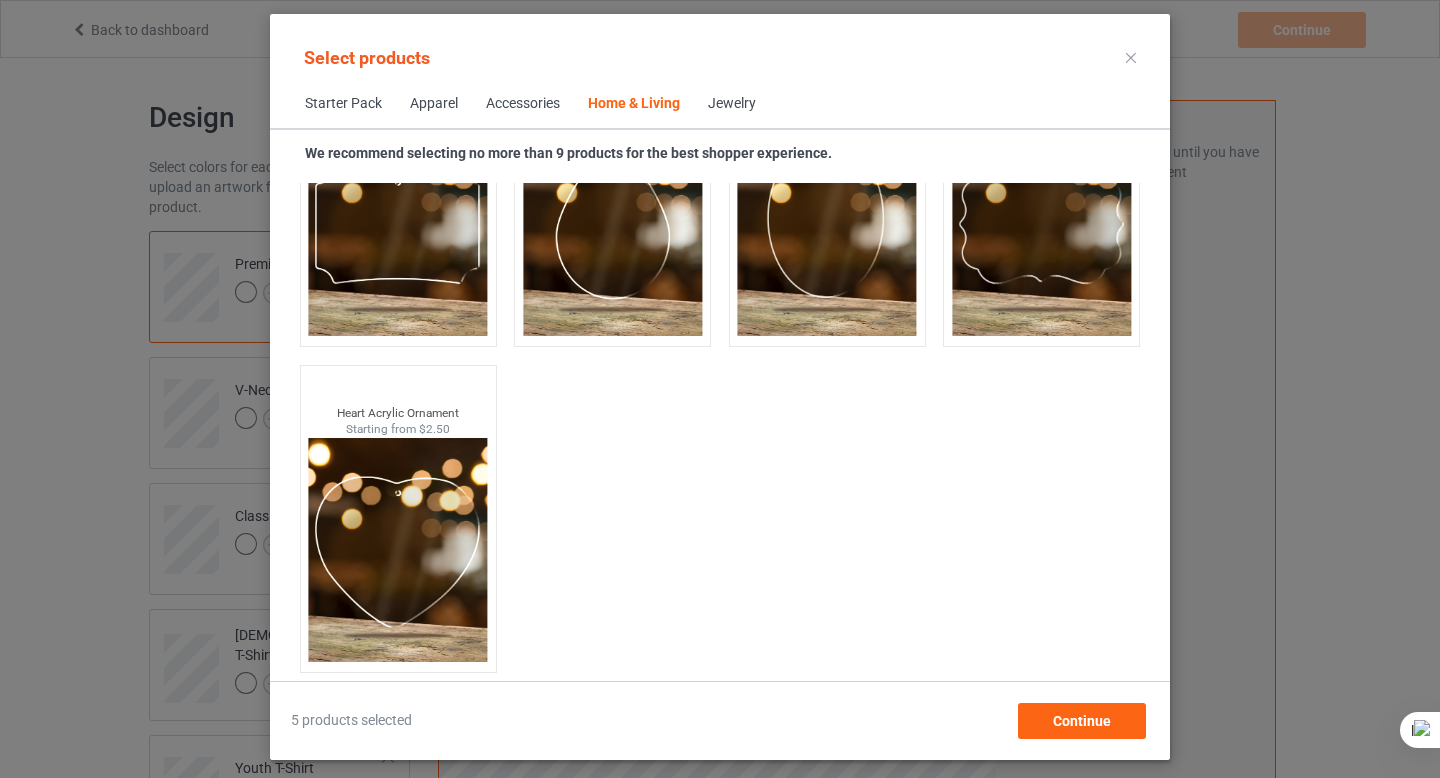 click on "Personalizable Mug Starting from   $4.00 Personalizable Color Changing Mug Starting from   $5.00 Personalizable 11x17 Poster Starting from   $4.20 Personalizable 16x24 Poster Starting from   $5.95 Personalizable 24x36 Poster Starting from   $9.20 Personalizable 17x11 Poster Starting from   $4.20 Personalizable 24x16 Poster Starting from   $5.95 Personalizable 36x24 Poster Starting from   $9.20 Personalizable Large Fleece Blanket - 60" x 80" Starting from   $28.00 Personalizable Fleece Blanket - 50" x 60" Starting from   $18.00 Personalizable Small Fleece Blanket - 30" x 40" Starting from   $11.00 Personalizable Sherpa Fleece Blanket - 50" x 60" Starting from   $23.00 Personalizable Large Sherpa Fleece Blanket - 60" x 80" Starting from   $33.00 Personalizable 50x60 - Woven Blanket Starting from   $33.00 Personalizable 60x80 - Woven Blanket Starting from   $43.00 Personalizable Indoor Pillow - 16” x 16” Starting from   $10.00 Personalizable Indoor Pillow - 18” x 18” Starting from   $12.00 Personalizable" at bounding box center (720, -5828) 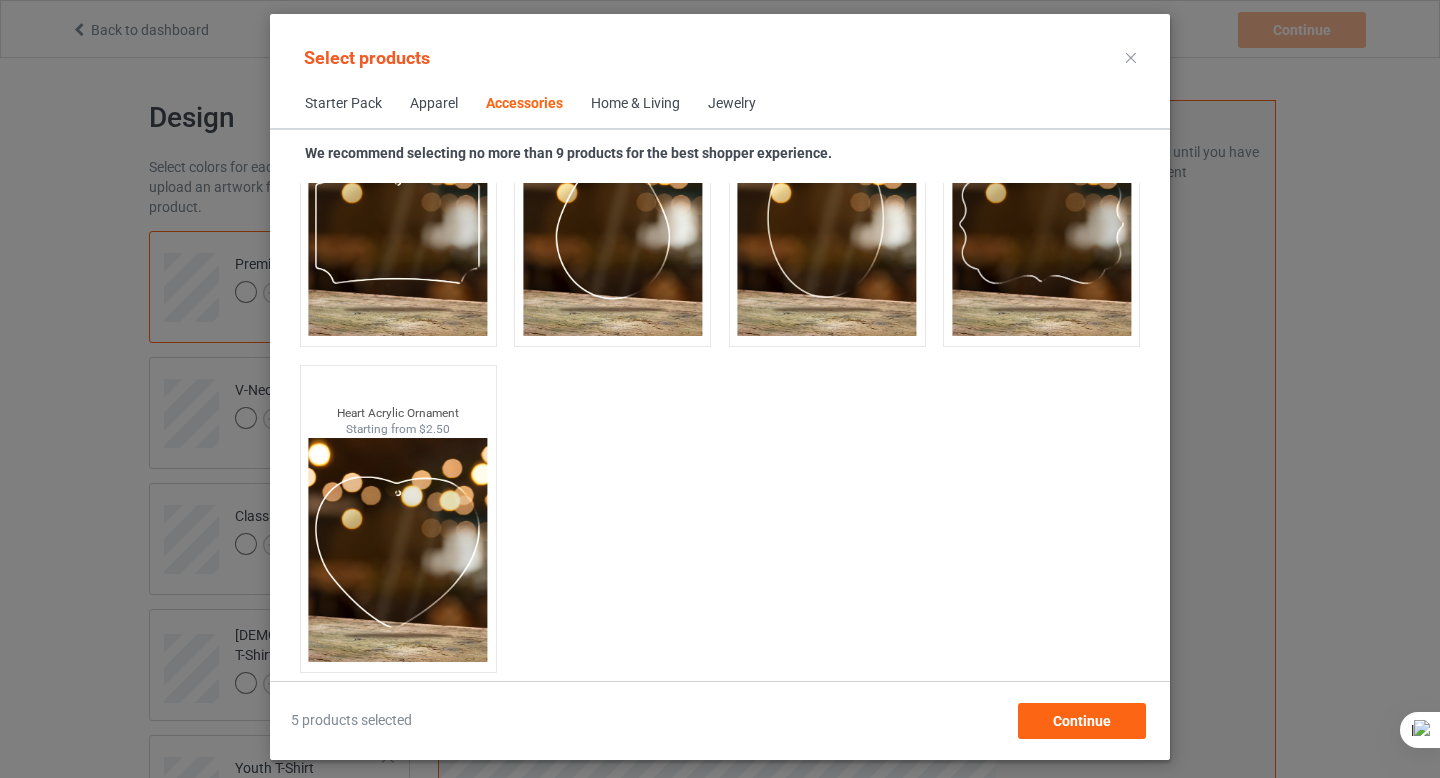 scroll, scrollTop: 4394, scrollLeft: 0, axis: vertical 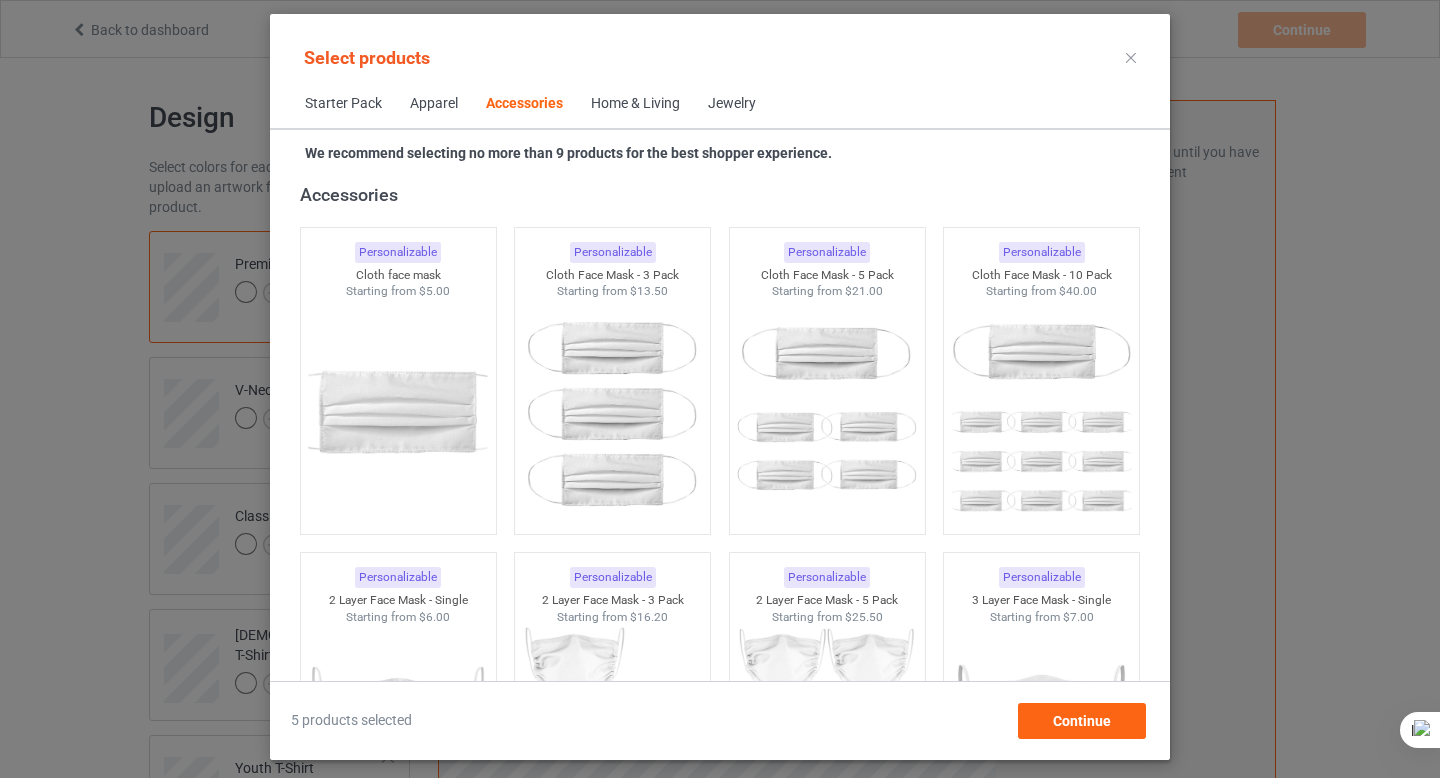 click on "Apparel" at bounding box center (434, 104) 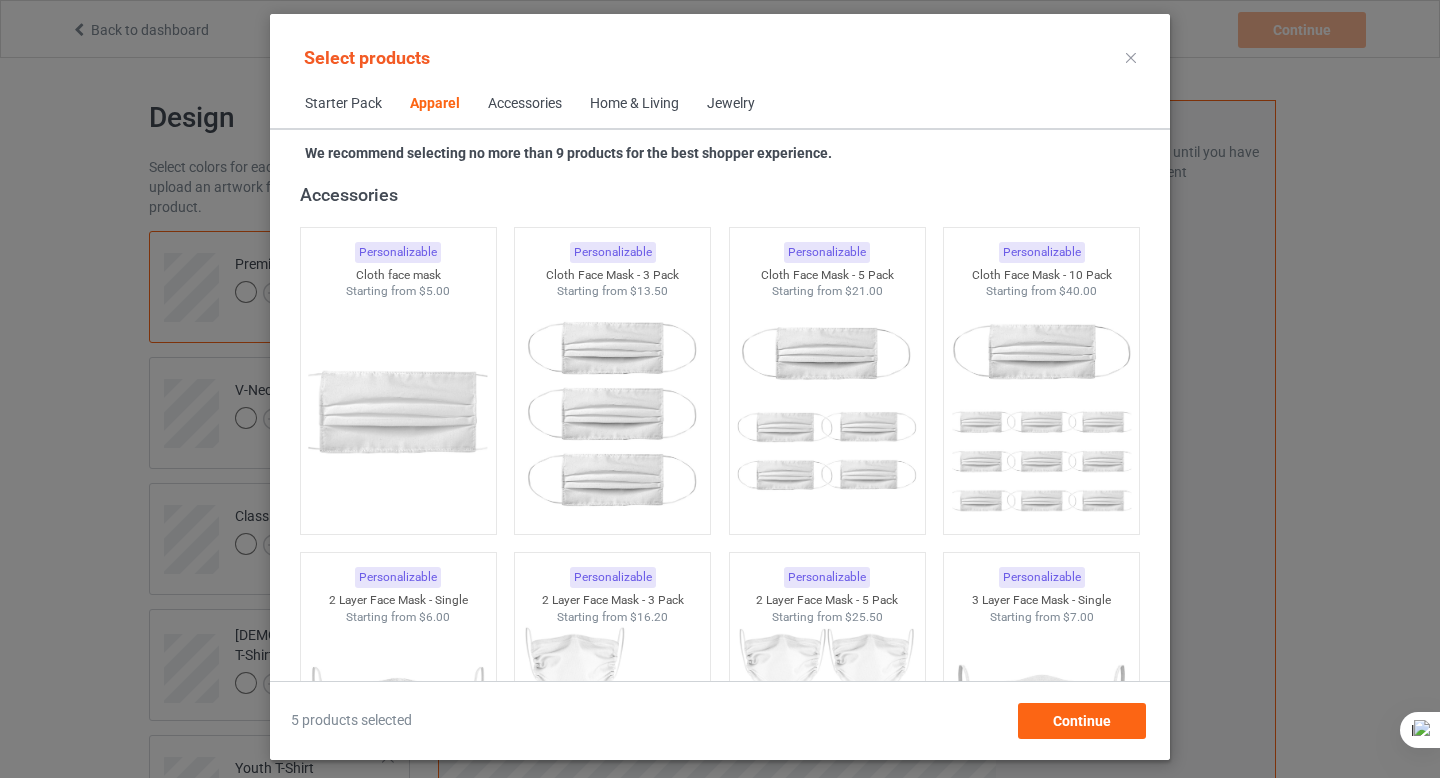 scroll, scrollTop: 745, scrollLeft: 0, axis: vertical 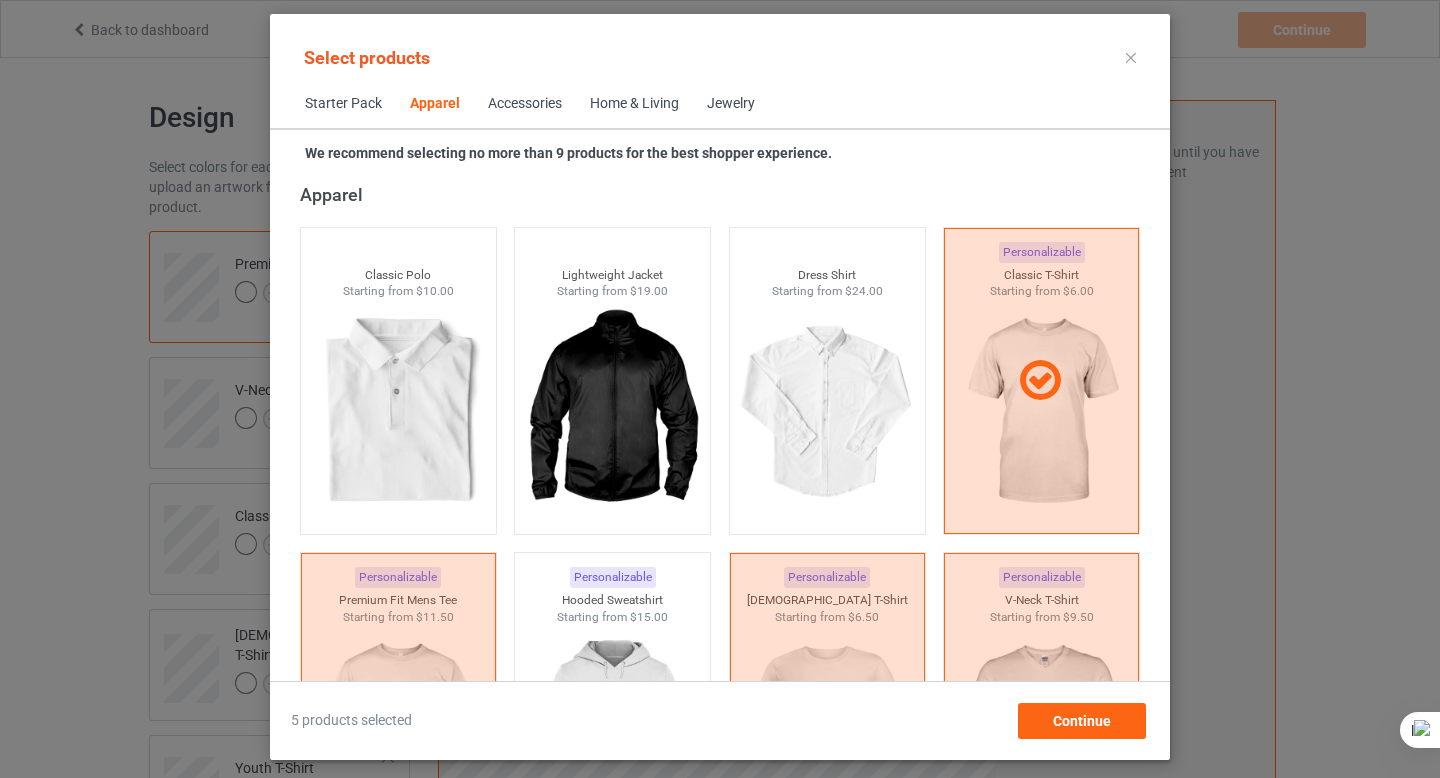 click on "Starter Pack" at bounding box center [343, 104] 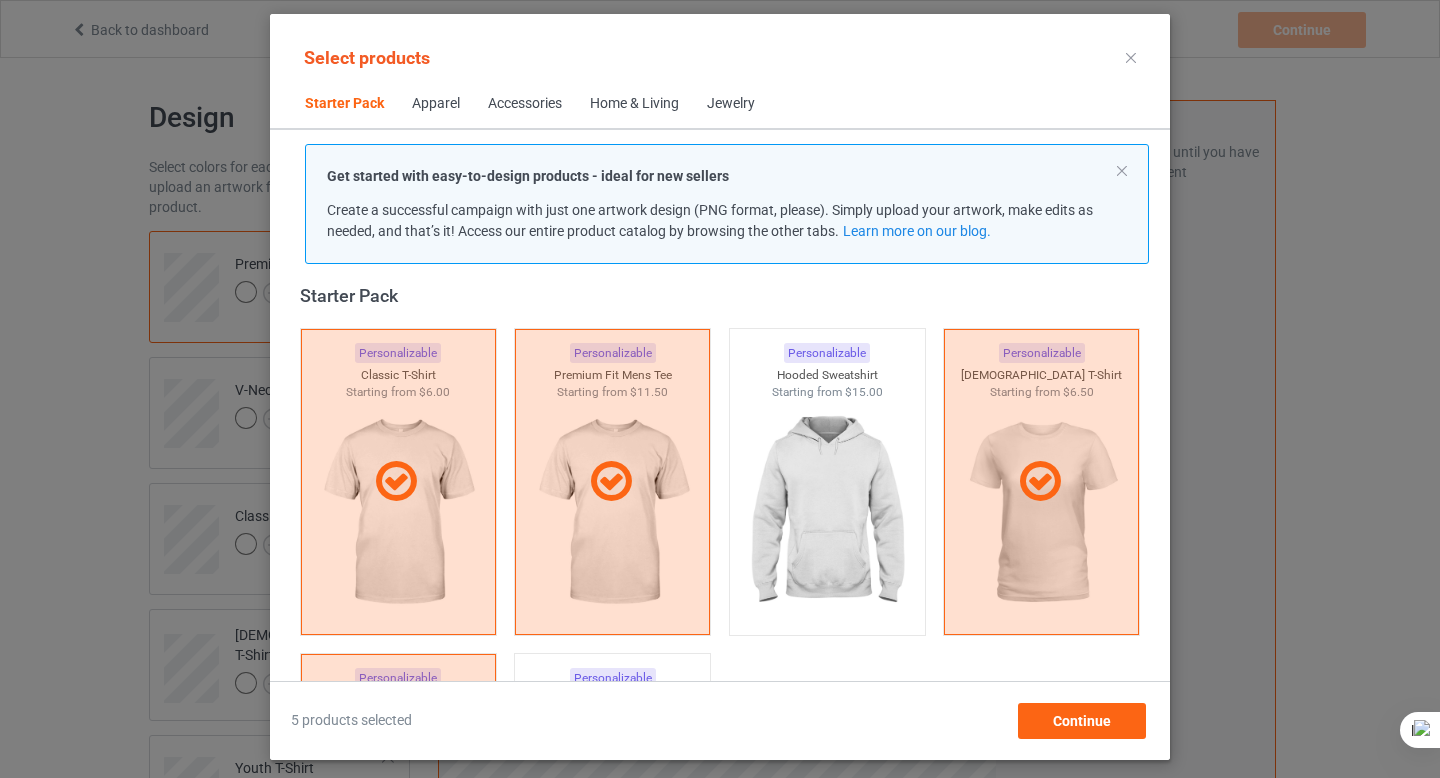 click on "Jewelry" at bounding box center (731, 104) 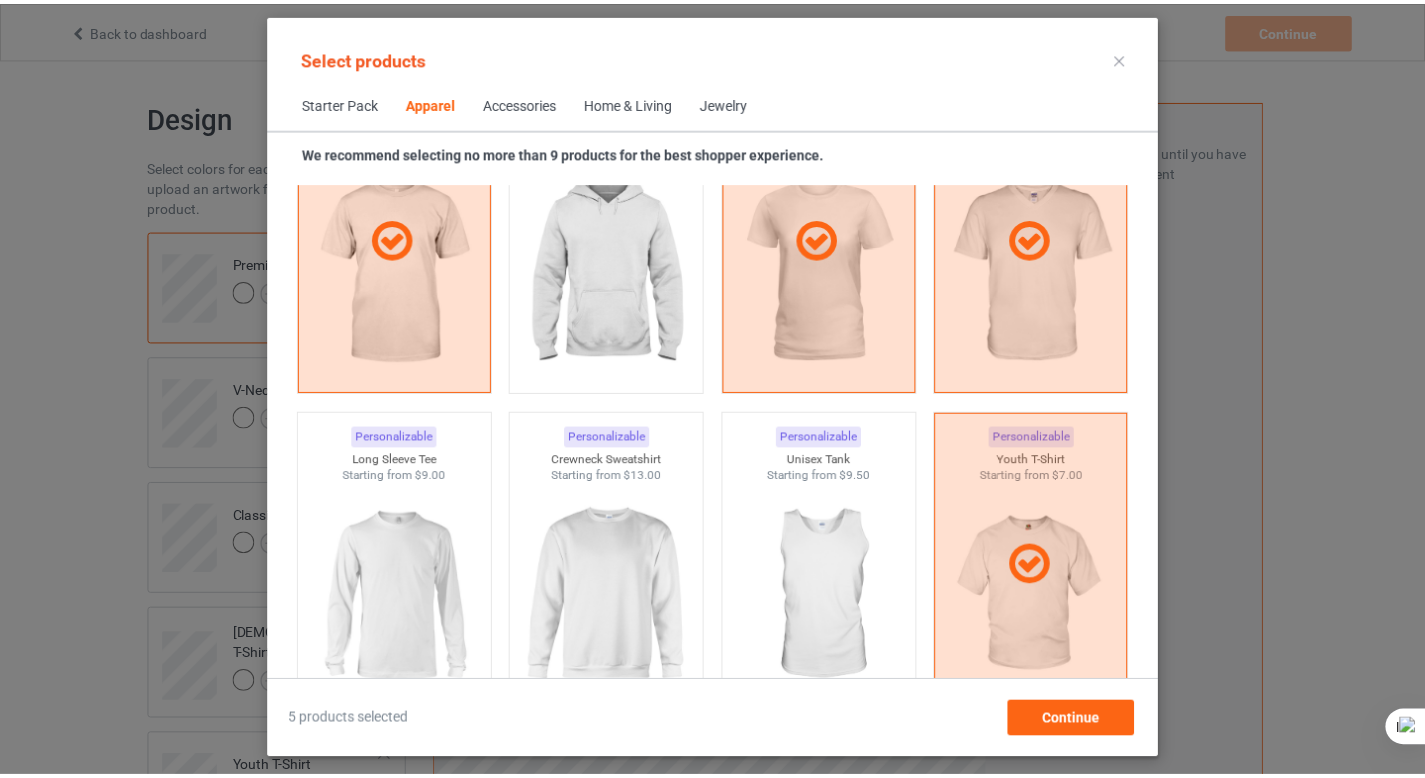 scroll, scrollTop: 1138, scrollLeft: 0, axis: vertical 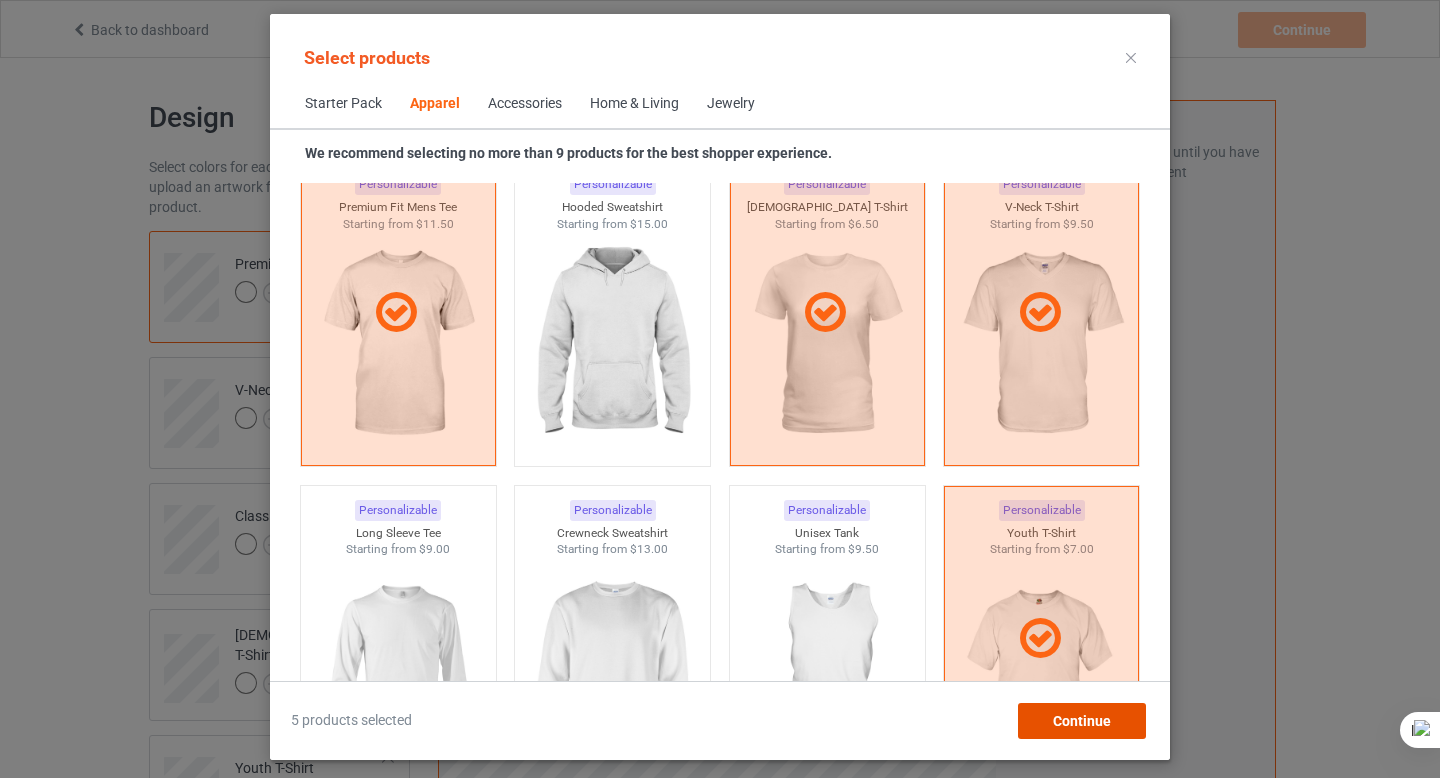 click on "Continue" at bounding box center (1082, 721) 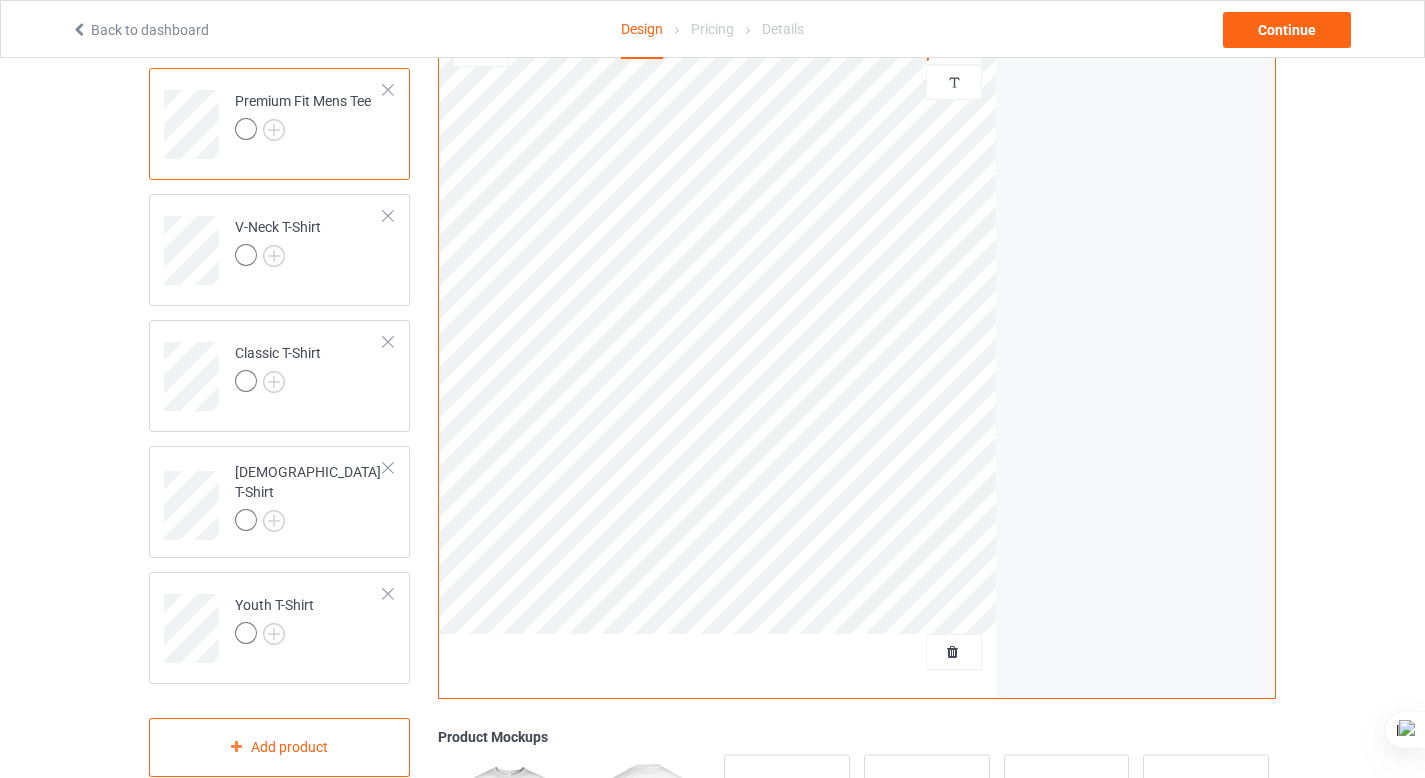 scroll, scrollTop: 0, scrollLeft: 0, axis: both 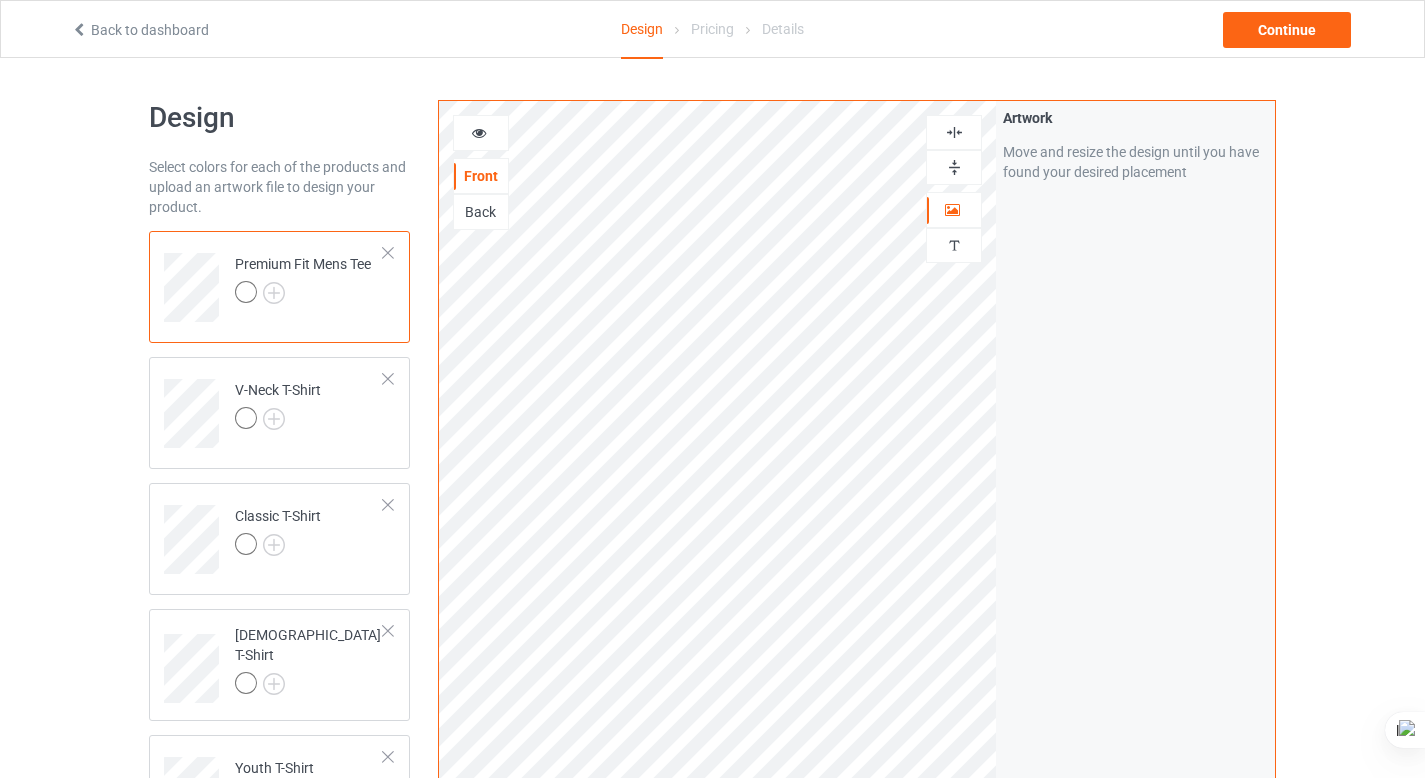 click at bounding box center (481, 133) 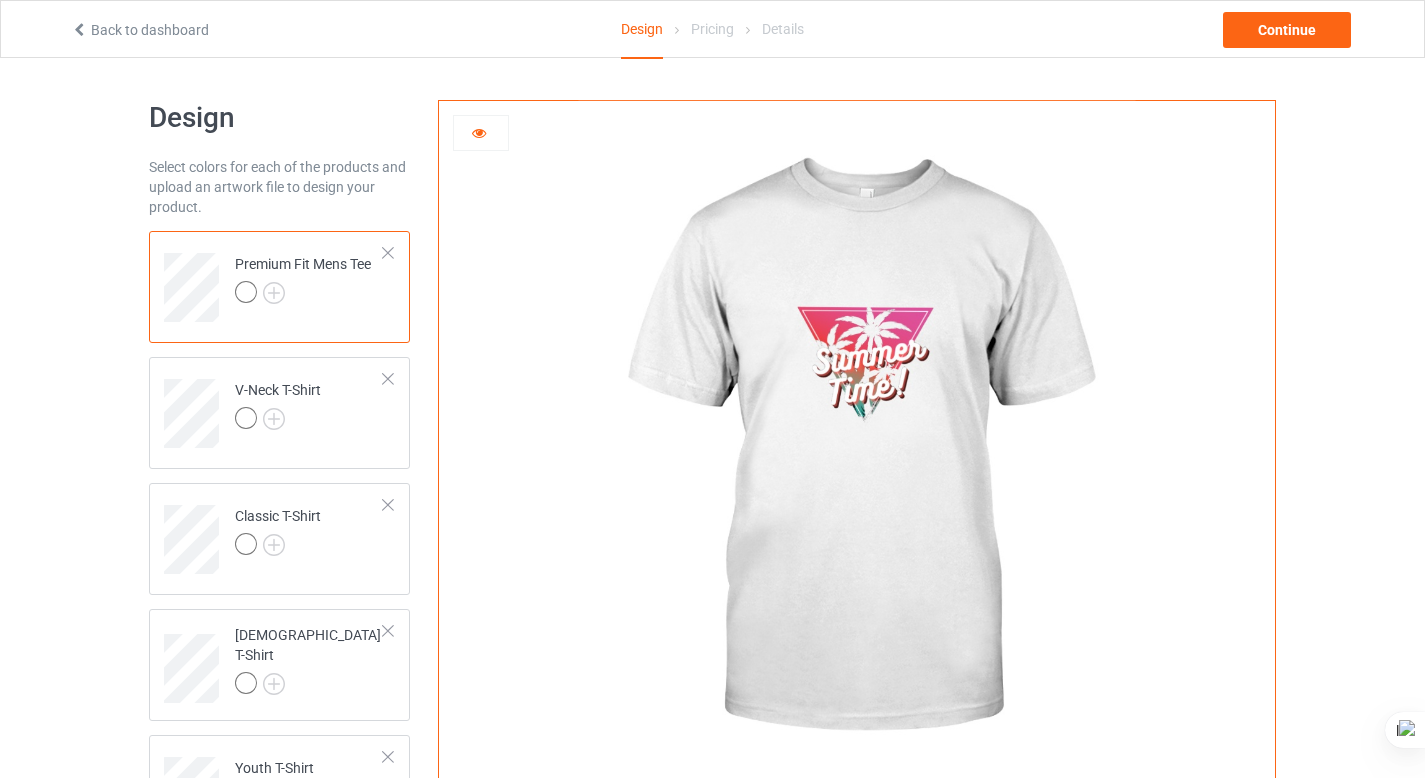 click at bounding box center [481, 133] 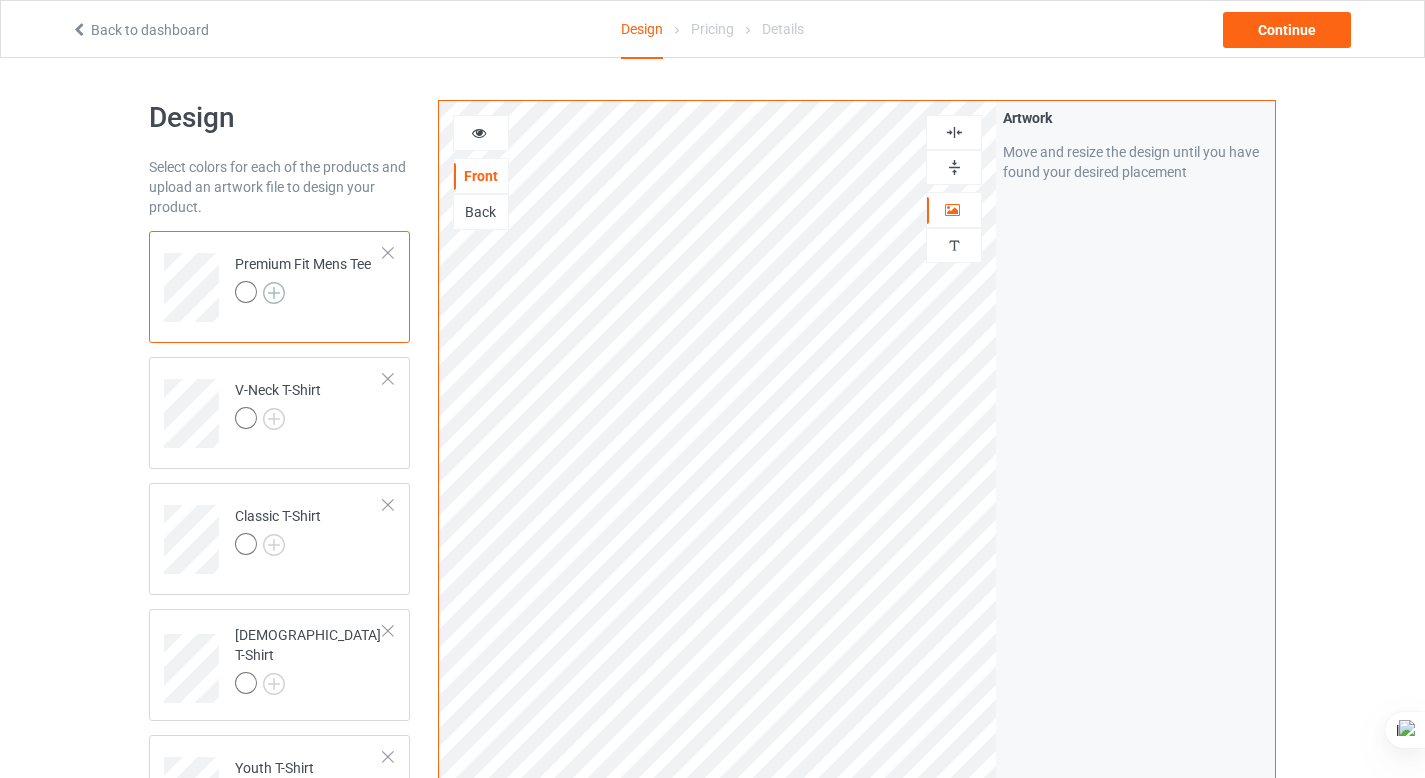 click at bounding box center (274, 293) 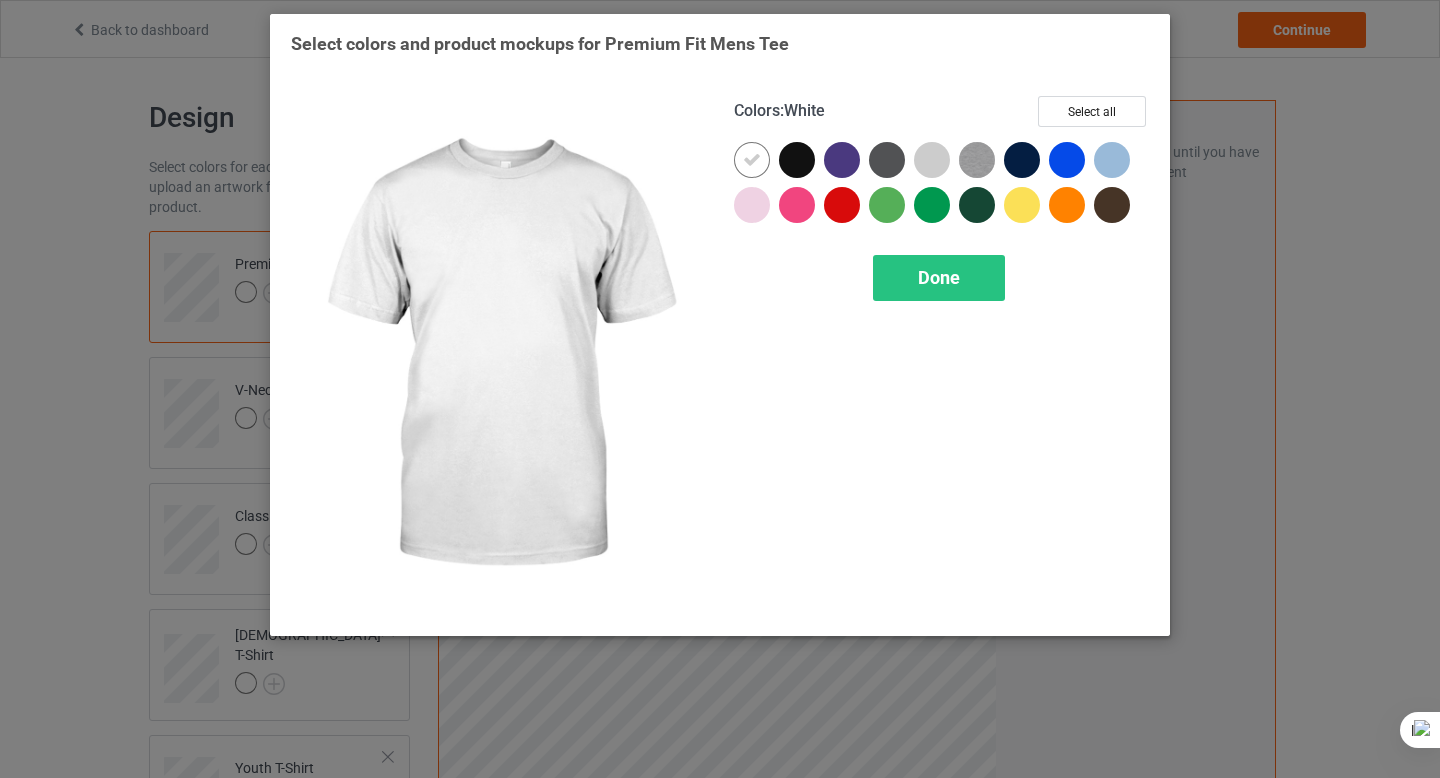 click at bounding box center [752, 160] 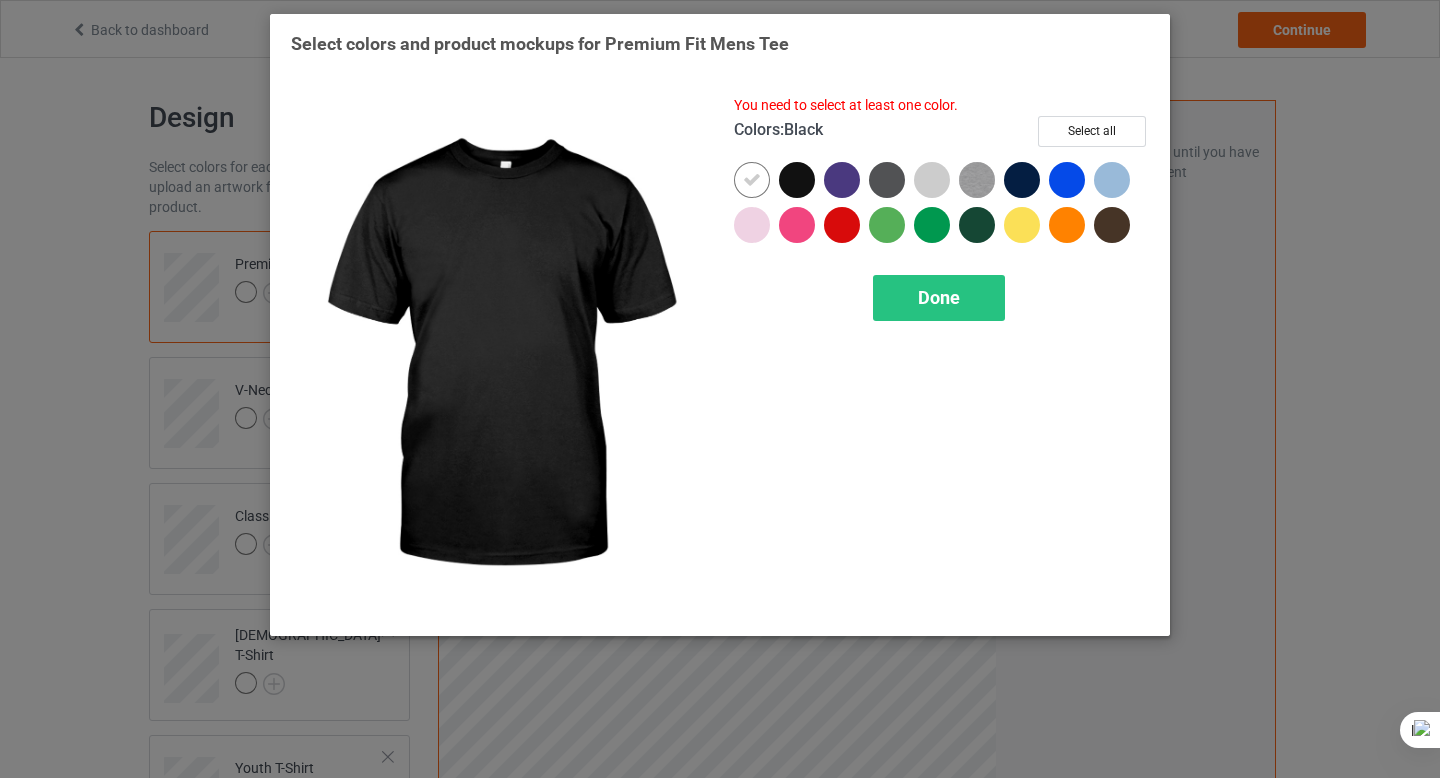 click at bounding box center (797, 180) 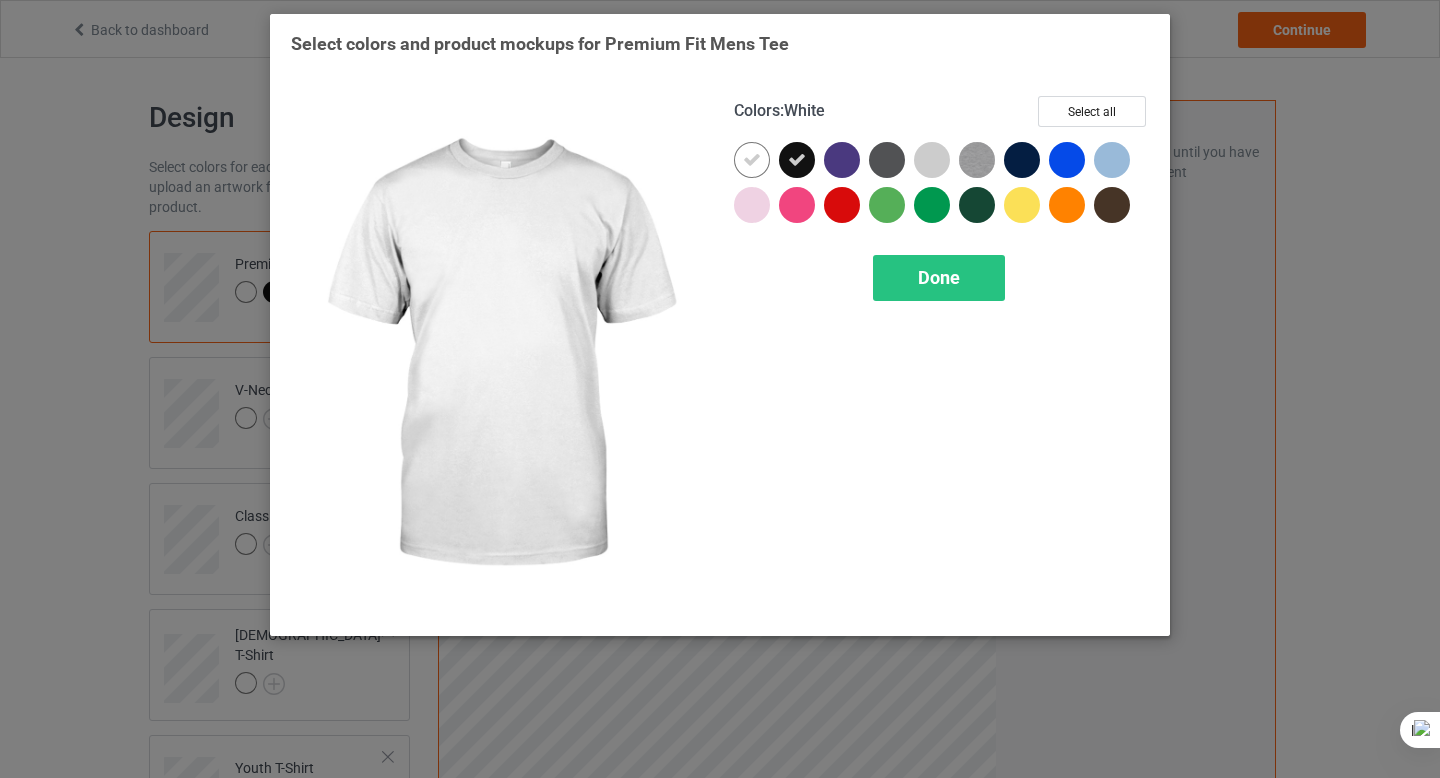 click at bounding box center [752, 160] 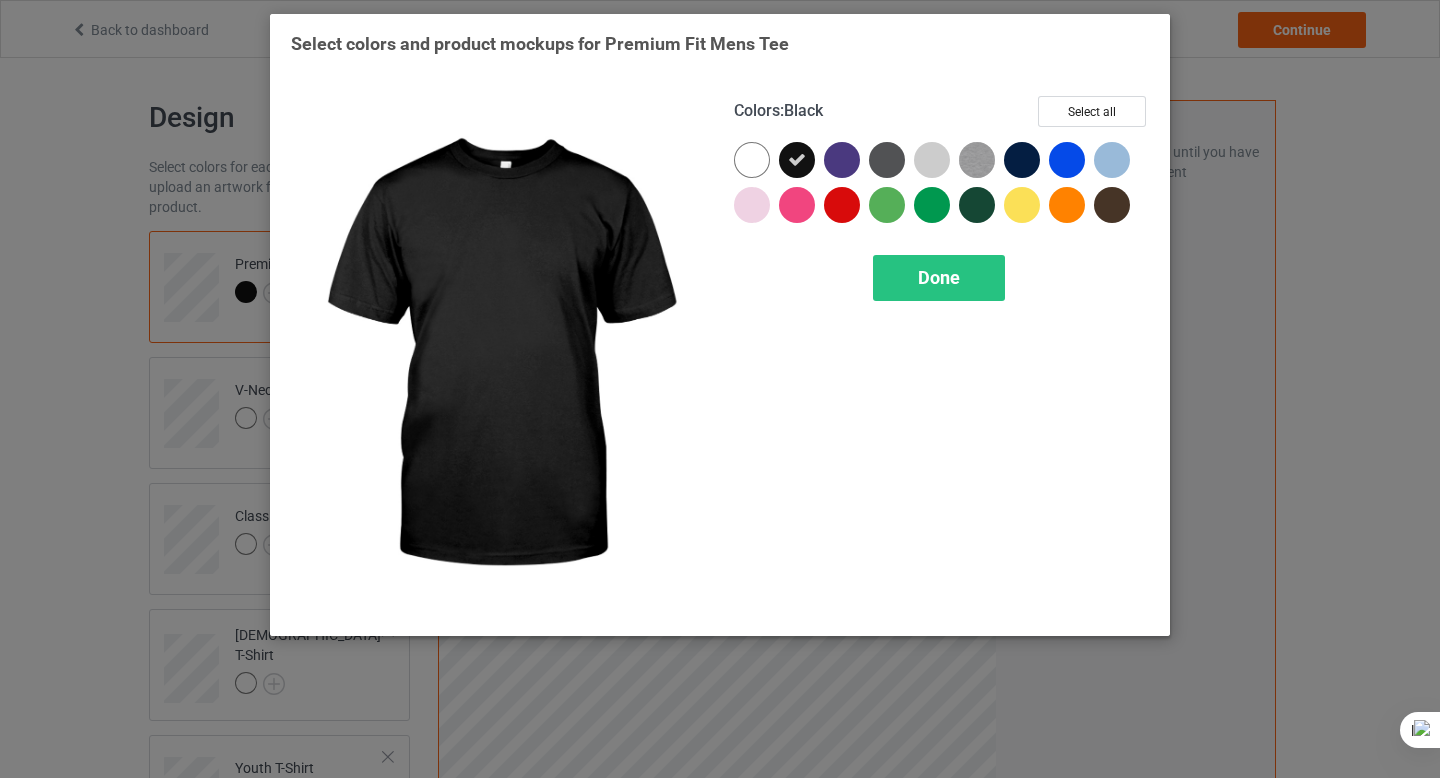 click at bounding box center (797, 160) 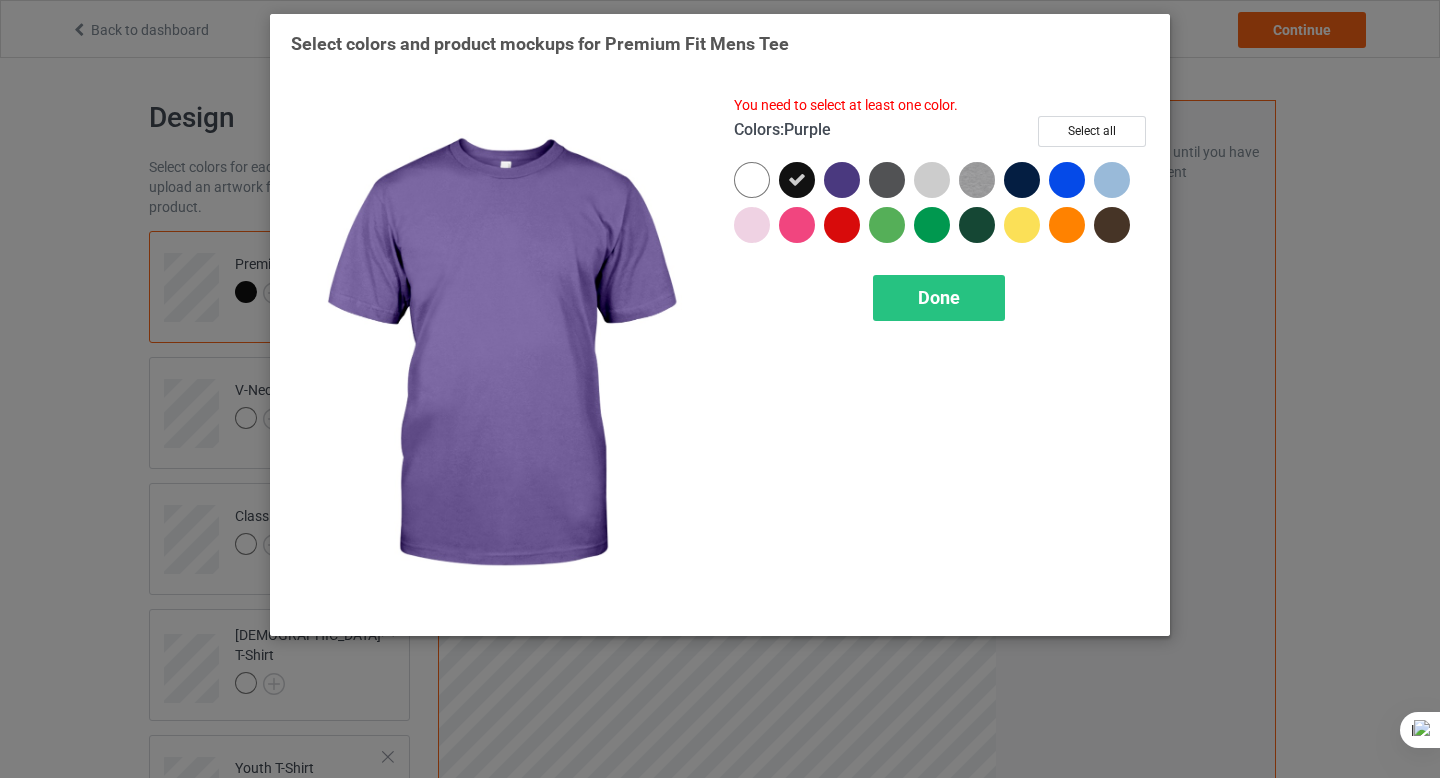 click at bounding box center (842, 180) 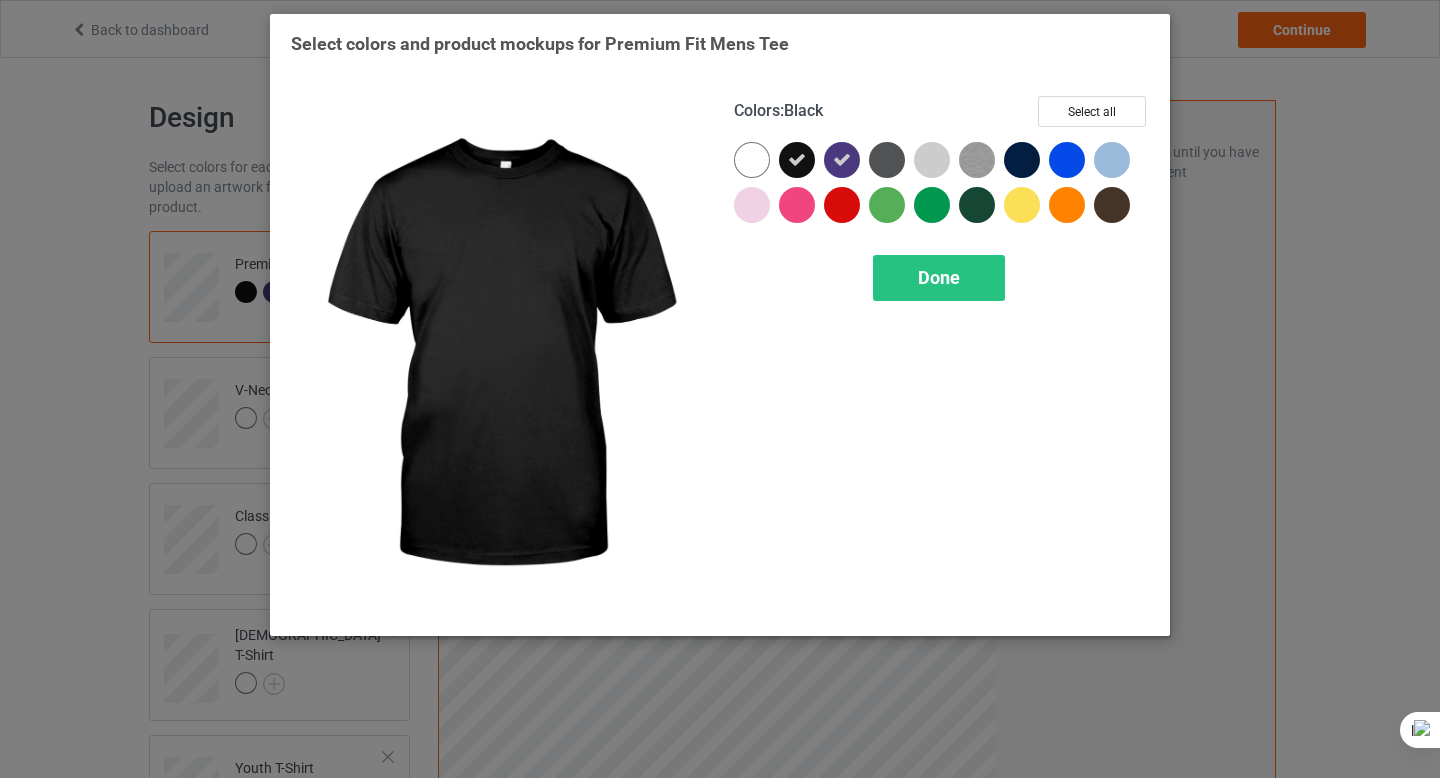 click at bounding box center (797, 160) 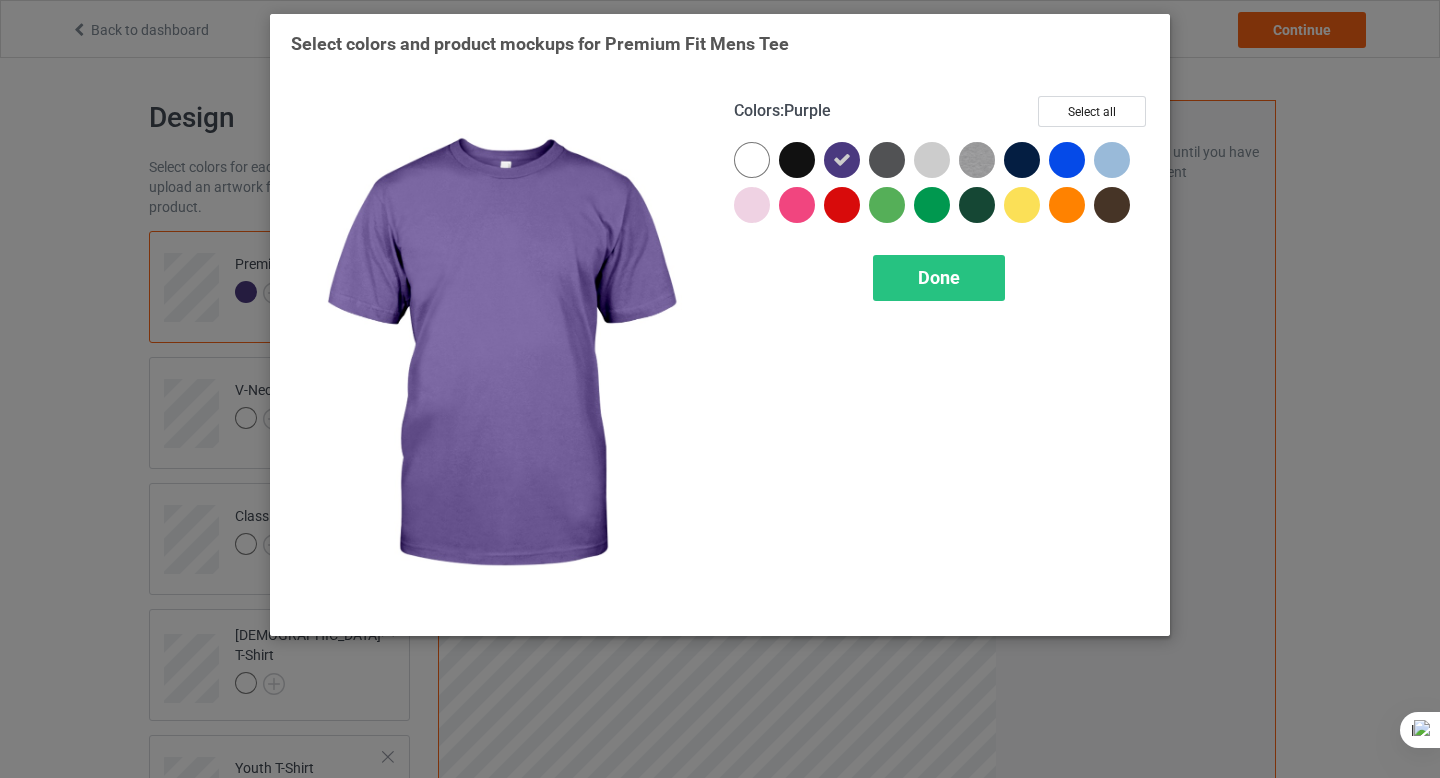 click at bounding box center (842, 160) 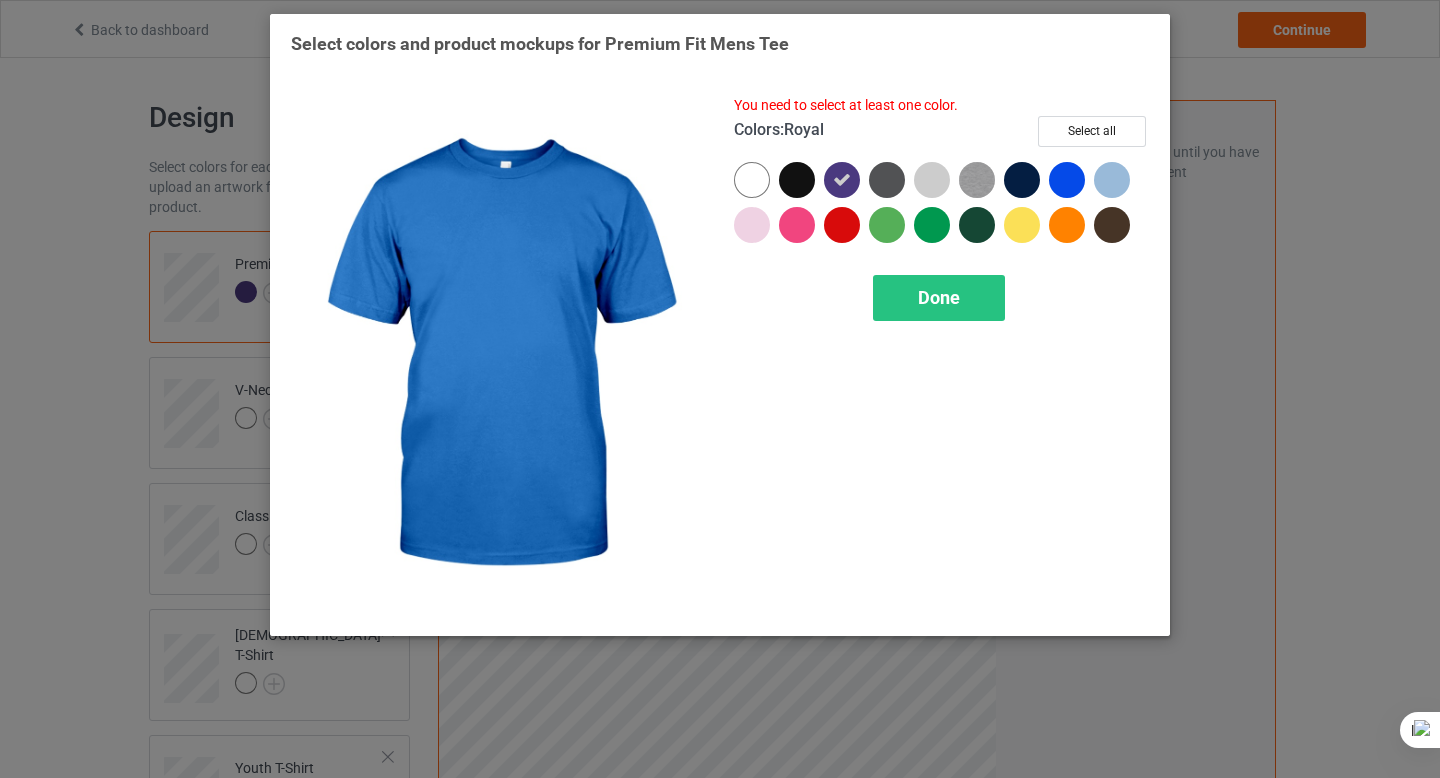 click at bounding box center [1071, 184] 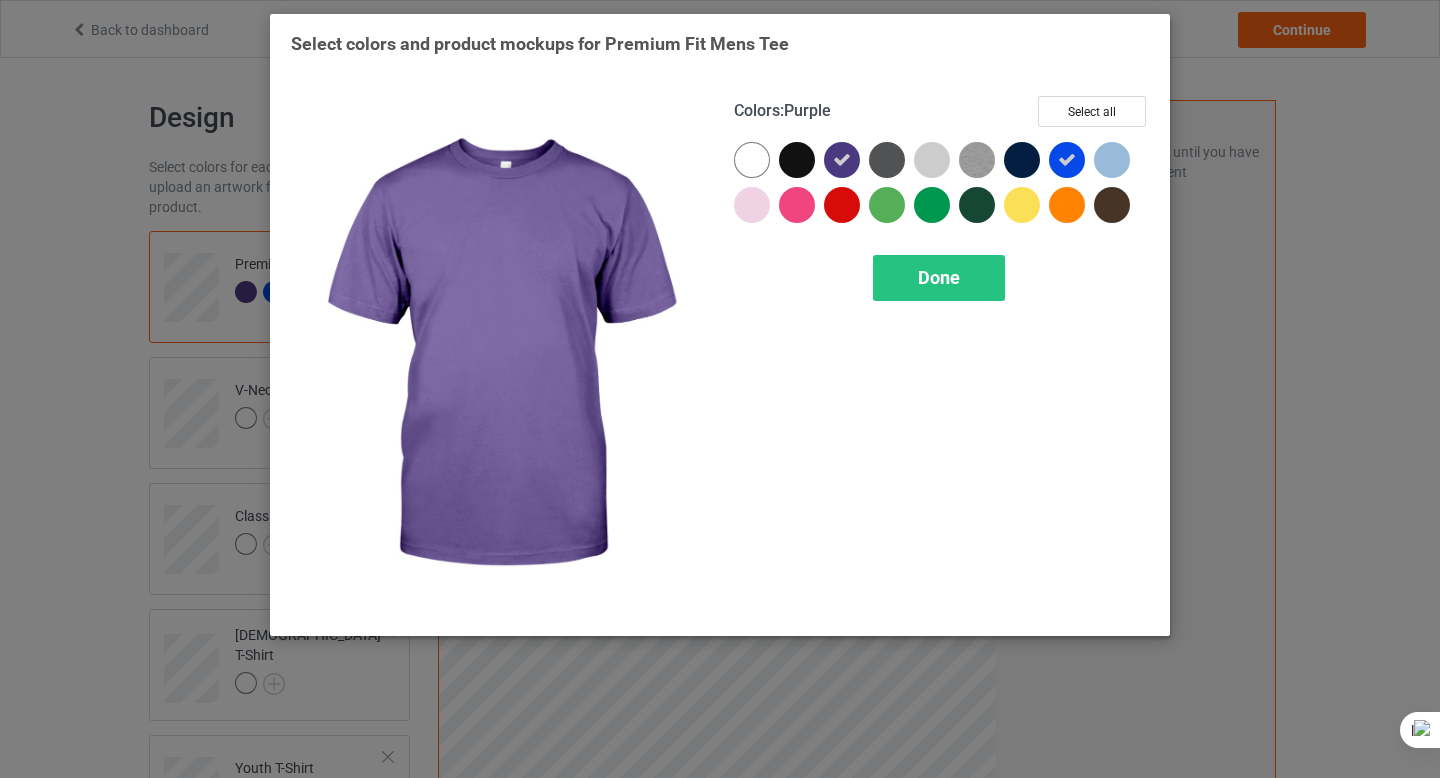 click at bounding box center [842, 160] 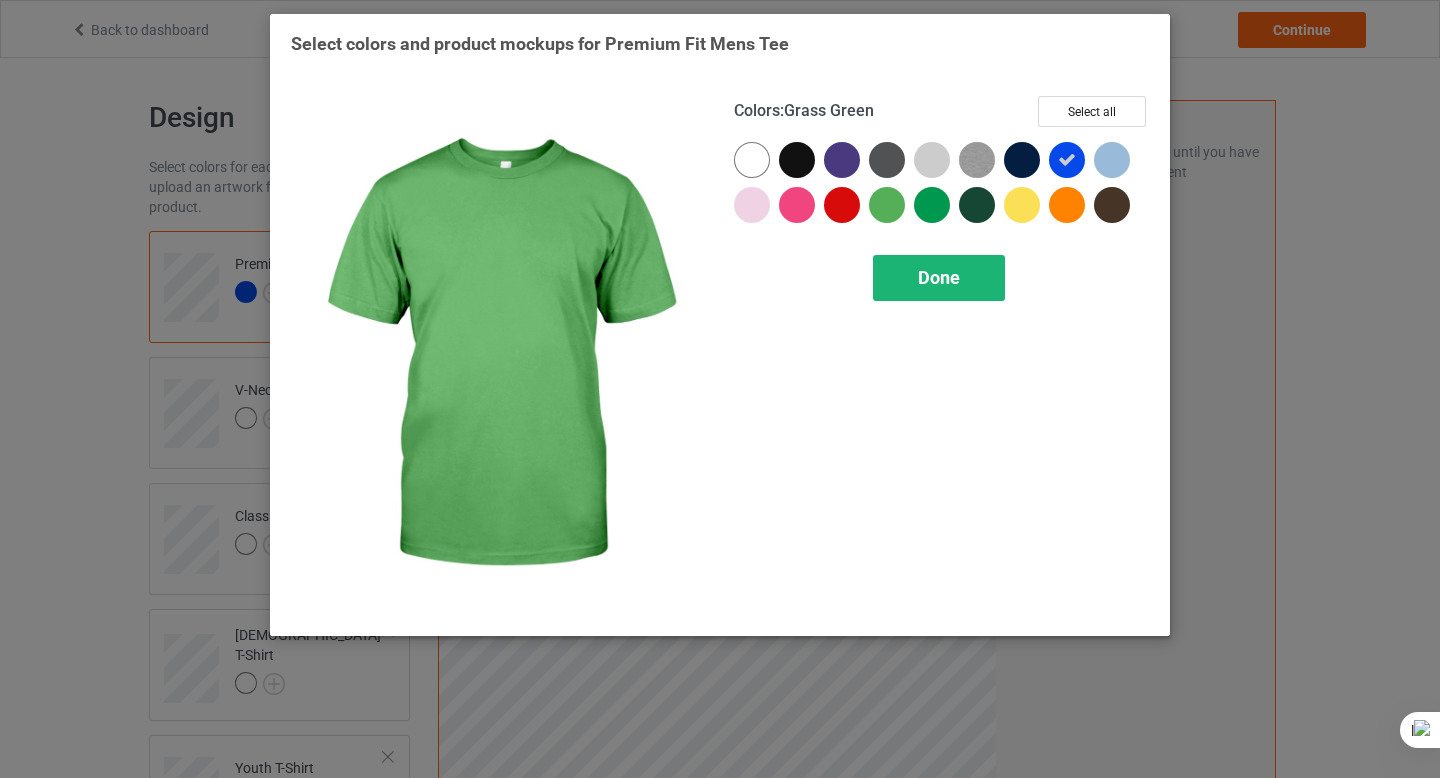 click on "Done" at bounding box center [939, 278] 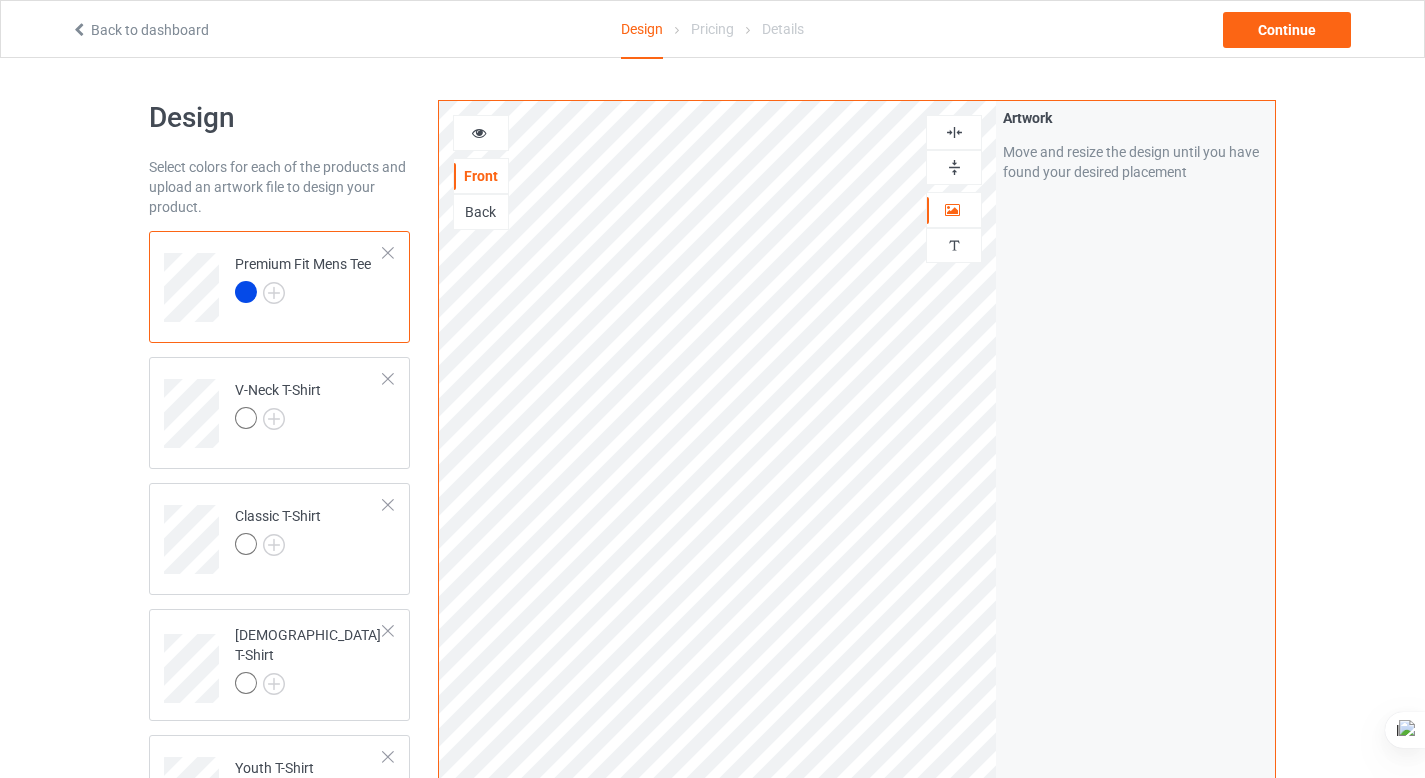click at bounding box center [479, 130] 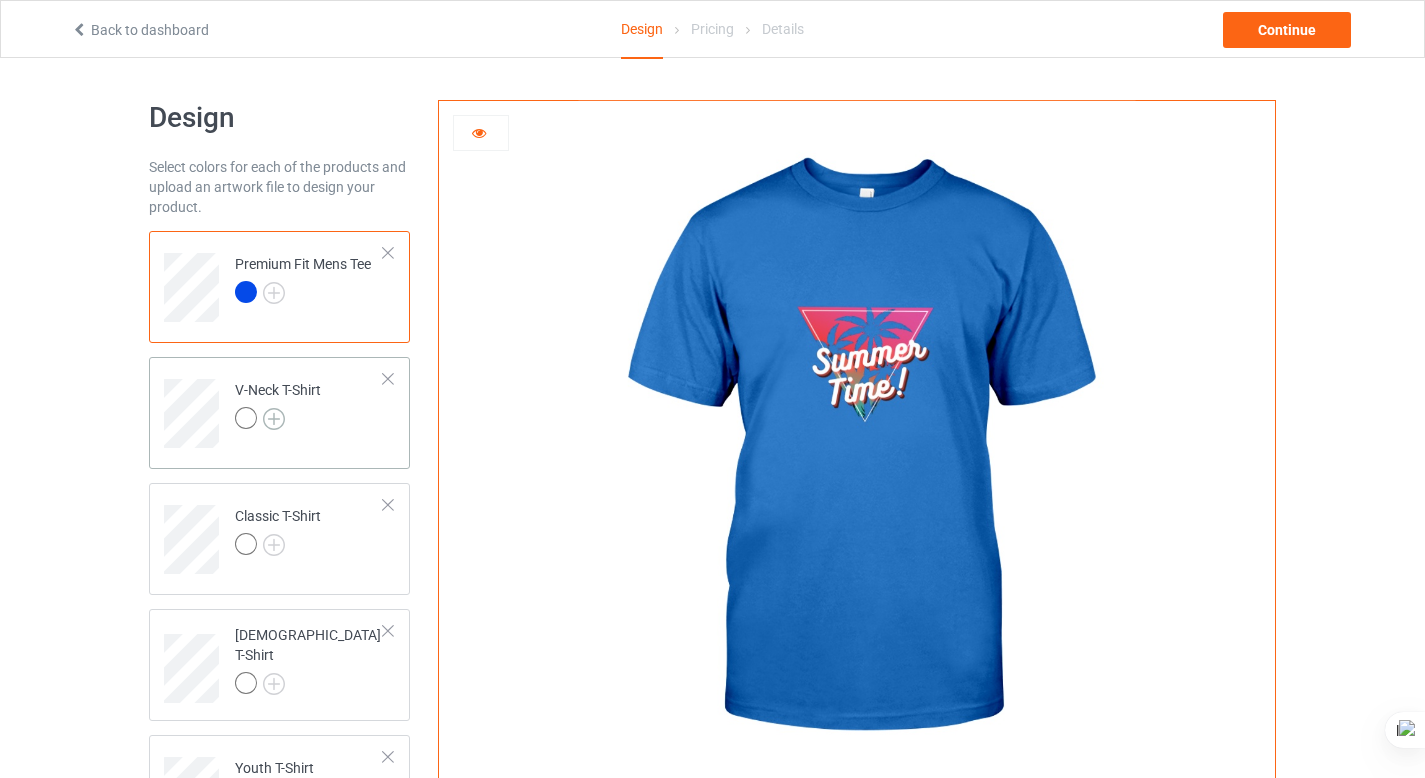 click at bounding box center (274, 419) 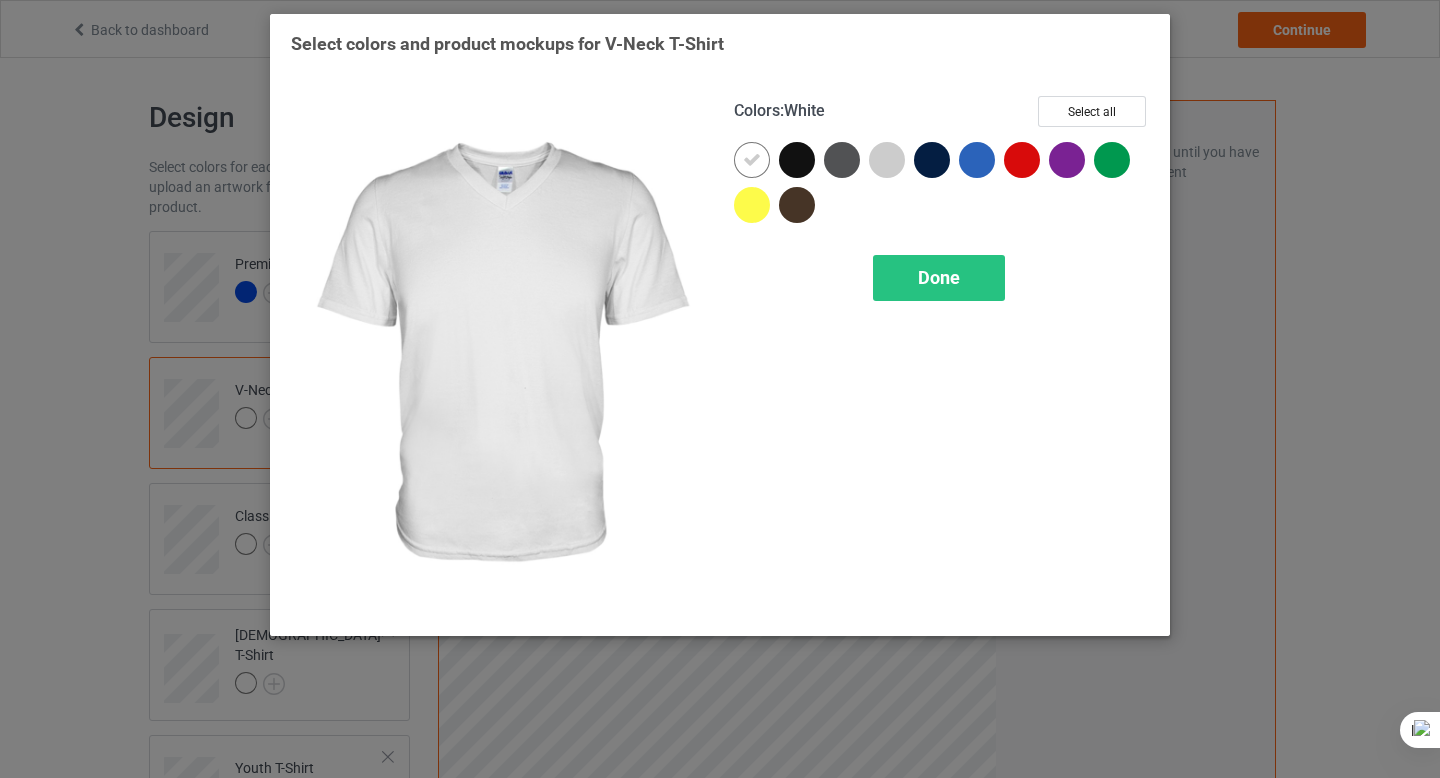 click at bounding box center (752, 160) 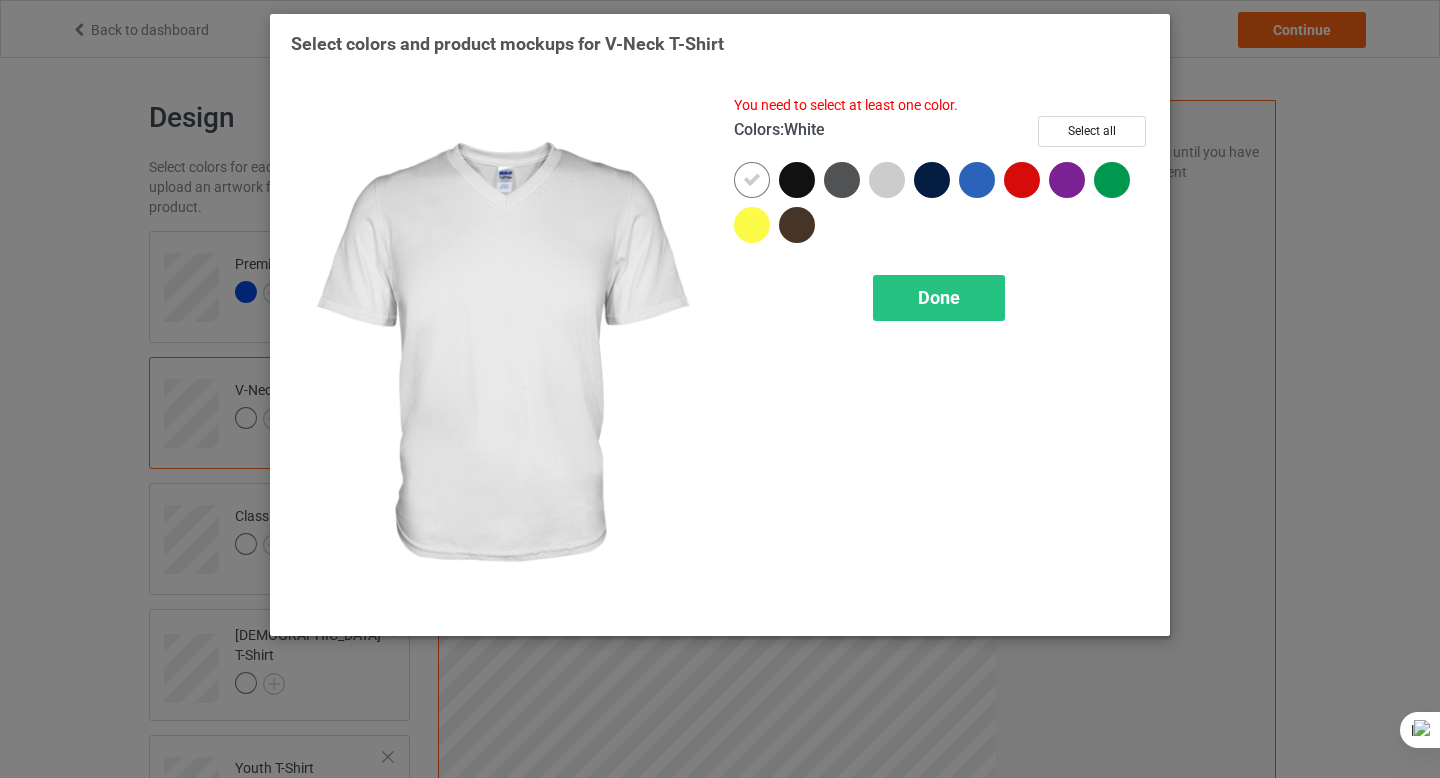 click at bounding box center (752, 180) 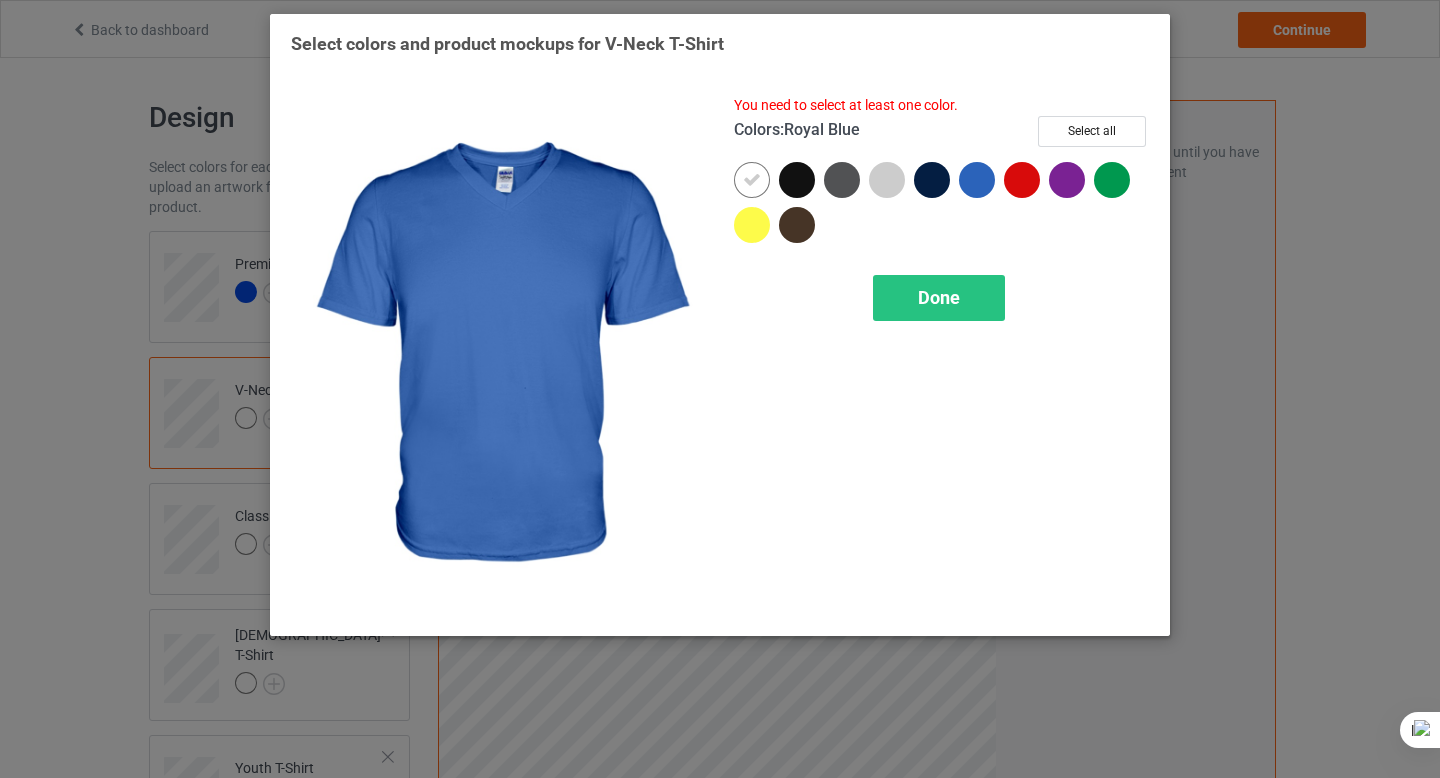 click at bounding box center [977, 180] 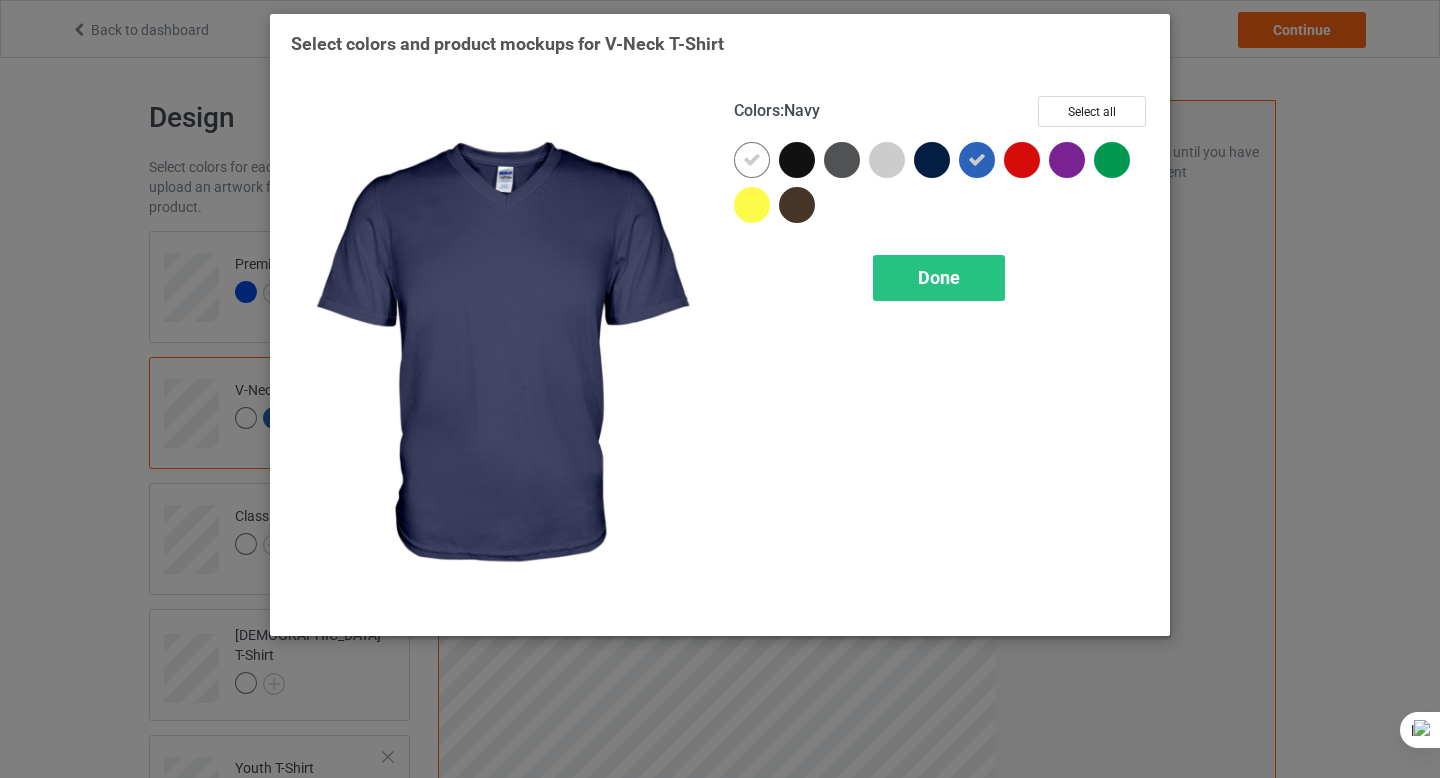 click at bounding box center (932, 160) 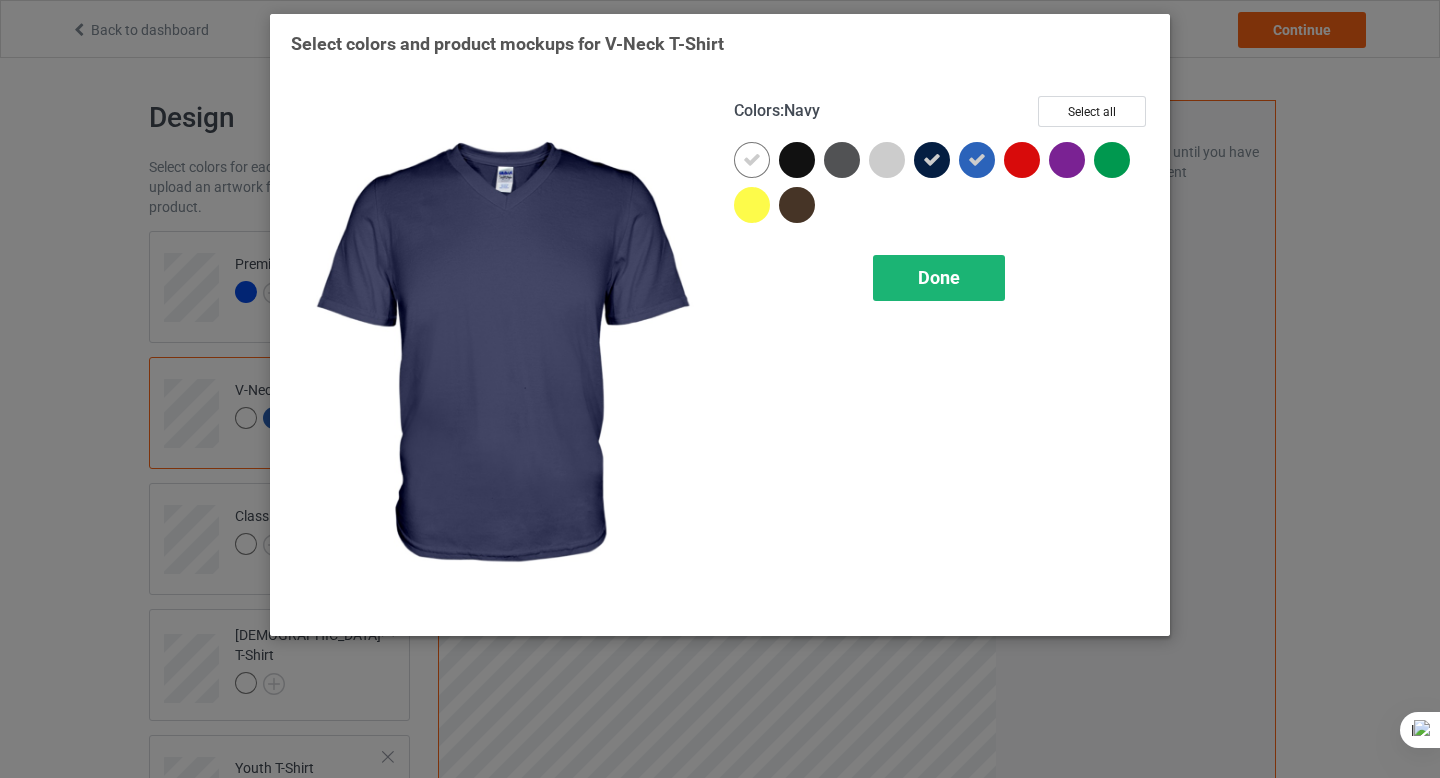 click on "Done" at bounding box center [939, 278] 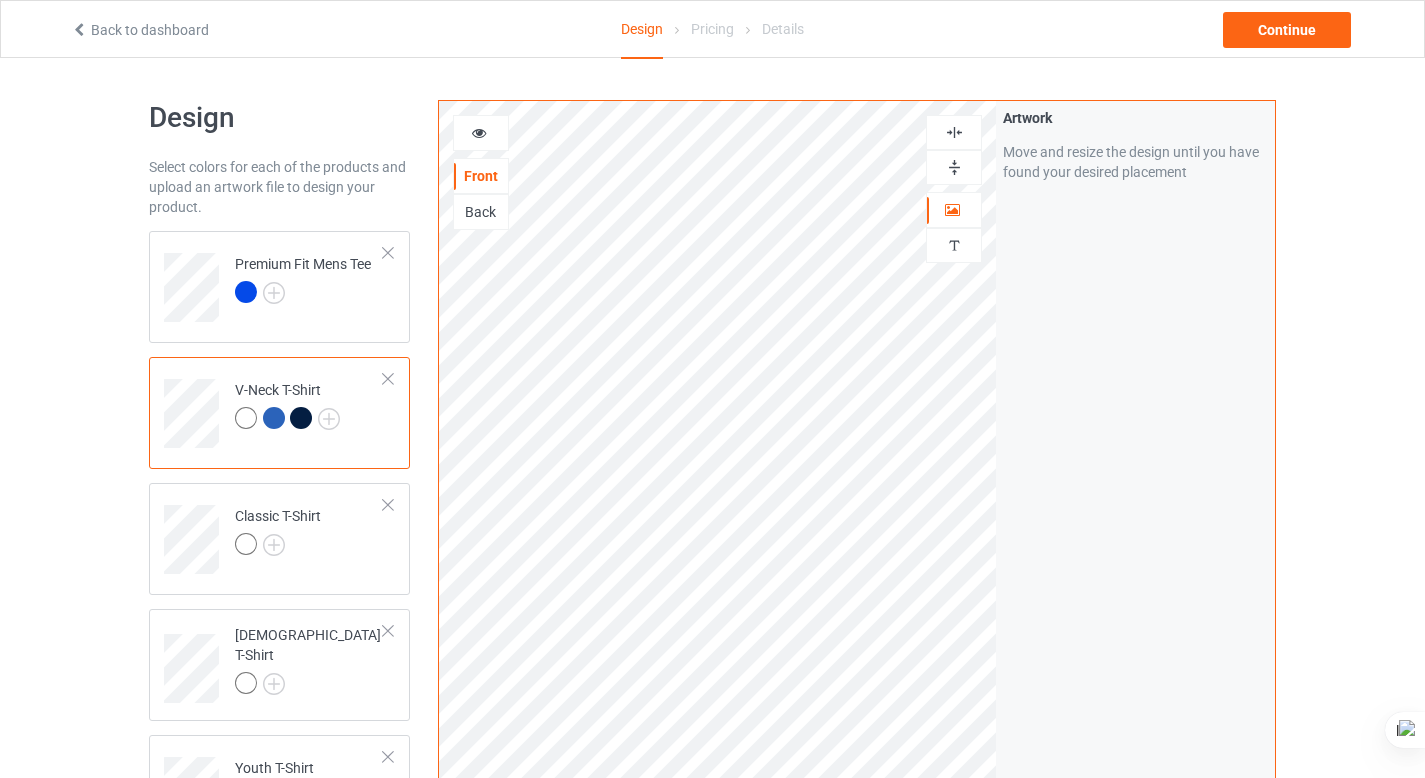 click at bounding box center [479, 130] 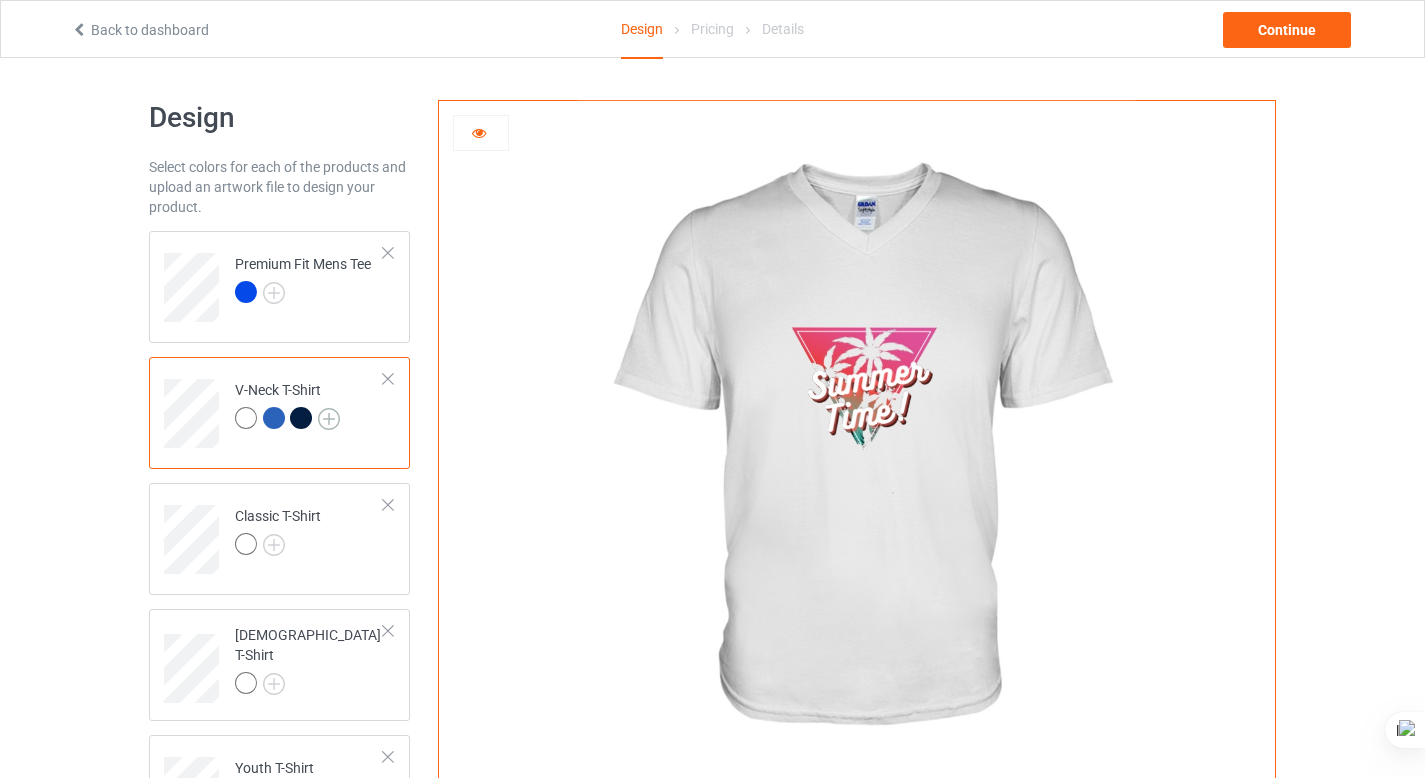 click at bounding box center [329, 419] 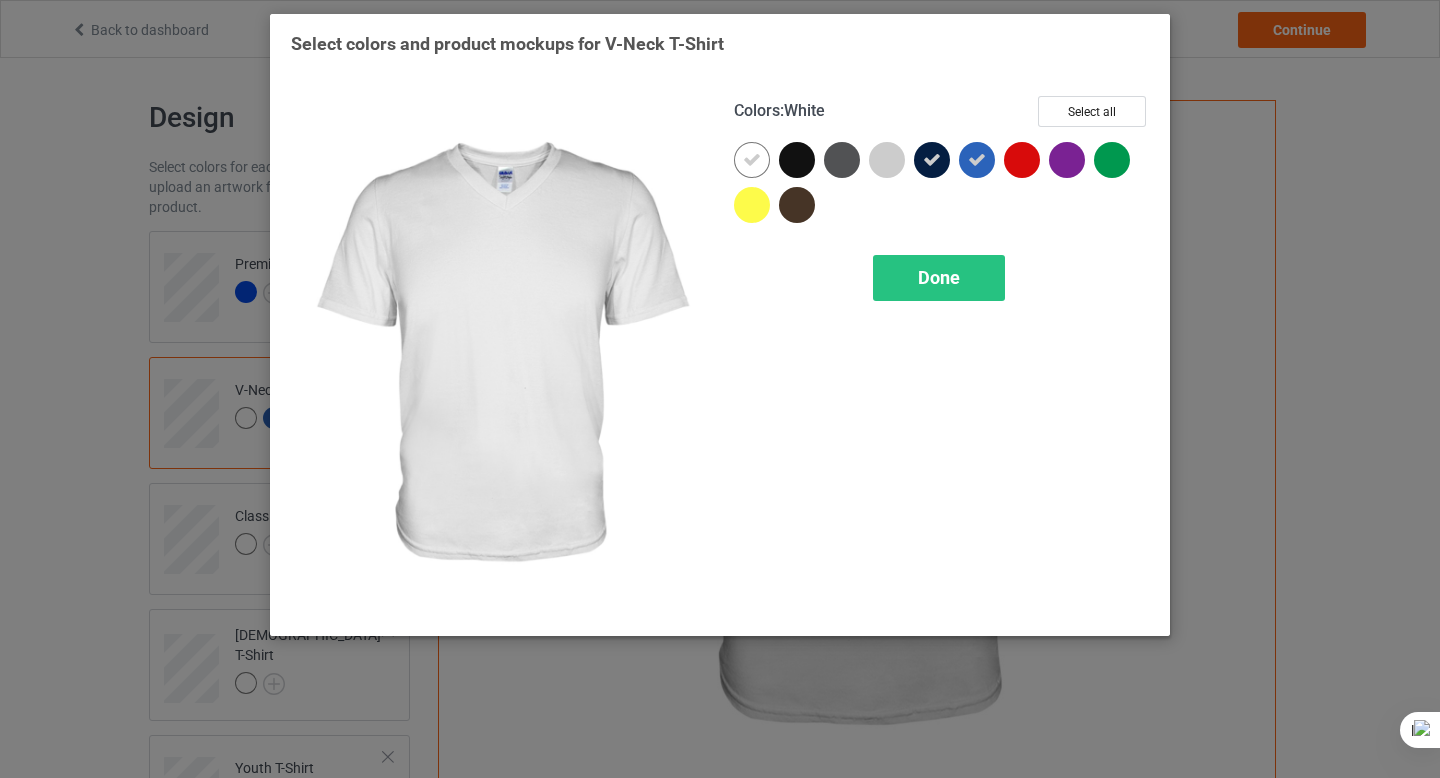 click at bounding box center [752, 160] 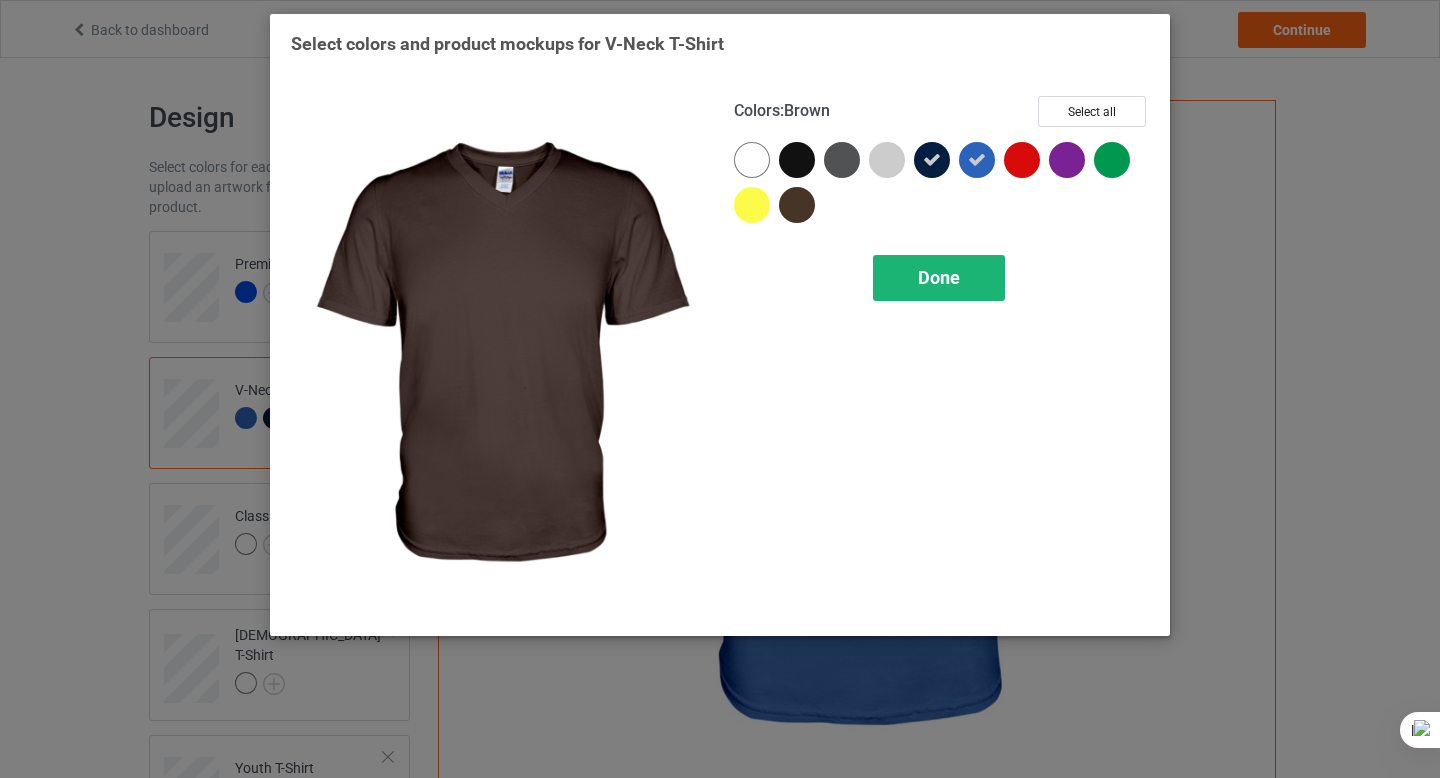 click on "Done" at bounding box center [939, 278] 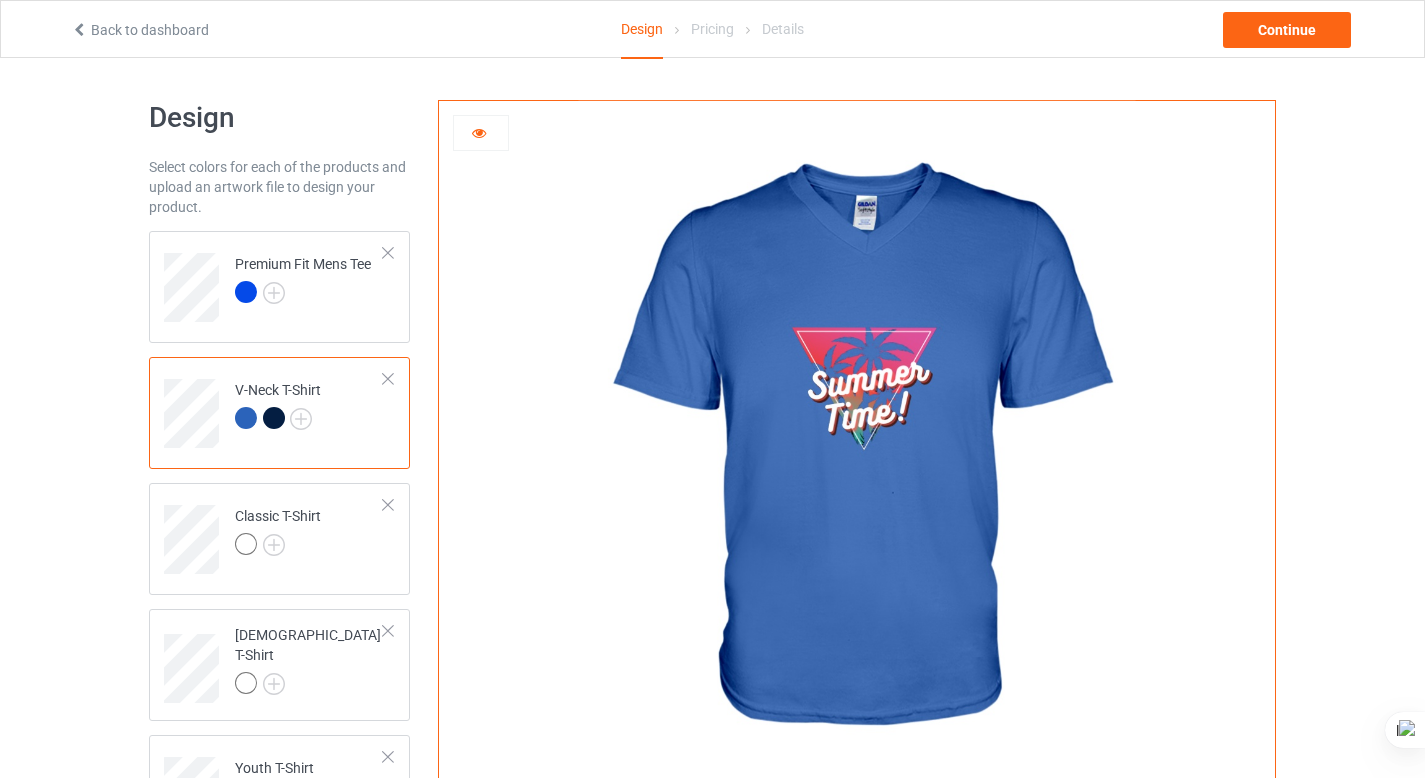 click at bounding box center (274, 418) 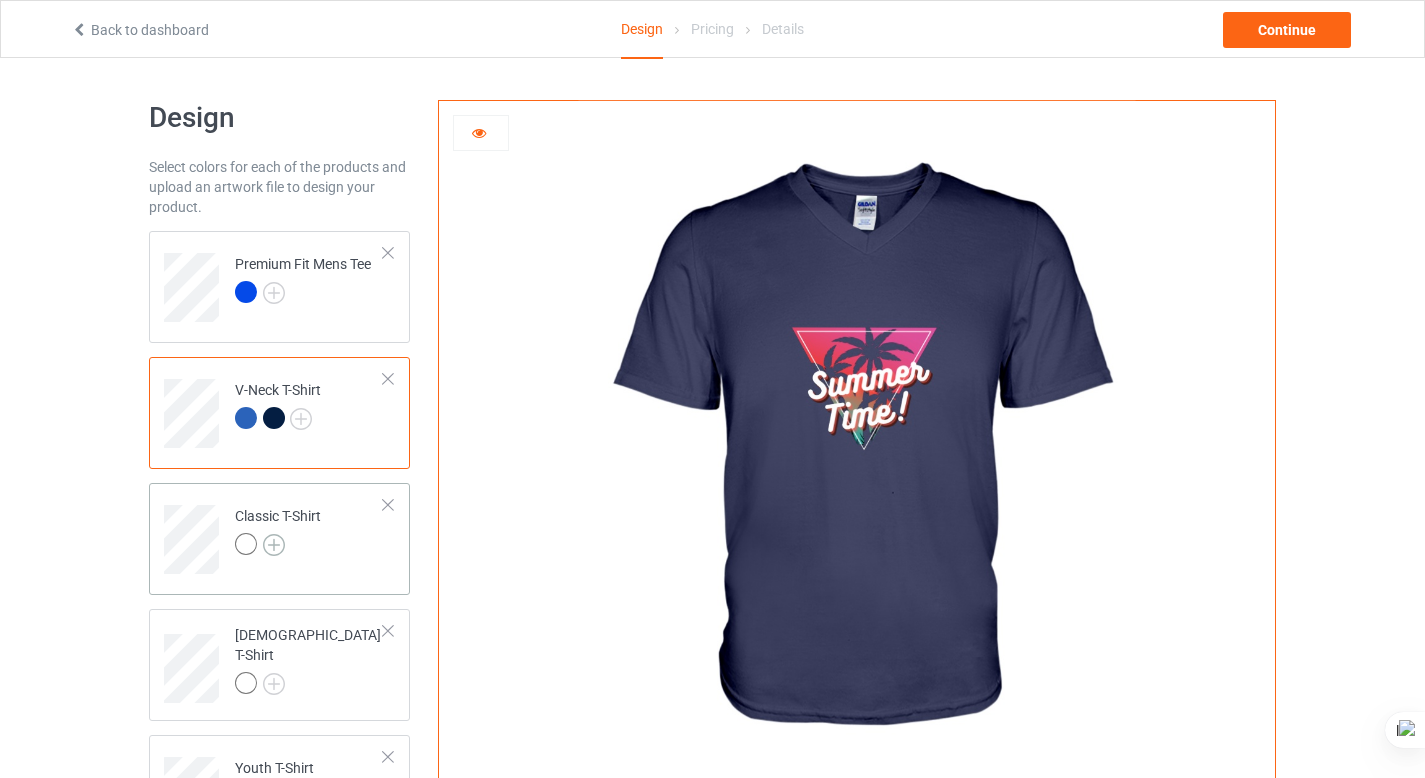 click at bounding box center [274, 545] 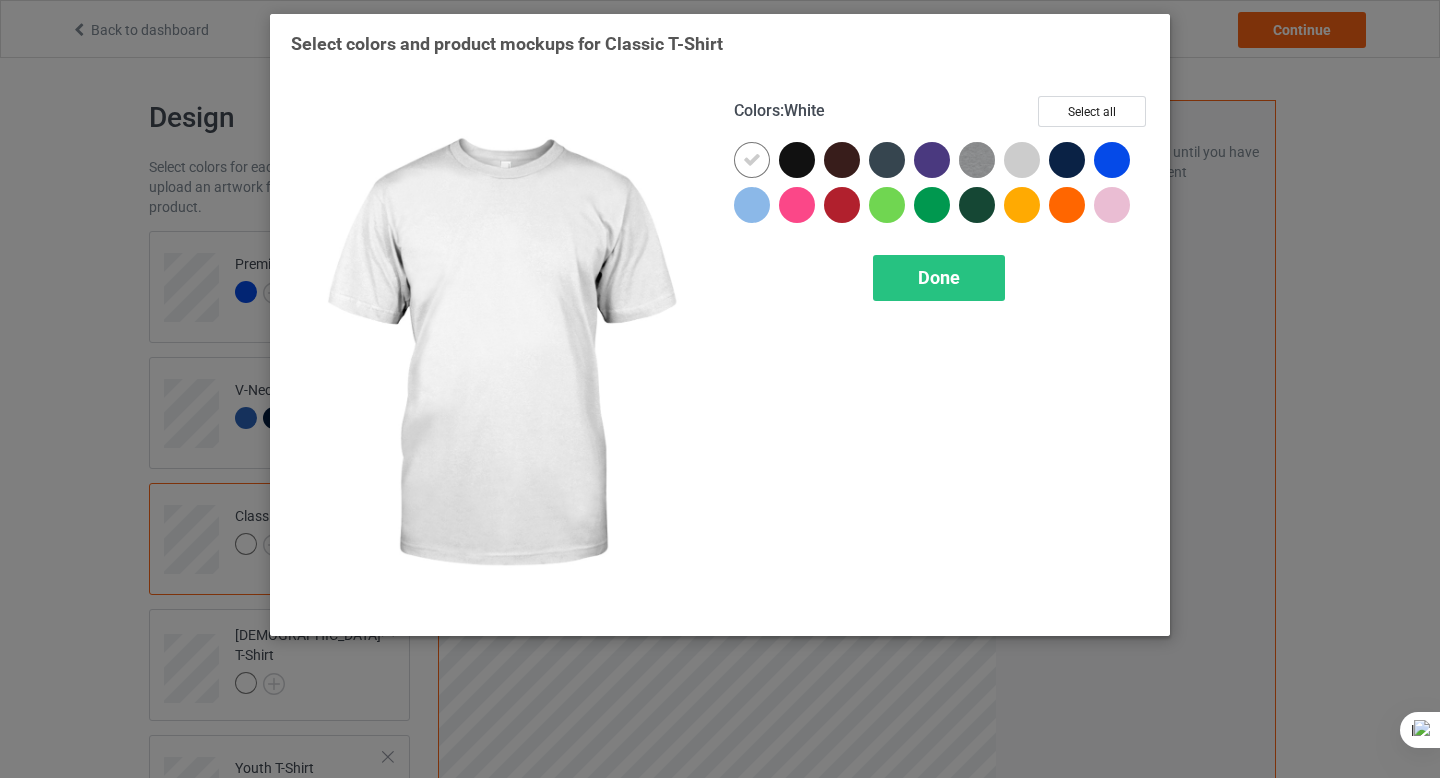 click at bounding box center [752, 160] 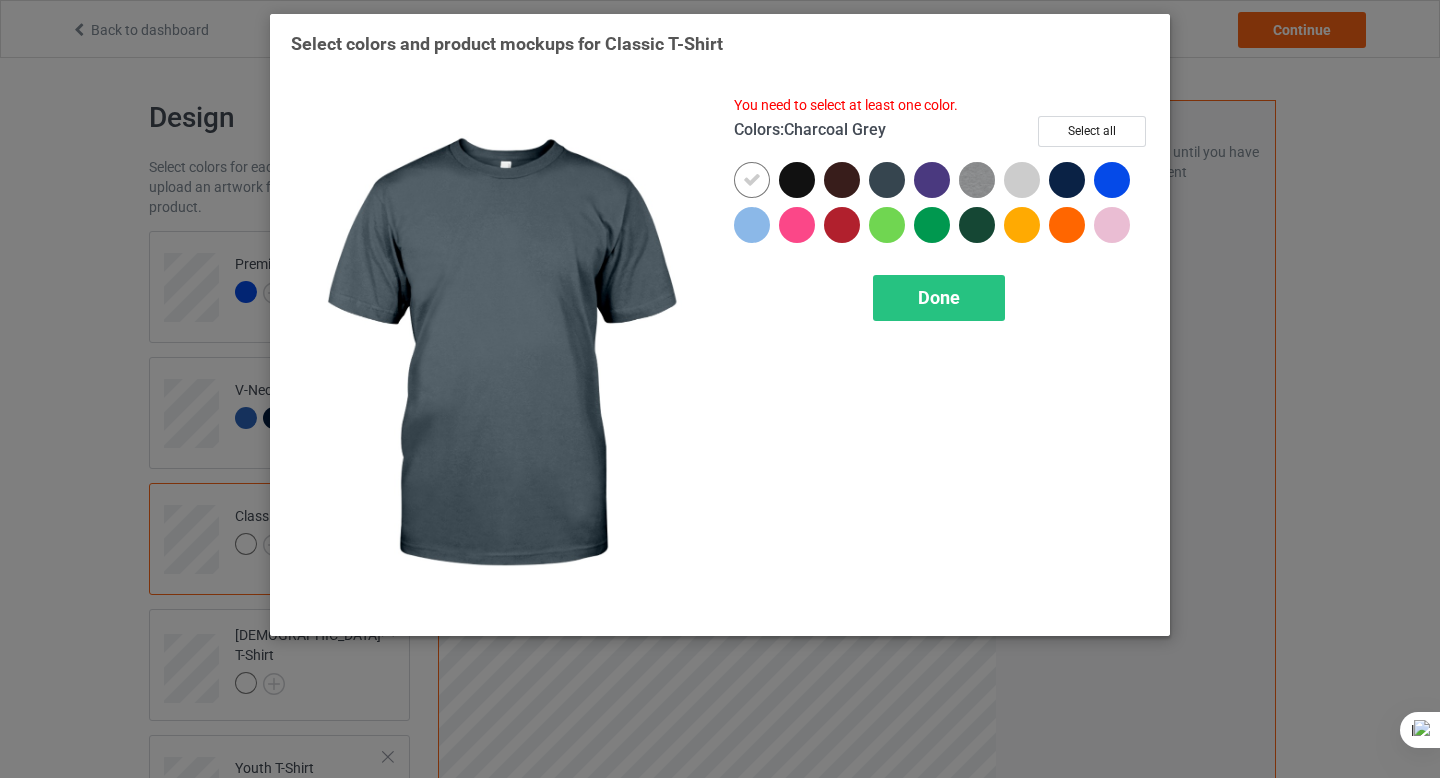 click at bounding box center [887, 180] 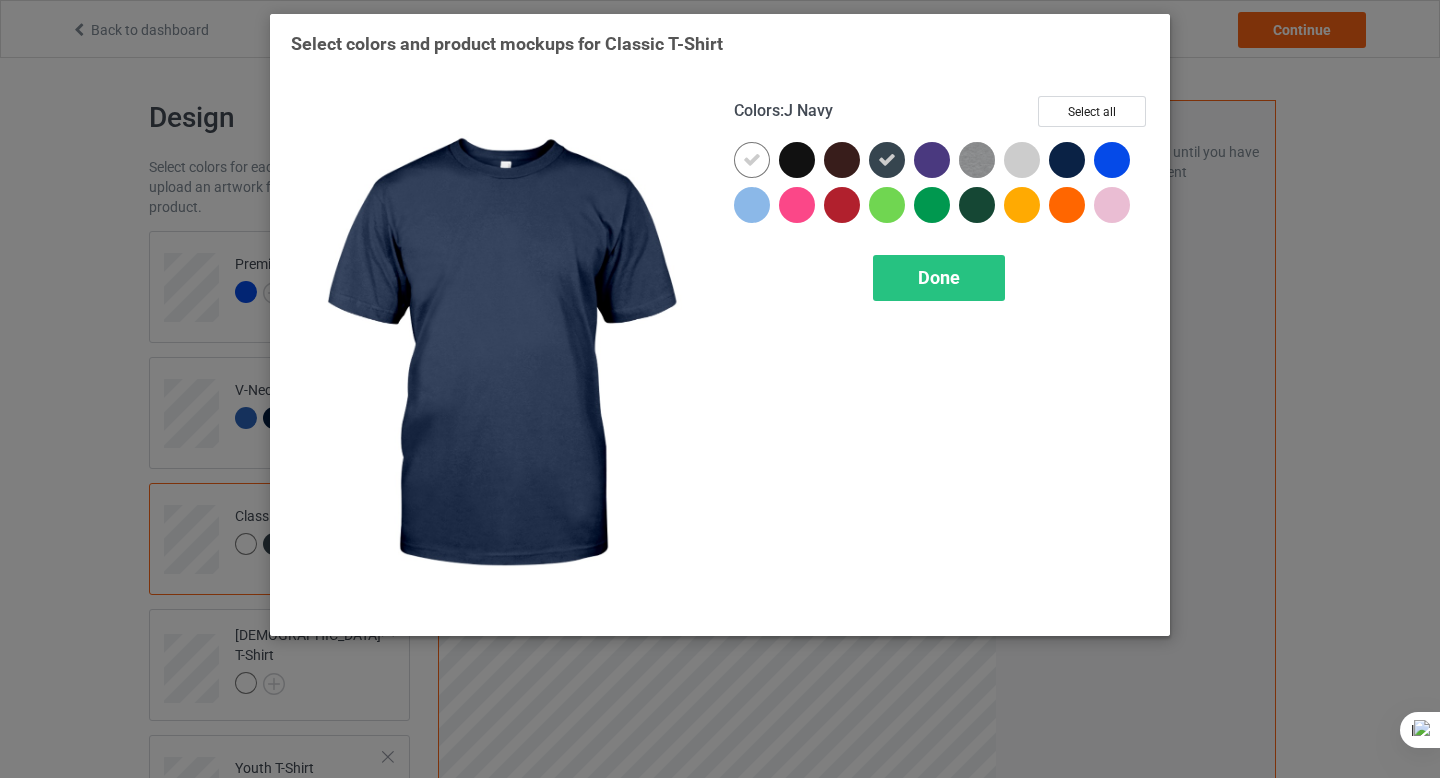 click at bounding box center [1067, 160] 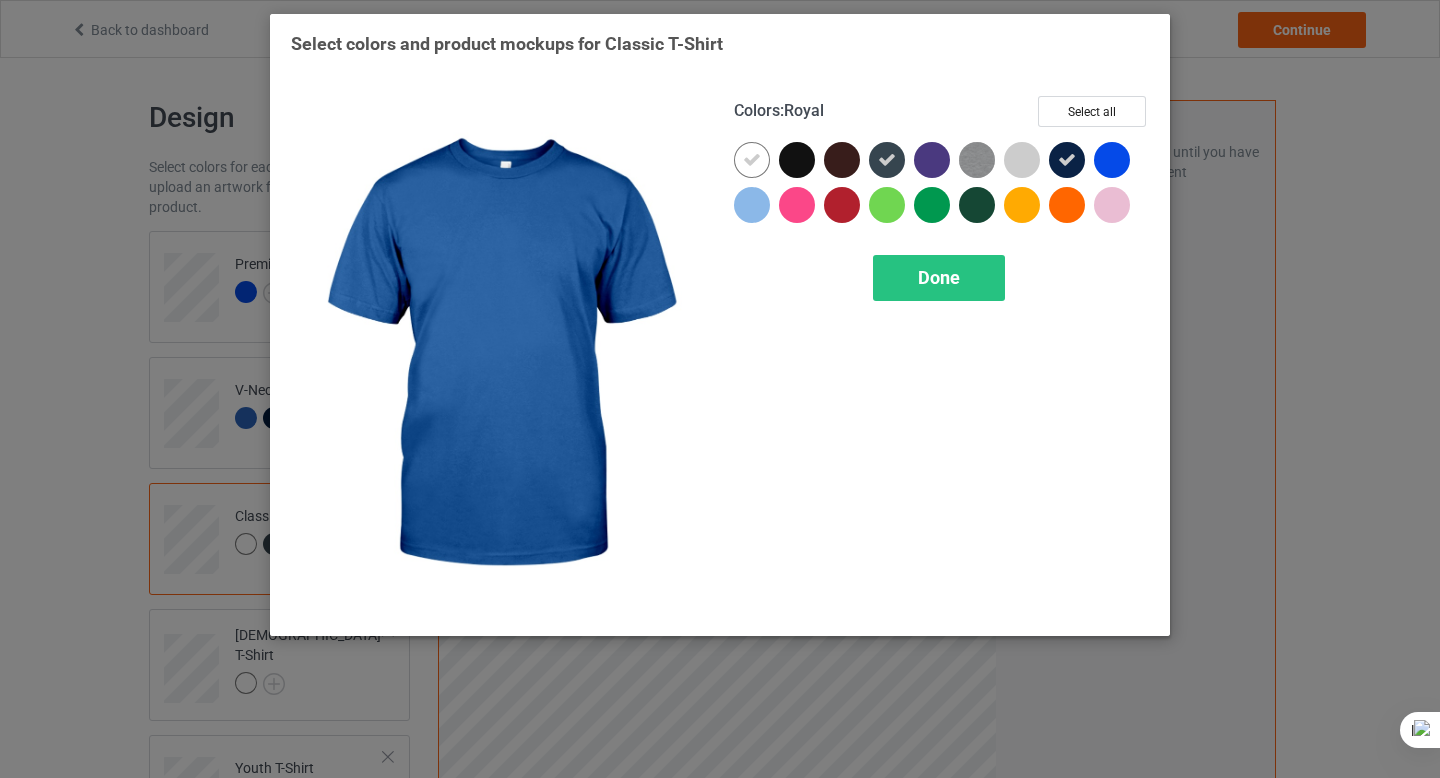click at bounding box center (1112, 160) 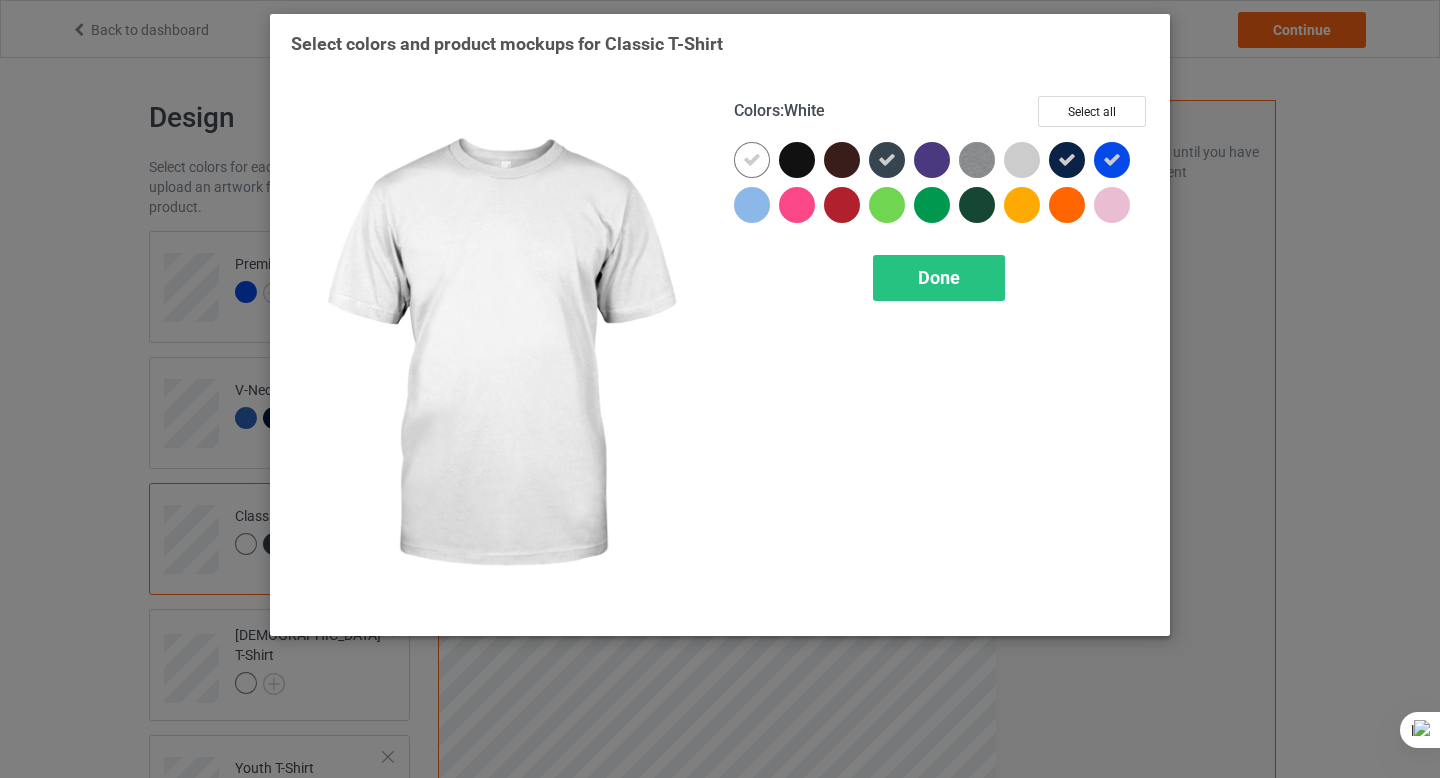 click at bounding box center (752, 160) 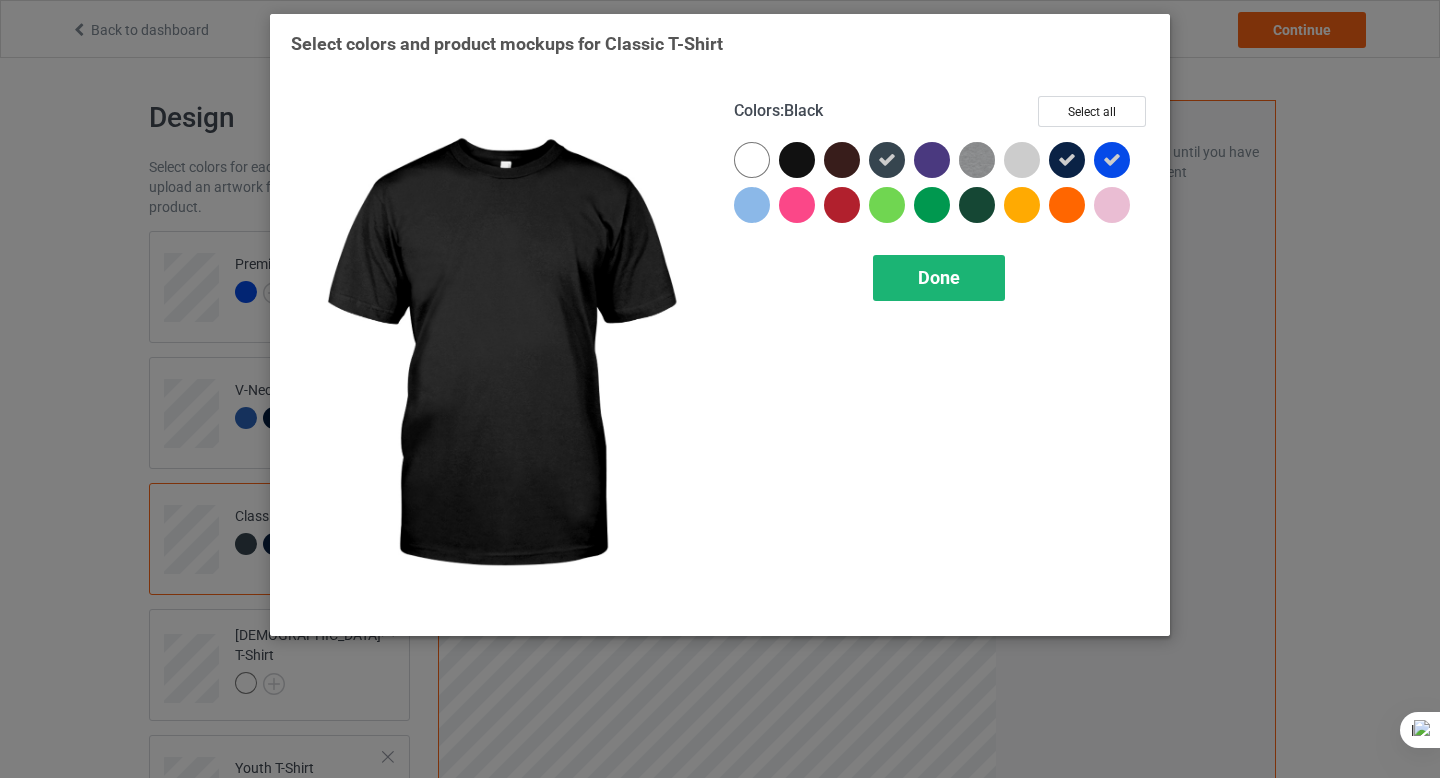 click on "Done" at bounding box center (939, 278) 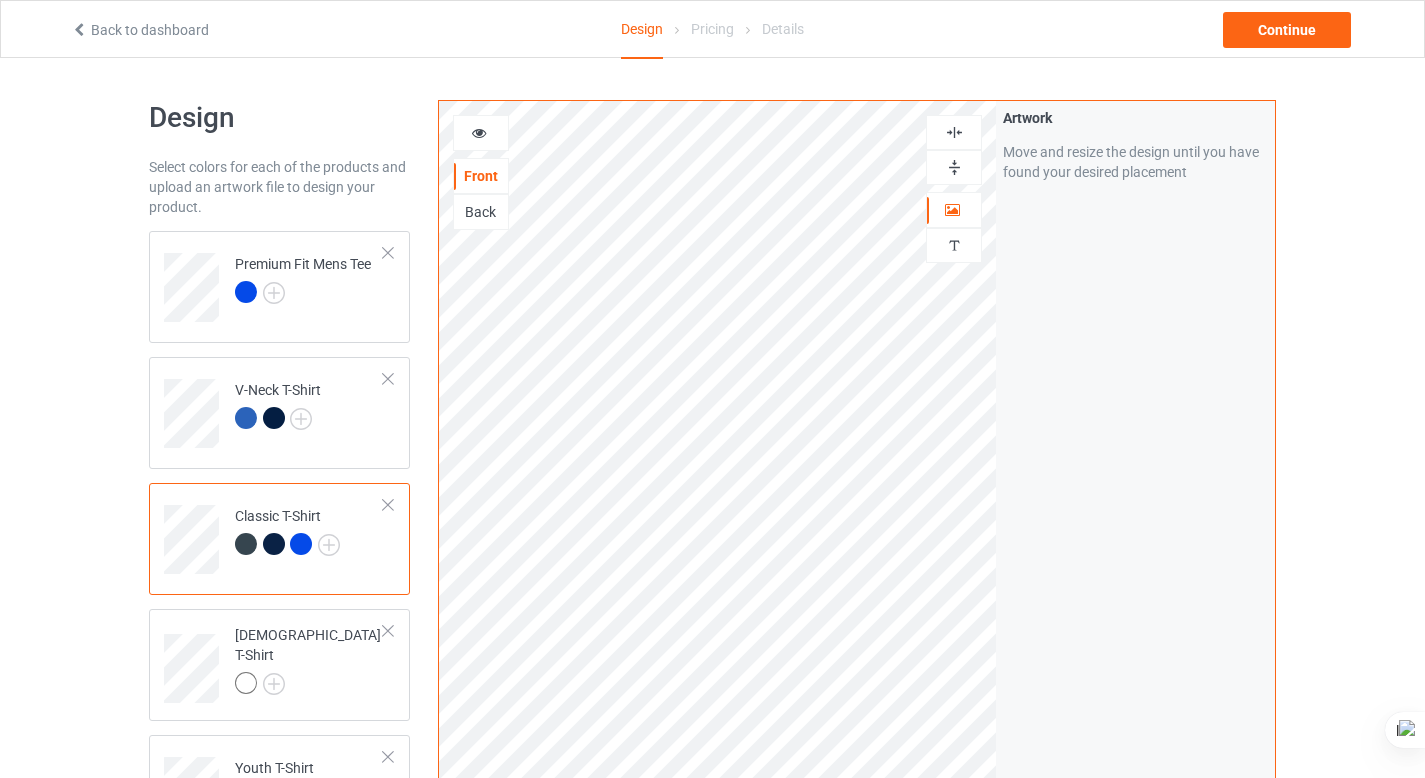 click at bounding box center [246, 544] 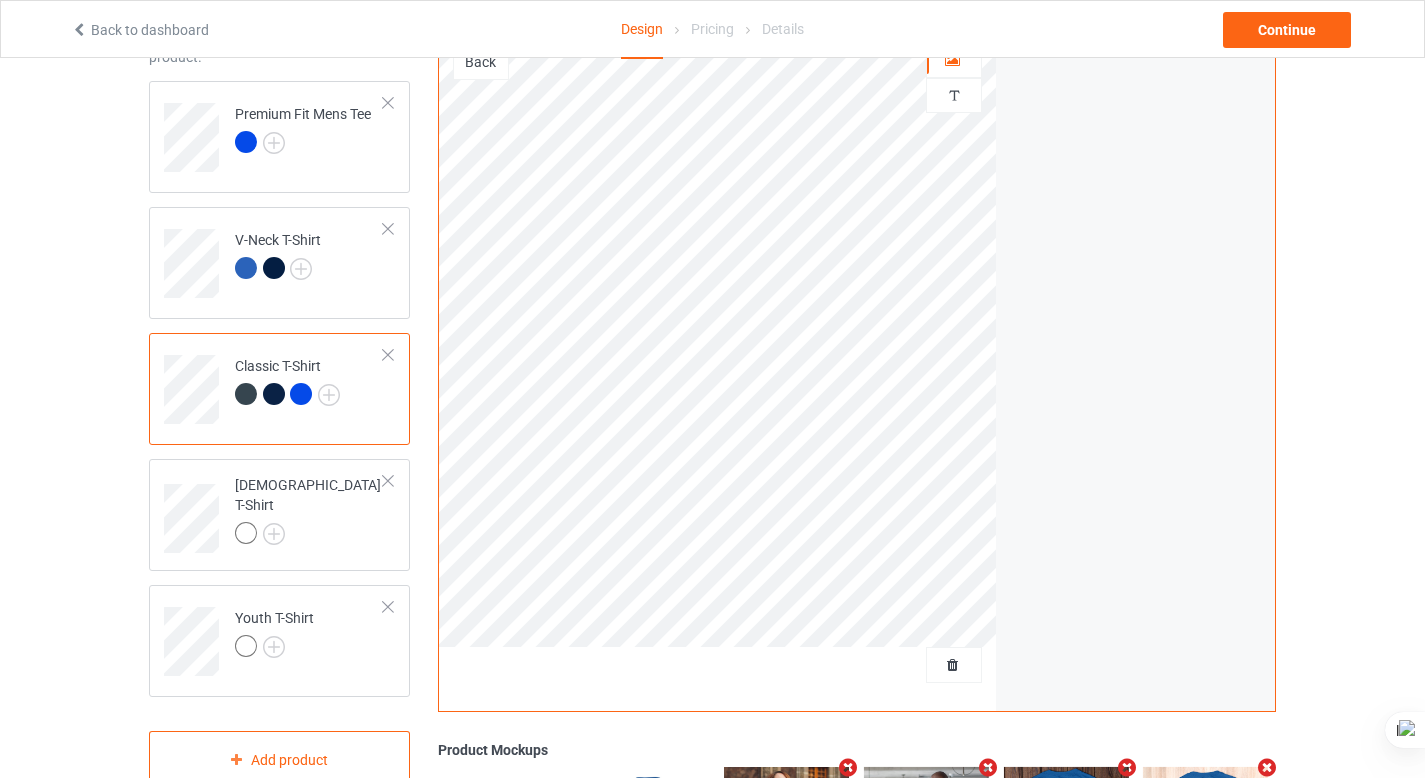 scroll, scrollTop: 163, scrollLeft: 0, axis: vertical 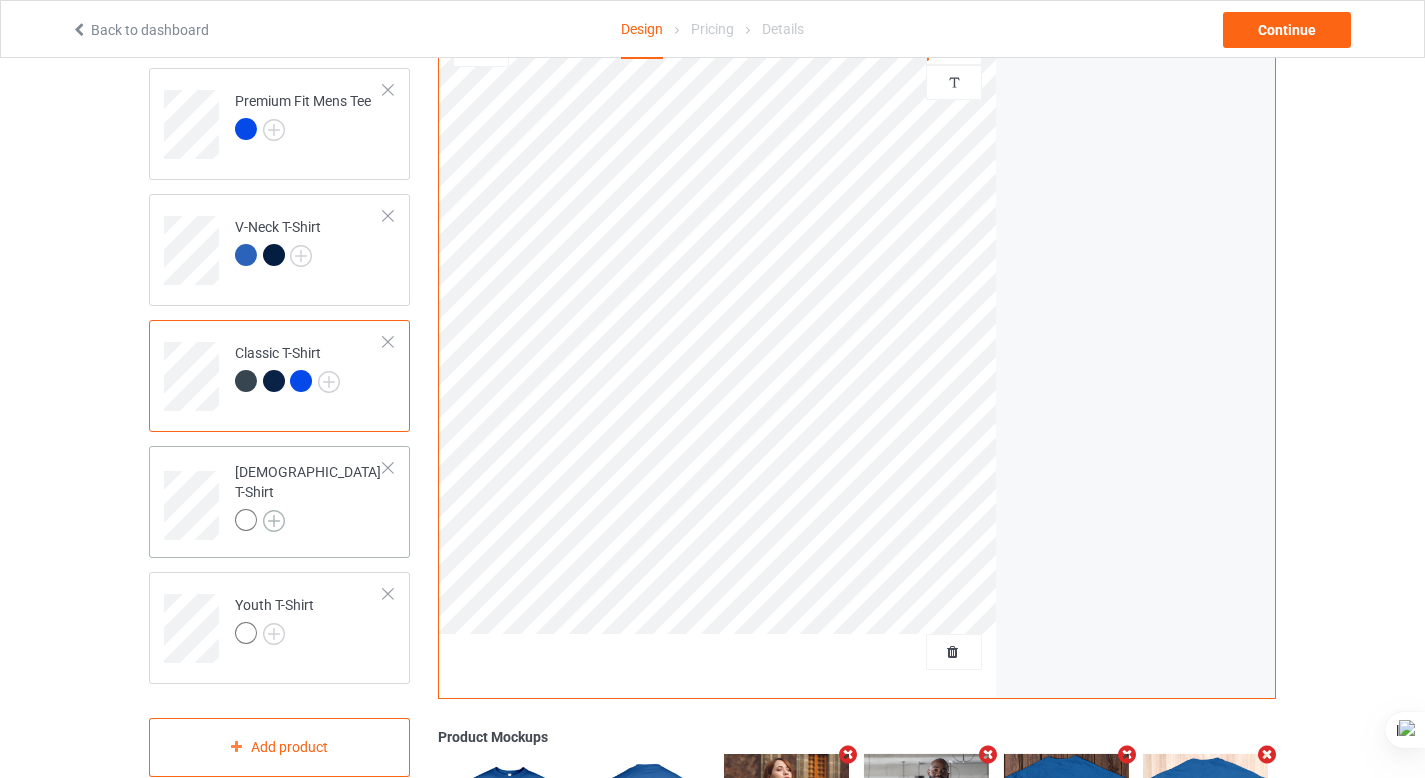 click at bounding box center (274, 521) 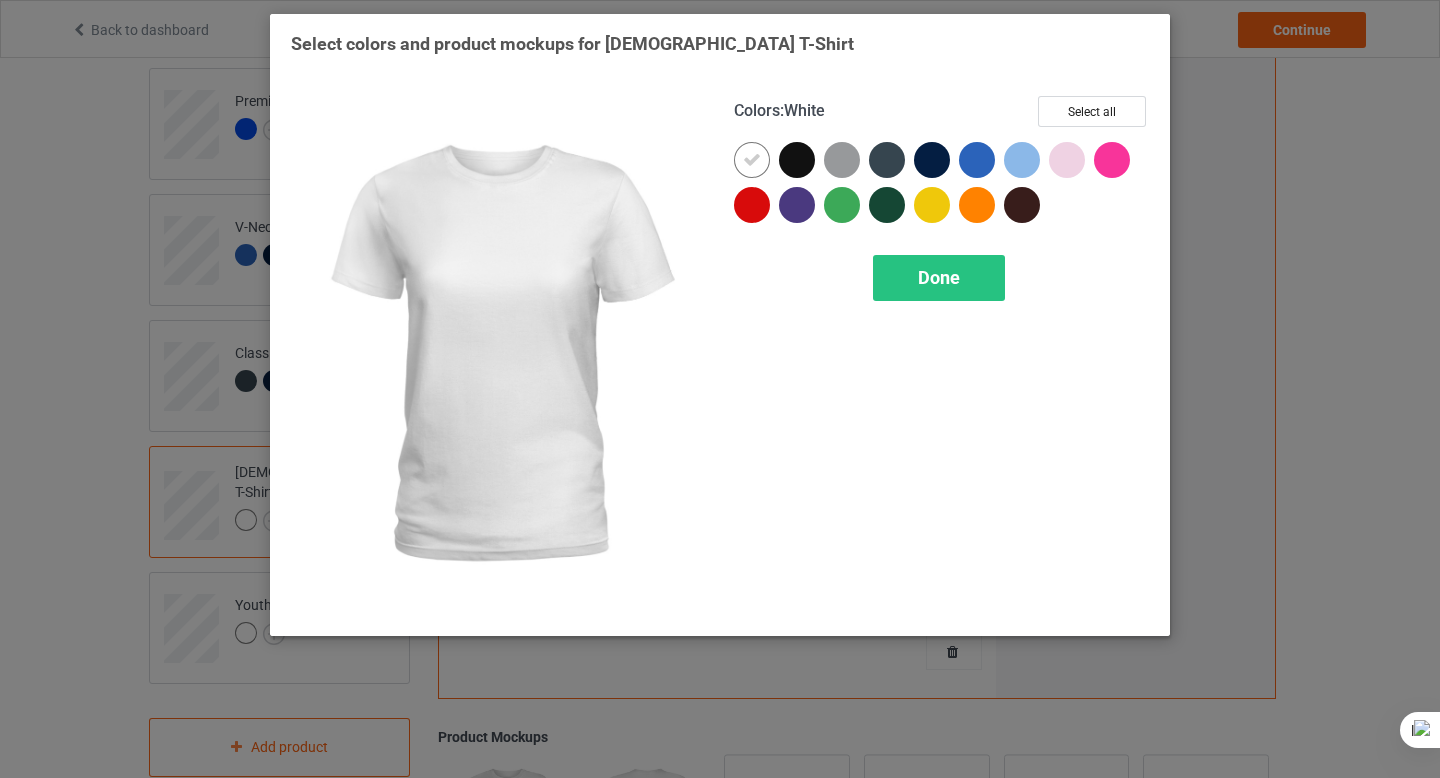 click at bounding box center (752, 160) 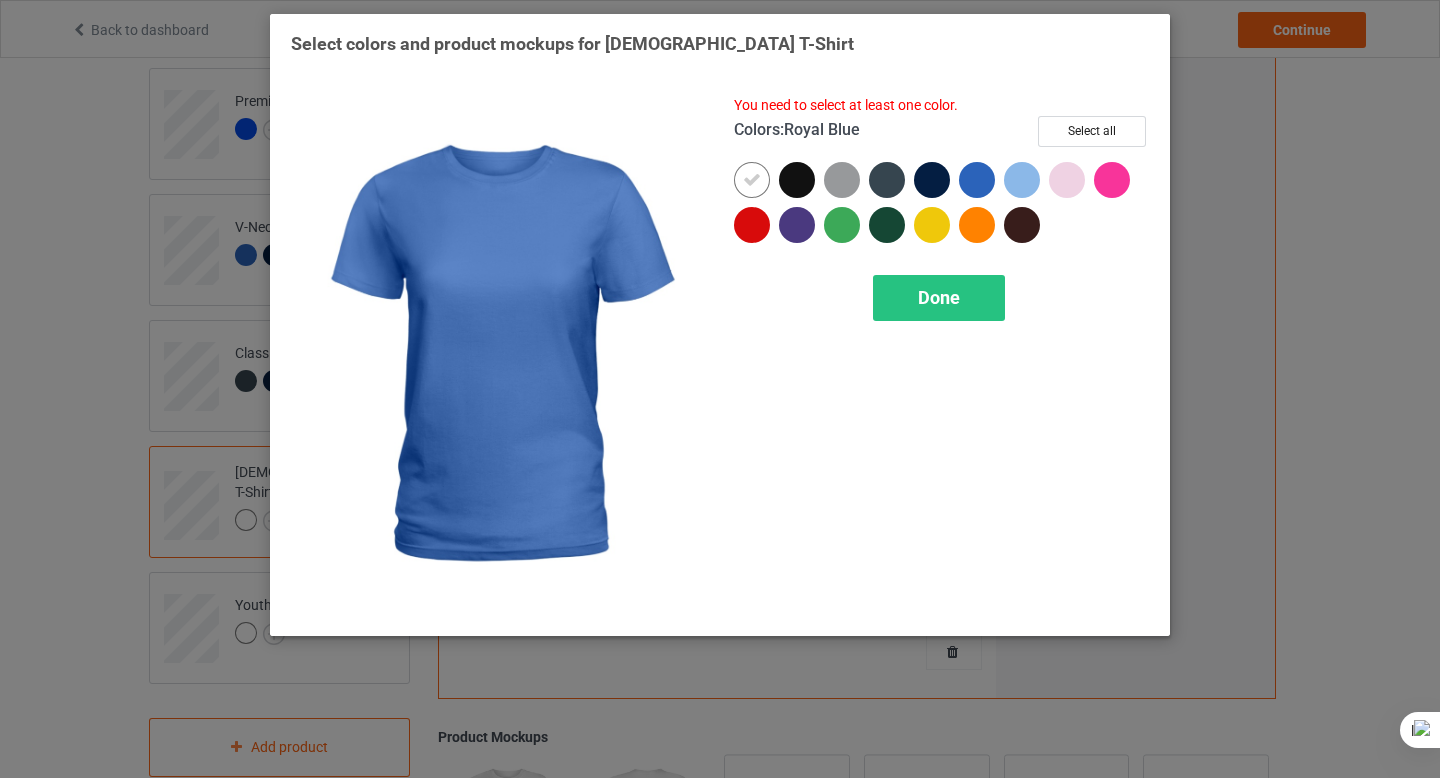click at bounding box center (977, 180) 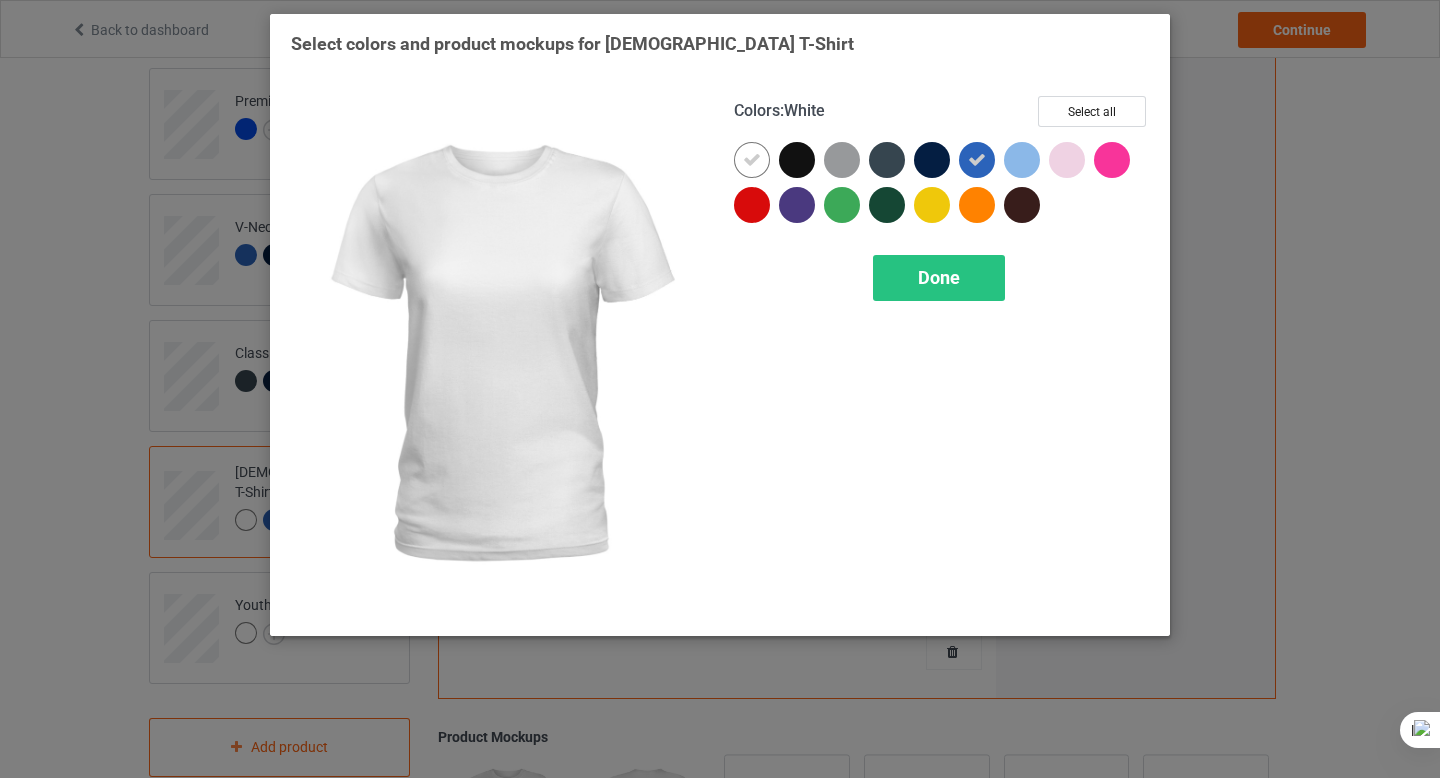 click at bounding box center (752, 160) 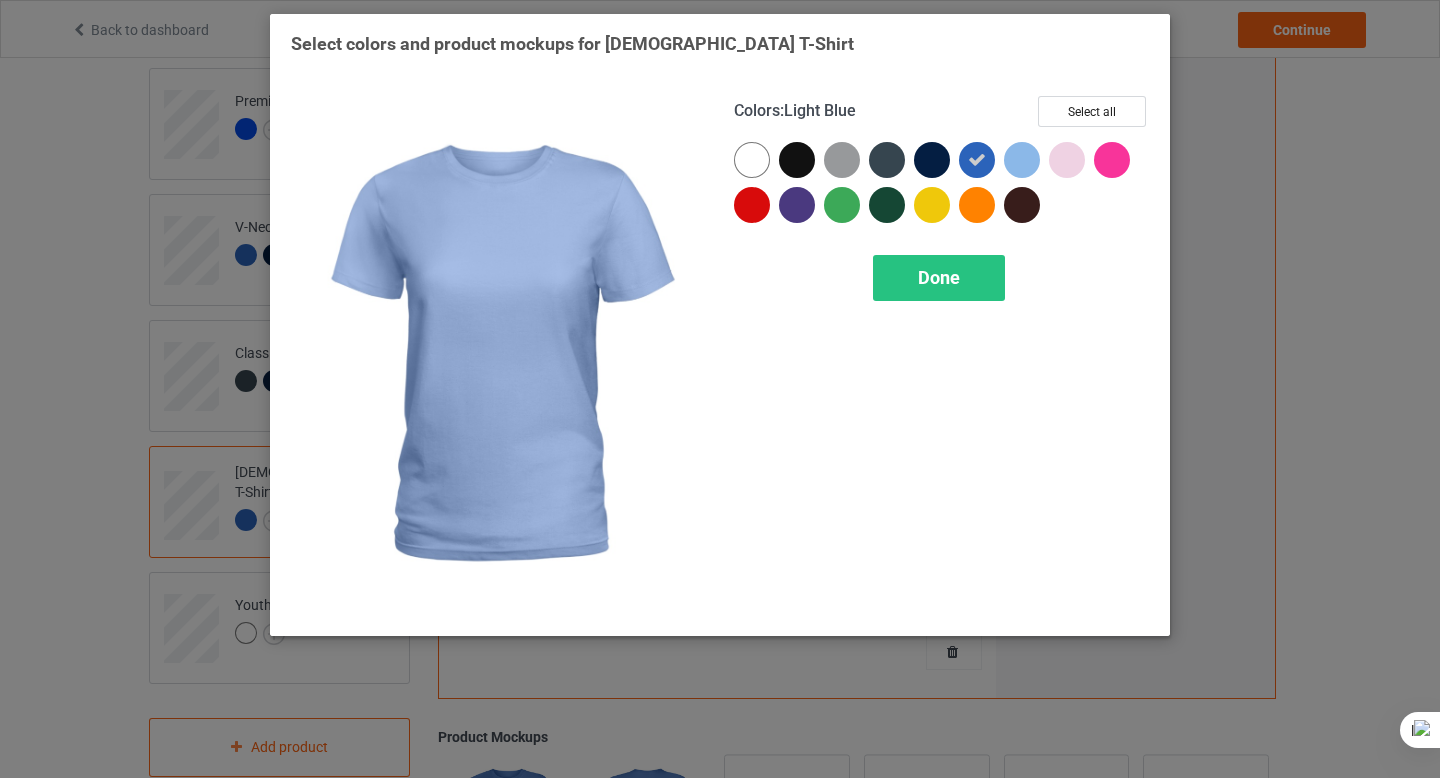 click at bounding box center [1022, 160] 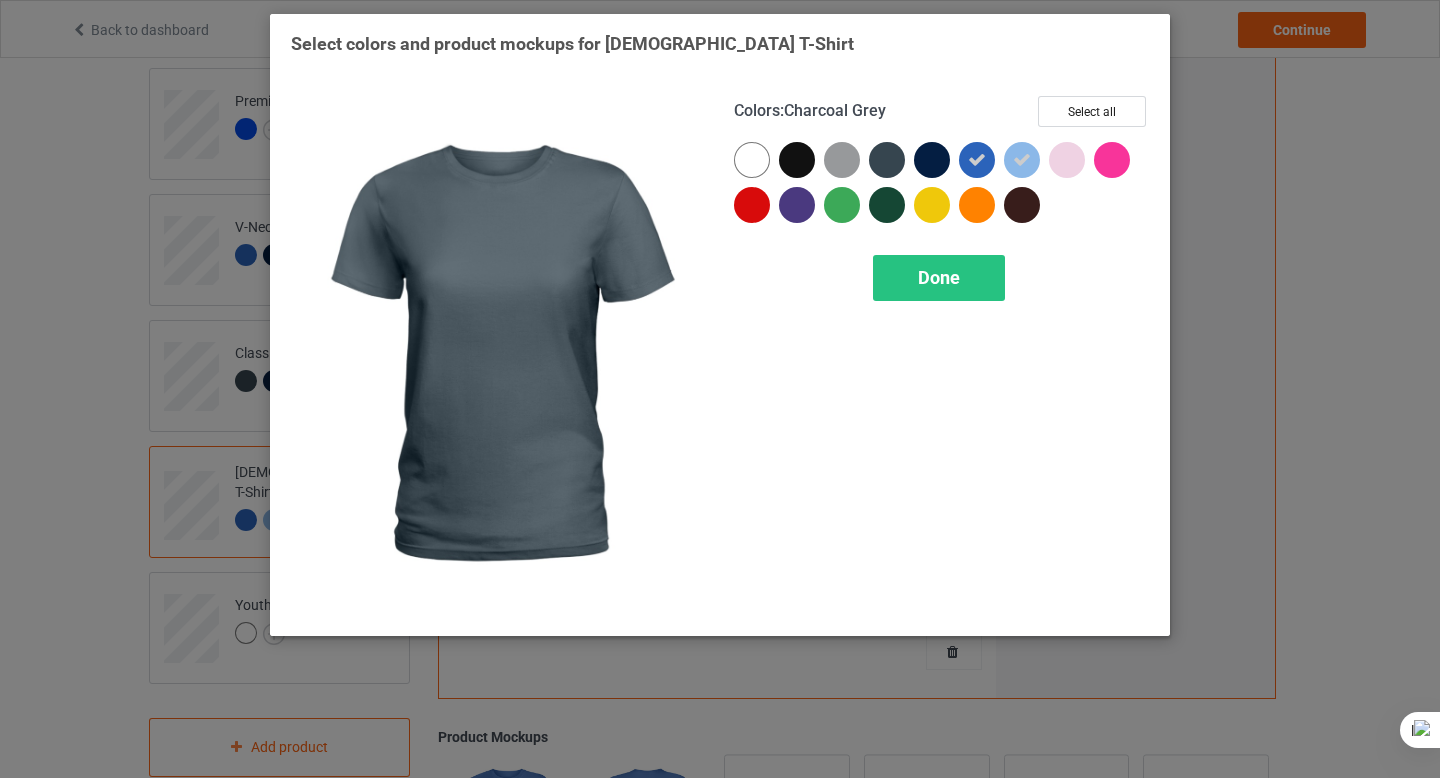 click at bounding box center (887, 160) 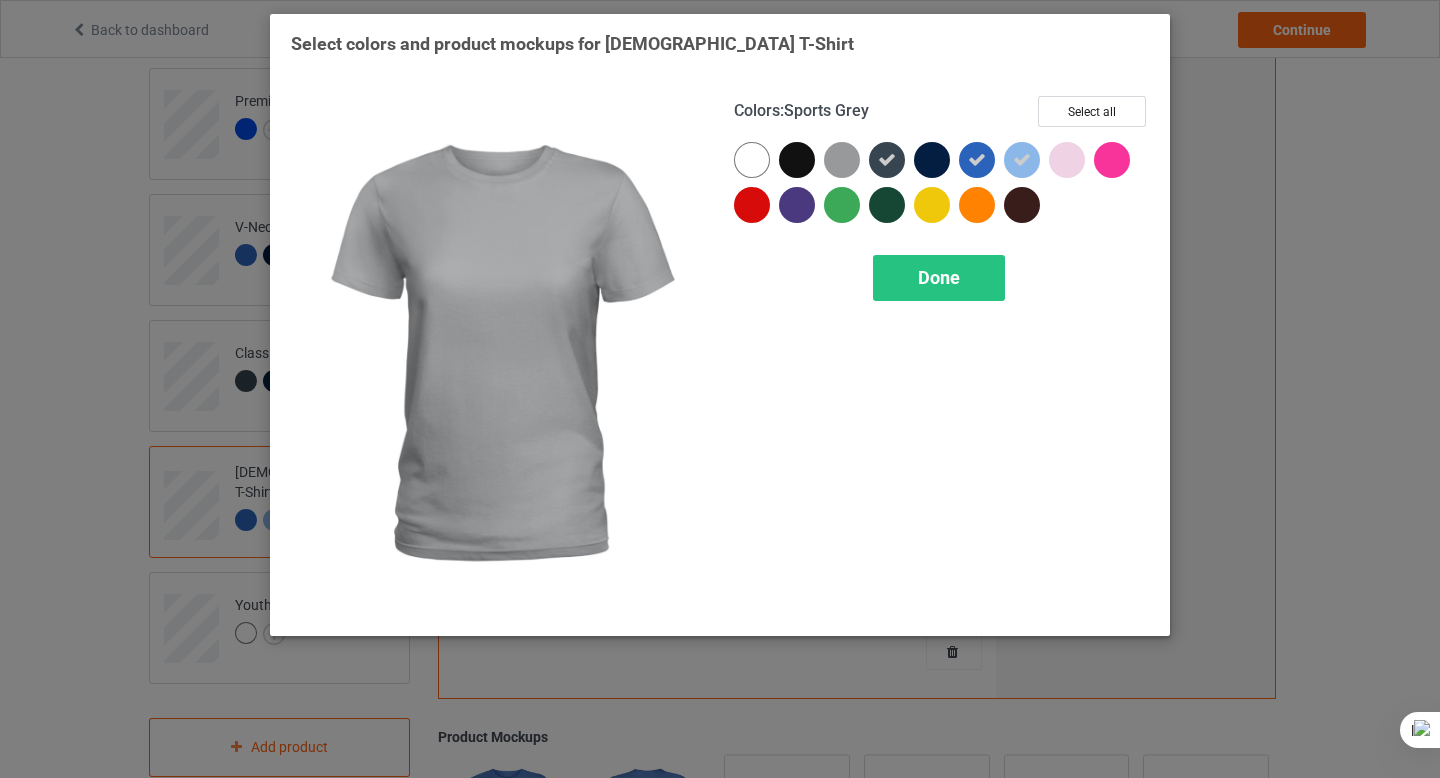 click at bounding box center (842, 160) 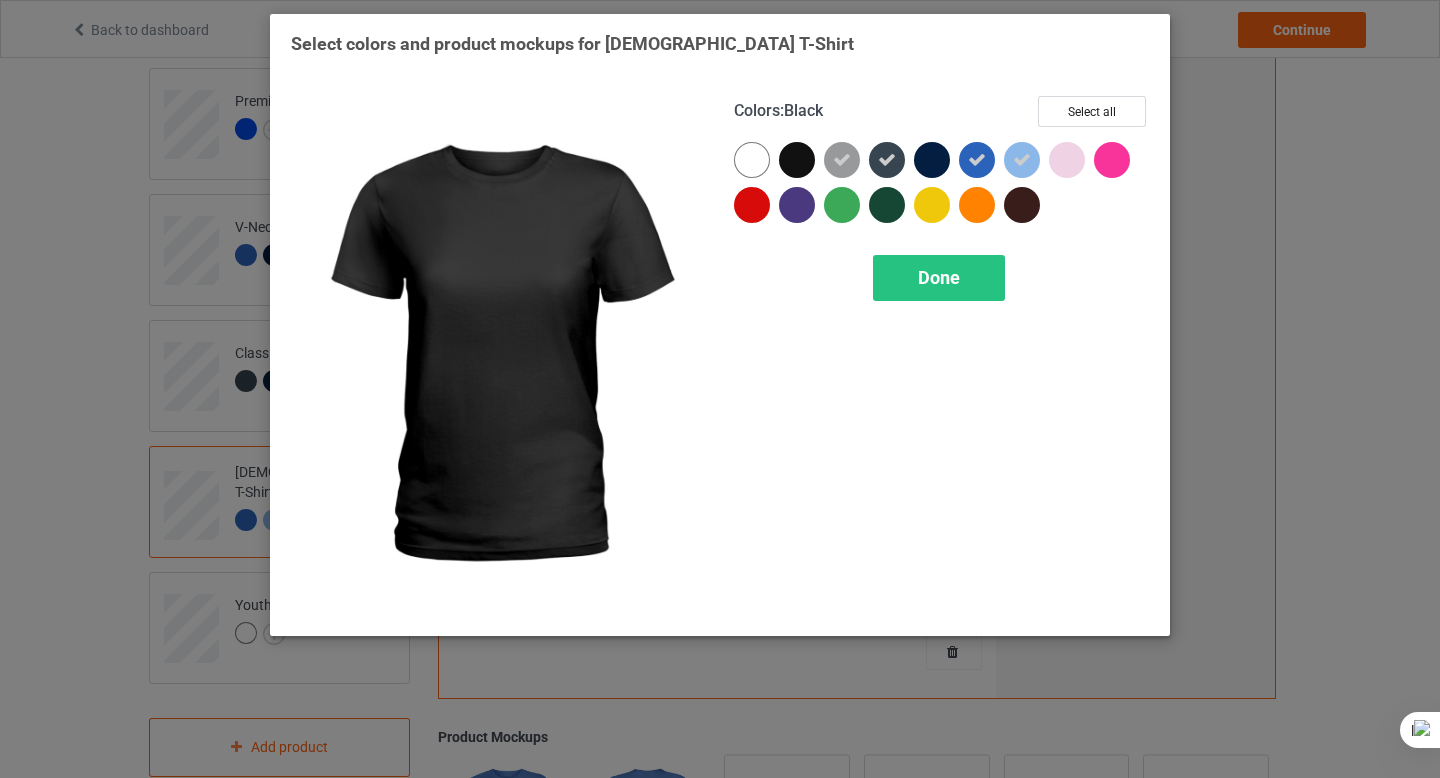 click at bounding box center (797, 160) 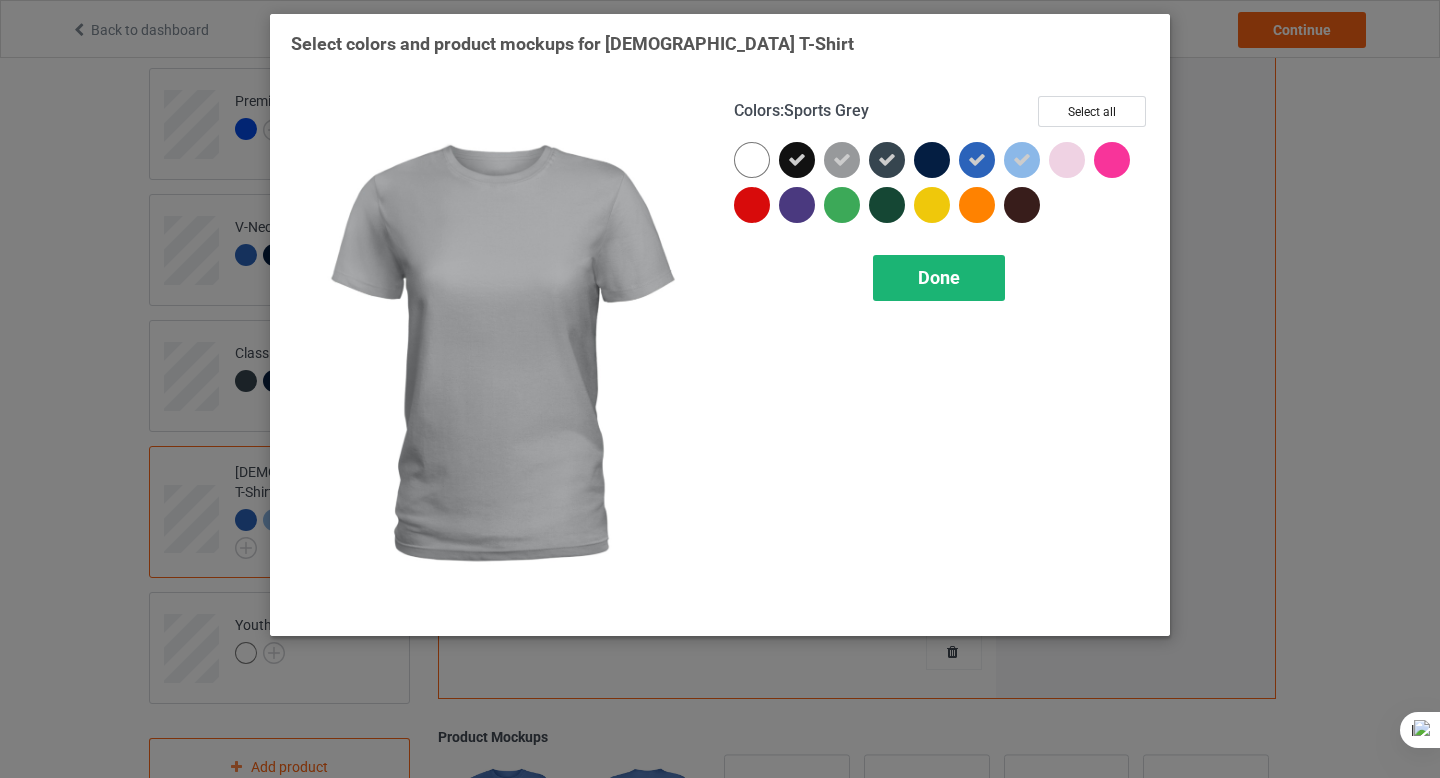 click on "Done" at bounding box center (939, 278) 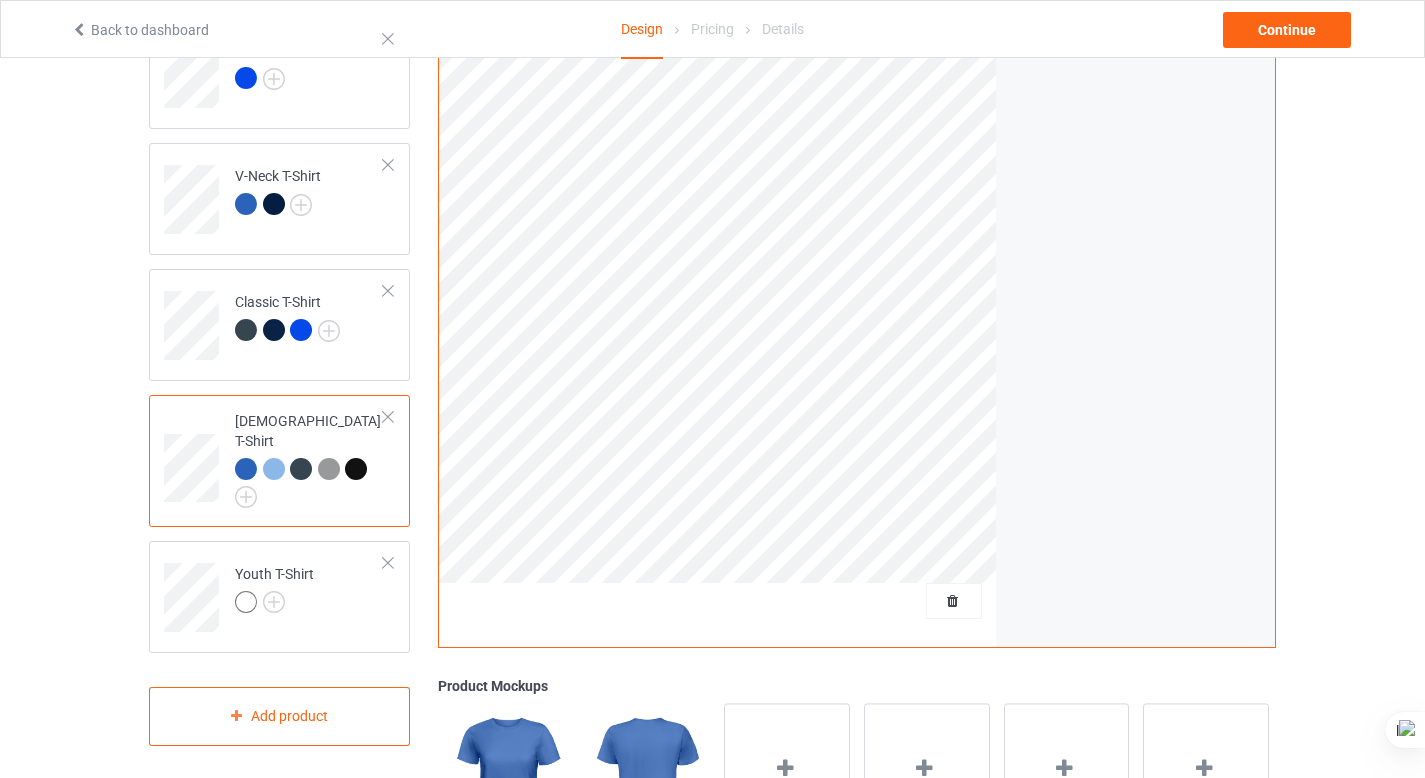 scroll, scrollTop: 250, scrollLeft: 0, axis: vertical 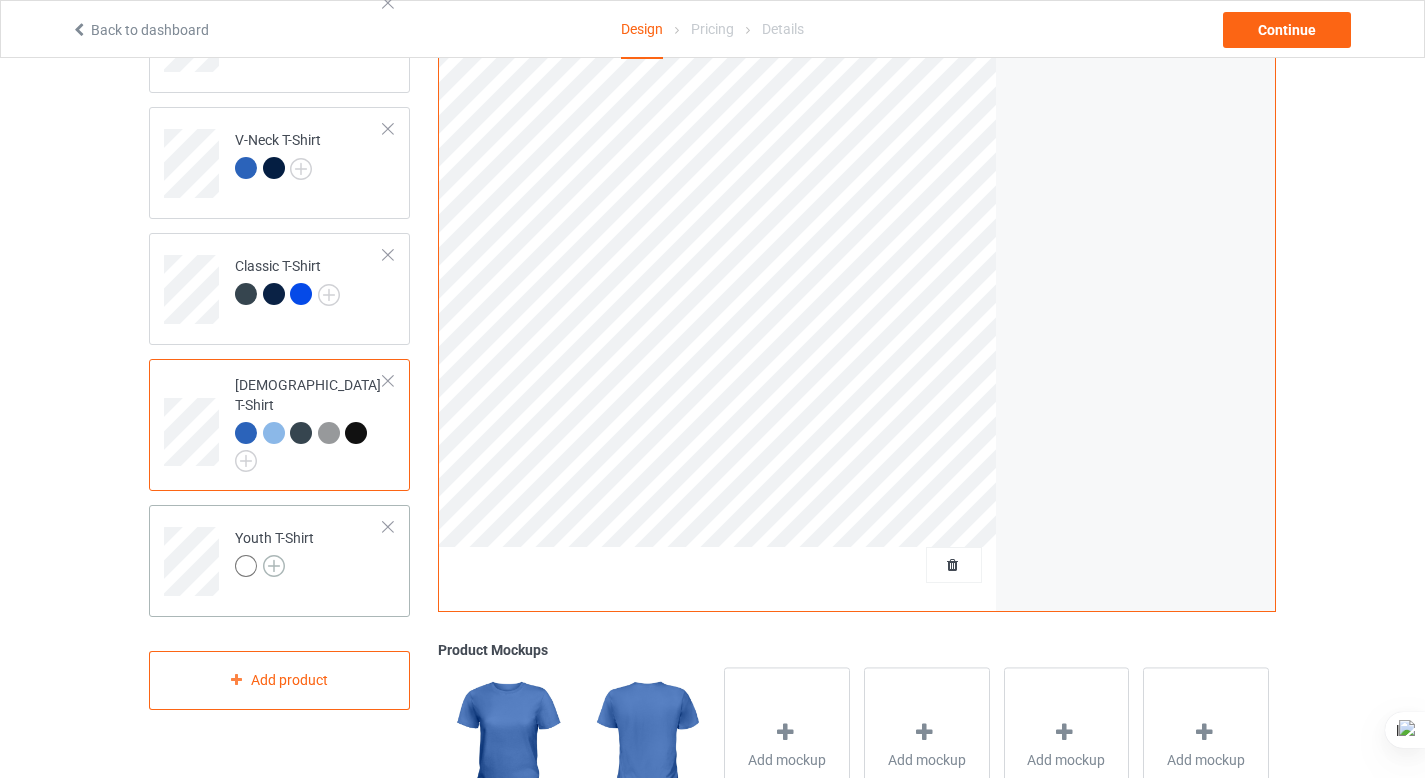 click at bounding box center [274, 566] 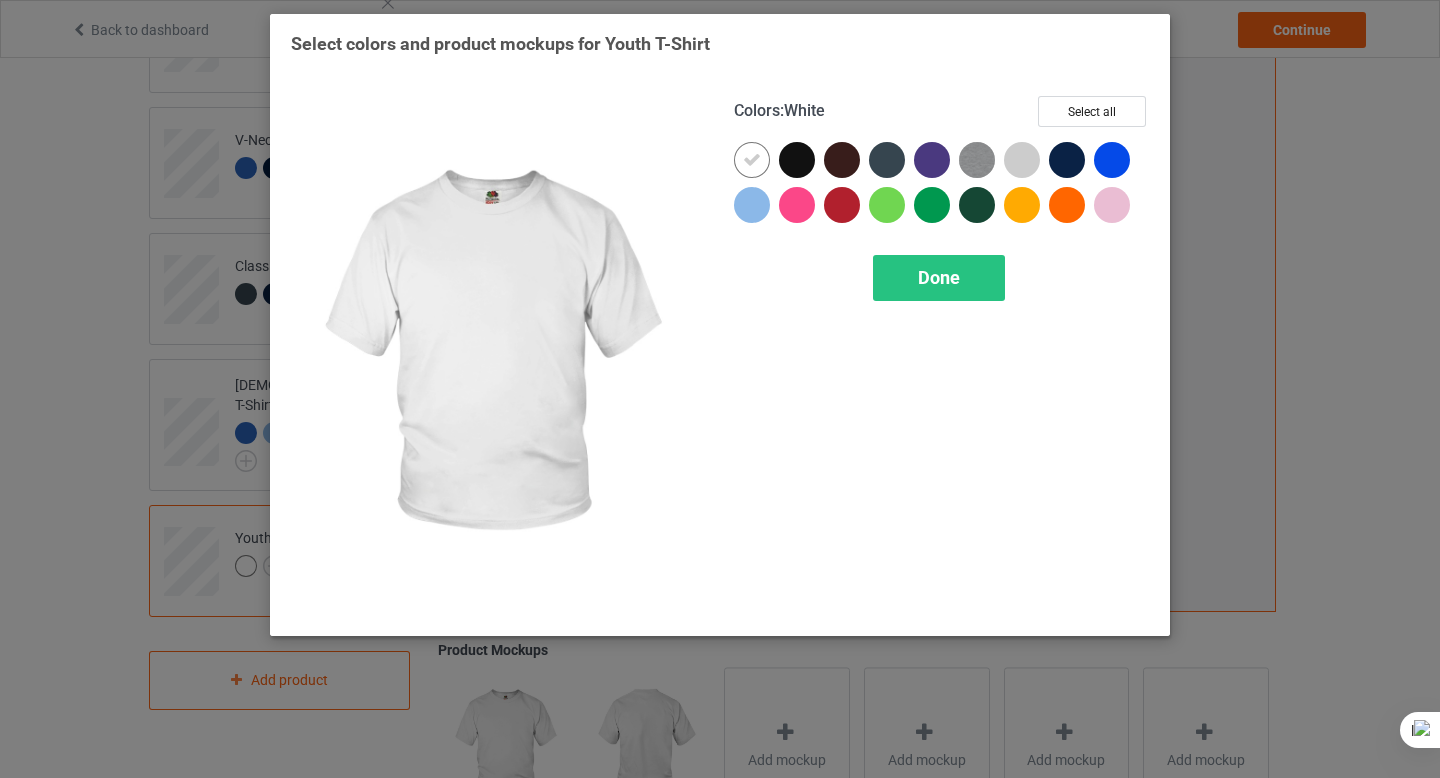 click at bounding box center [752, 160] 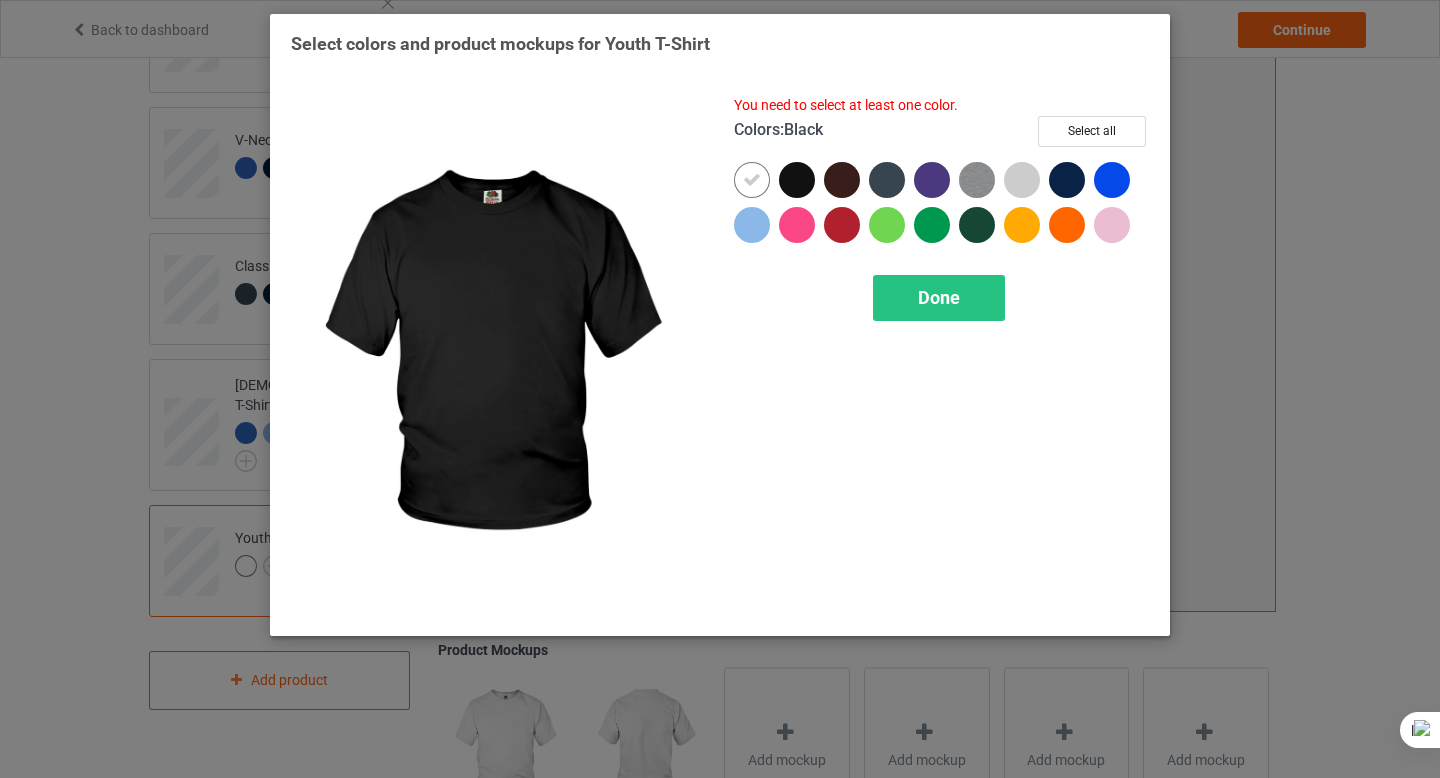 click at bounding box center (797, 180) 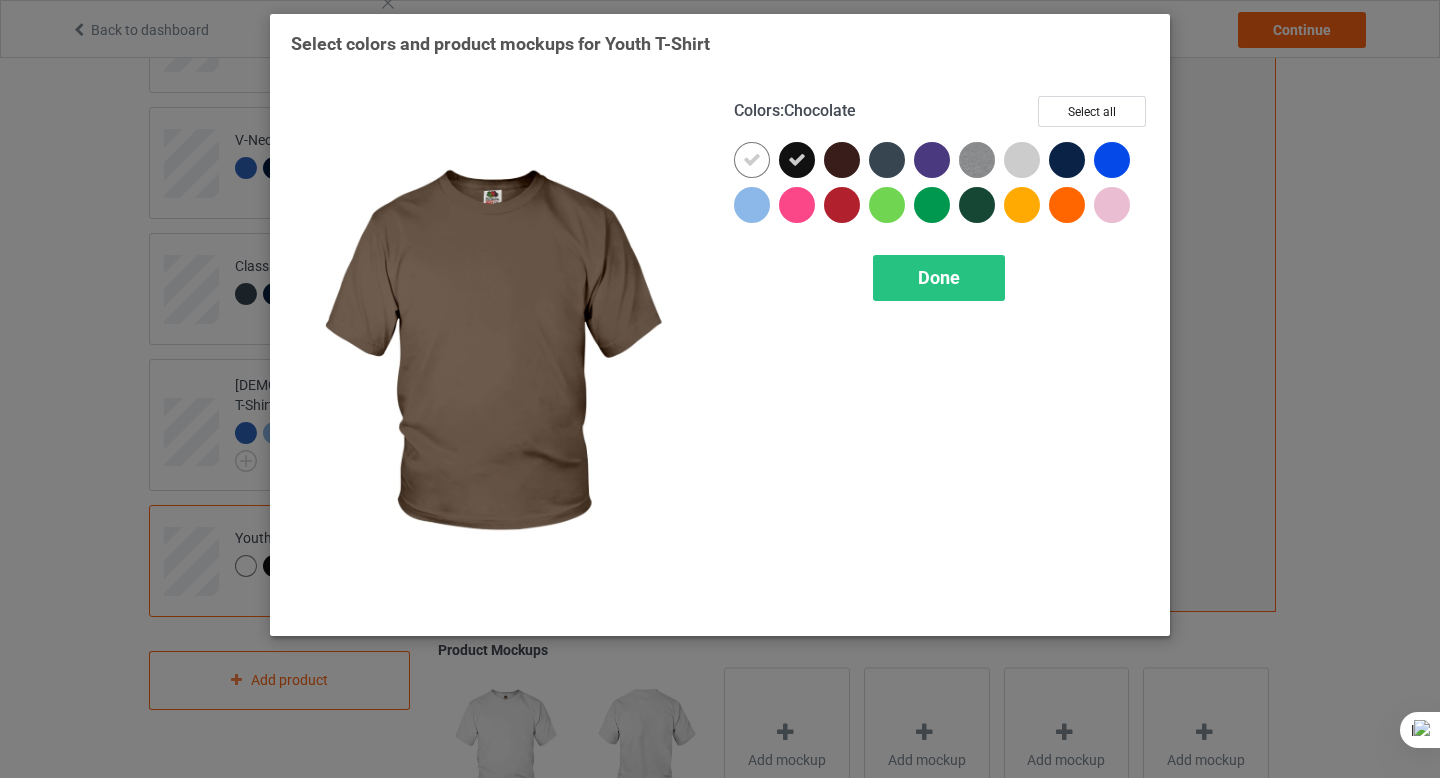 click at bounding box center (842, 160) 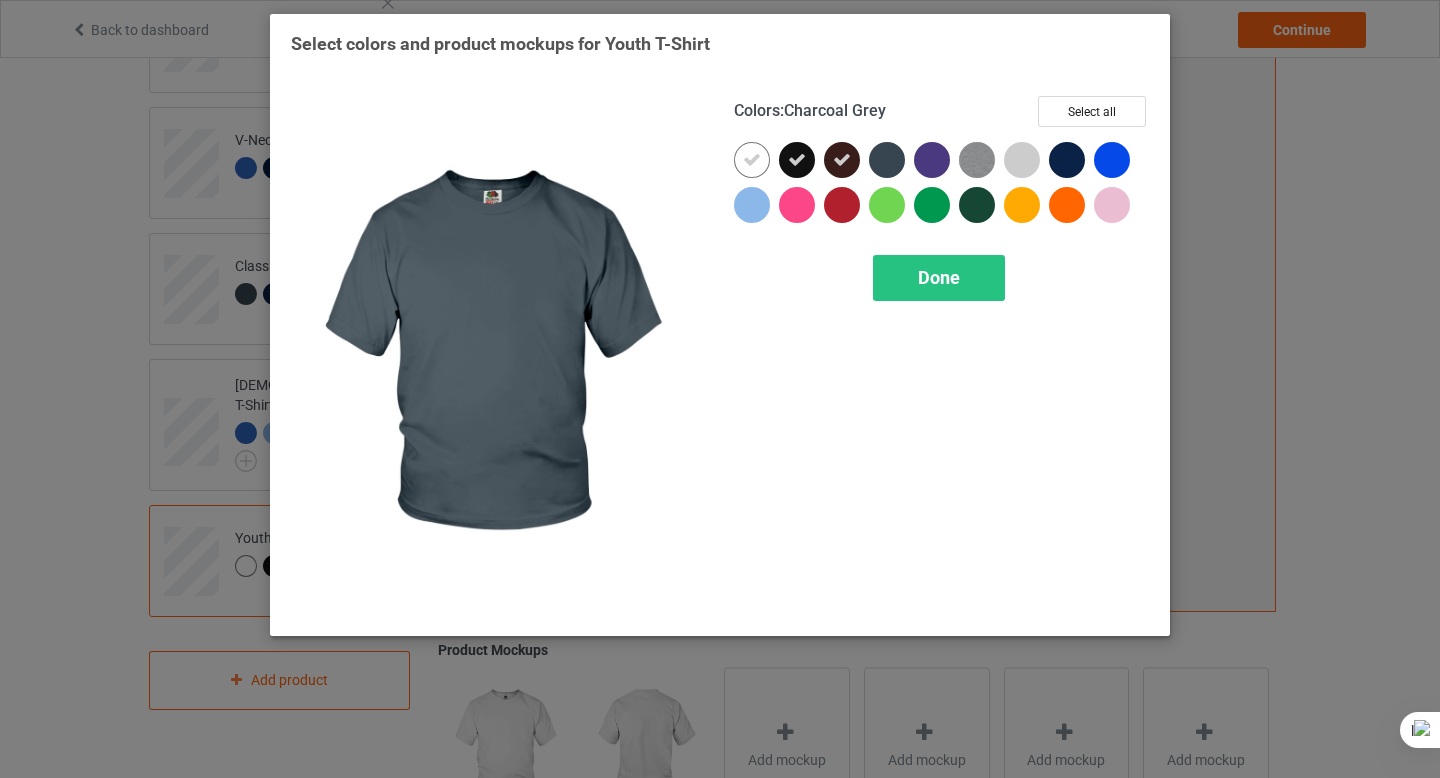 click at bounding box center [887, 160] 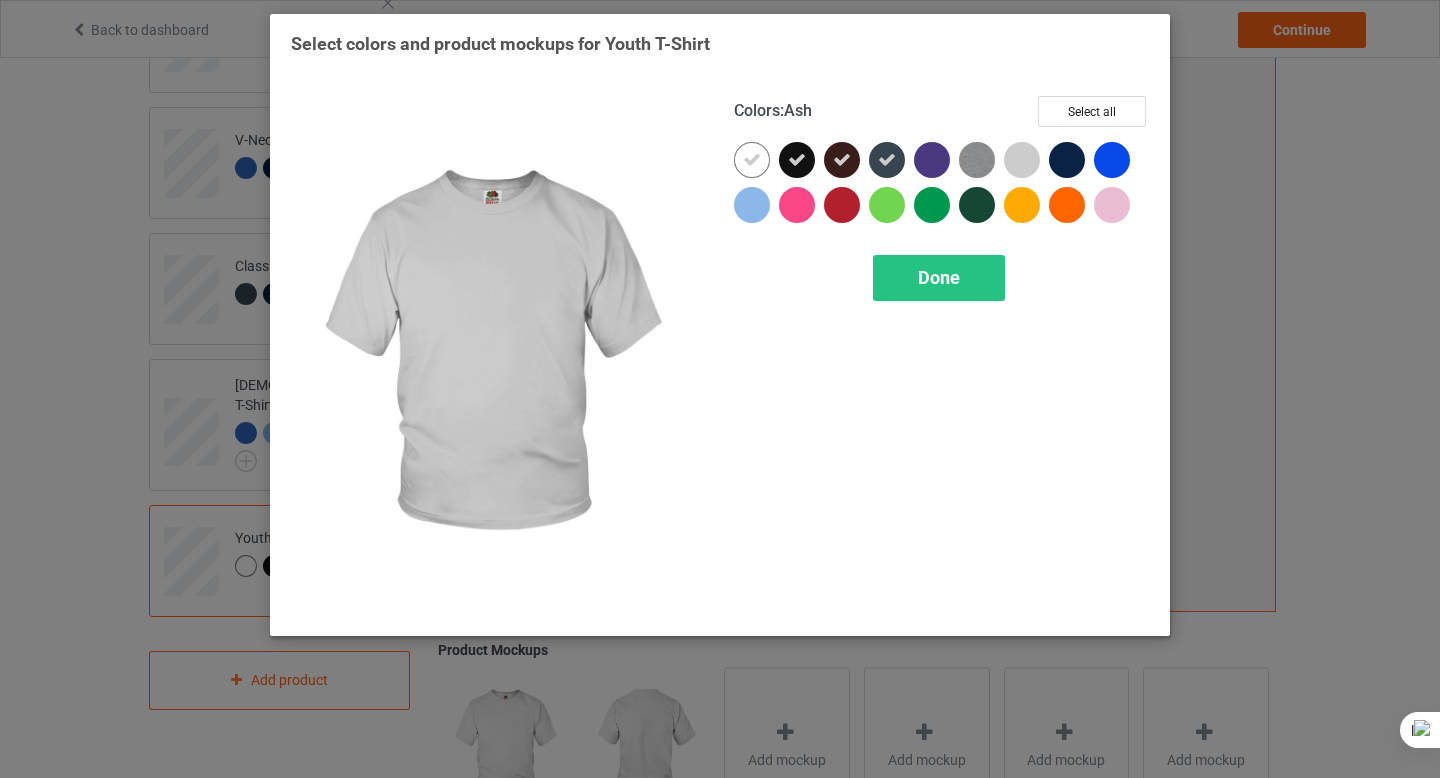 click at bounding box center [1022, 160] 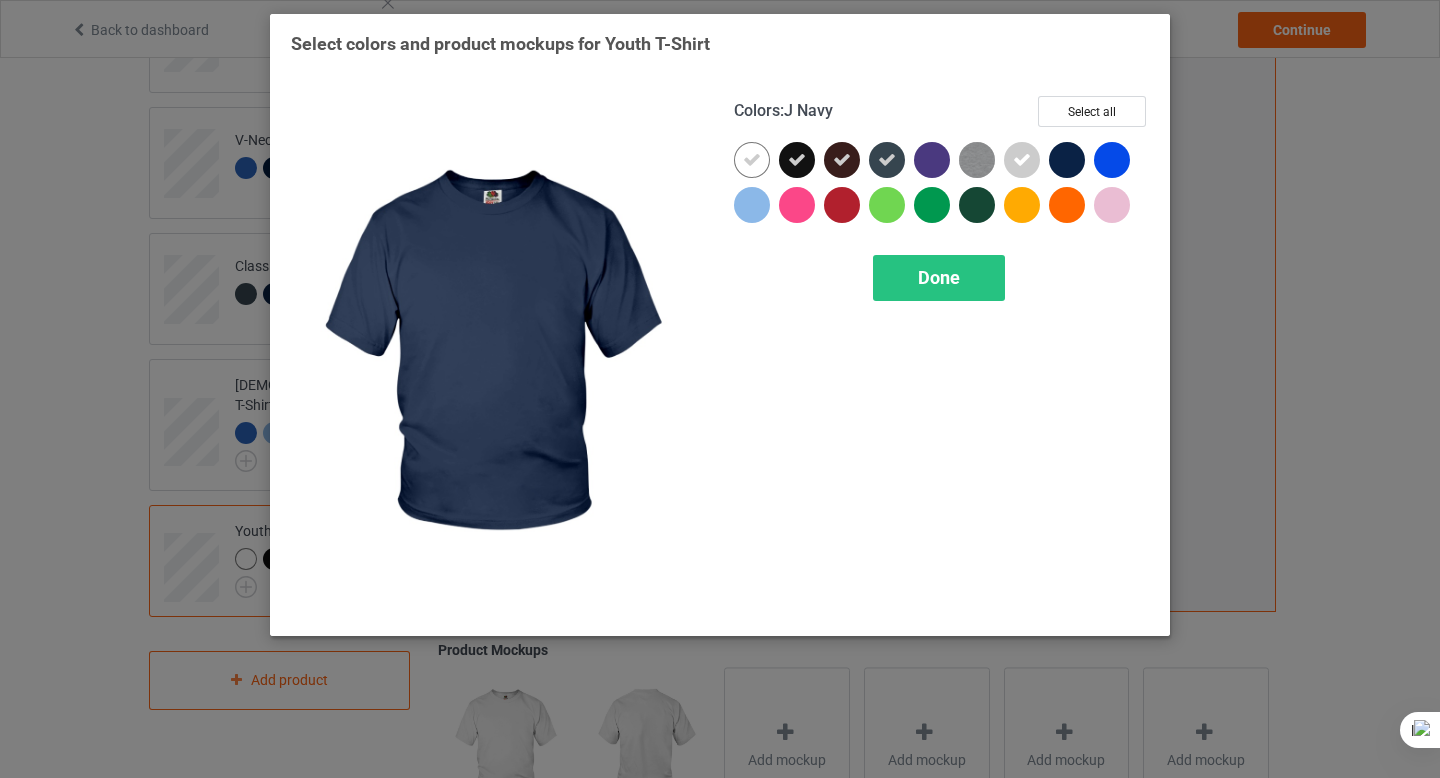 click at bounding box center (1067, 160) 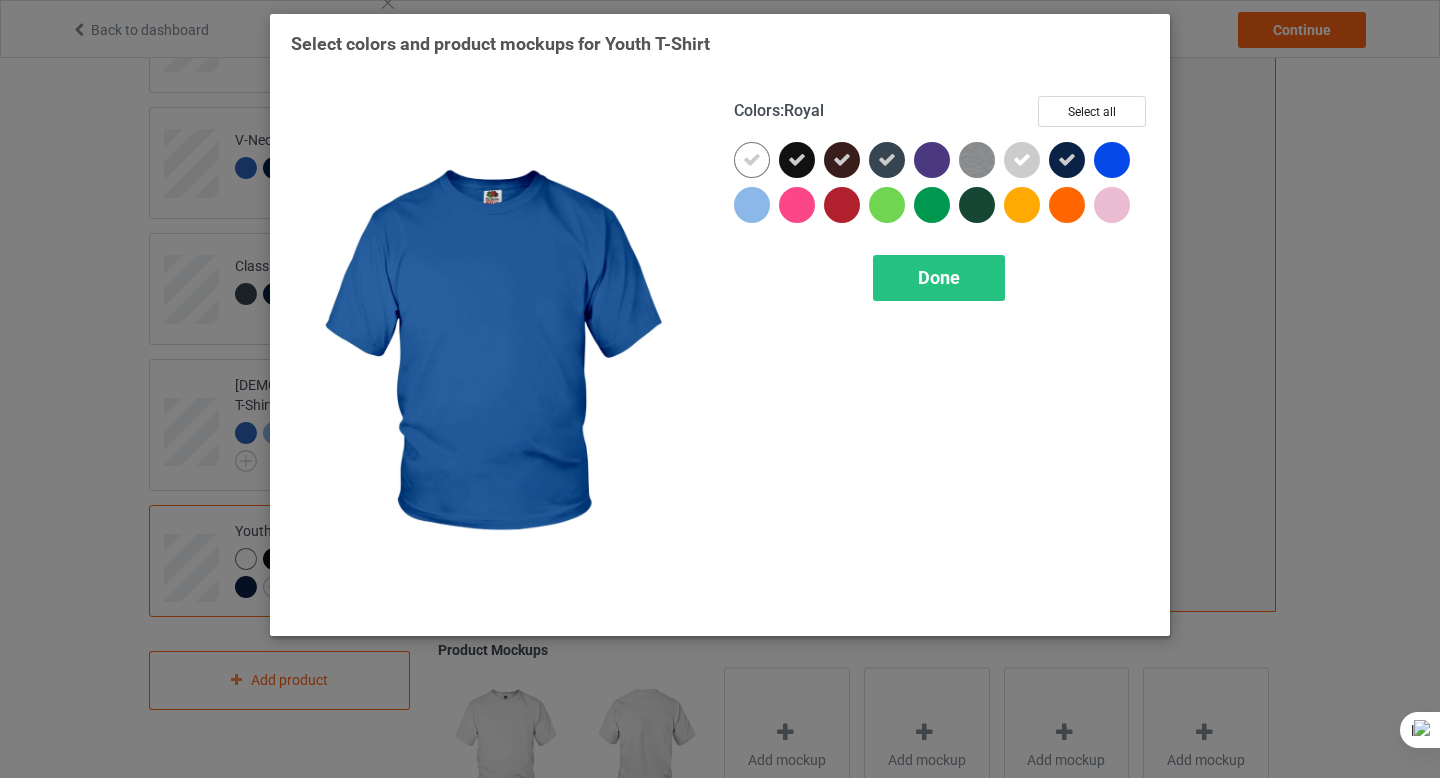 click at bounding box center [1112, 160] 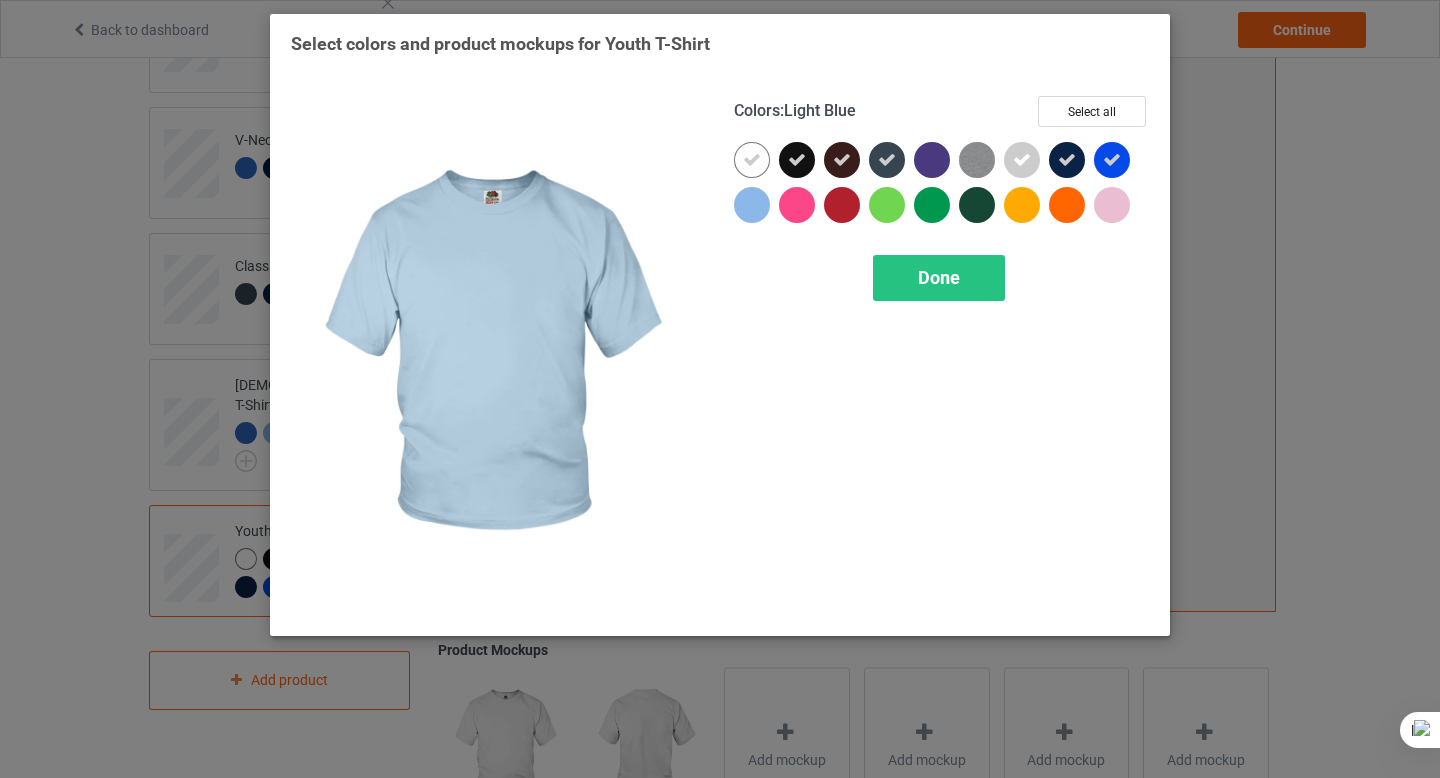 click at bounding box center (752, 205) 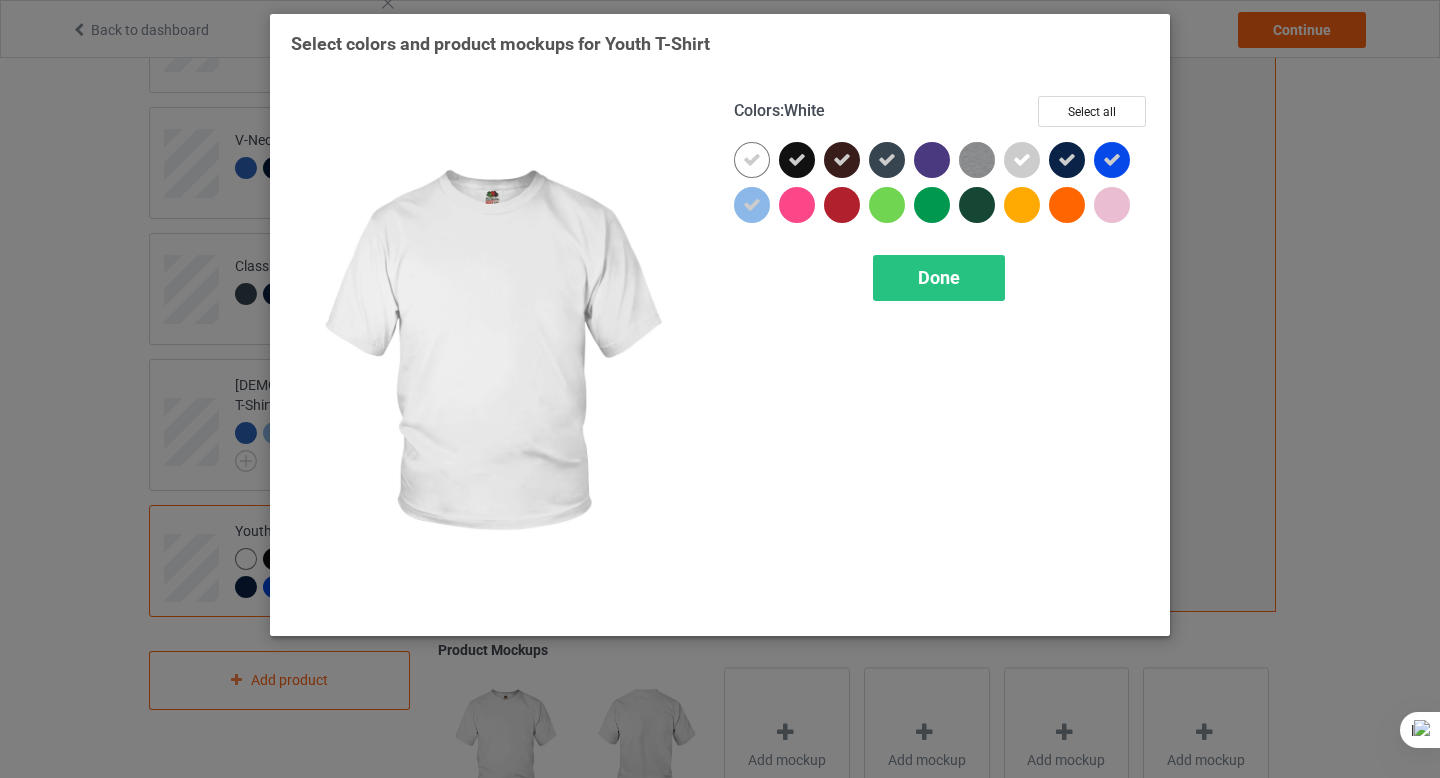 click at bounding box center (752, 160) 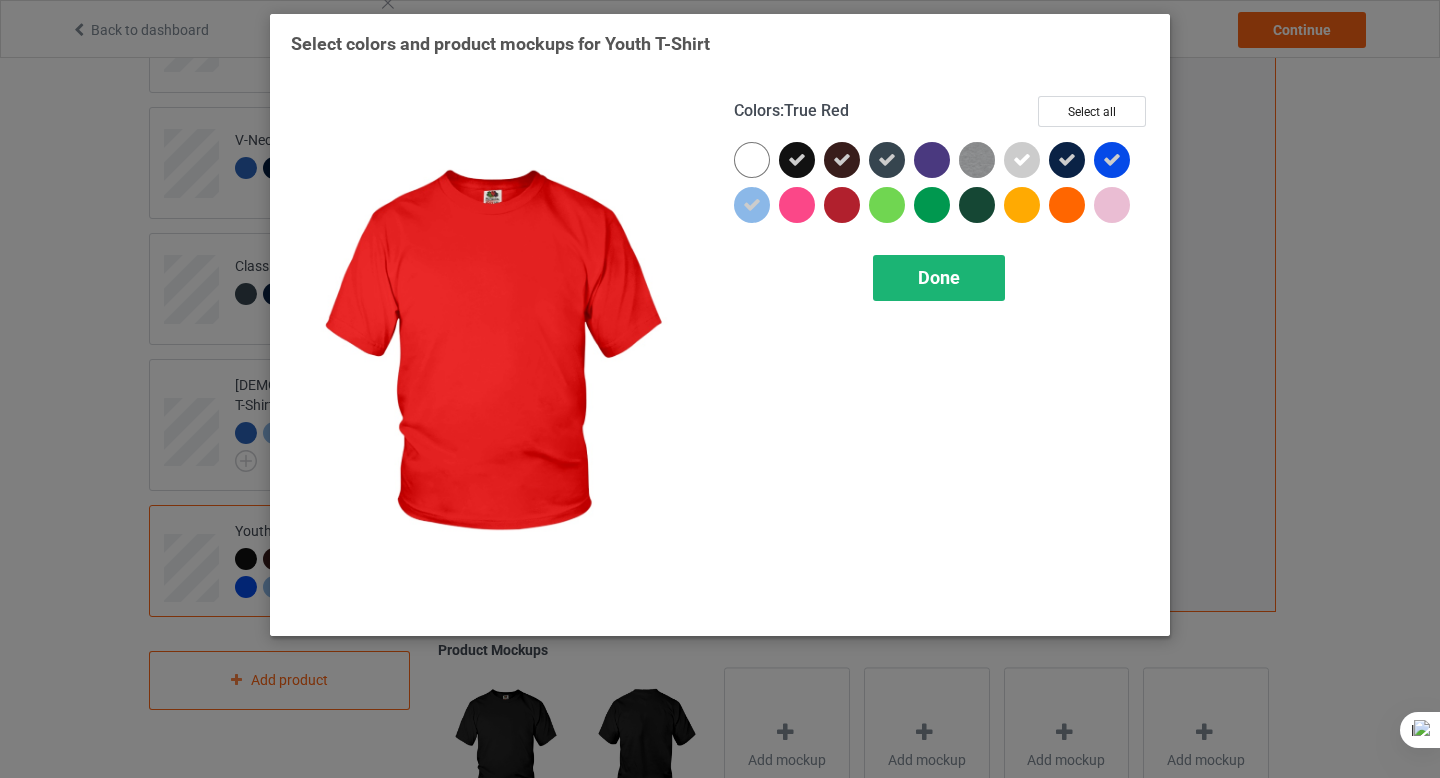 click on "Done" at bounding box center [939, 278] 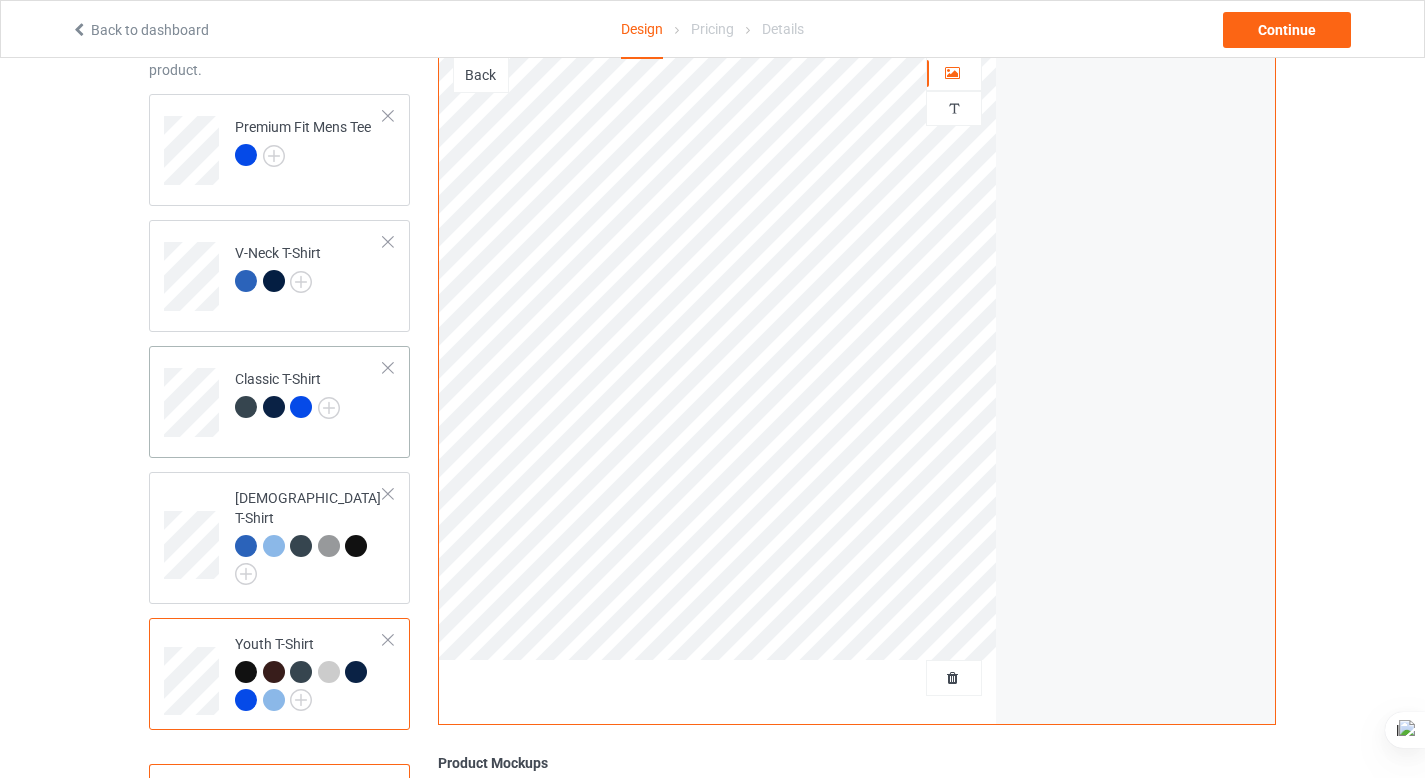 scroll, scrollTop: 138, scrollLeft: 0, axis: vertical 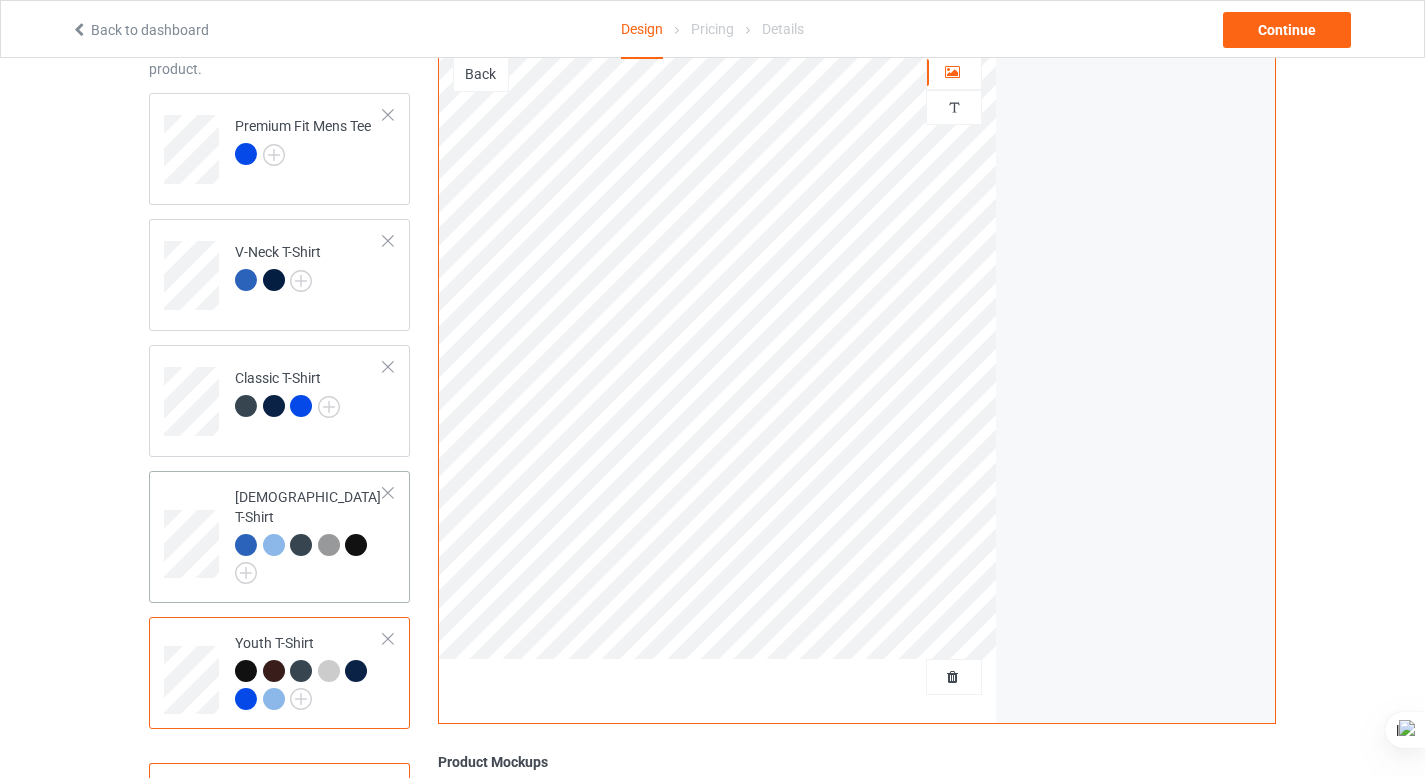 click at bounding box center [246, 545] 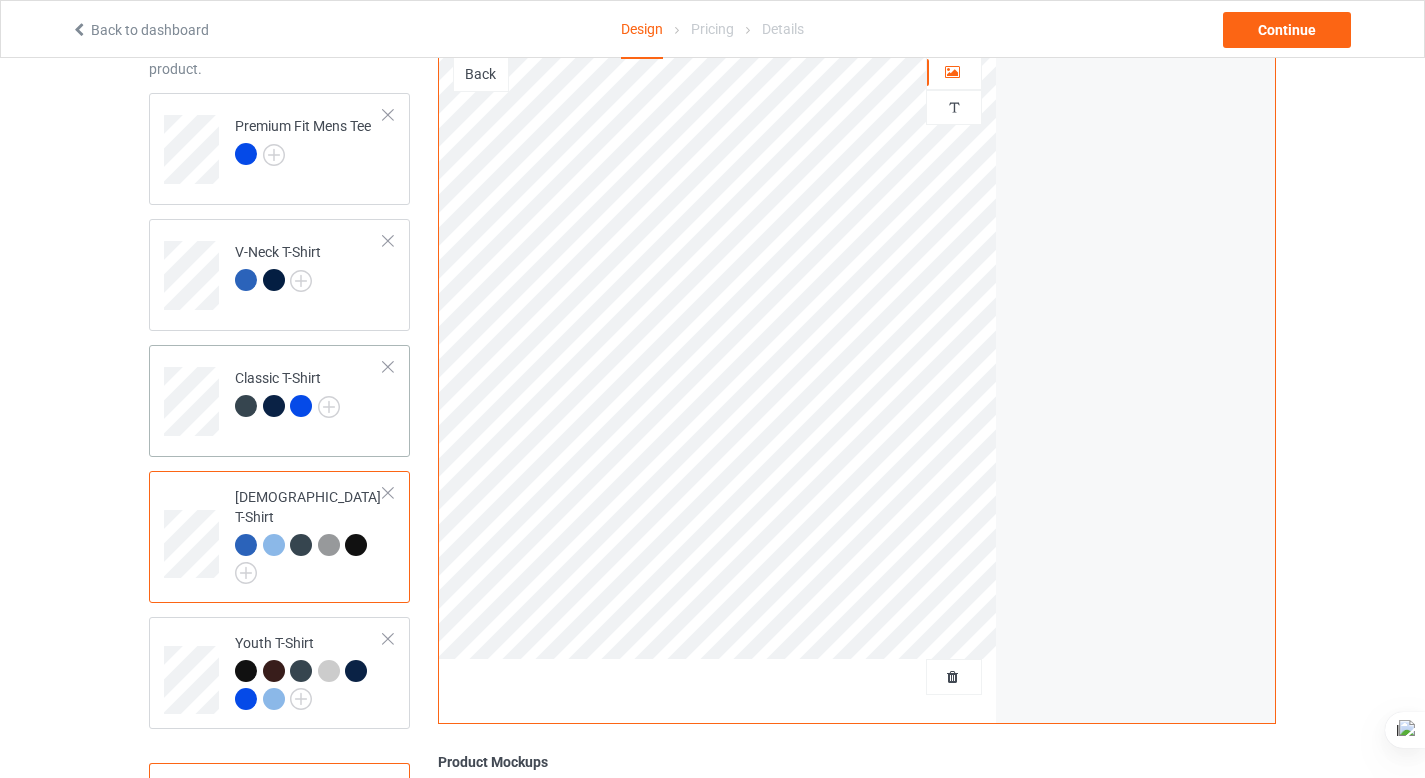 click at bounding box center (274, 406) 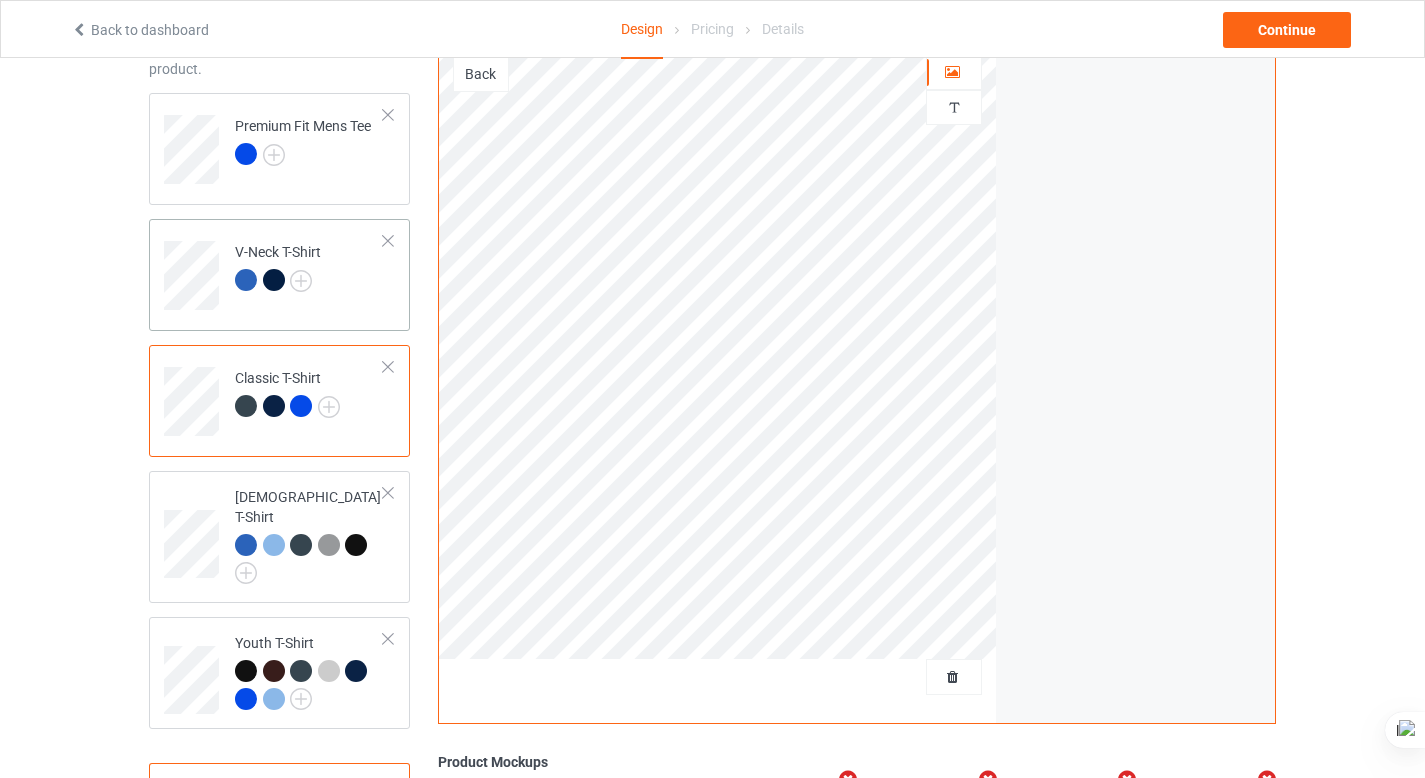click at bounding box center (246, 280) 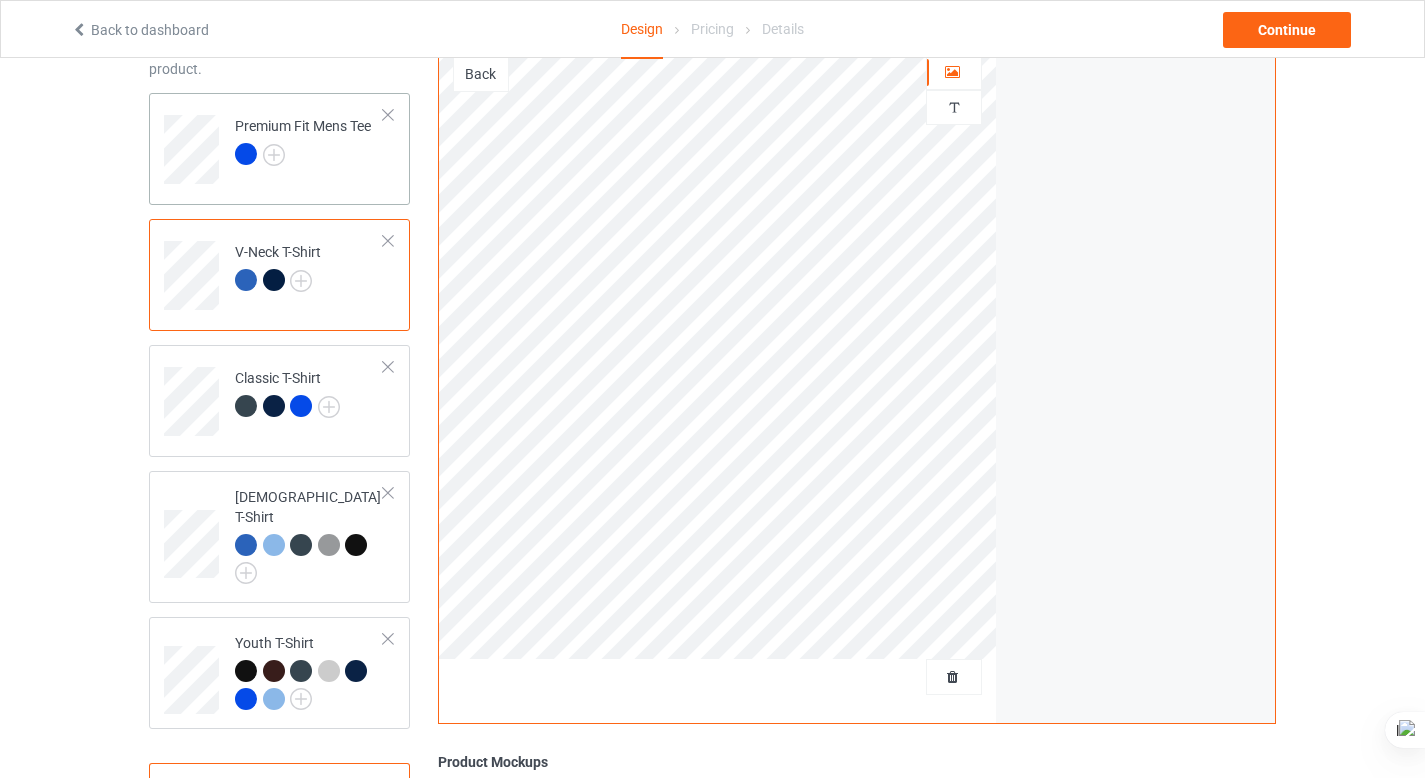 click at bounding box center [246, 154] 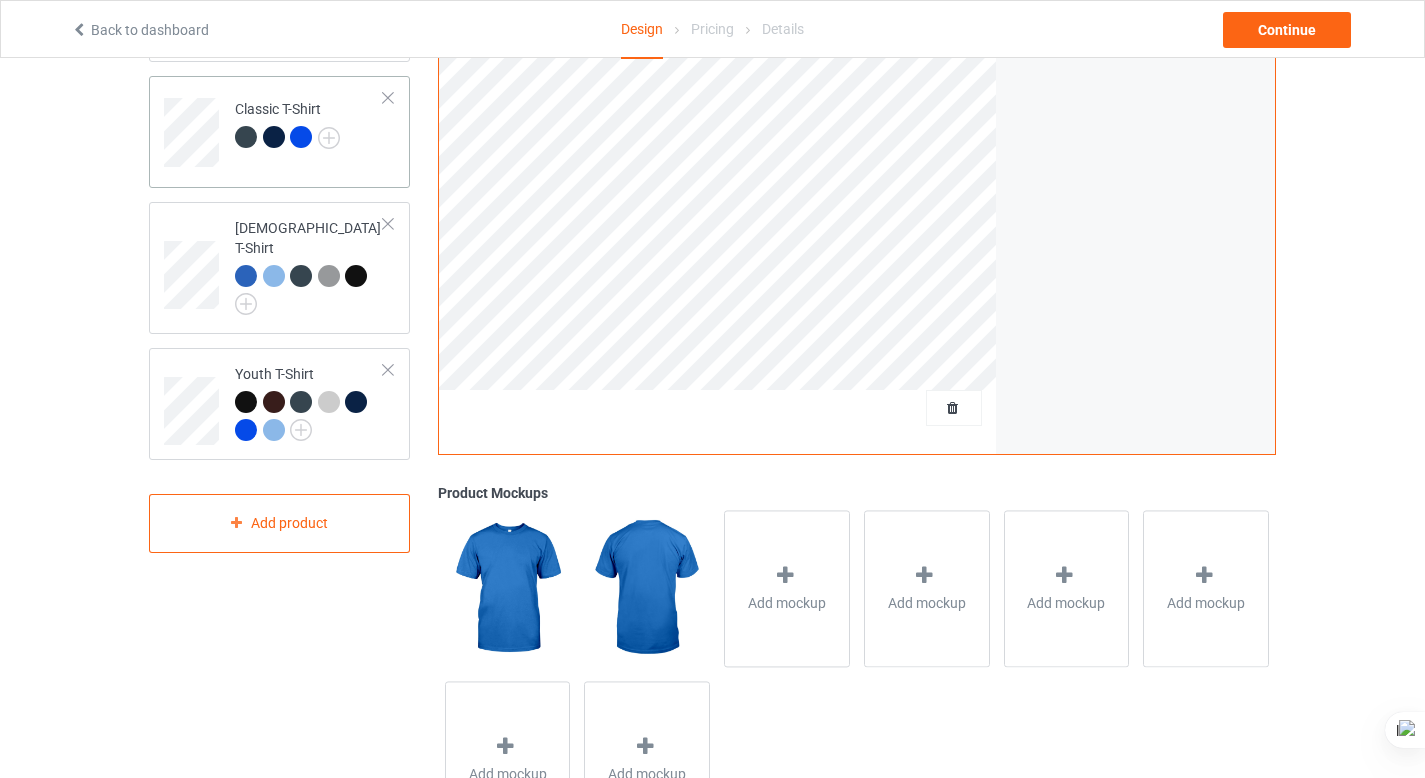 scroll, scrollTop: 517, scrollLeft: 0, axis: vertical 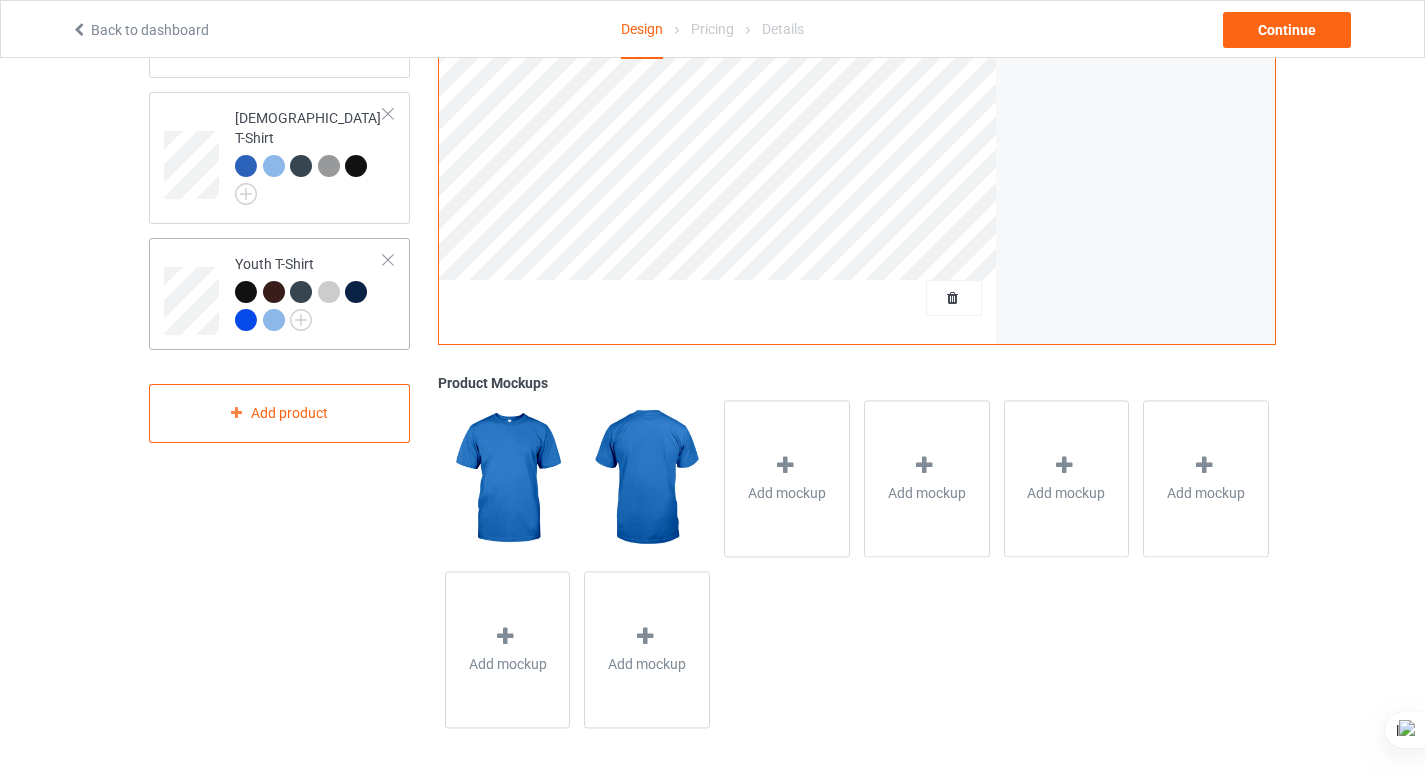 click at bounding box center [246, 320] 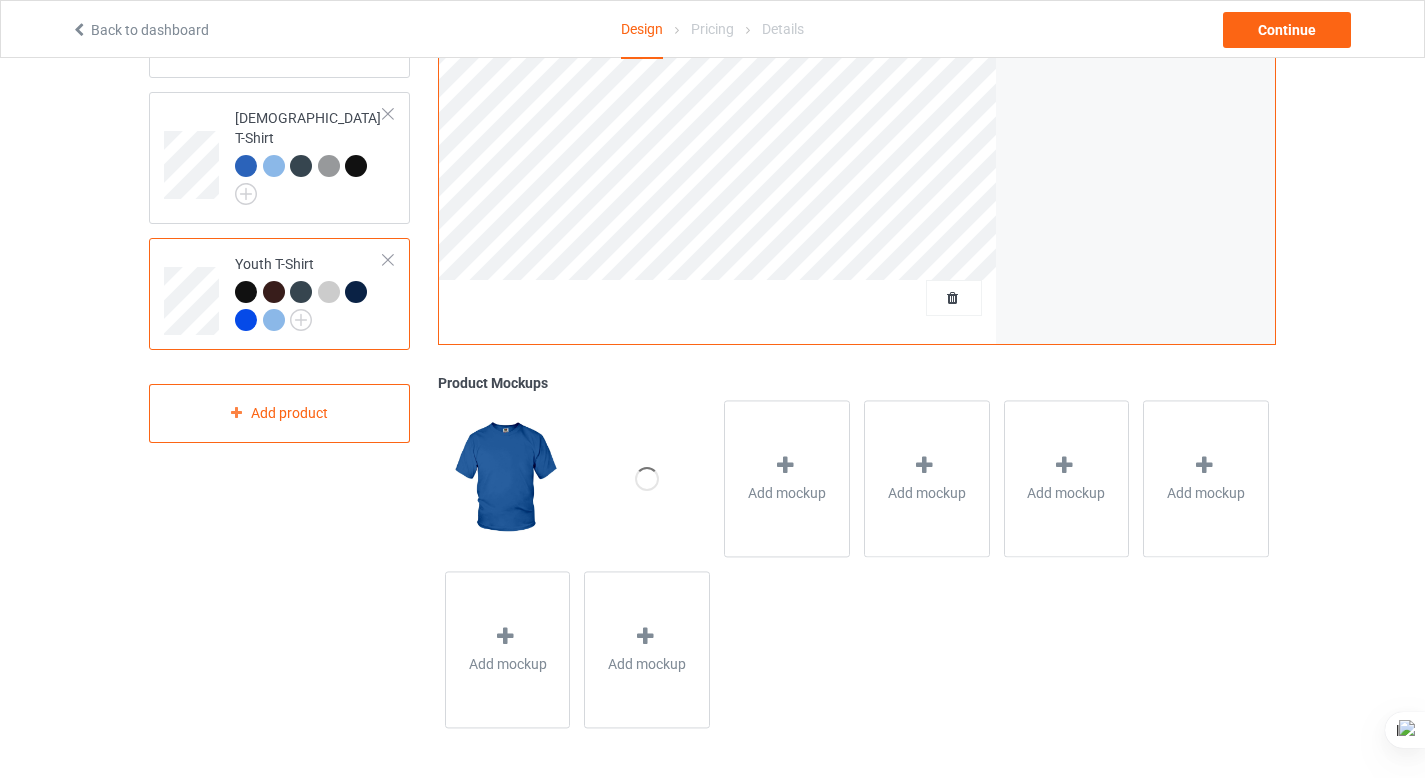 scroll, scrollTop: 0, scrollLeft: 0, axis: both 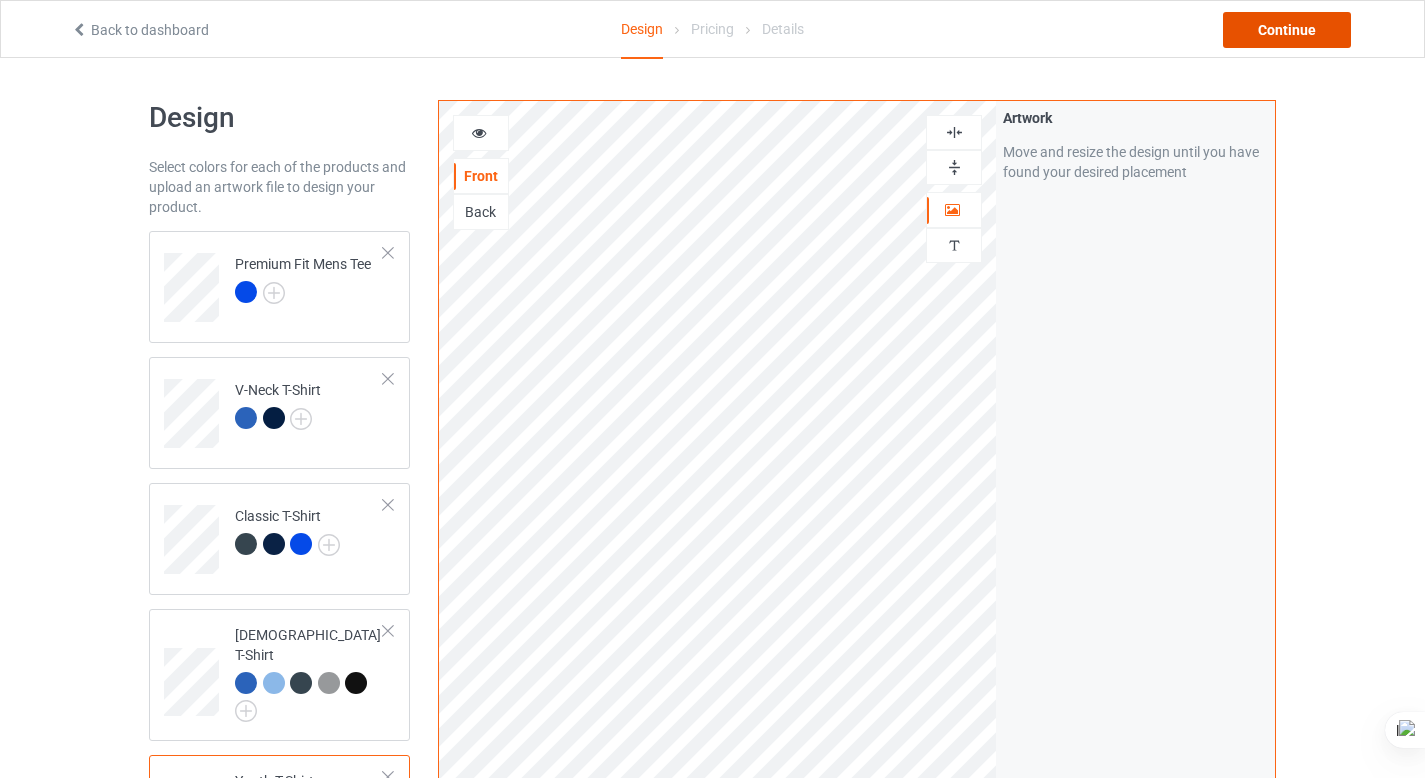 click on "Continue" at bounding box center (1287, 30) 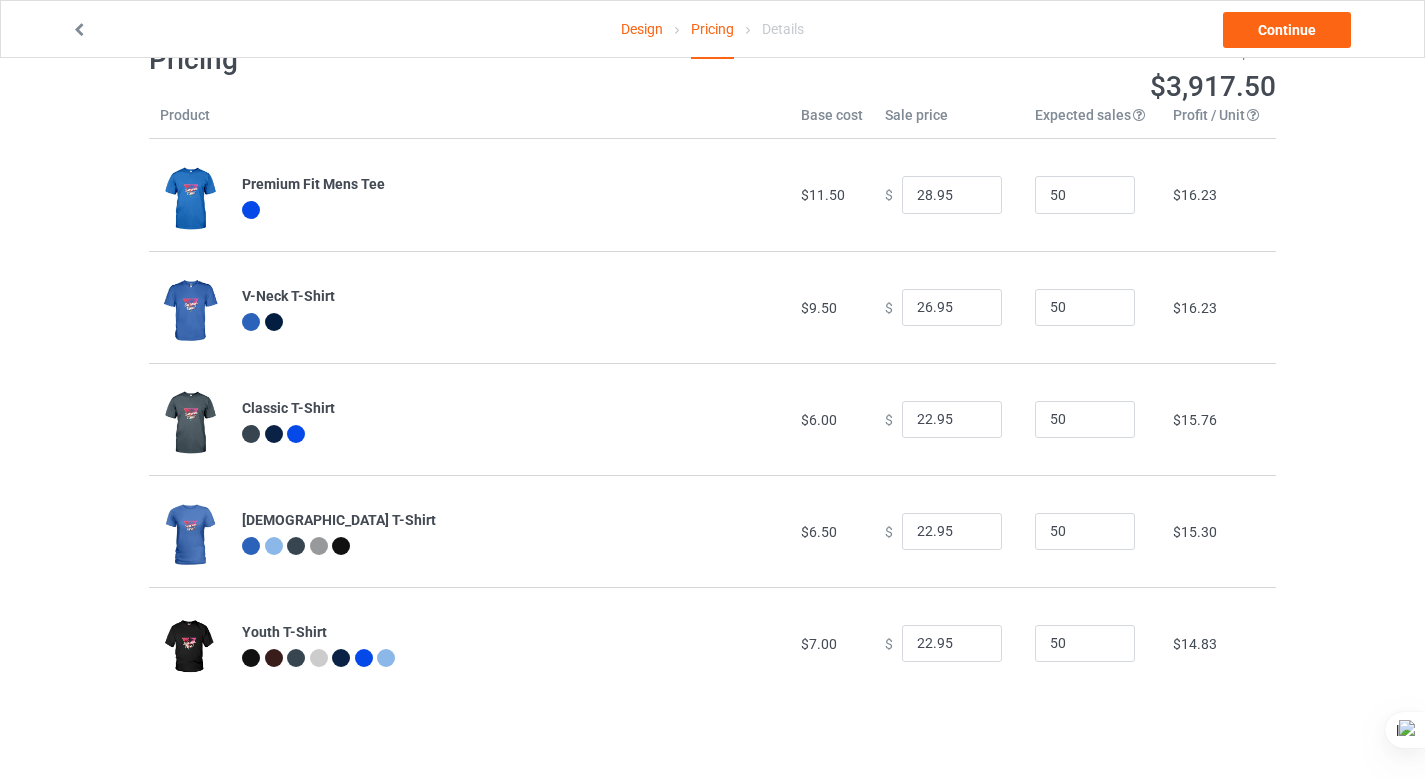 scroll, scrollTop: 0, scrollLeft: 0, axis: both 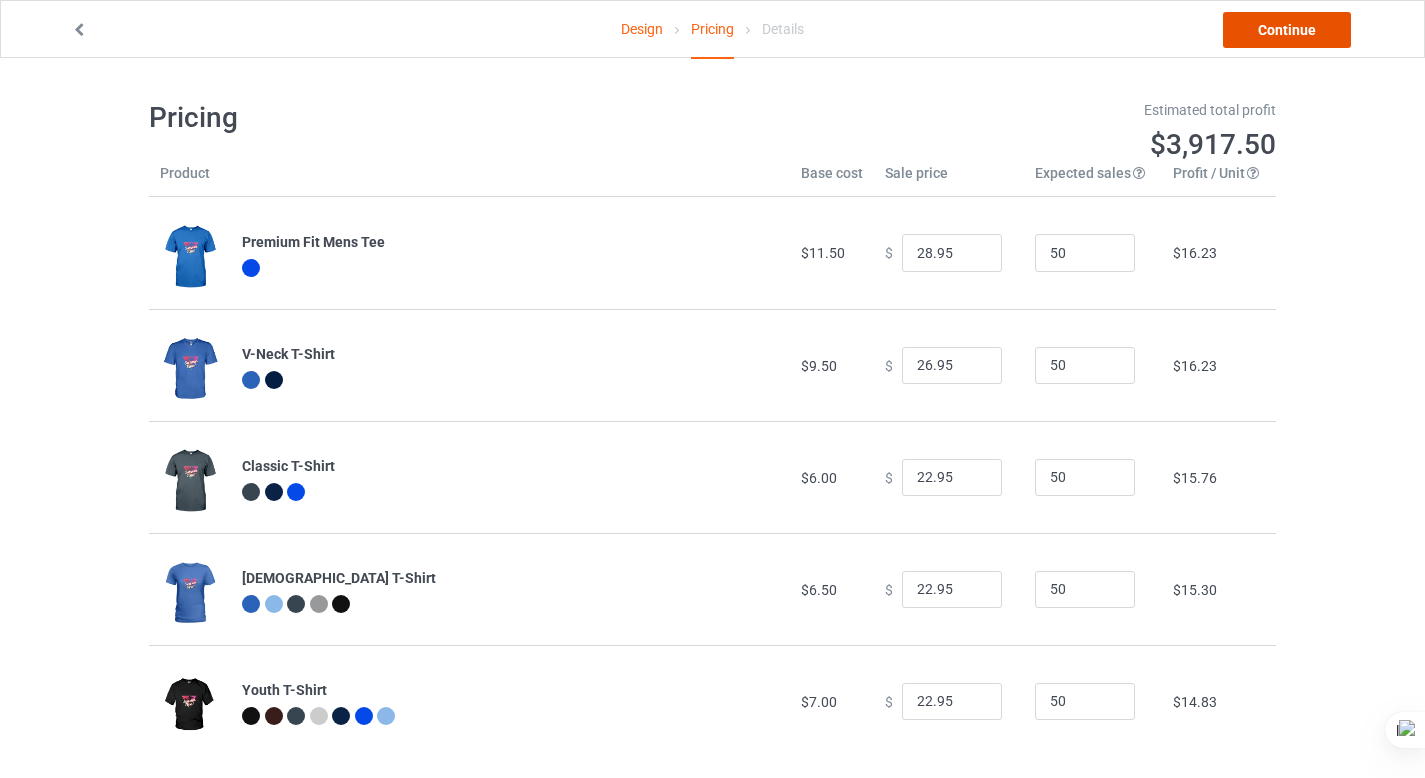 click on "Continue" at bounding box center (1287, 30) 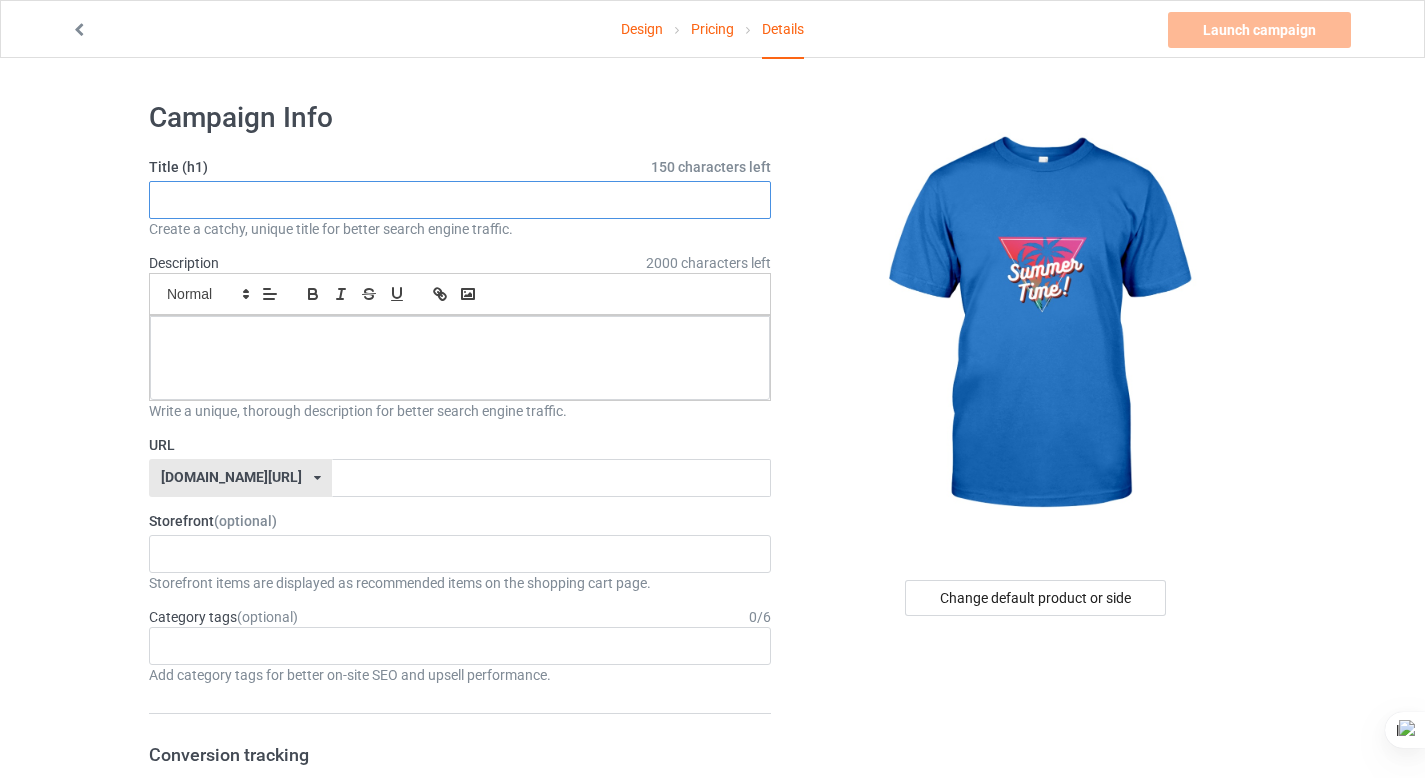 click at bounding box center [460, 200] 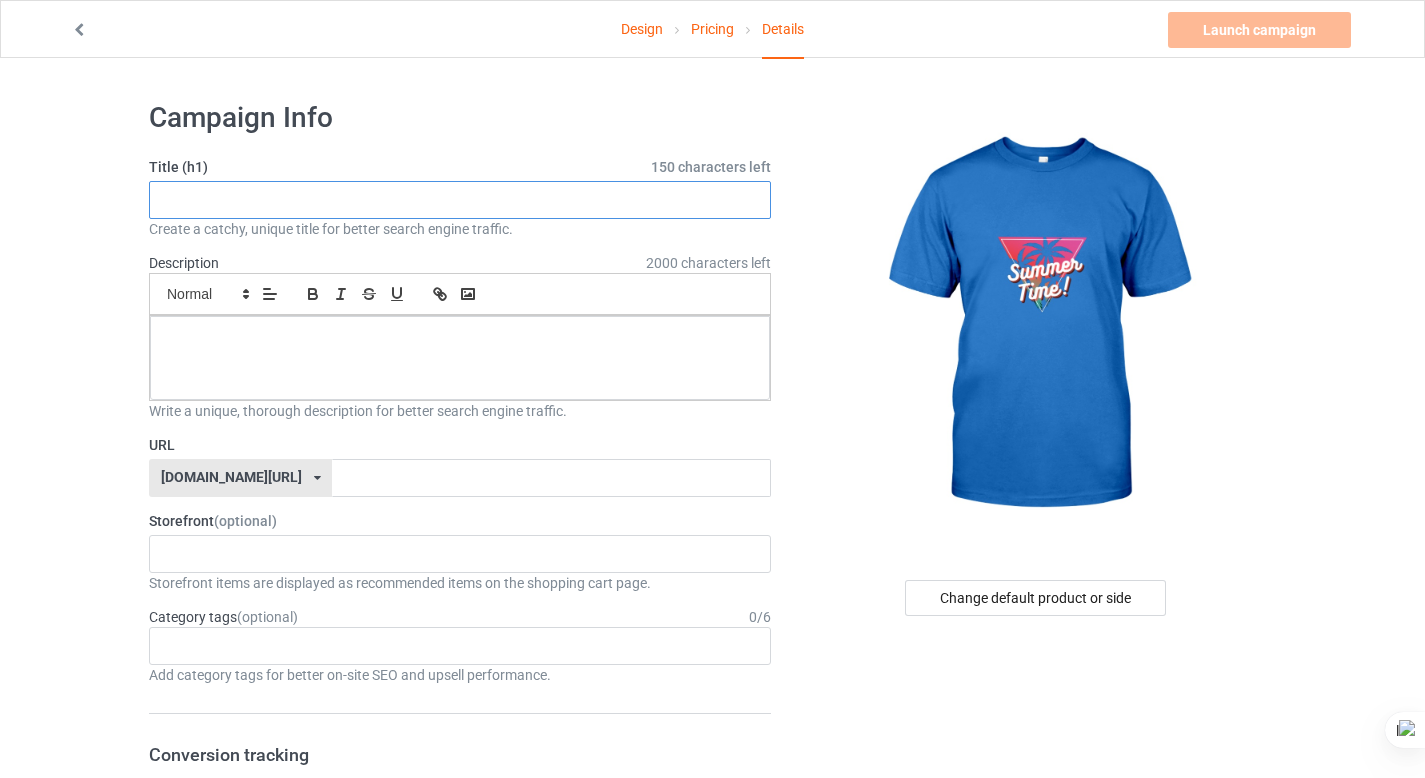 paste on "Sunshine & Good Times  Golden Hour Glow  Endless Summer Vibes  Saltwater Soul  Chasing the Sun" 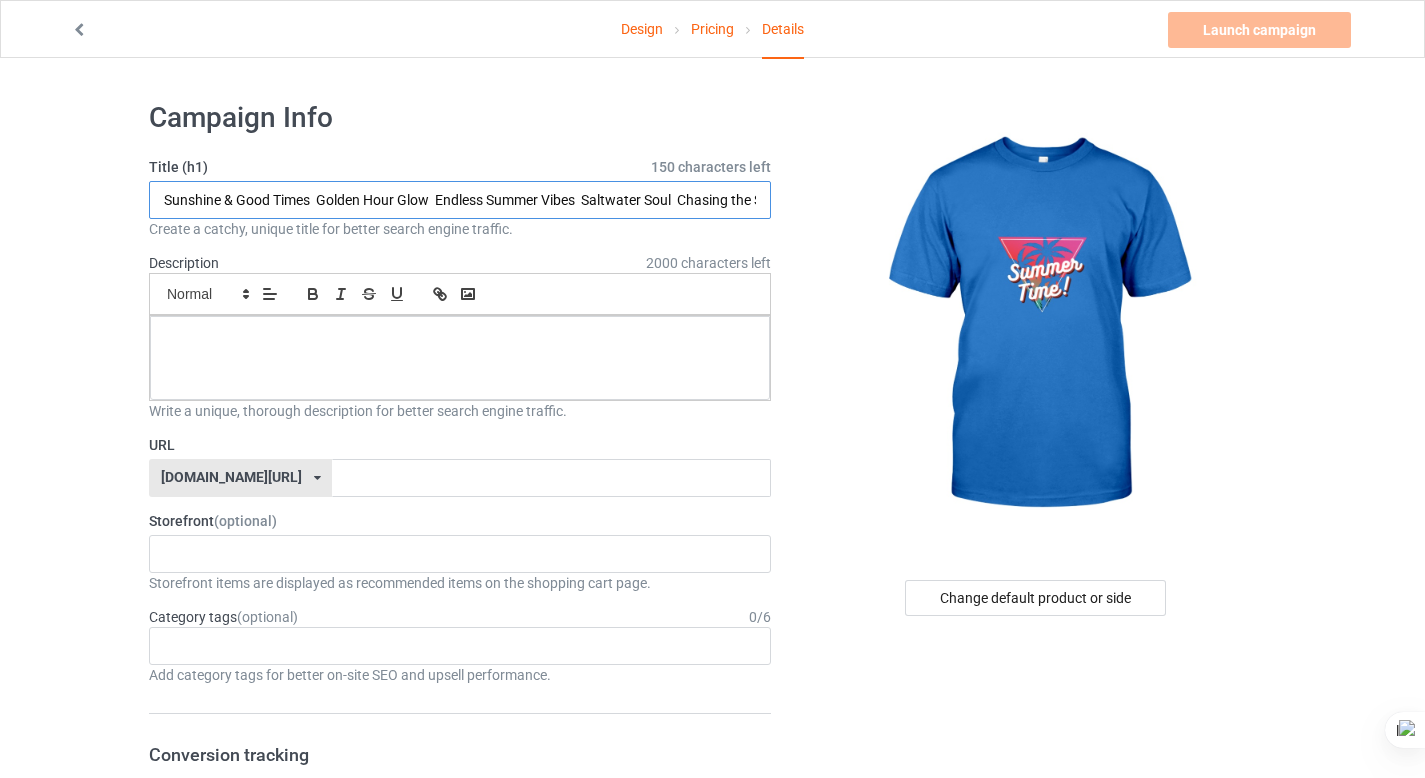 scroll, scrollTop: 0, scrollLeft: 31, axis: horizontal 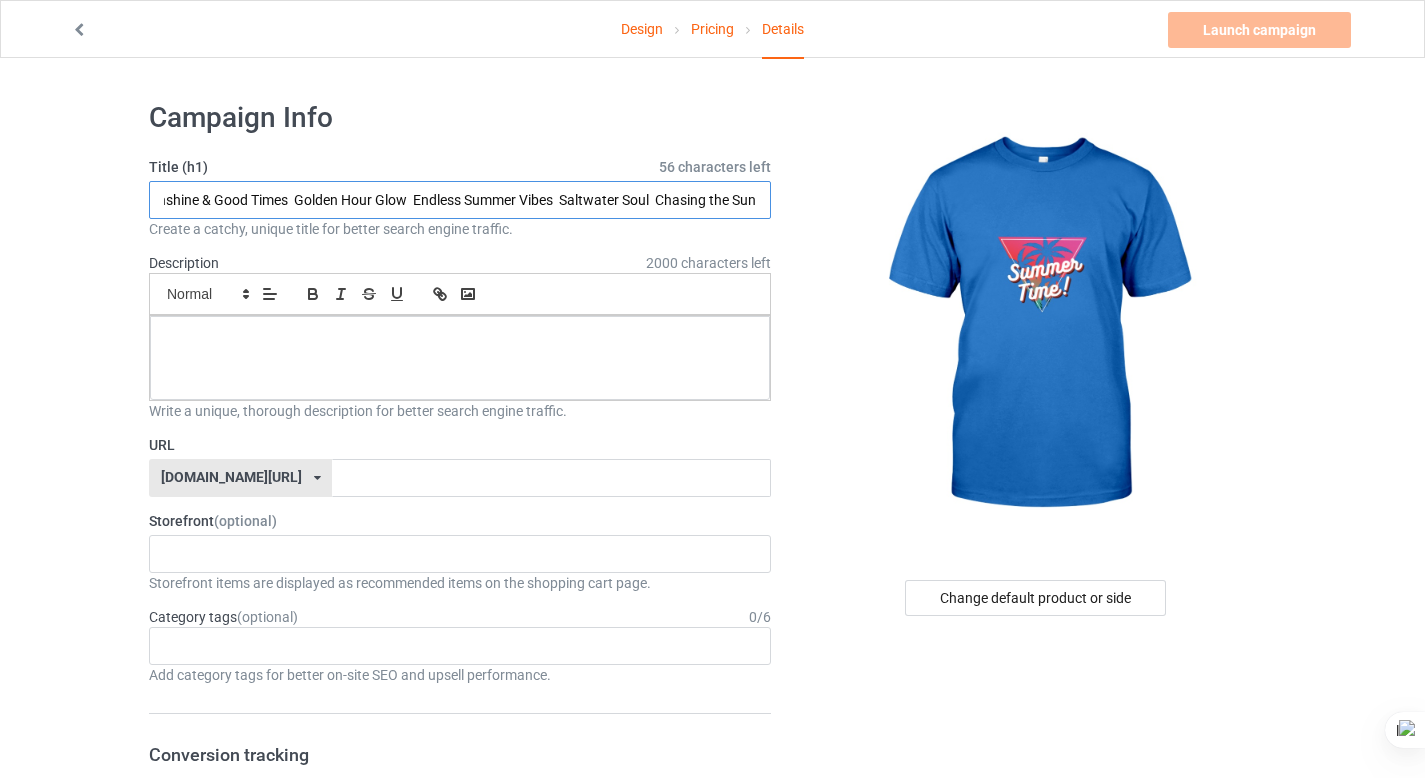 type on "Sunshine & Good Times  Golden Hour Glow  Endless Summer Vibes  Saltwater Soul  Chasing the Sun" 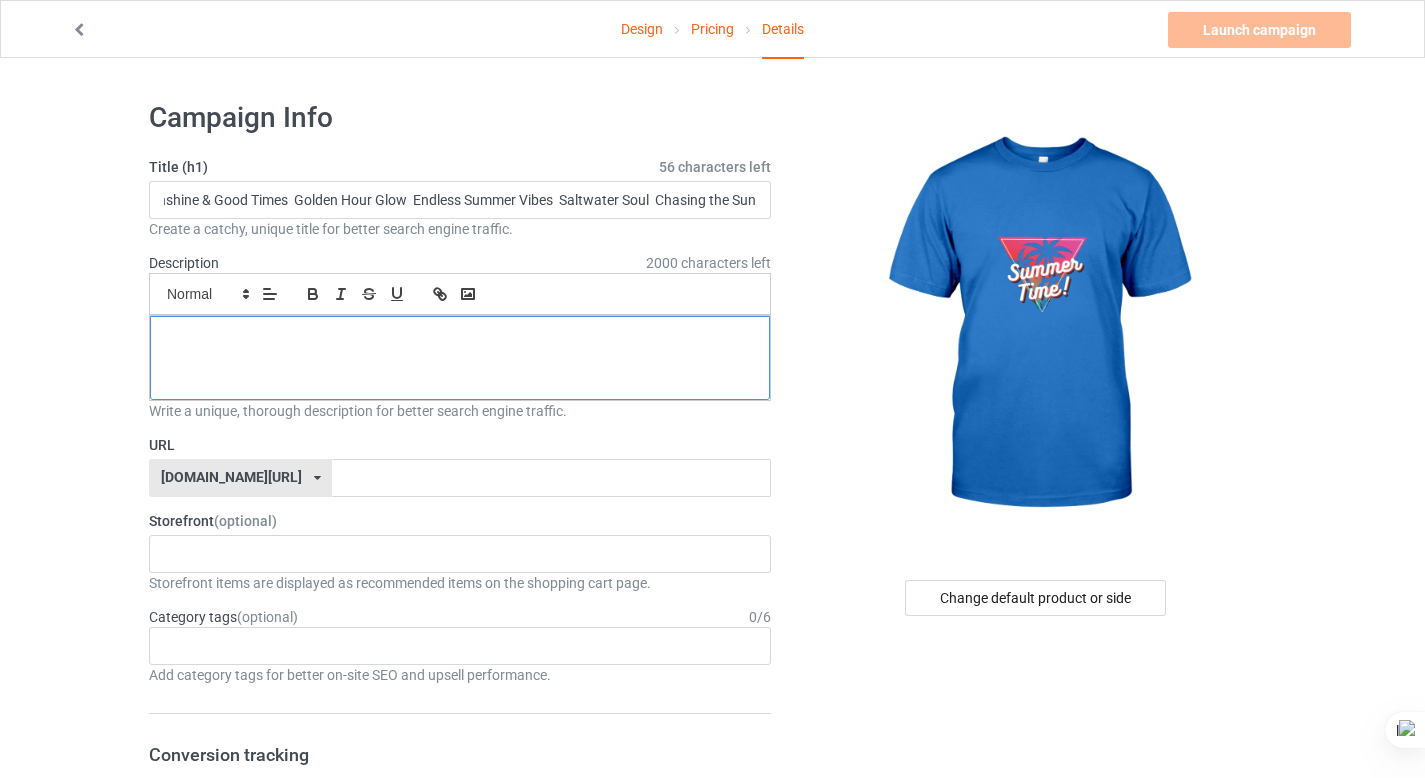 scroll, scrollTop: 0, scrollLeft: 0, axis: both 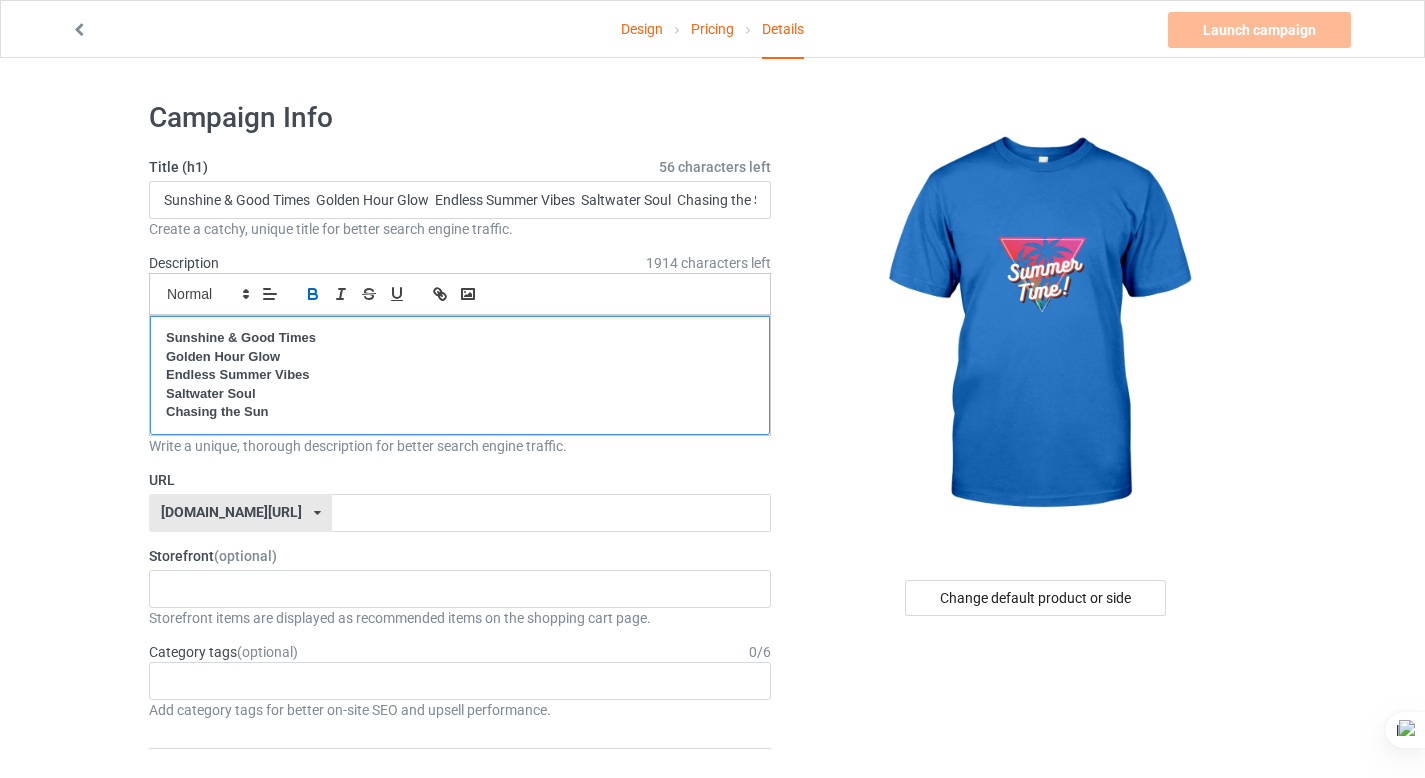 click on "Sunshine & Good Times" at bounding box center [460, 338] 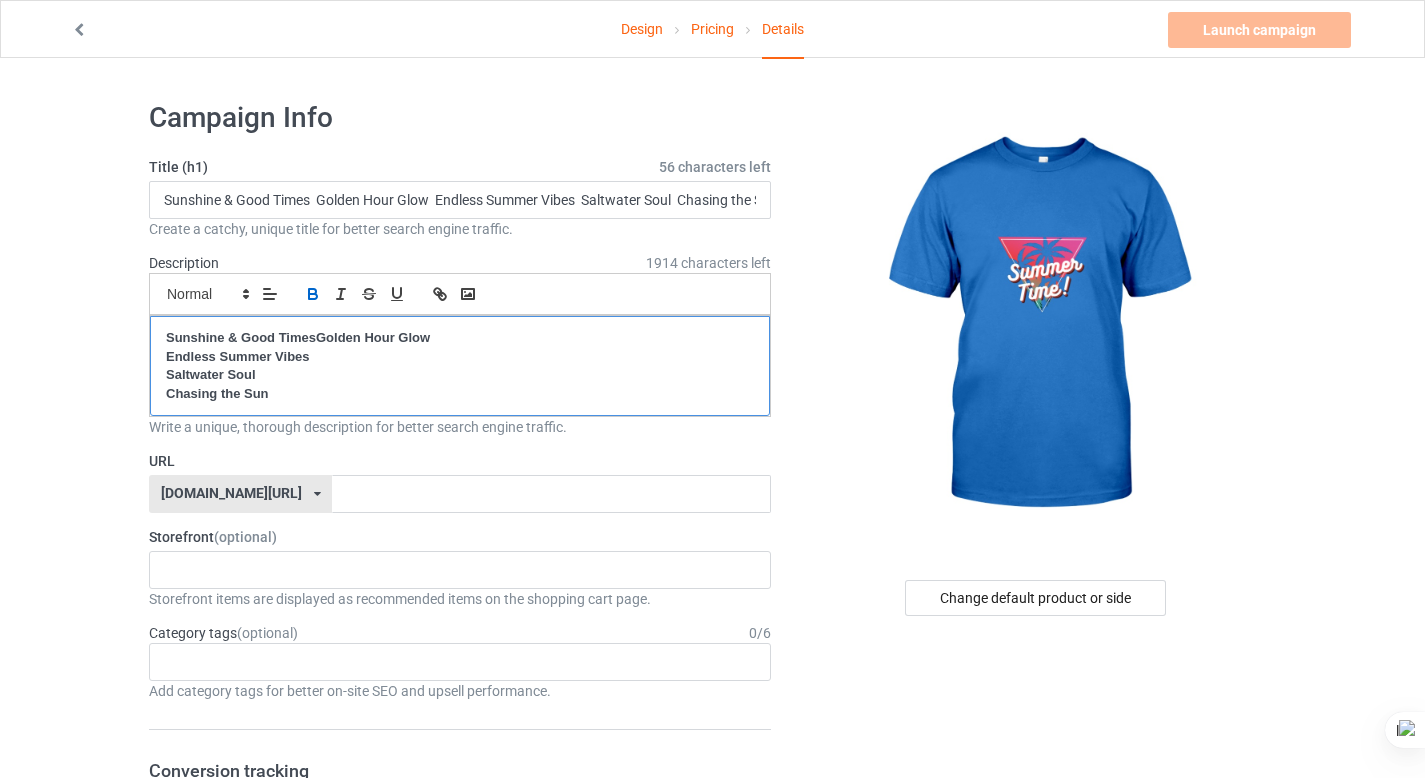 type 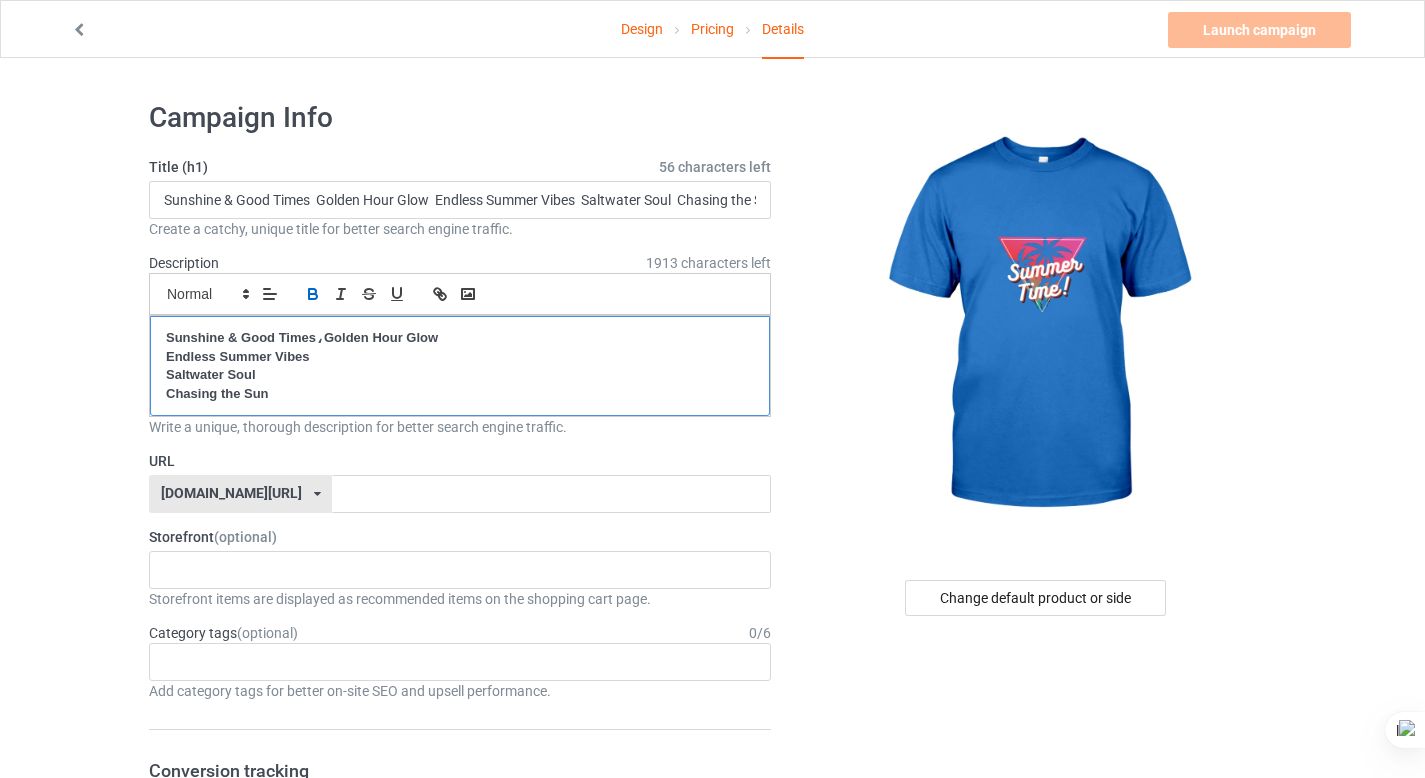 click on "Sunshine & Good Times،Golden Hour Glow Endless Summer Vibes Saltwater Soul Chasing the Sun" at bounding box center [460, 366] 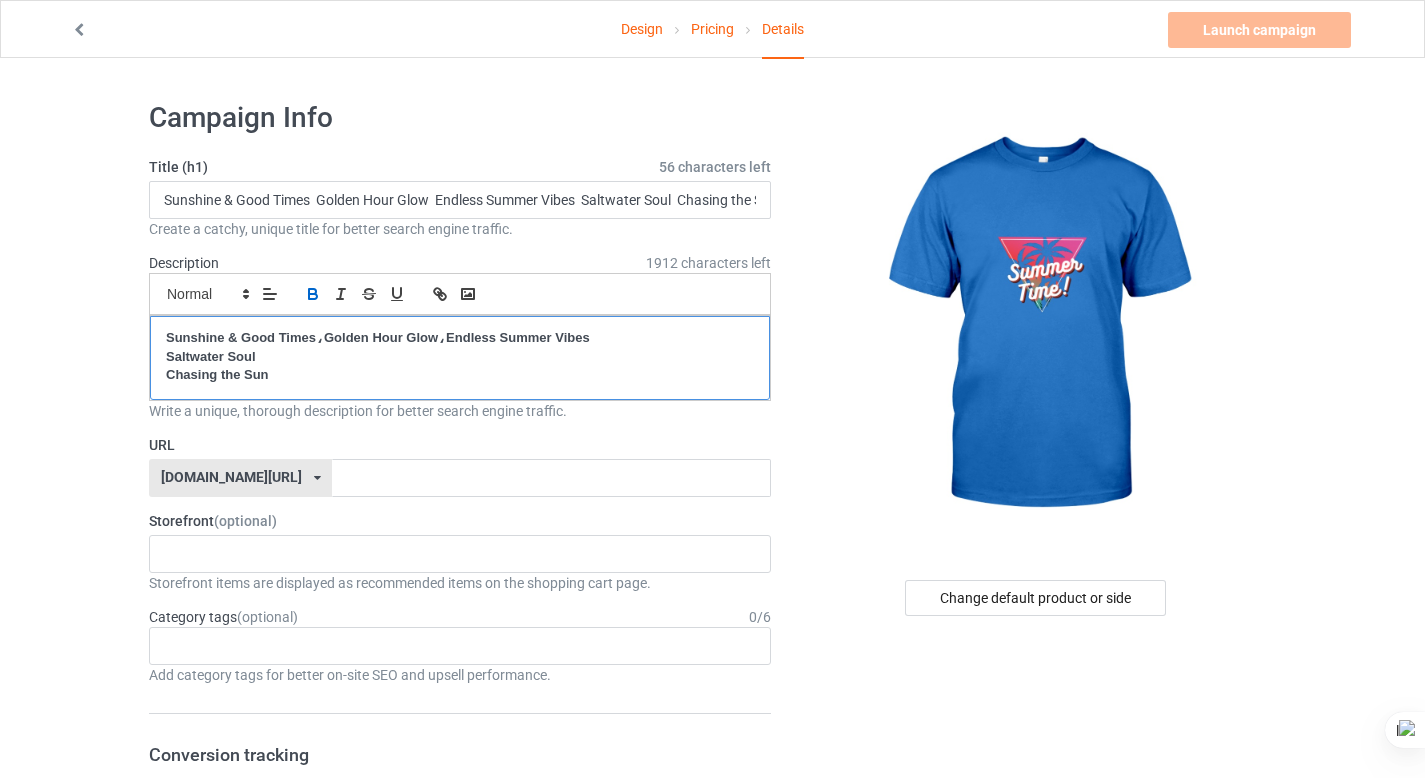 click on "Sunshine & Good Times،Golden Hour Glow،Endless Summer Vibes Saltwater Soul Chasing the Sun" at bounding box center (460, 358) 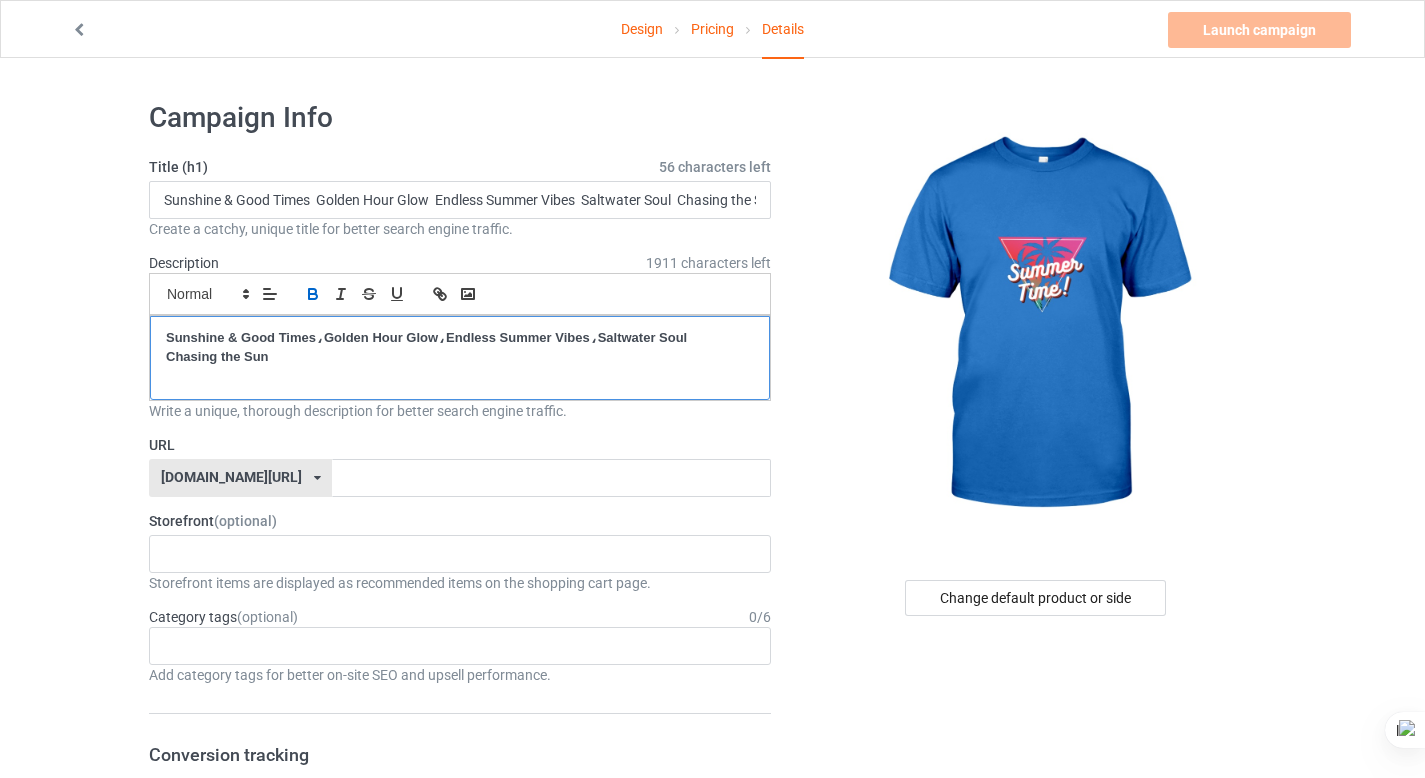 click on "Chasing the Sun" at bounding box center (217, 356) 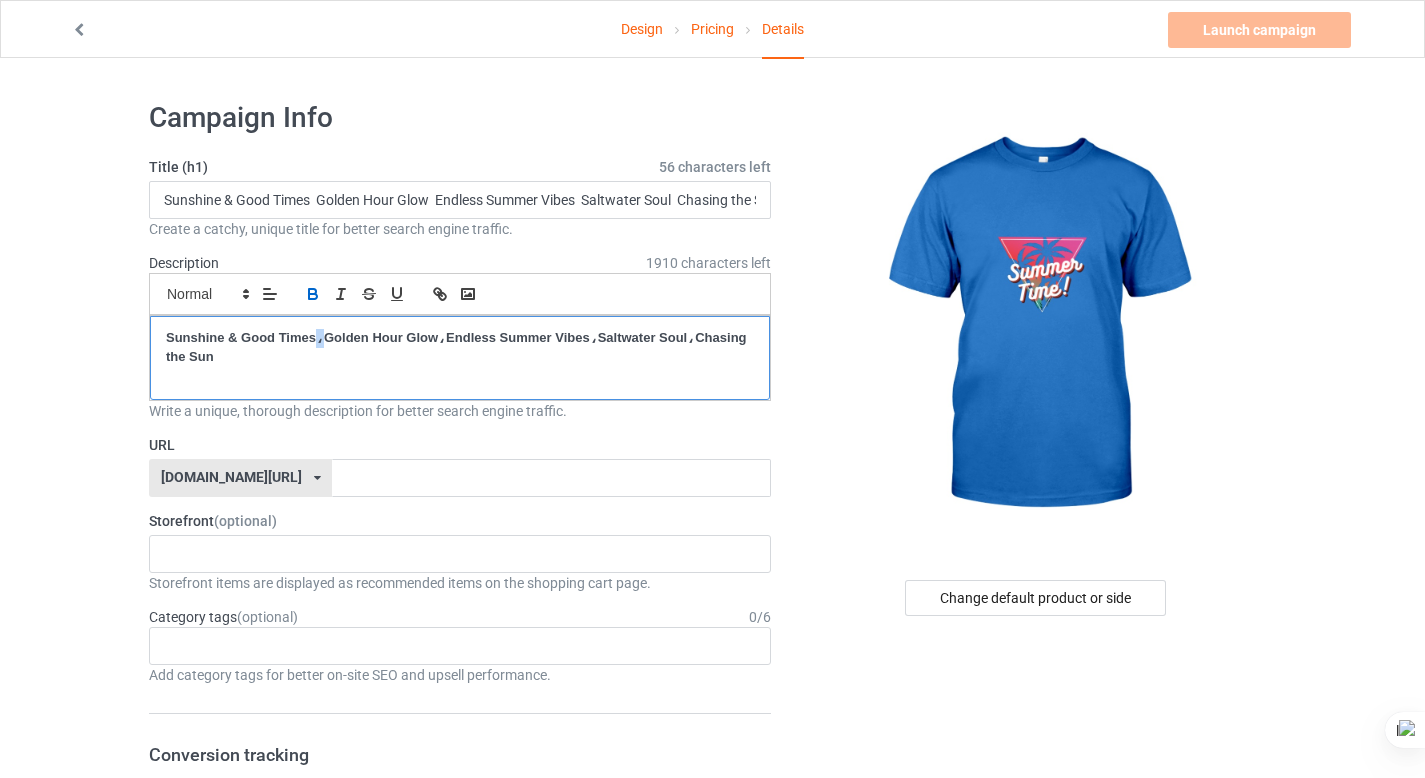 click on "Sunshine & Good Times،Golden Hour Glow،Endless Summer Vibes،Saltwater Soul،Chasing the Sun" at bounding box center [458, 347] 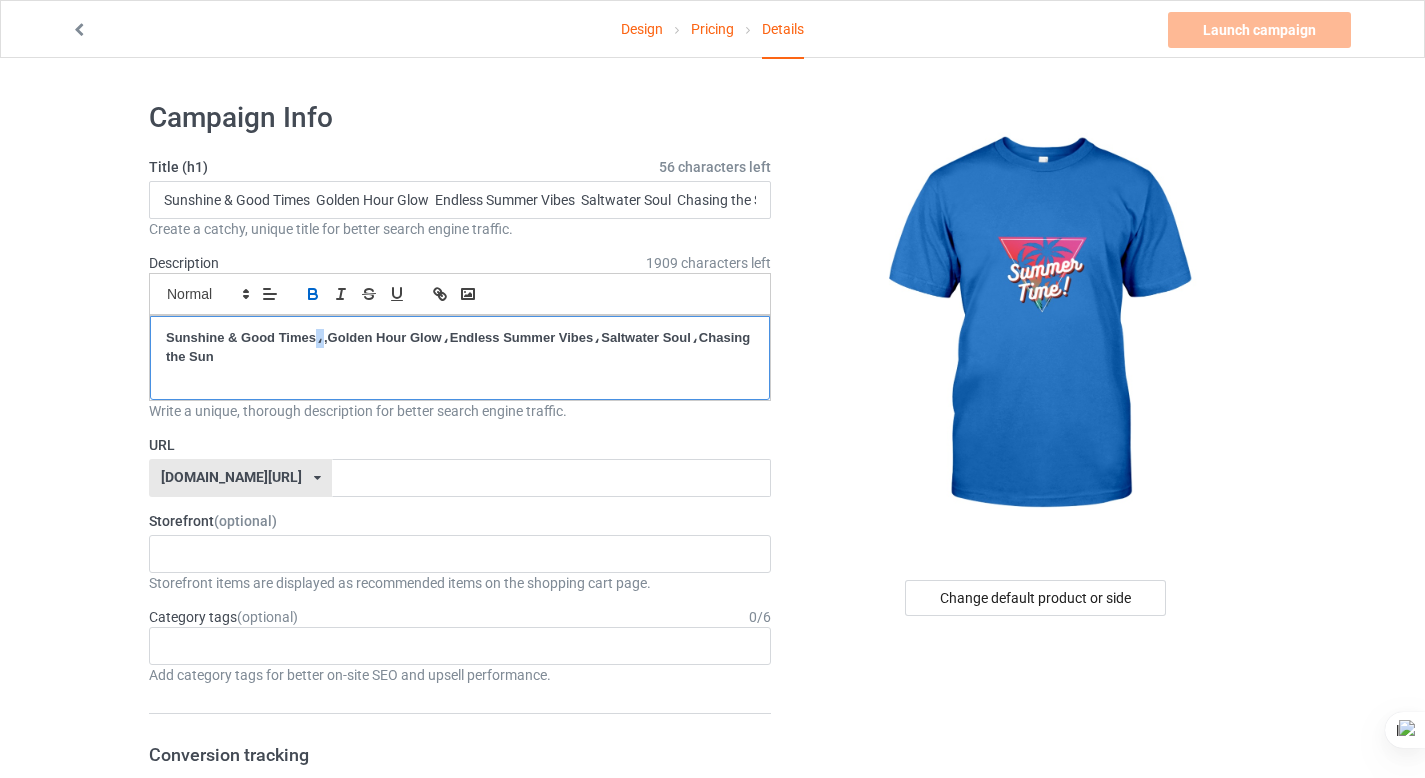 click on "Sunshine & Good Times،,Golden Hour Glow،Endless Summer Vibes،Saltwater Soul،Chasing the Sun" at bounding box center [460, 347] 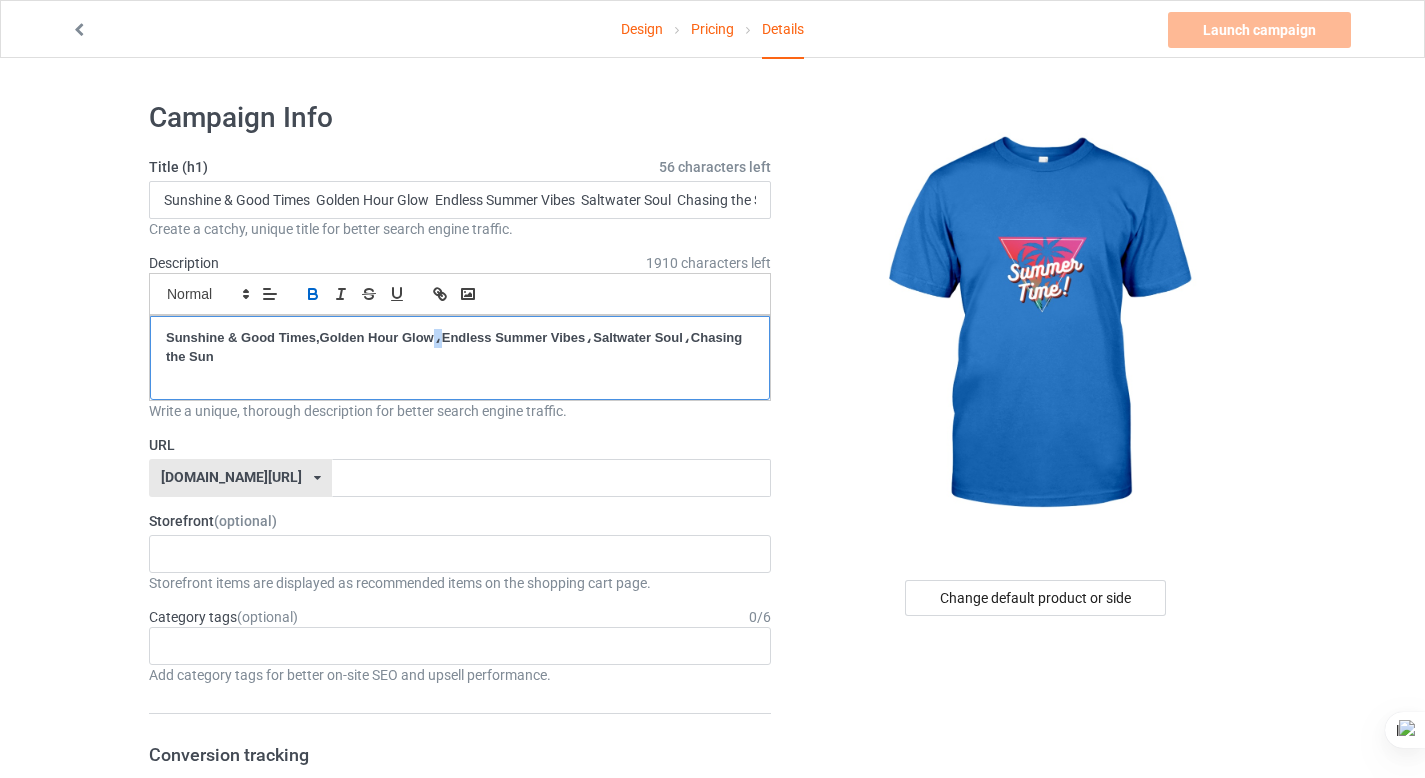 click on "Sunshine & Good Times,Golden Hour Glow،Endless Summer Vibes،Saltwater Soul،Chasing the Sun" at bounding box center [456, 347] 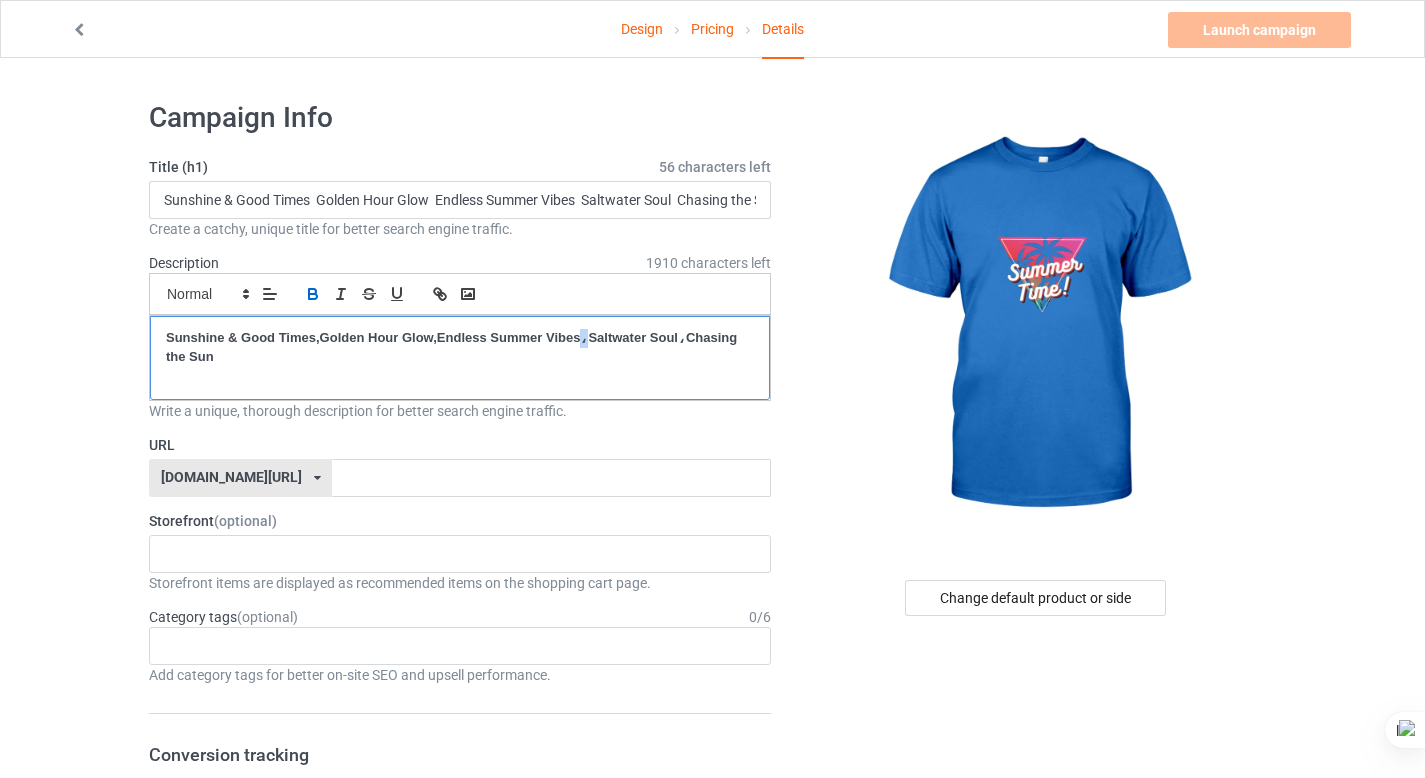 click on "Sunshine & Good Times,Golden Hour Glow,Endless Summer Vibes،Saltwater Soul،Chasing the Sun" at bounding box center [453, 347] 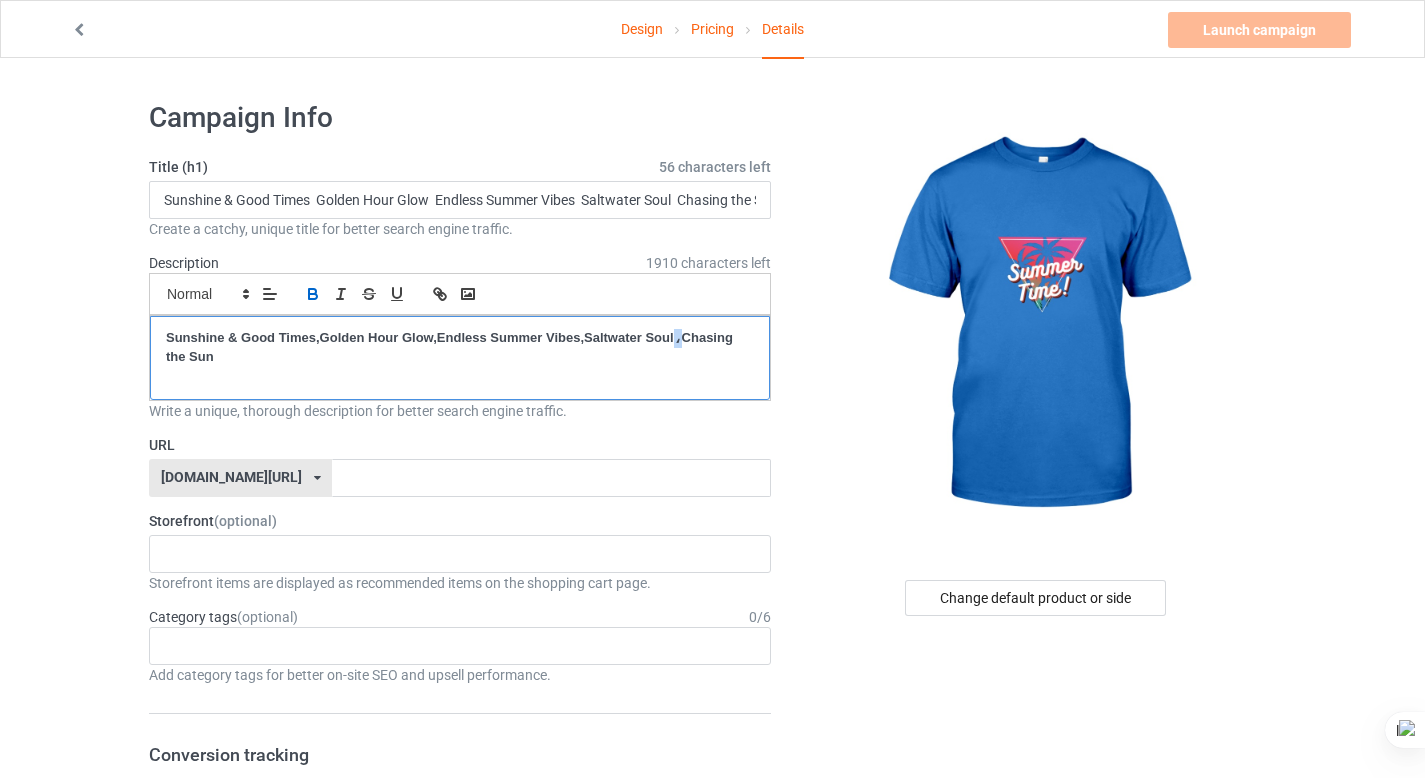 click on "Sunshine & Good Times,Golden Hour Glow,Endless Summer Vibes,Saltwater Soul،Chasing the Sun" at bounding box center [451, 347] 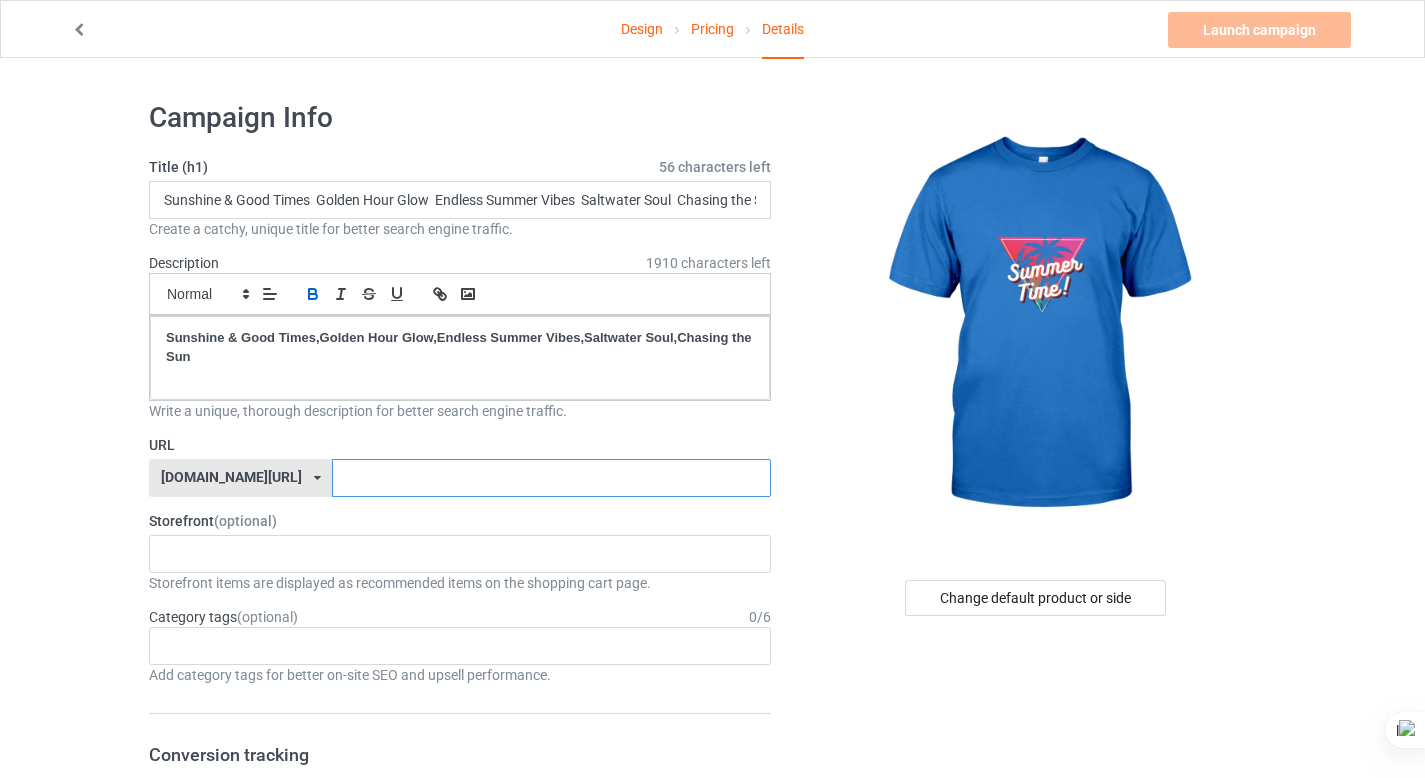 click at bounding box center [551, 478] 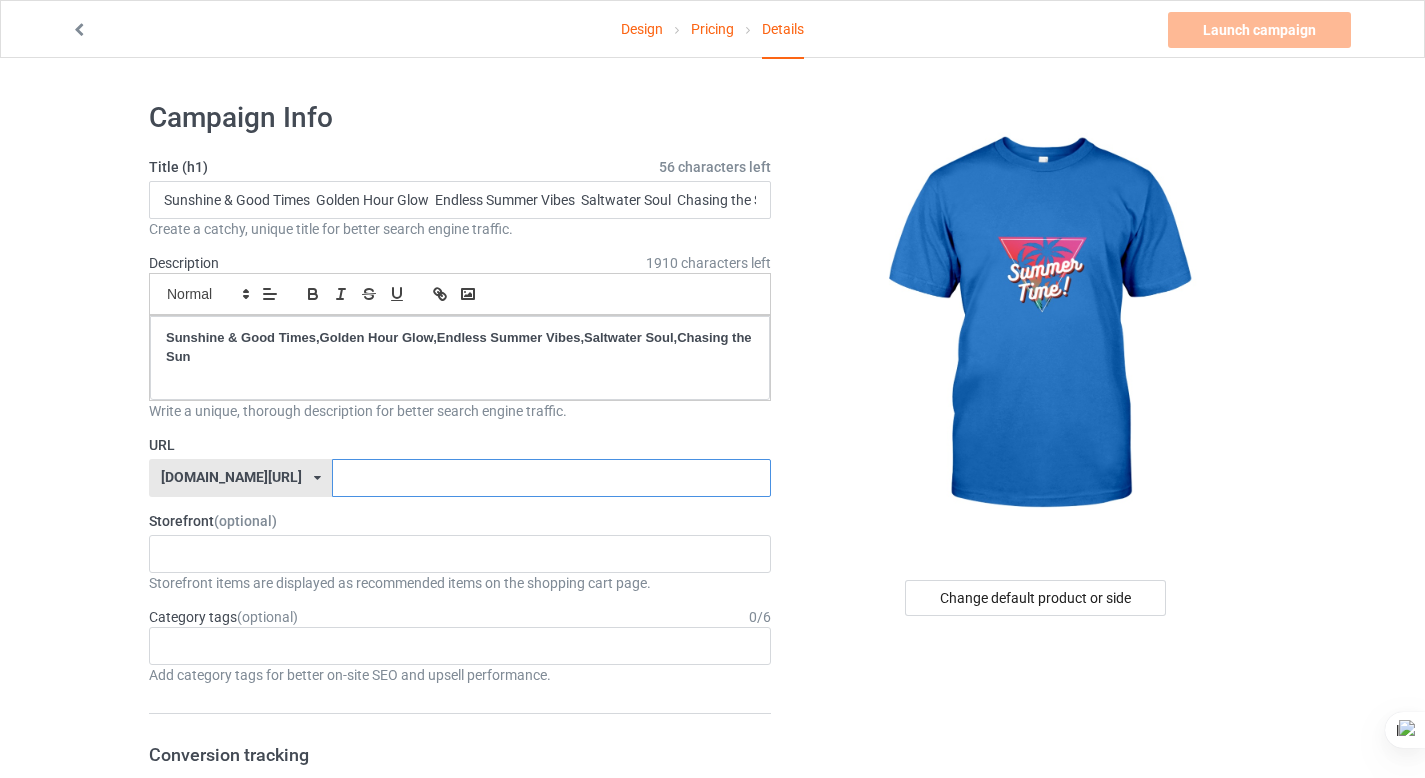 paste on "Sunshine & Good Times" 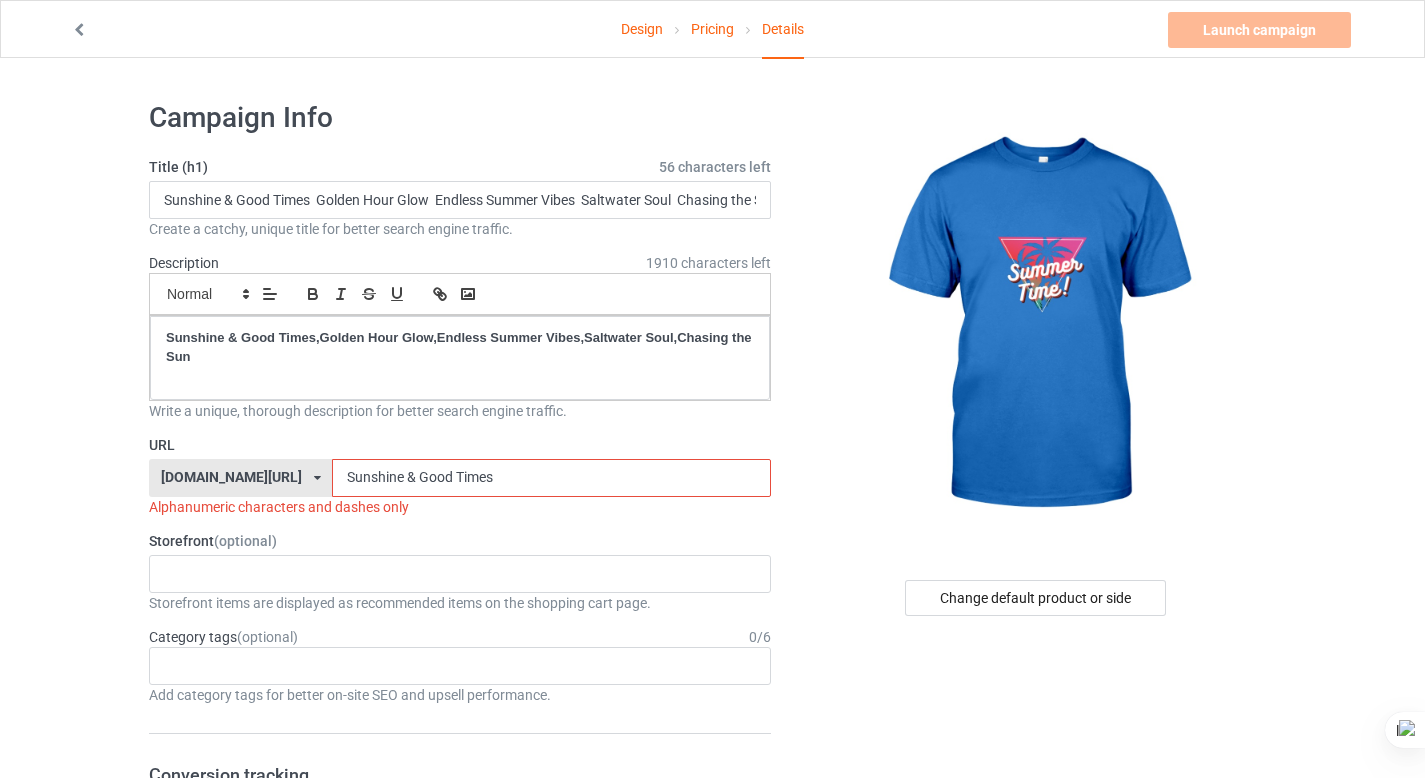 drag, startPoint x: 442, startPoint y: 483, endPoint x: 326, endPoint y: 463, distance: 117.71151 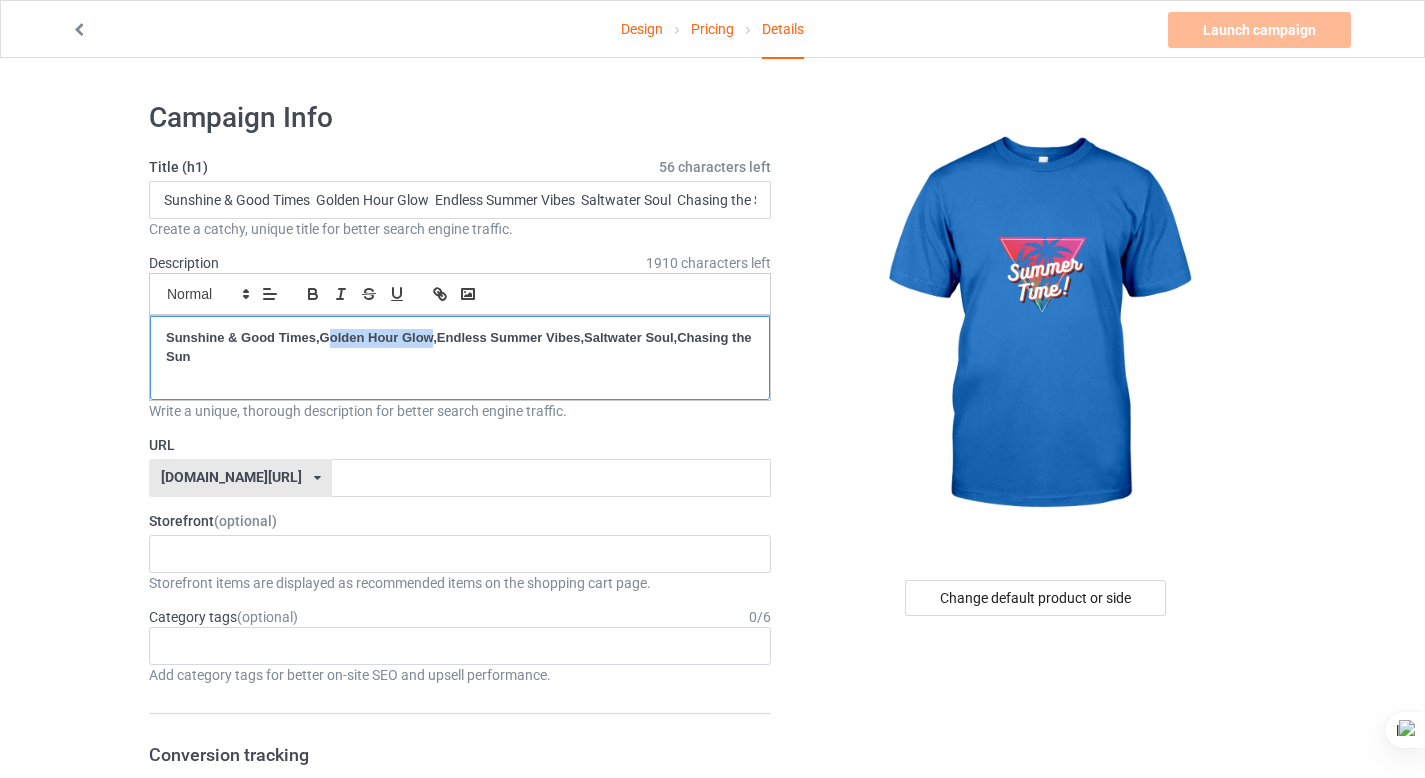 drag, startPoint x: 432, startPoint y: 337, endPoint x: 325, endPoint y: 330, distance: 107.22873 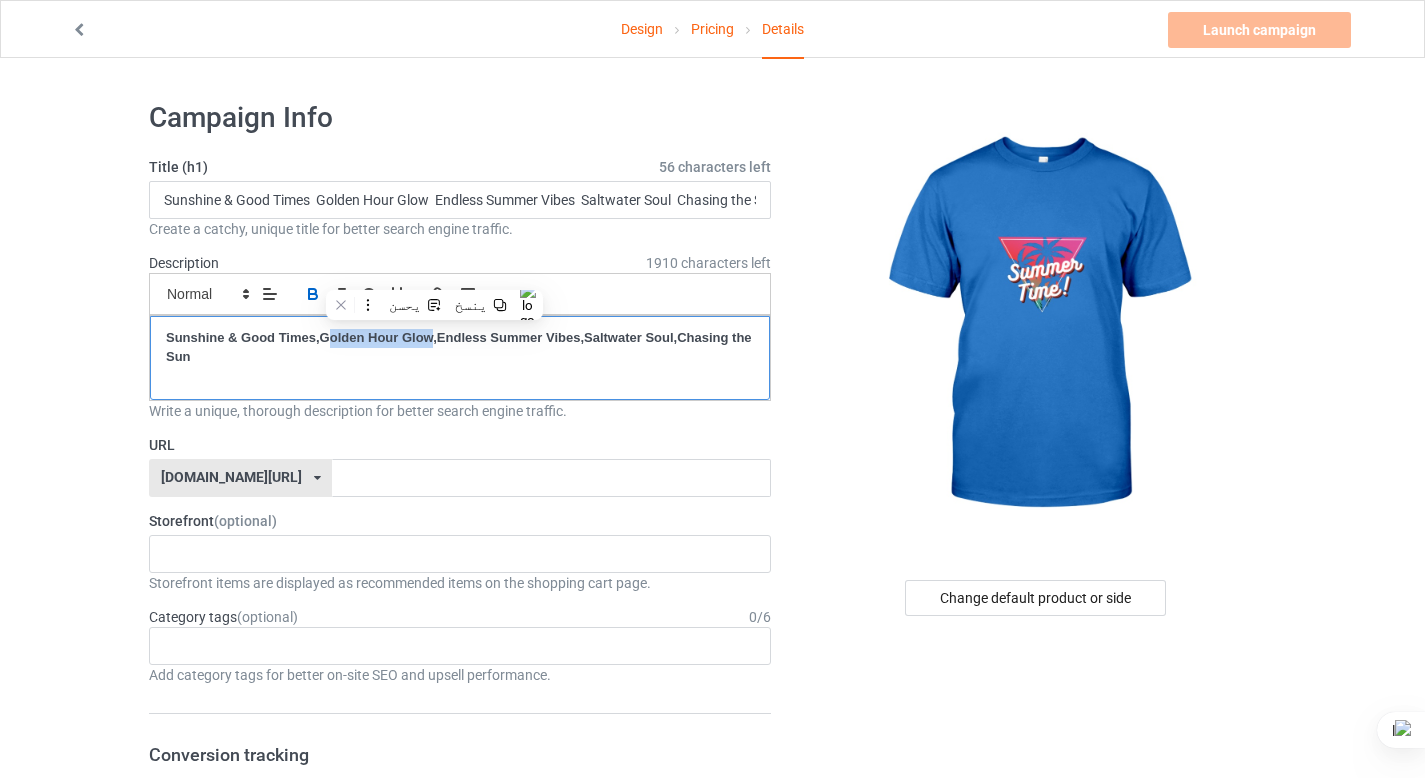 click on "Sunshine & Good Times,Golden Hour Glow,Endless Summer Vibes,Saltwater Soul,Chasing the Sun" at bounding box center [460, 358] 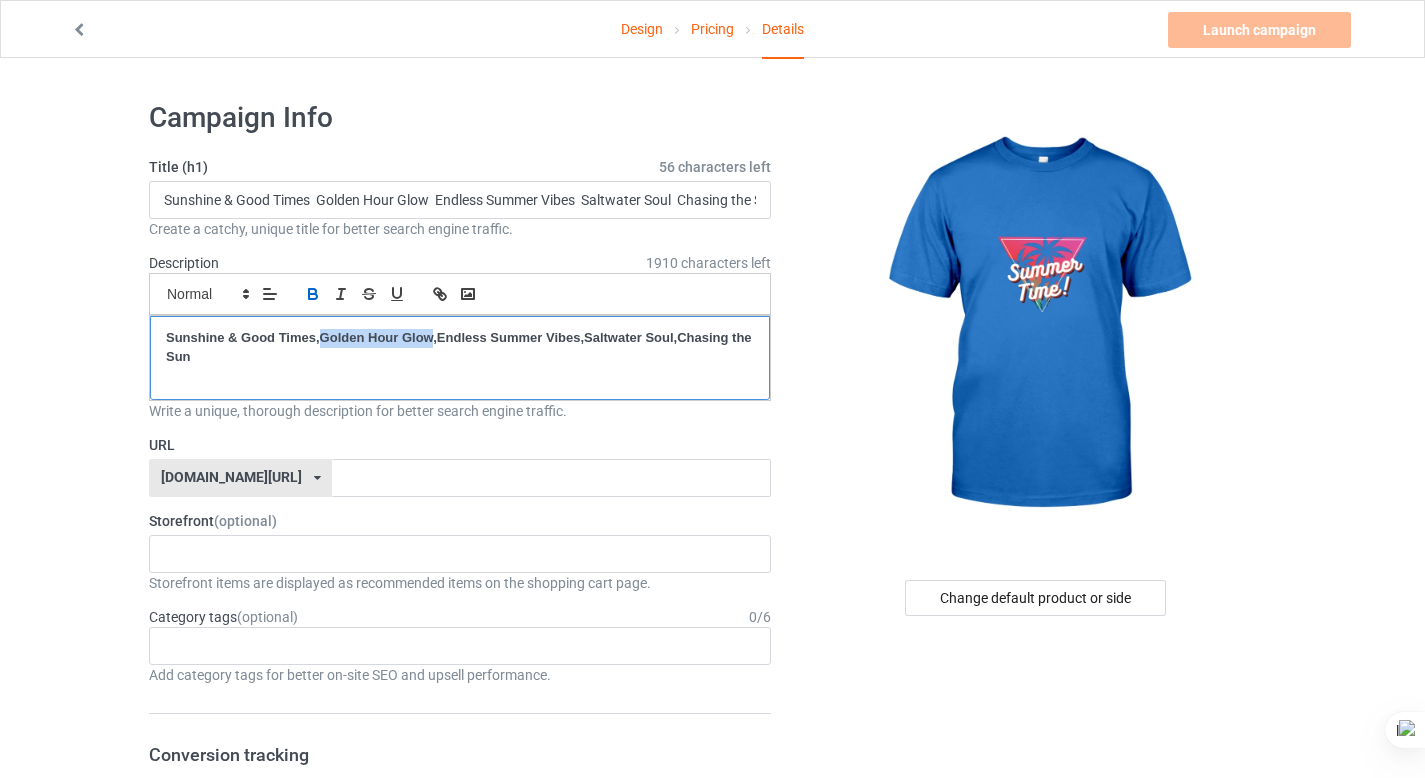 drag, startPoint x: 433, startPoint y: 336, endPoint x: 325, endPoint y: 335, distance: 108.00463 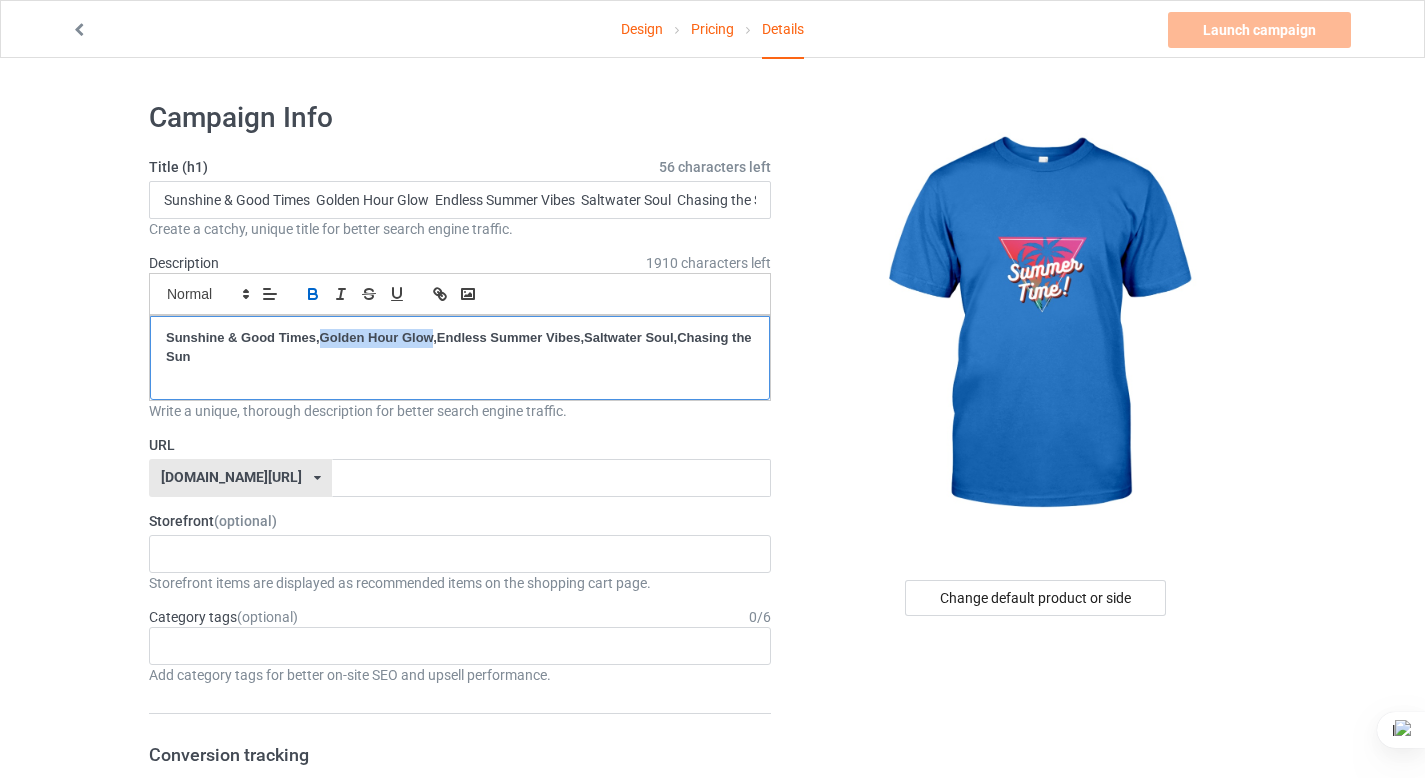 copy on "Golden Hour Glow" 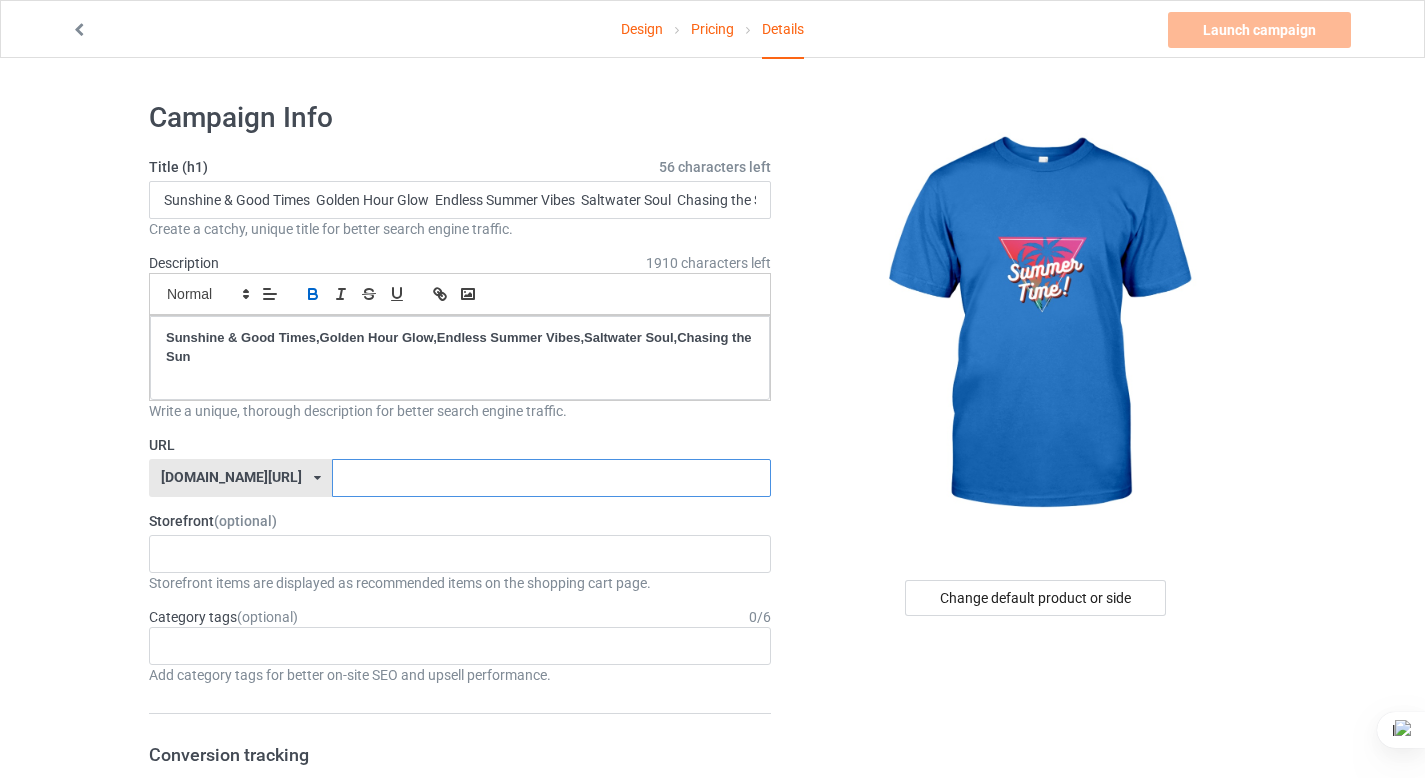 click at bounding box center [551, 478] 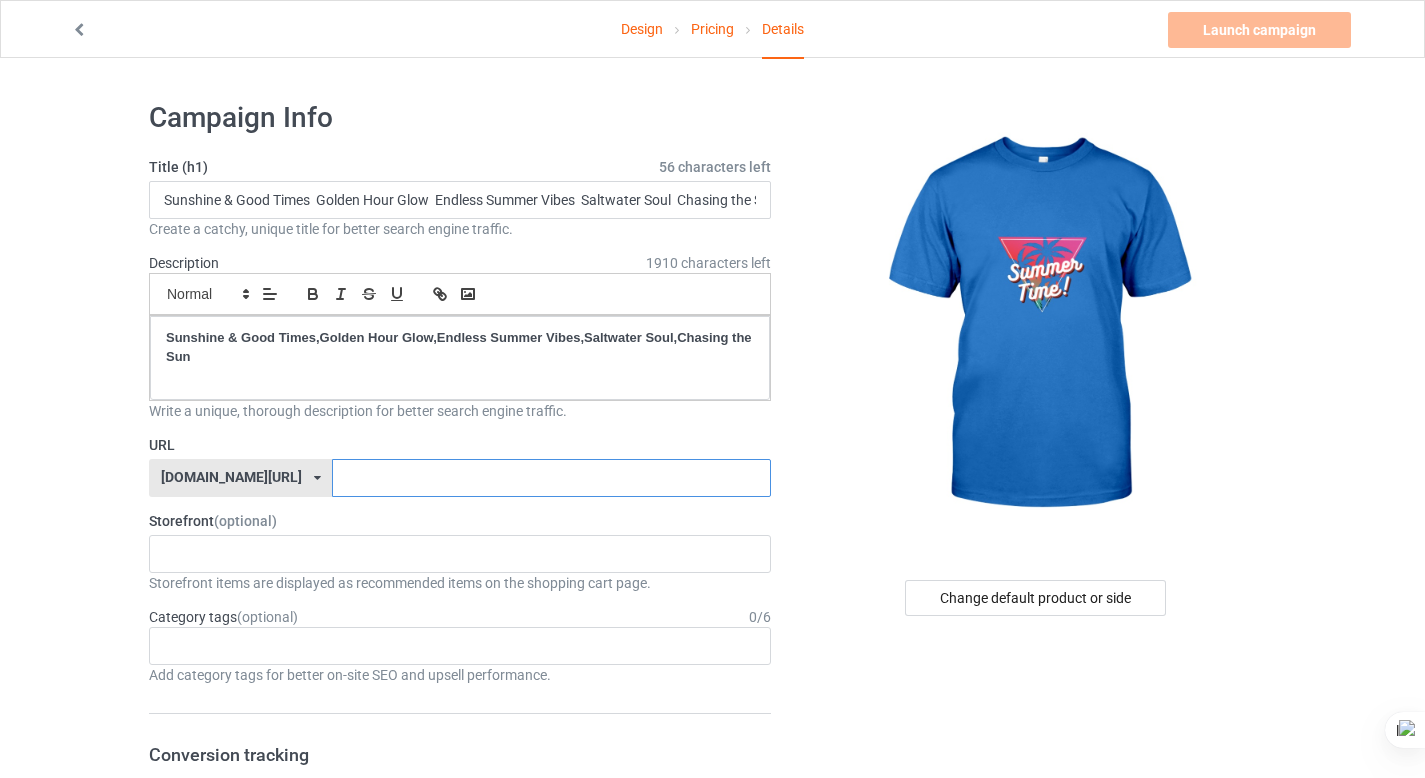 paste on "Golden Hour Glow" 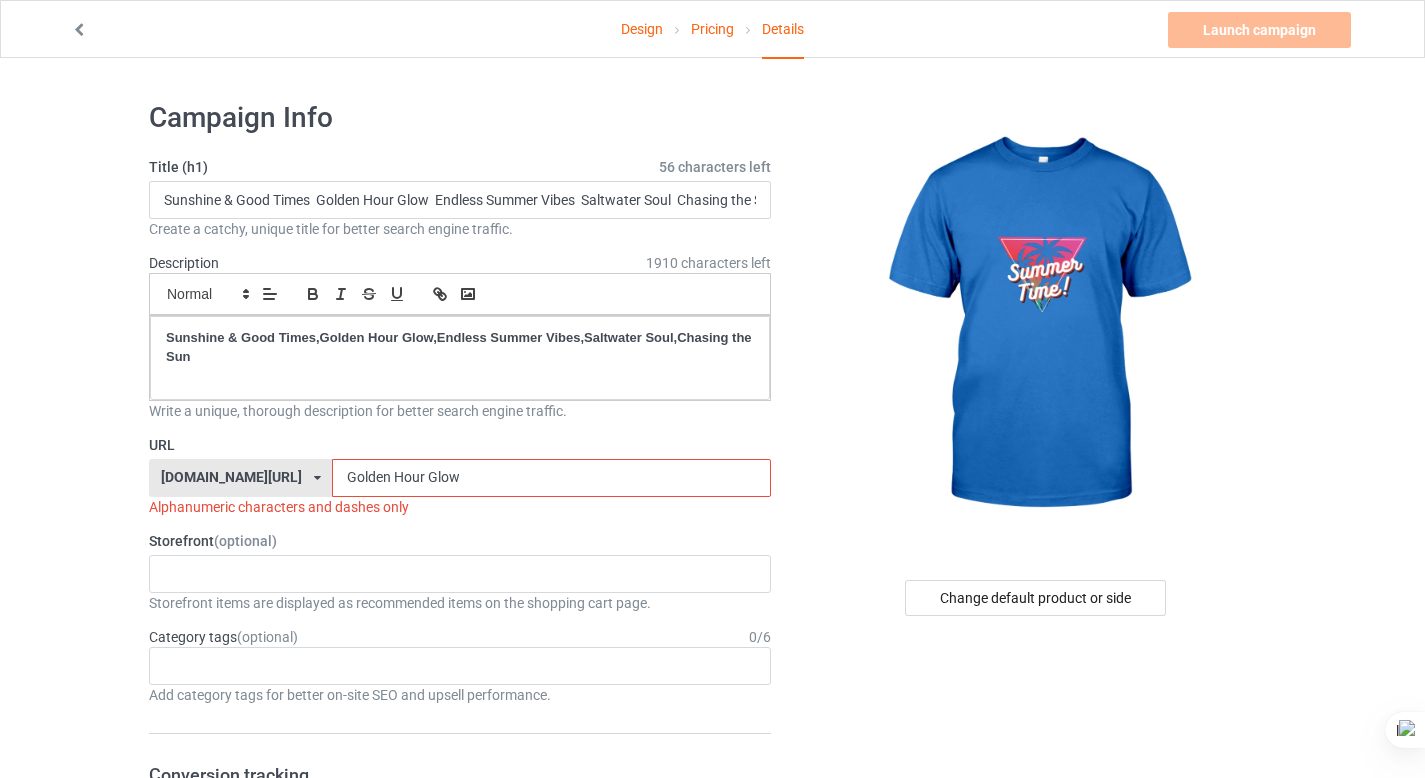 click on "Title (h1) 56   characters left Sunshine & Good Times  Golden Hour Glow  Endless Summer Vibes  Saltwater Soul  Chasing the Sun Create a catchy, unique title for better search engine traffic. Description 1910   characters left       Small Normal Large Big Huge                                                                                     Sunshine & Good Times,Golden Hour Glow,Endless Summer Vibes,Saltwater Soul,Chasing the Sun Write a unique, thorough description for better search engine traffic. URL [DOMAIN_NAME][URL] [DOMAIN_NAME][URL] 587d0d41cee36fd012c64a69 Golden Hour Glow Alphanumeric characters and dashes only Storefront (optional) No result found Storefront items are displayed as recommended items on the shopping cart page. Category tags (optional) 0 / 6 Age > [DEMOGRAPHIC_DATA] > 1 Age > [DEMOGRAPHIC_DATA] Months > 1 Month Age > [DEMOGRAPHIC_DATA] Months Age > [DEMOGRAPHIC_DATA] Age > [DEMOGRAPHIC_DATA] > 10 Age > [DEMOGRAPHIC_DATA] Months > 10 Month Age > [DEMOGRAPHIC_DATA] > 100 Sports > Running > 10K Run Age > [DEMOGRAPHIC_DATA] > 11 Age > [DEMOGRAPHIC_DATA] Months > 11 Month Age > [DEMOGRAPHIC_DATA] > 12 Age > [DEMOGRAPHIC_DATA] Months > 12 Month Age [DEMOGRAPHIC_DATA]" at bounding box center (460, 1074) 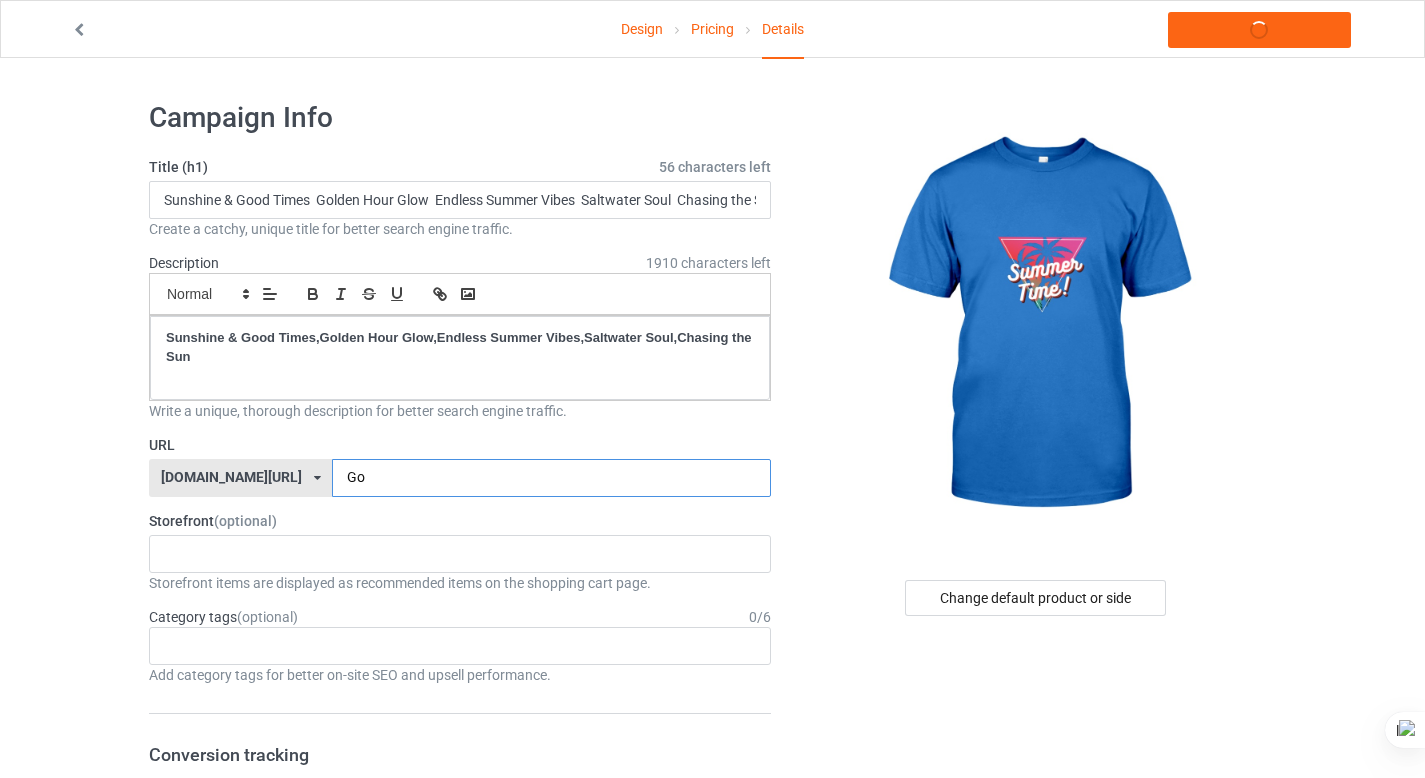 type on "G" 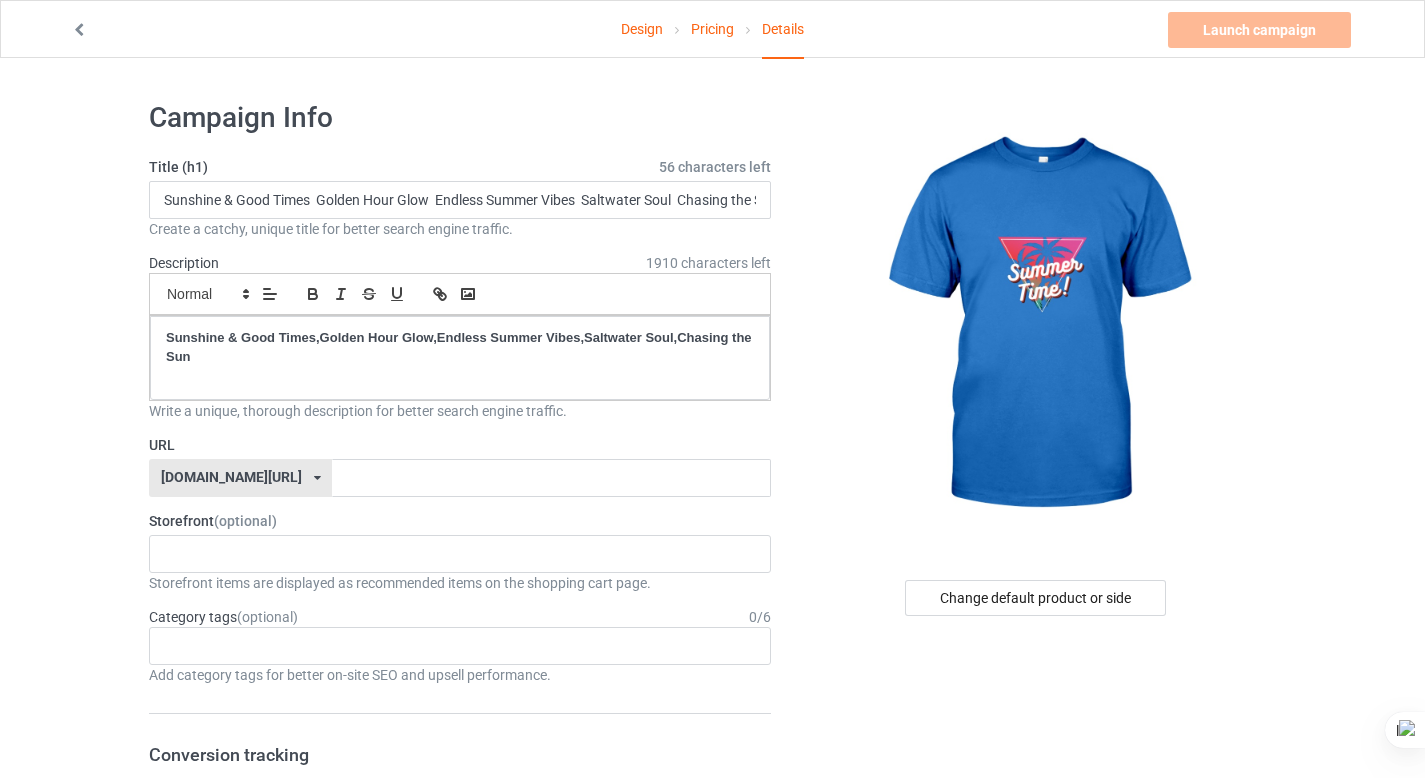 click on "[DOMAIN_NAME][URL] [DOMAIN_NAME][URL] 587d0d41cee36fd012c64a69" at bounding box center [240, 478] 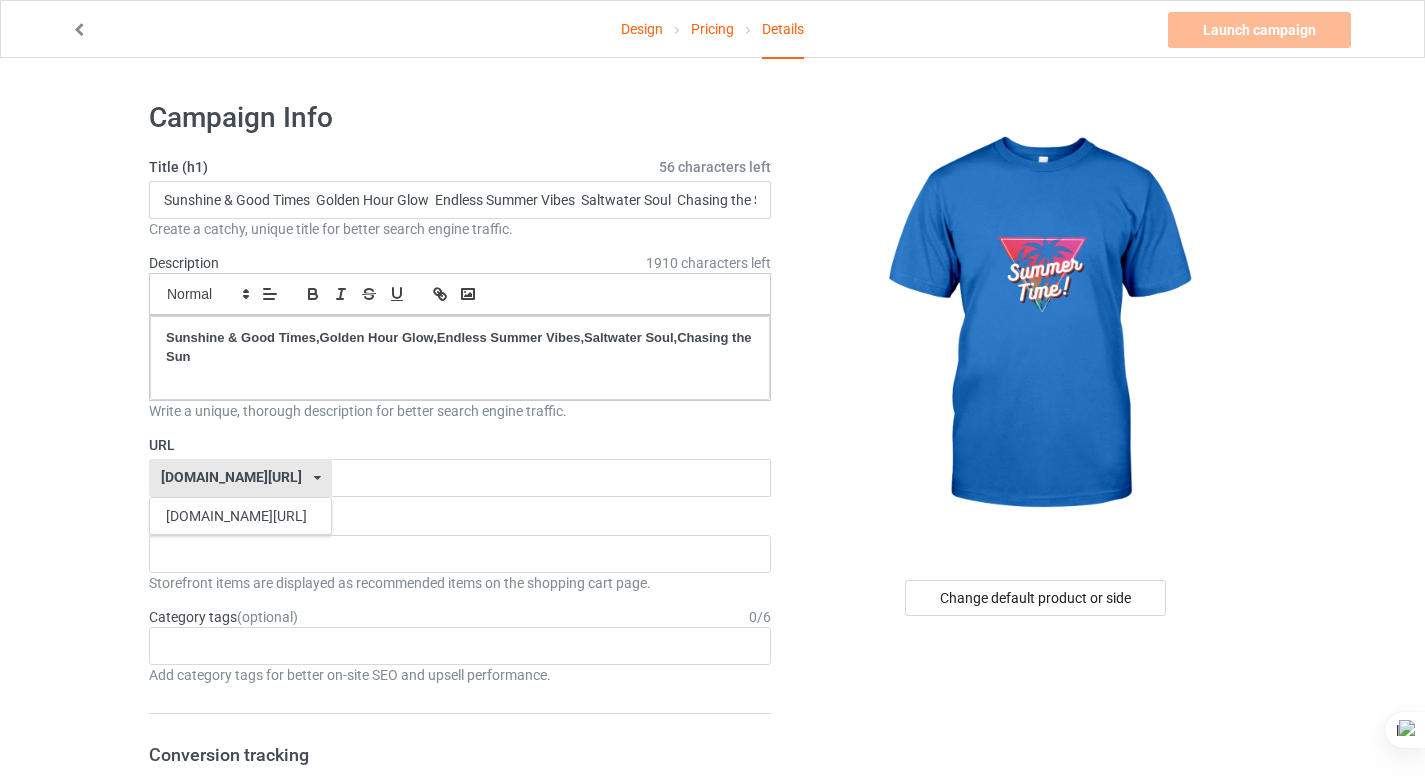 click on "[DOMAIN_NAME][URL] [DOMAIN_NAME][URL] 587d0d41cee36fd012c64a69" at bounding box center [240, 478] 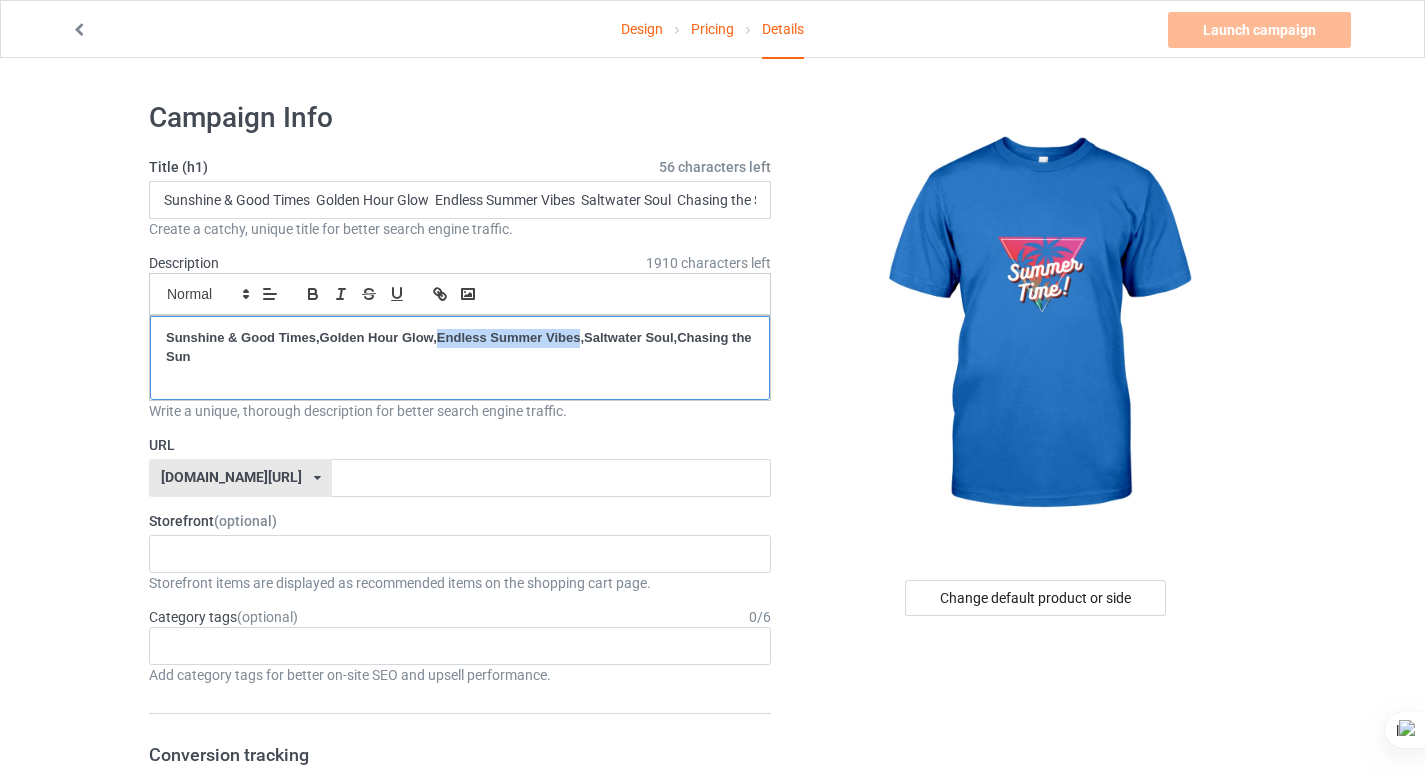 drag, startPoint x: 578, startPoint y: 340, endPoint x: 438, endPoint y: 332, distance: 140.22838 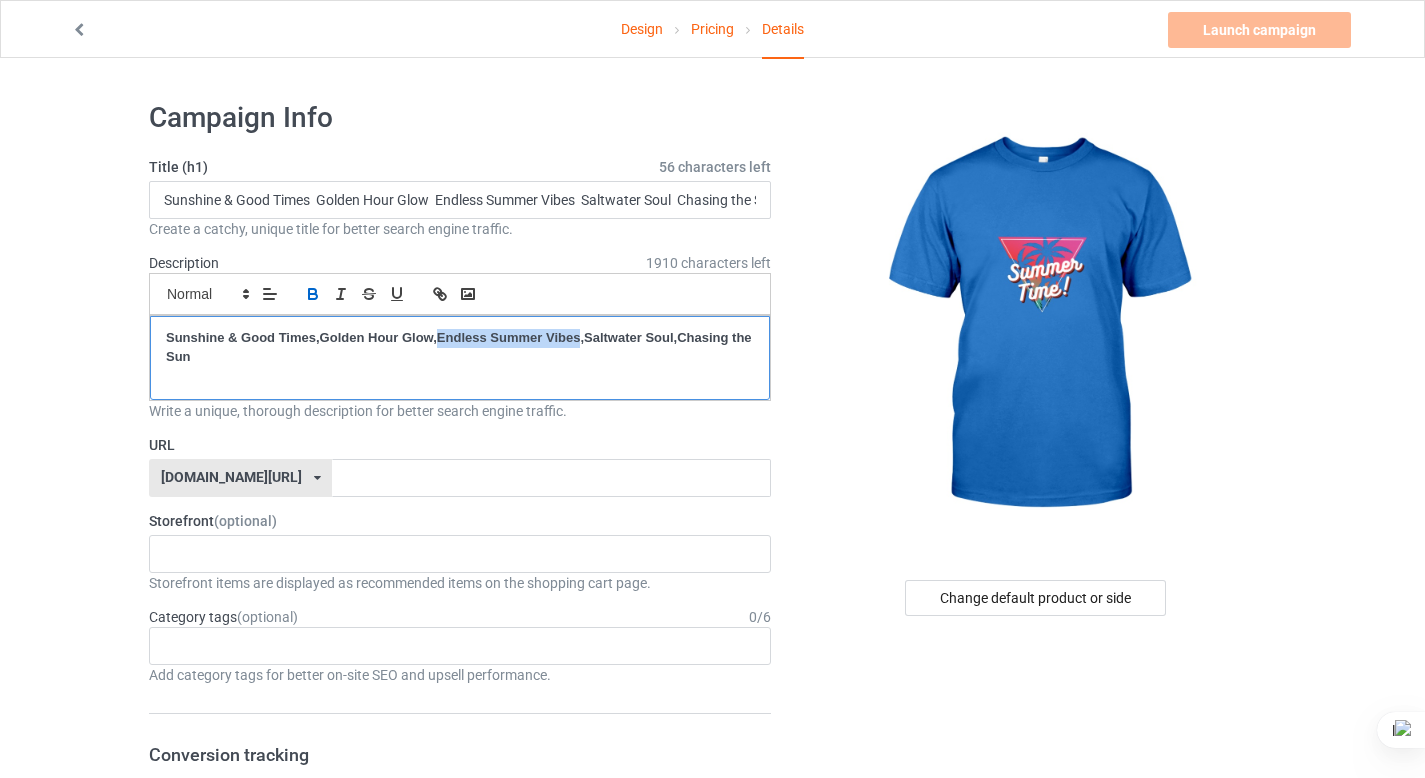 copy on "Endless Summer Vibes" 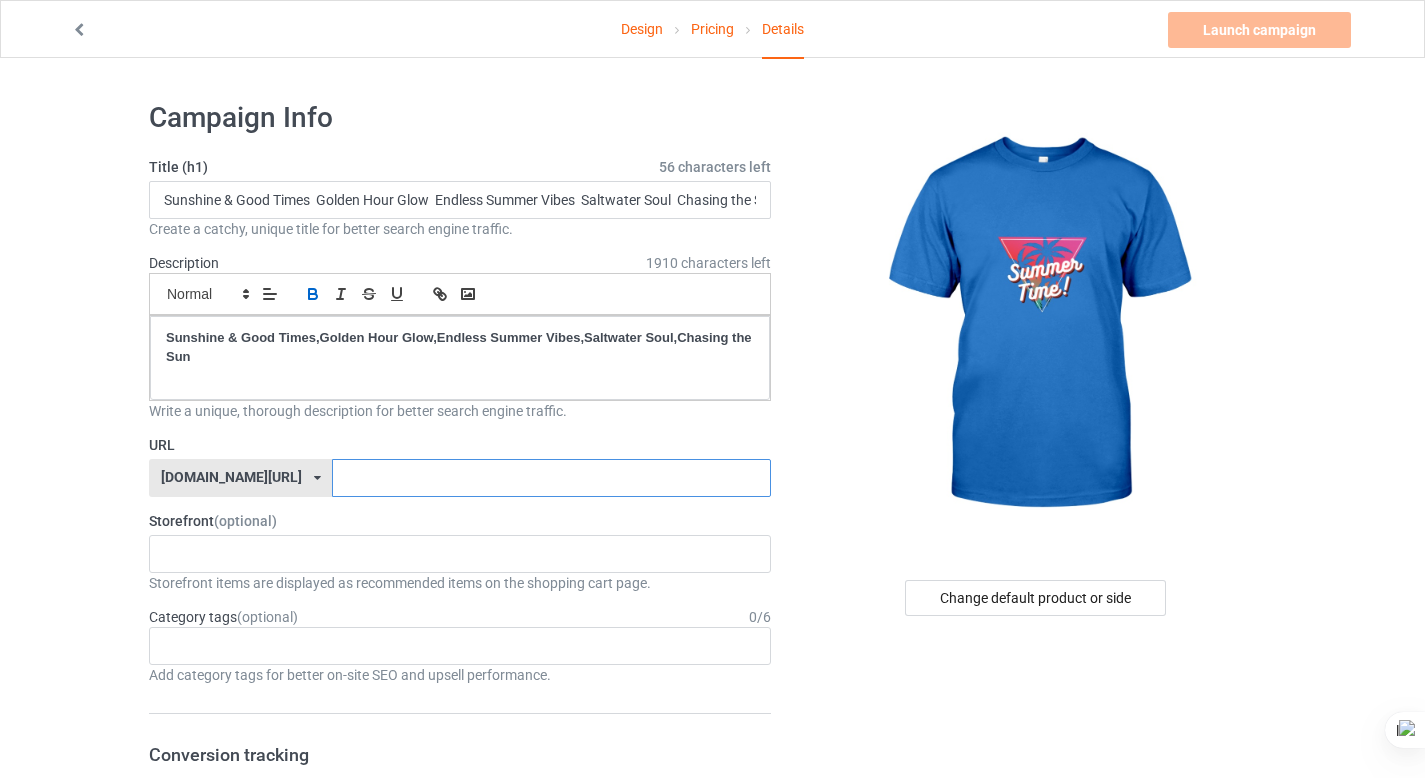 click at bounding box center [551, 478] 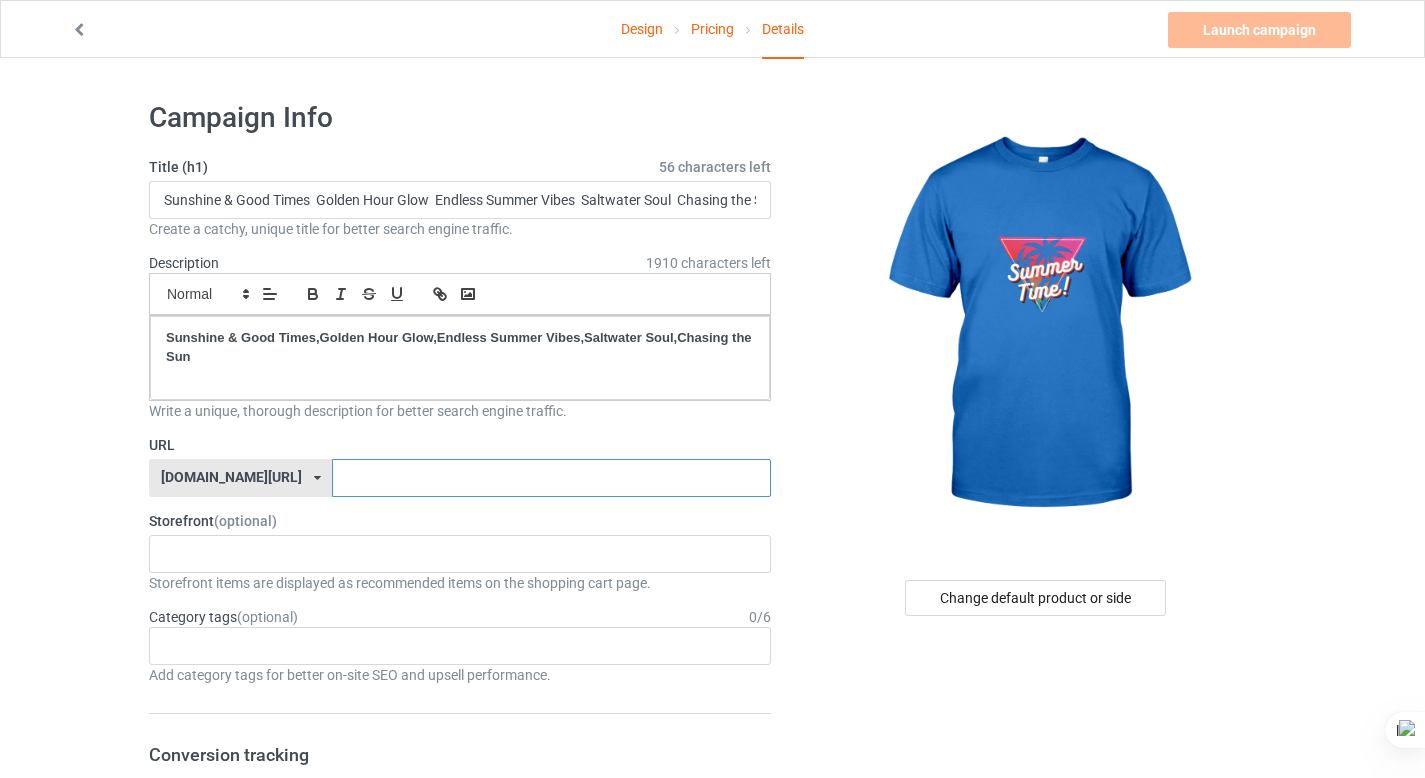 paste on "Endless Summer Vibes" 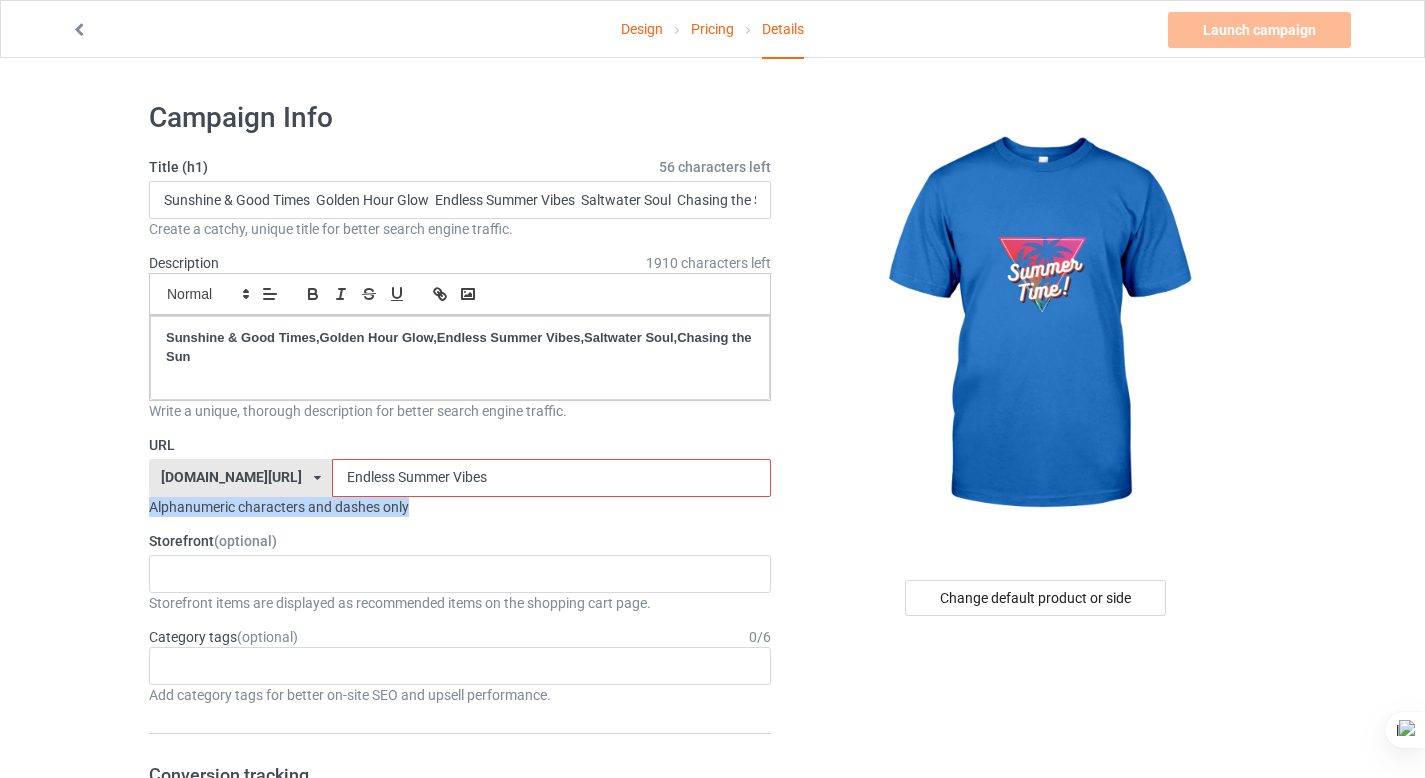 drag, startPoint x: 419, startPoint y: 511, endPoint x: 143, endPoint y: 503, distance: 276.1159 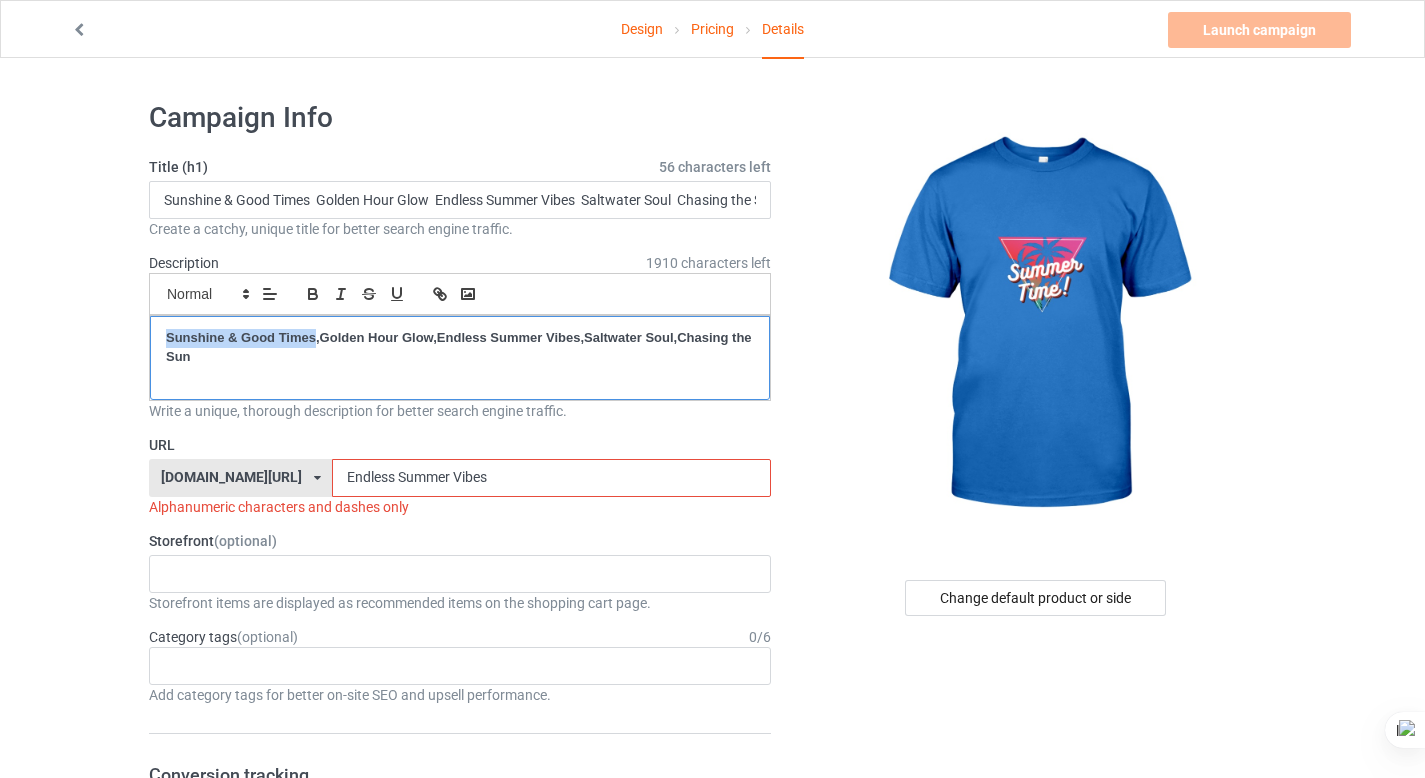 drag, startPoint x: 317, startPoint y: 337, endPoint x: 162, endPoint y: 330, distance: 155.15799 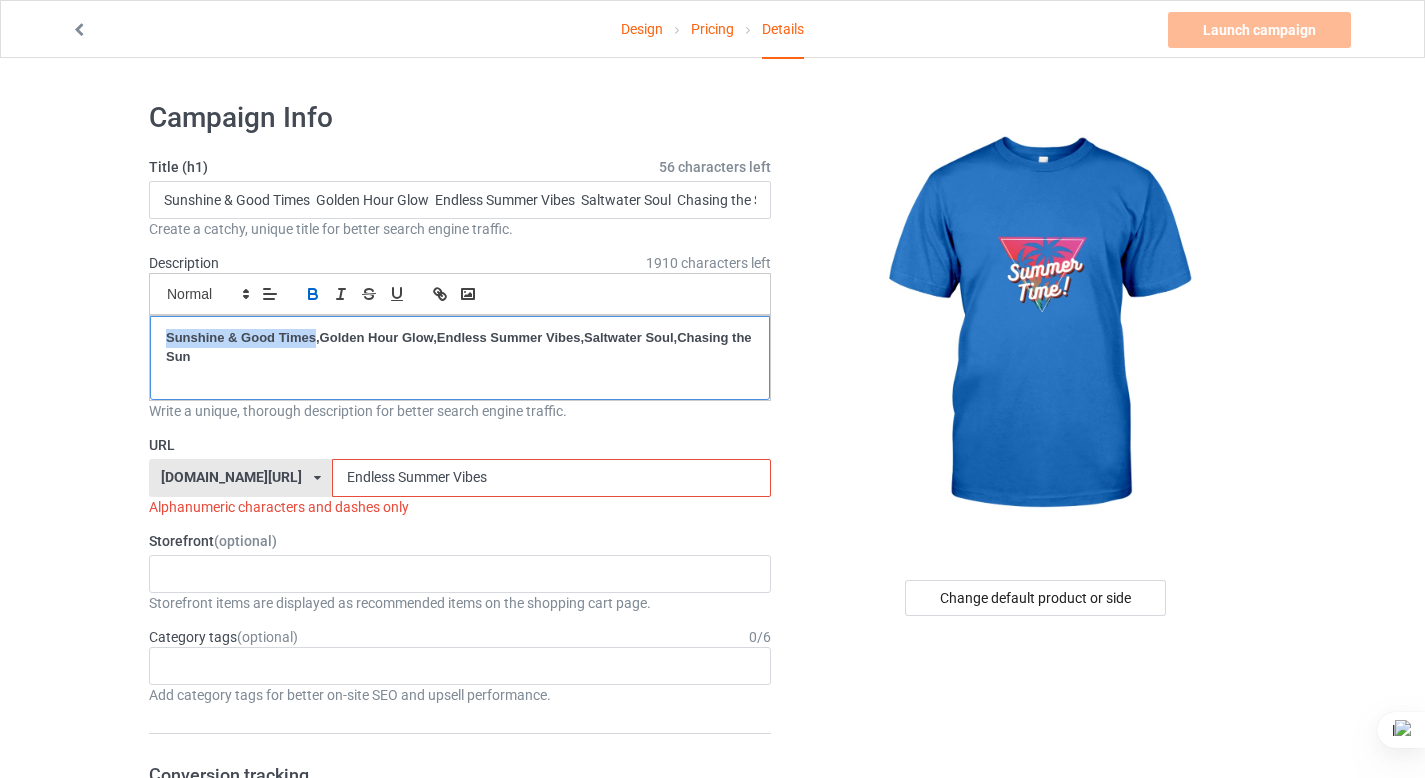 copy on "Sunshine & Good Times" 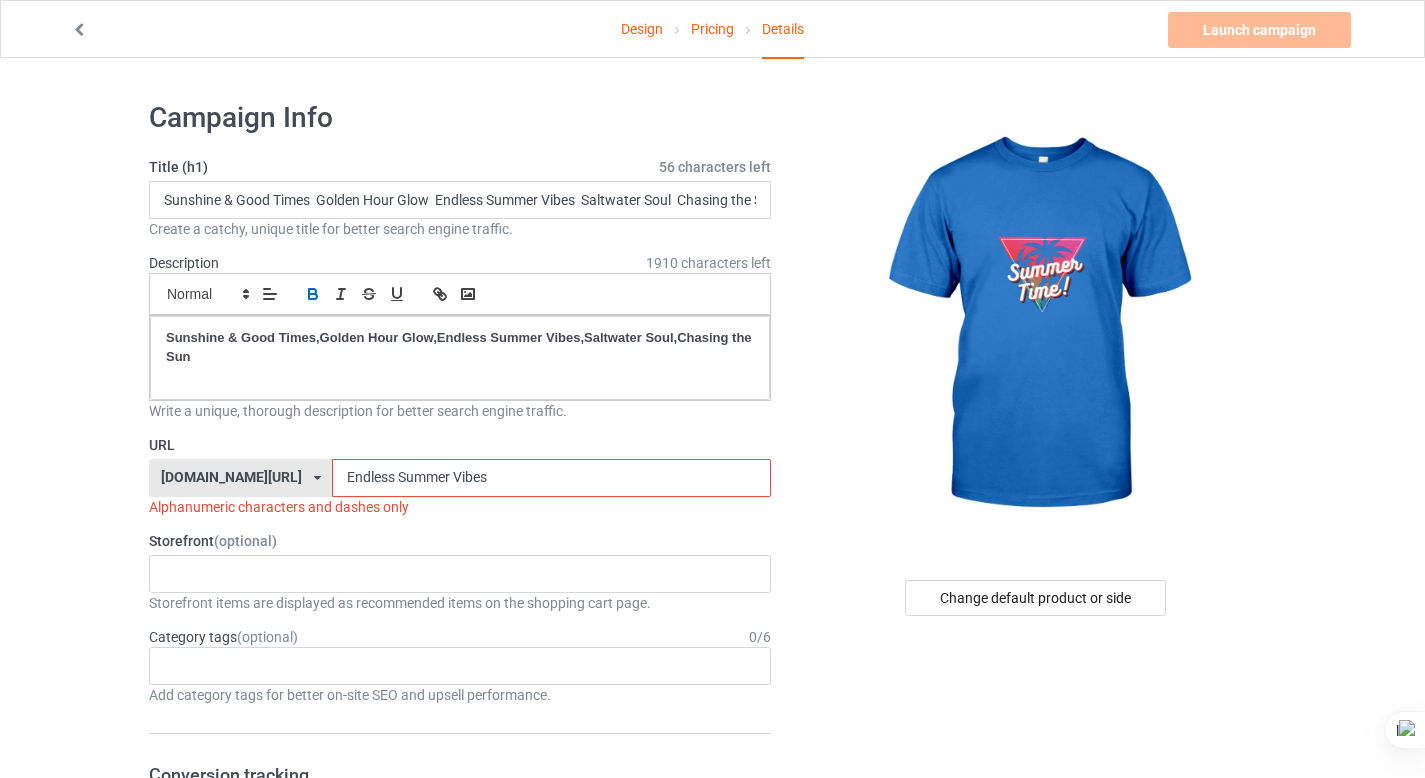 drag, startPoint x: 443, startPoint y: 479, endPoint x: 271, endPoint y: 475, distance: 172.04651 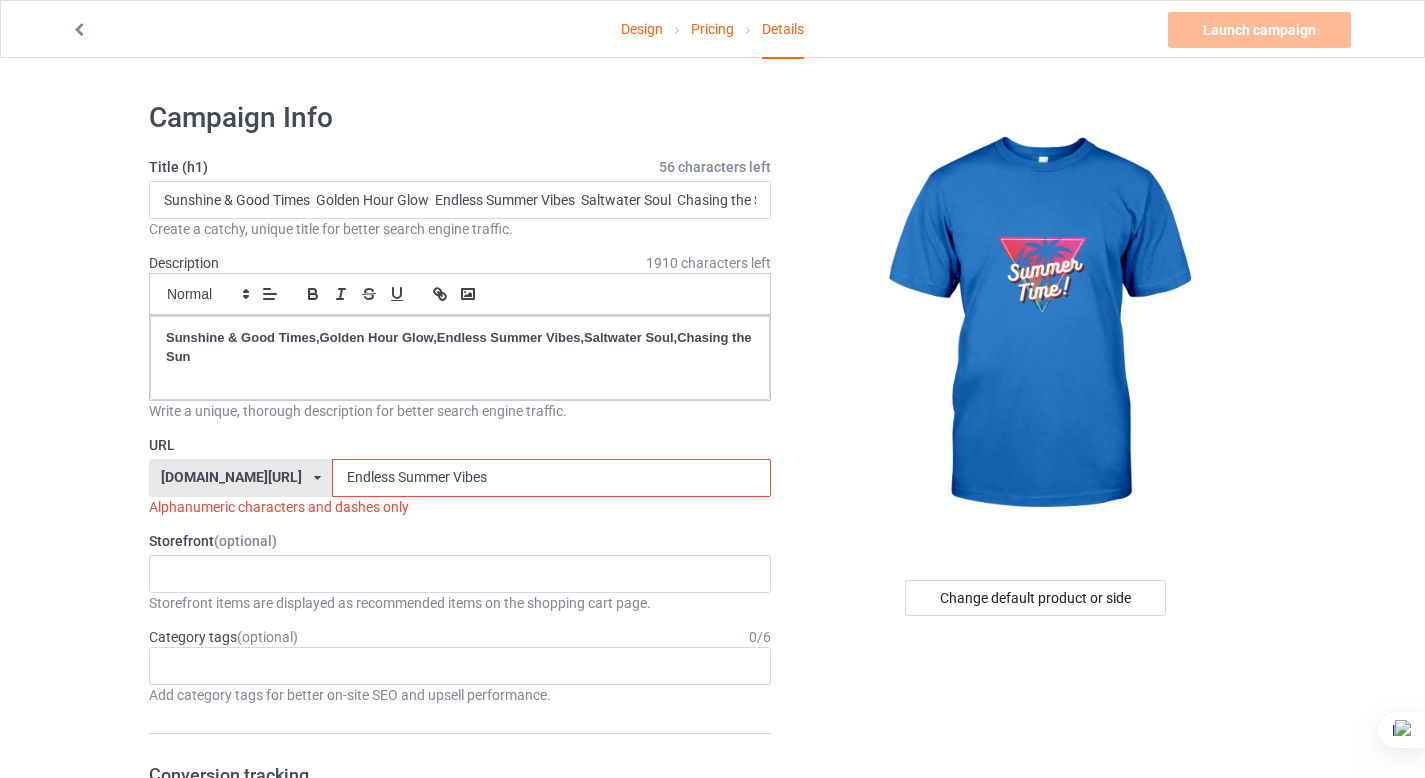 paste on "Sunshine & Good [PERSON_NAME]" 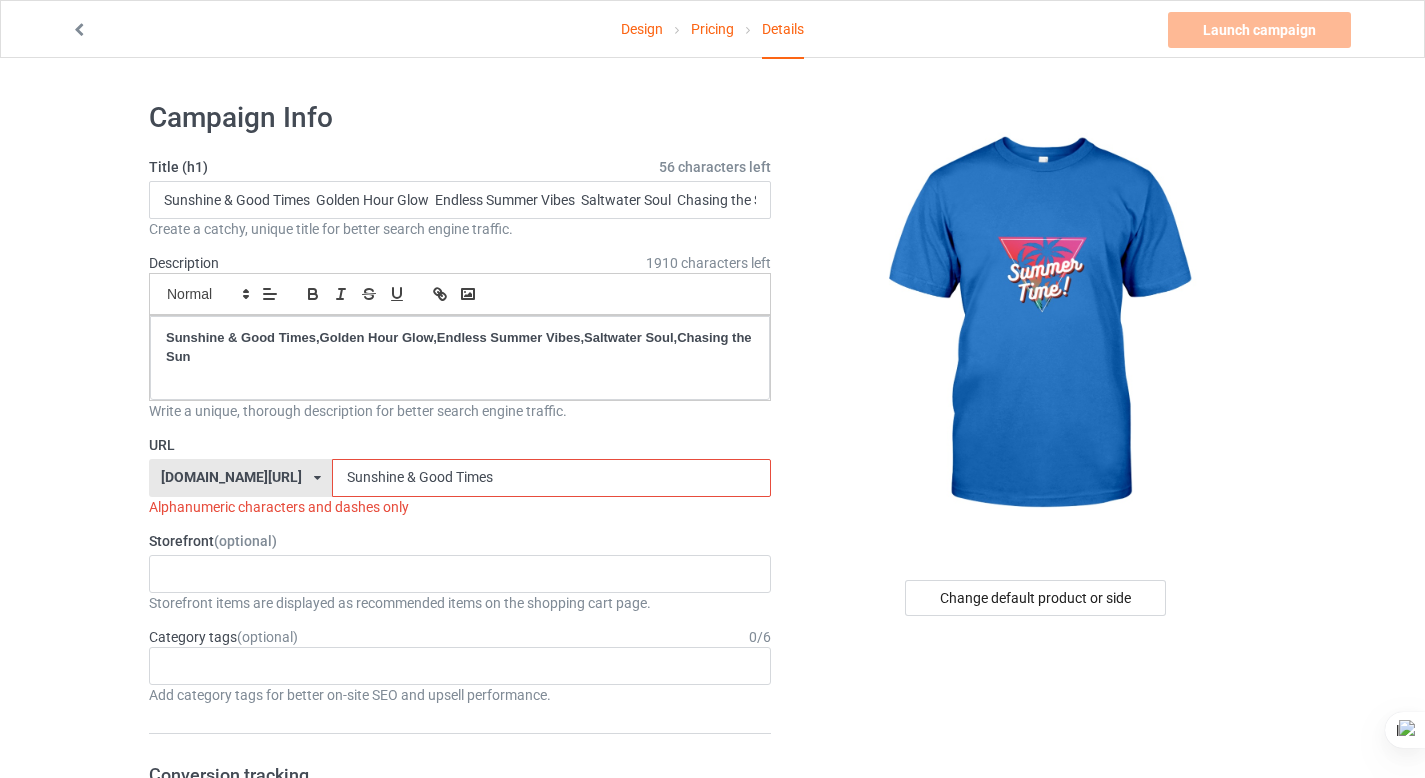 click on "Sunshine & Good Times" at bounding box center (551, 478) 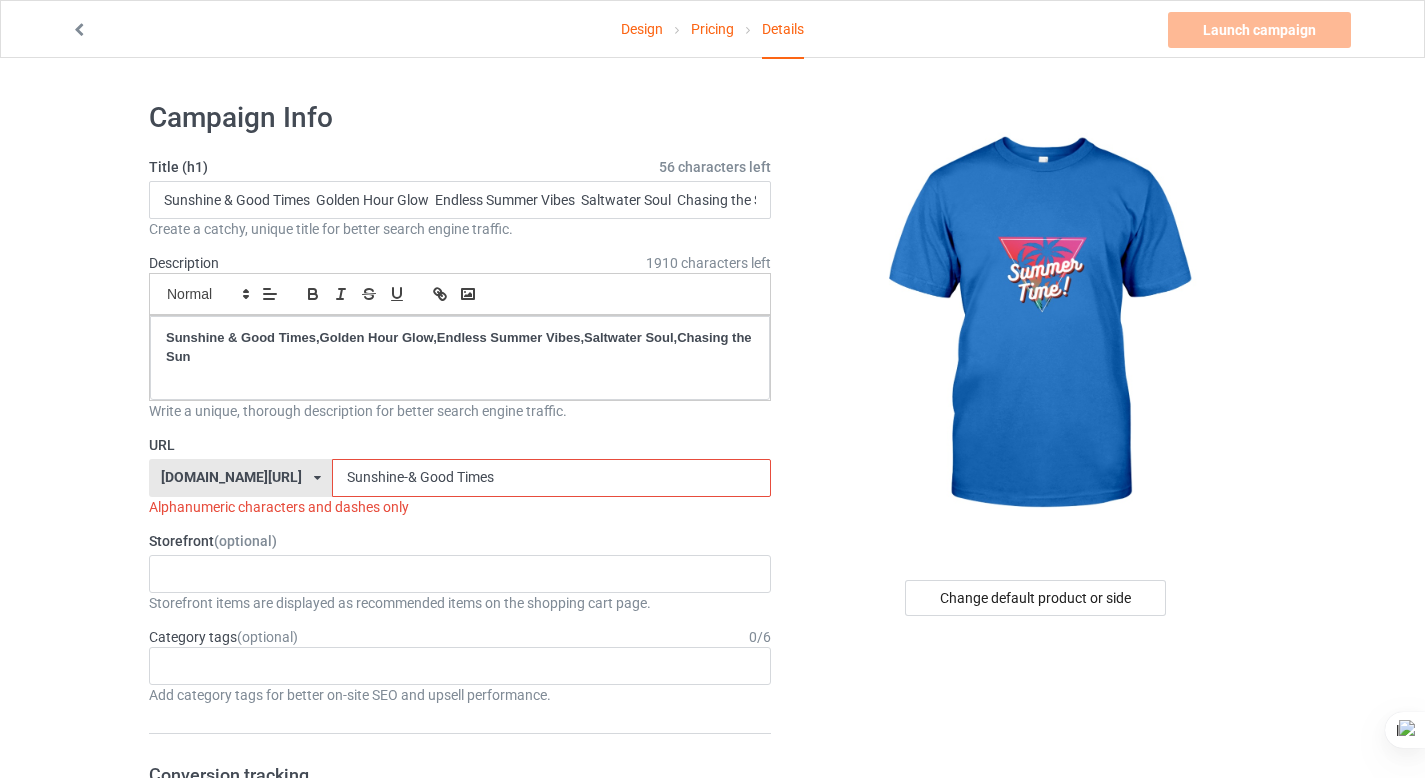 click on "Sunshine-& Good Times" at bounding box center (551, 478) 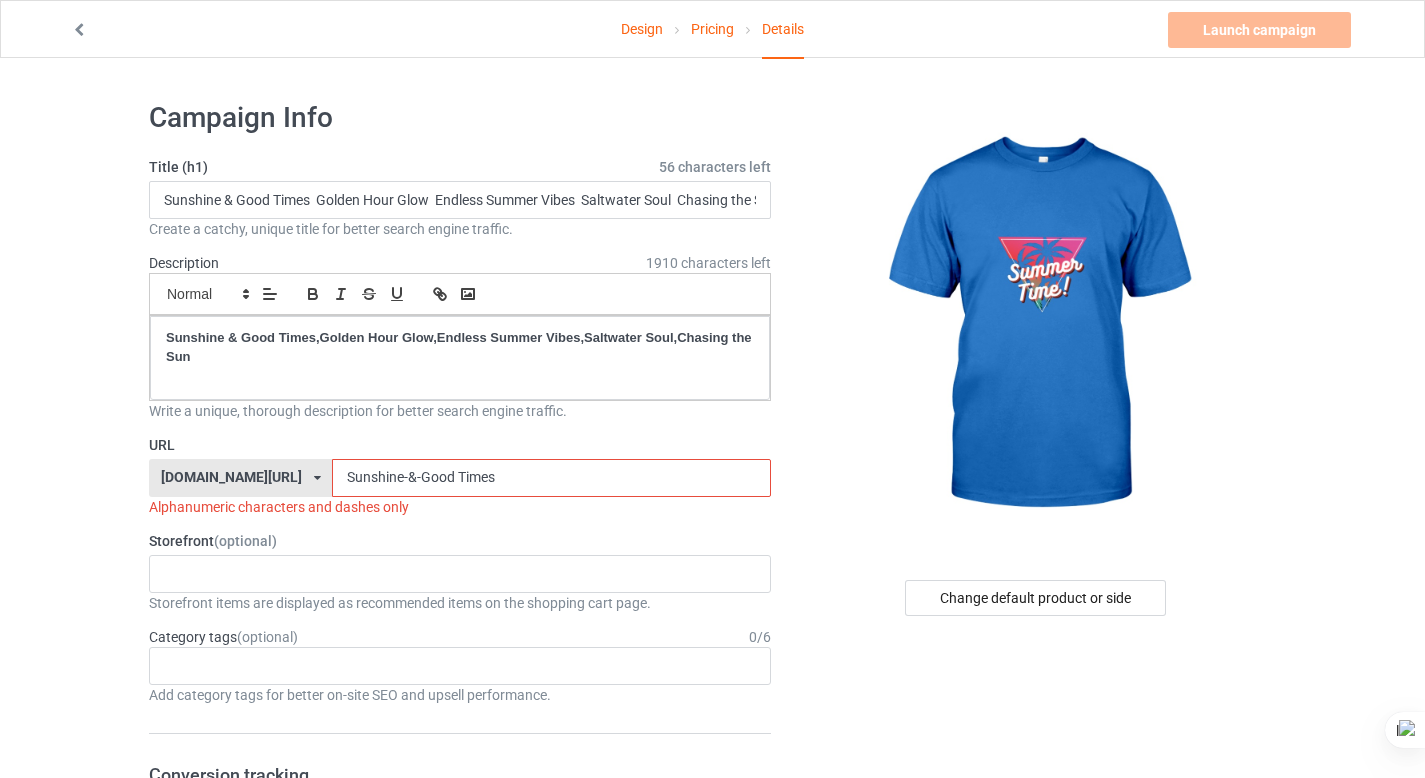 click on "Sunshine-&-Good Times" at bounding box center [551, 478] 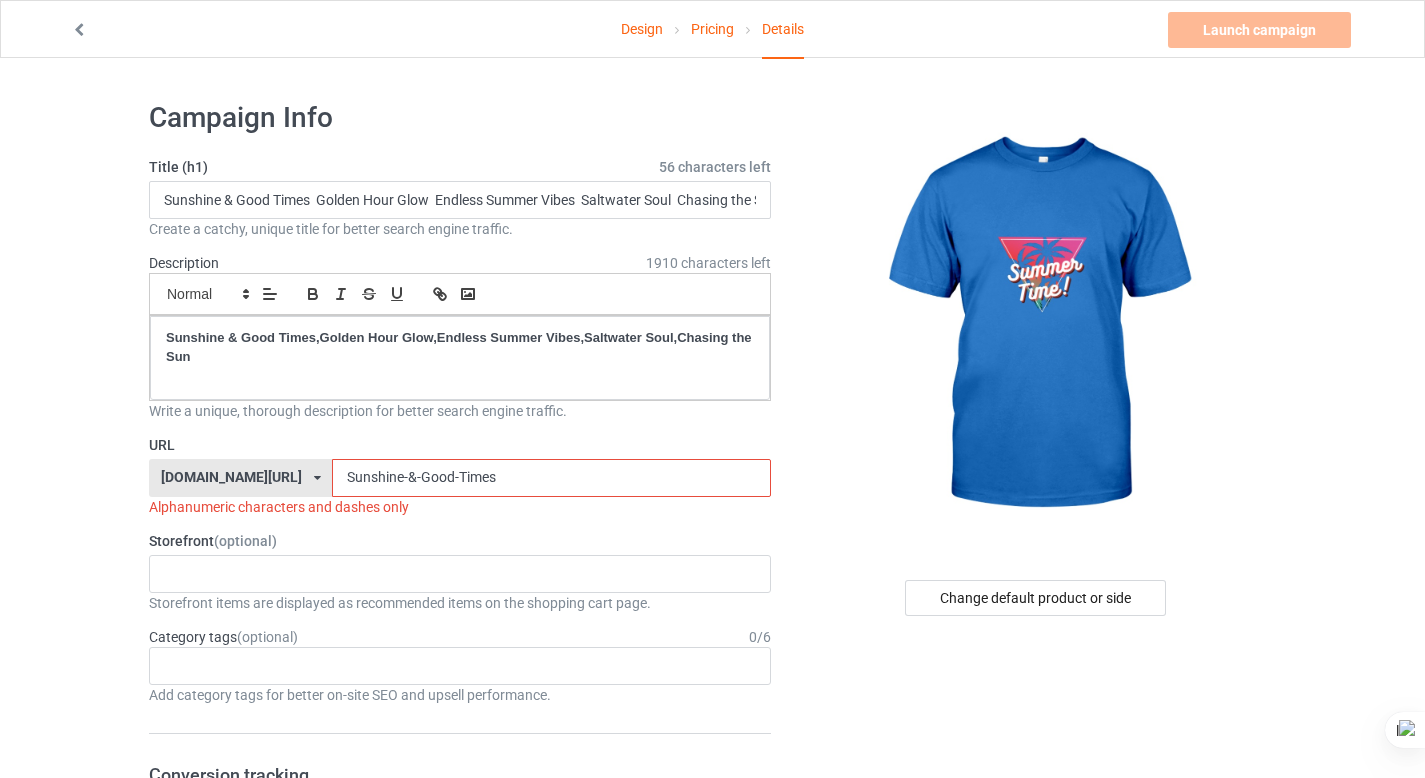 type on "Sunshine-&-Good-Times" 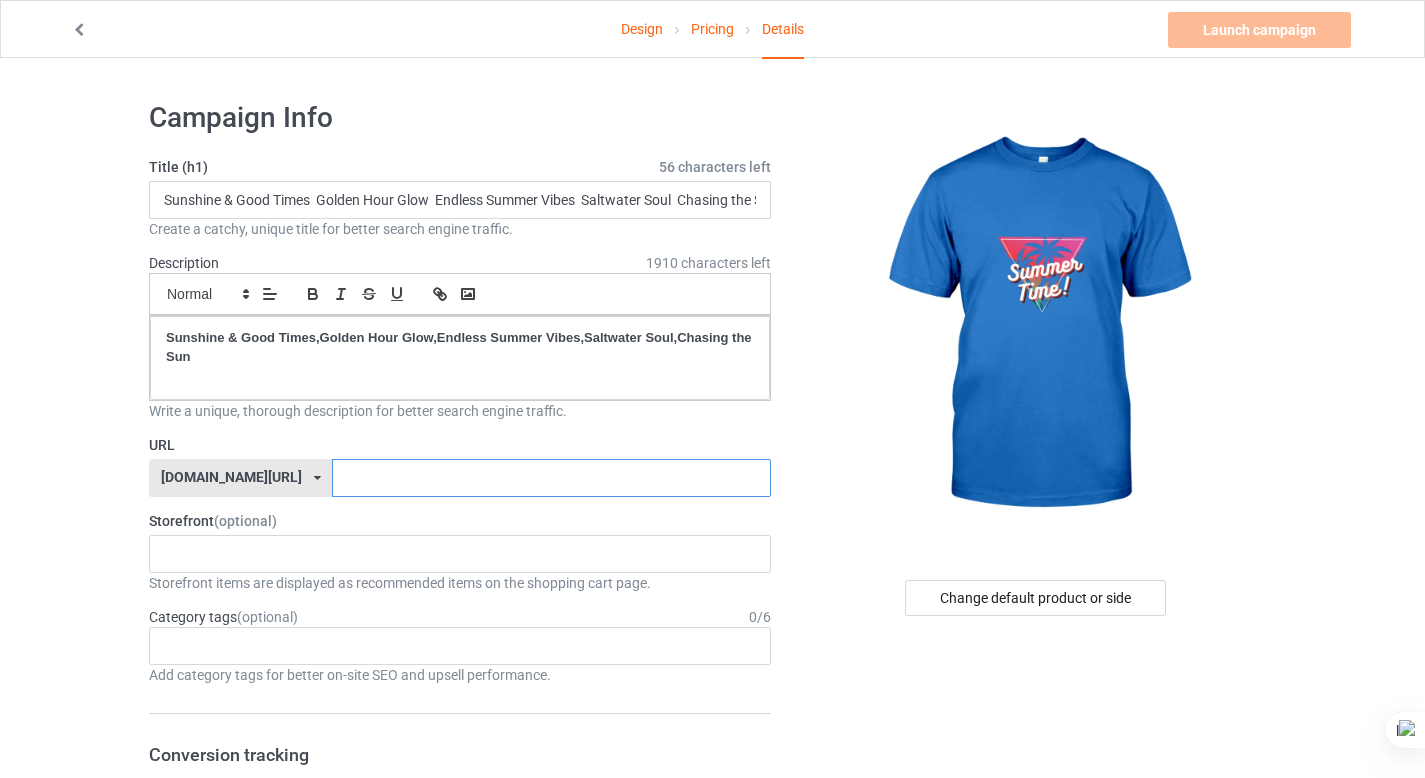 paste on "Sunshine-&-Good-Times" 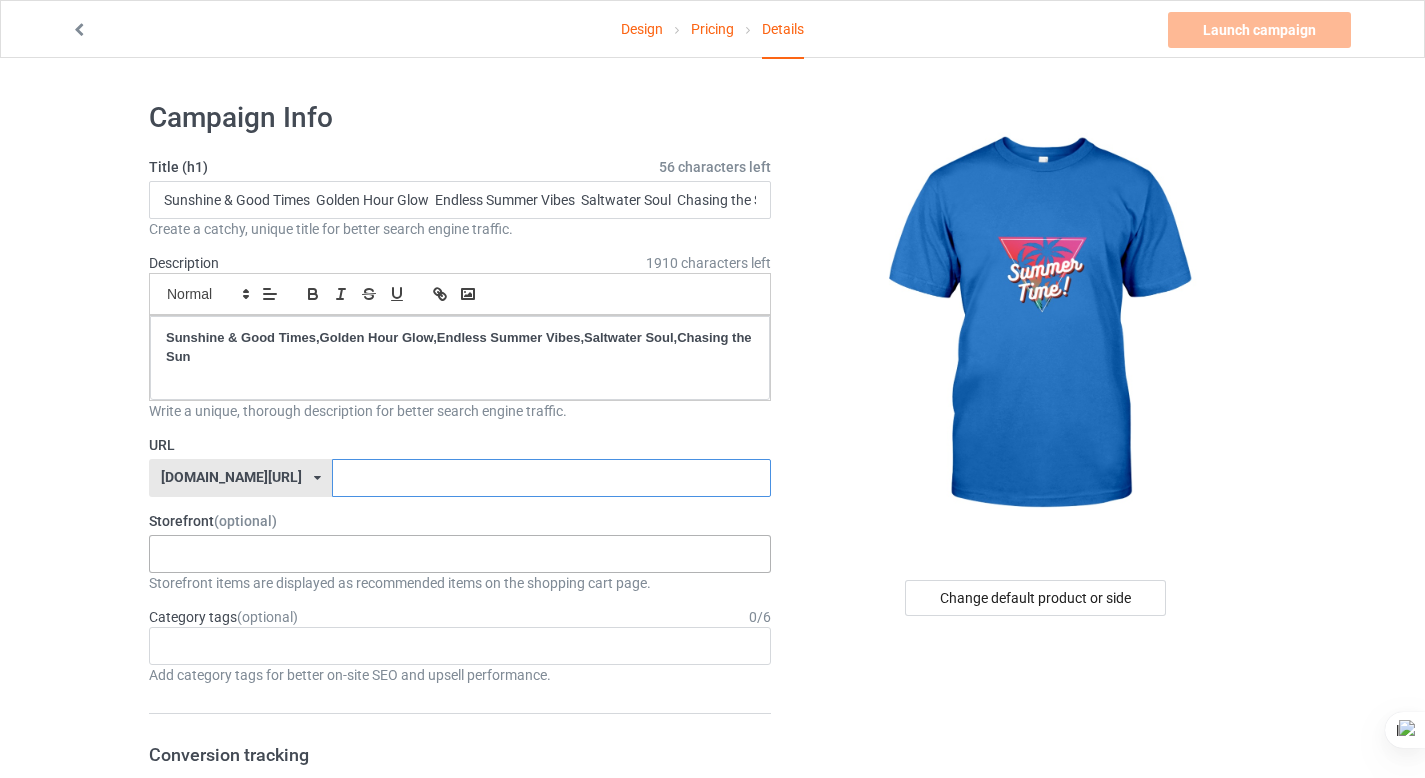 type on "Sunshine-&-Good-Times" 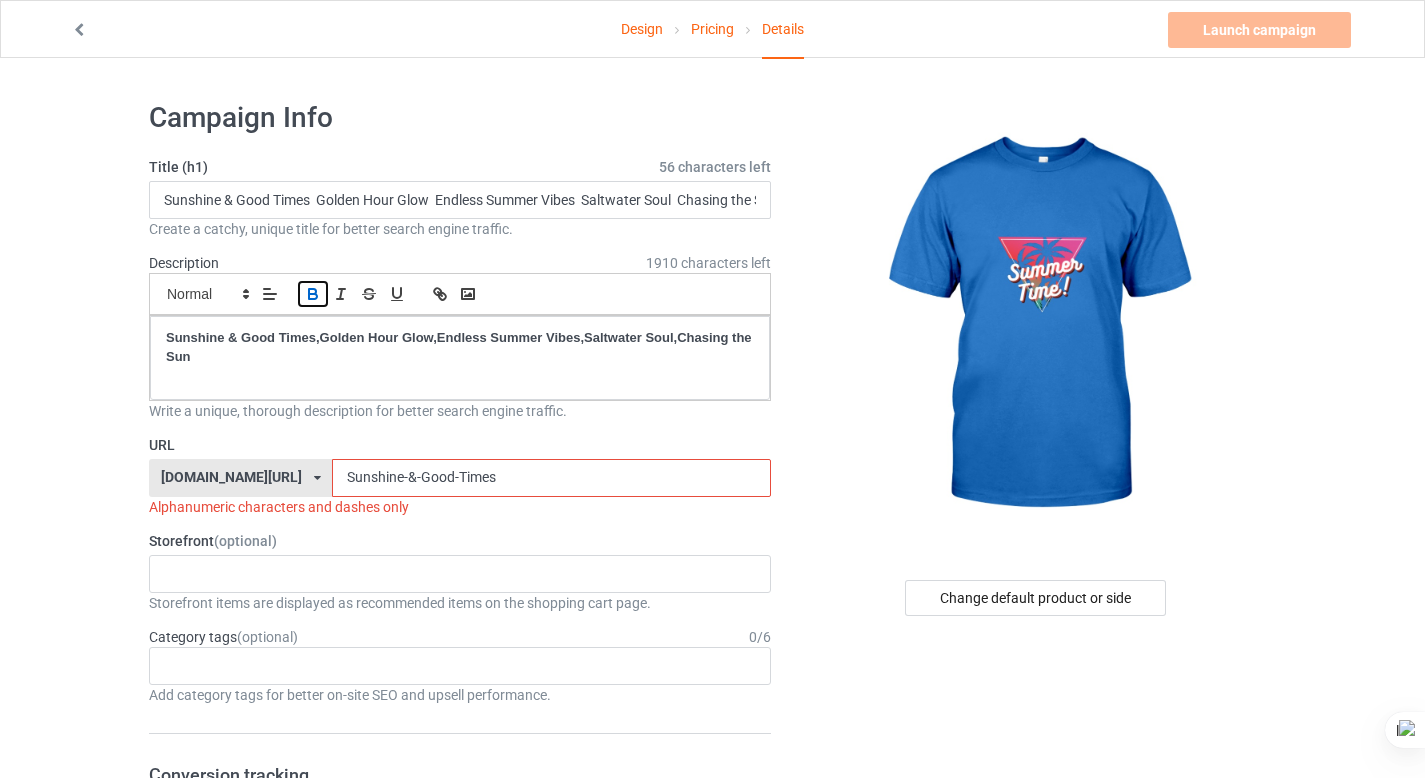 click 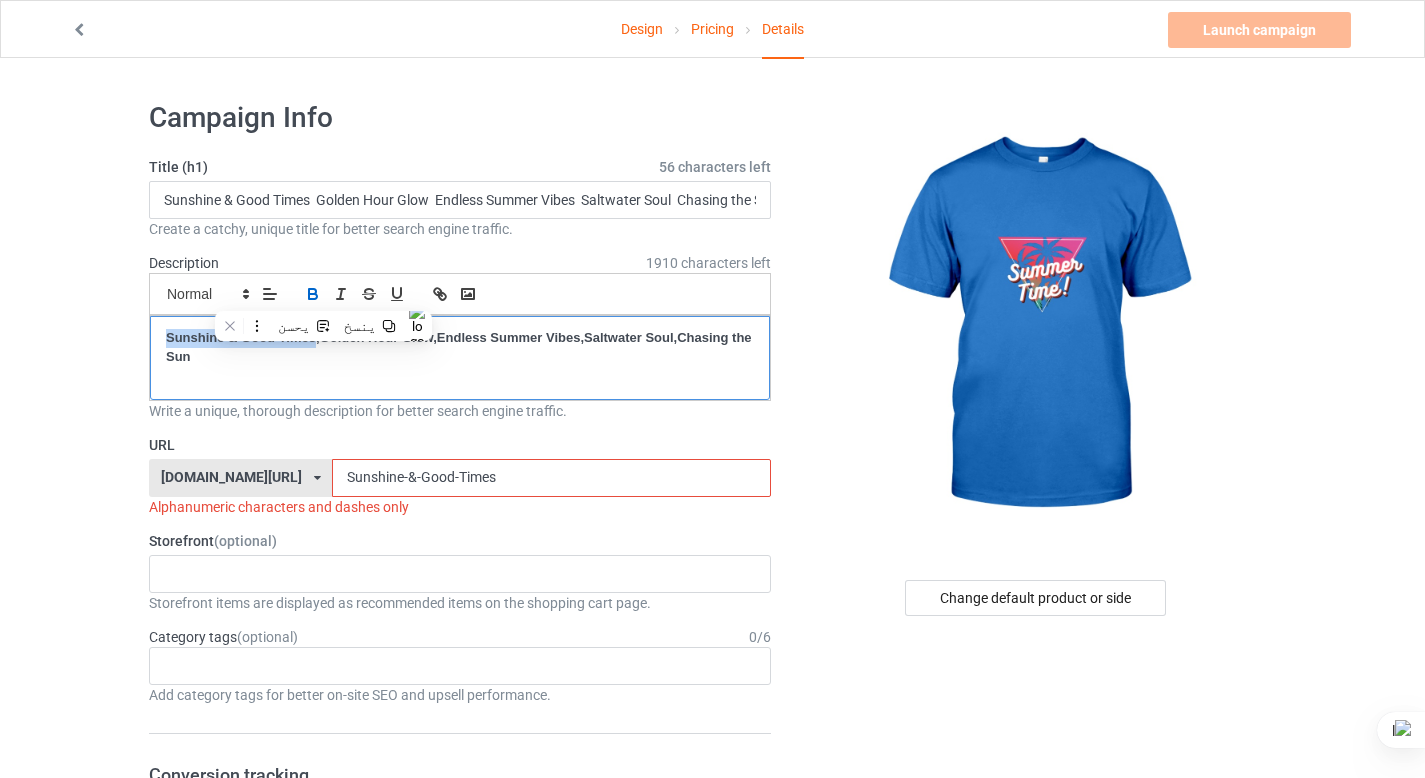 click on "Sunshine & Good Times,Golden Hour Glow,Endless Summer Vibes,Saltwater Soul,Chasing the Sun" at bounding box center [460, 347] 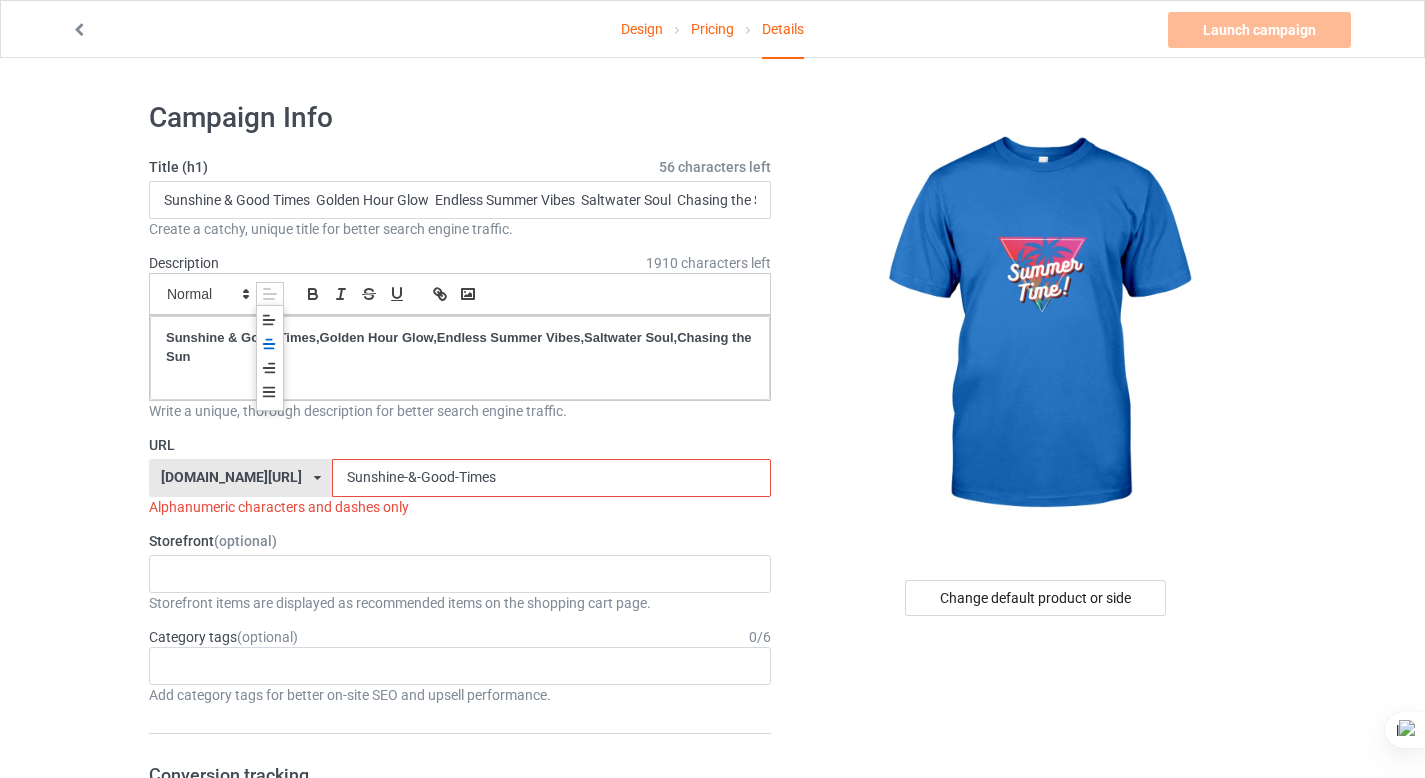 click 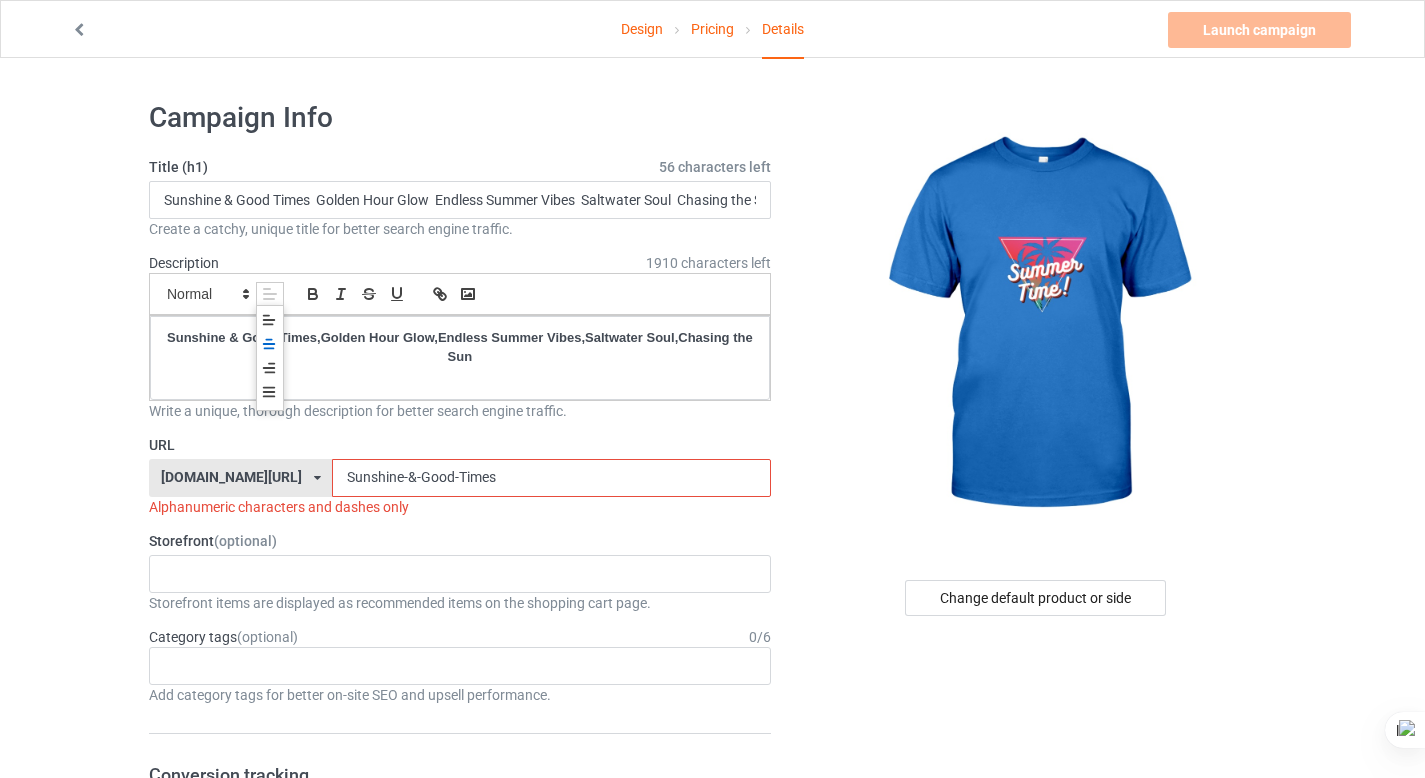 click 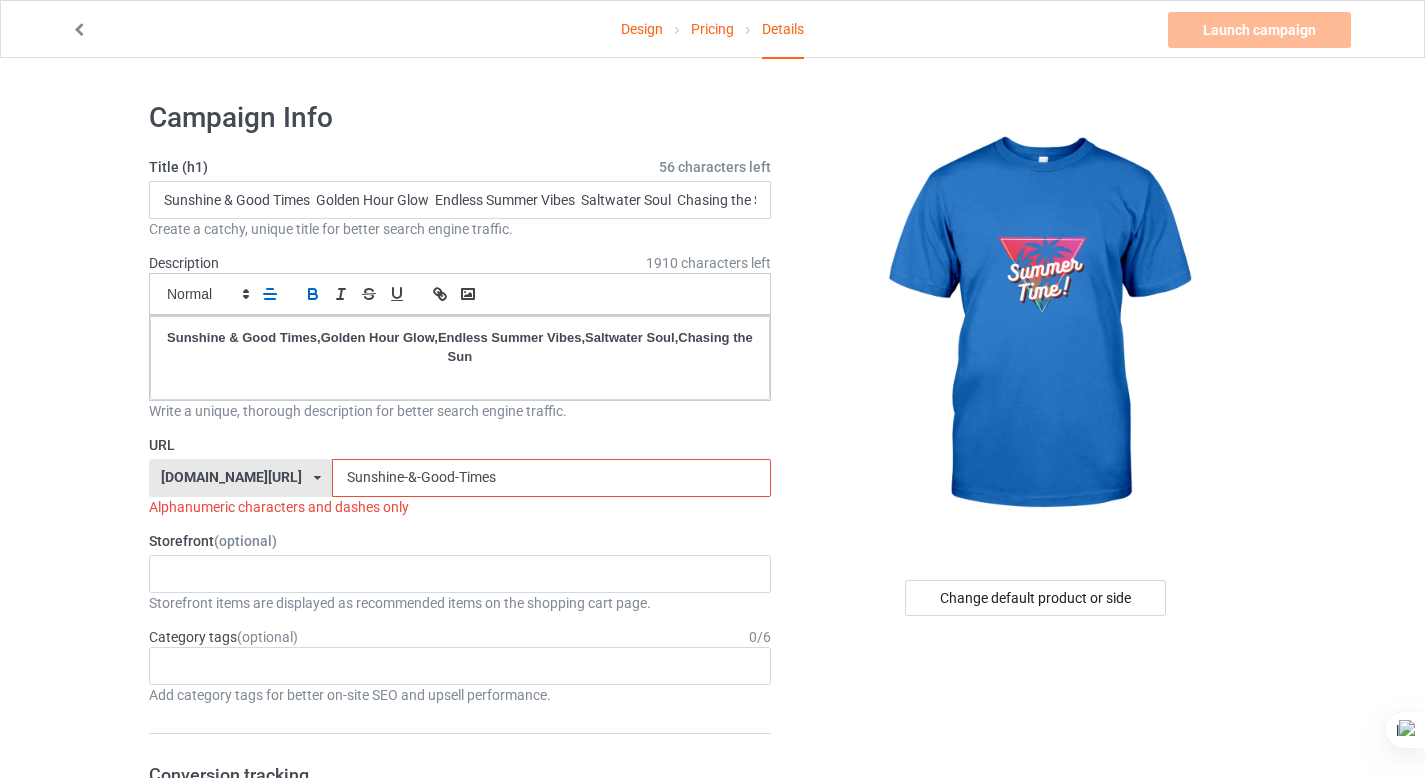 click on "Small Normal Large Big Huge" at bounding box center [460, 294] 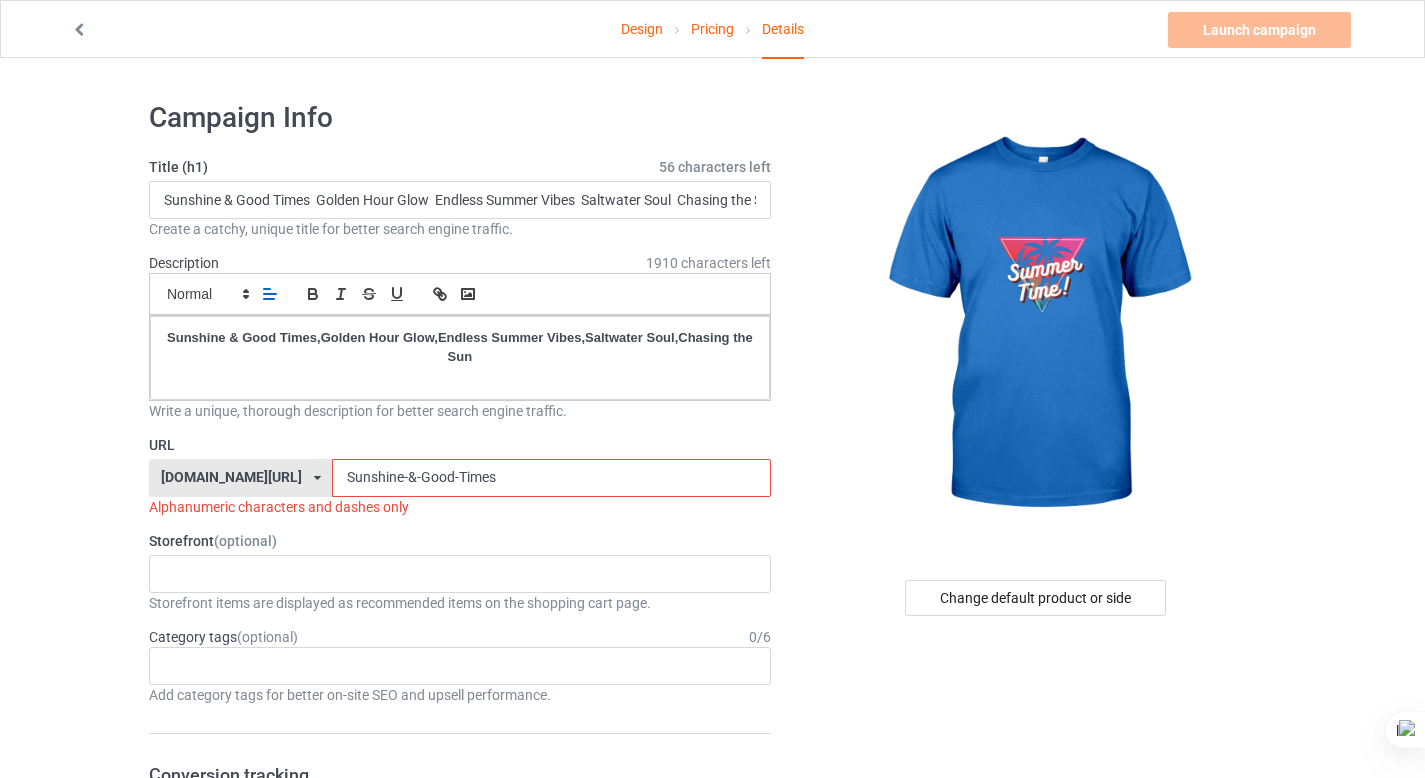 click 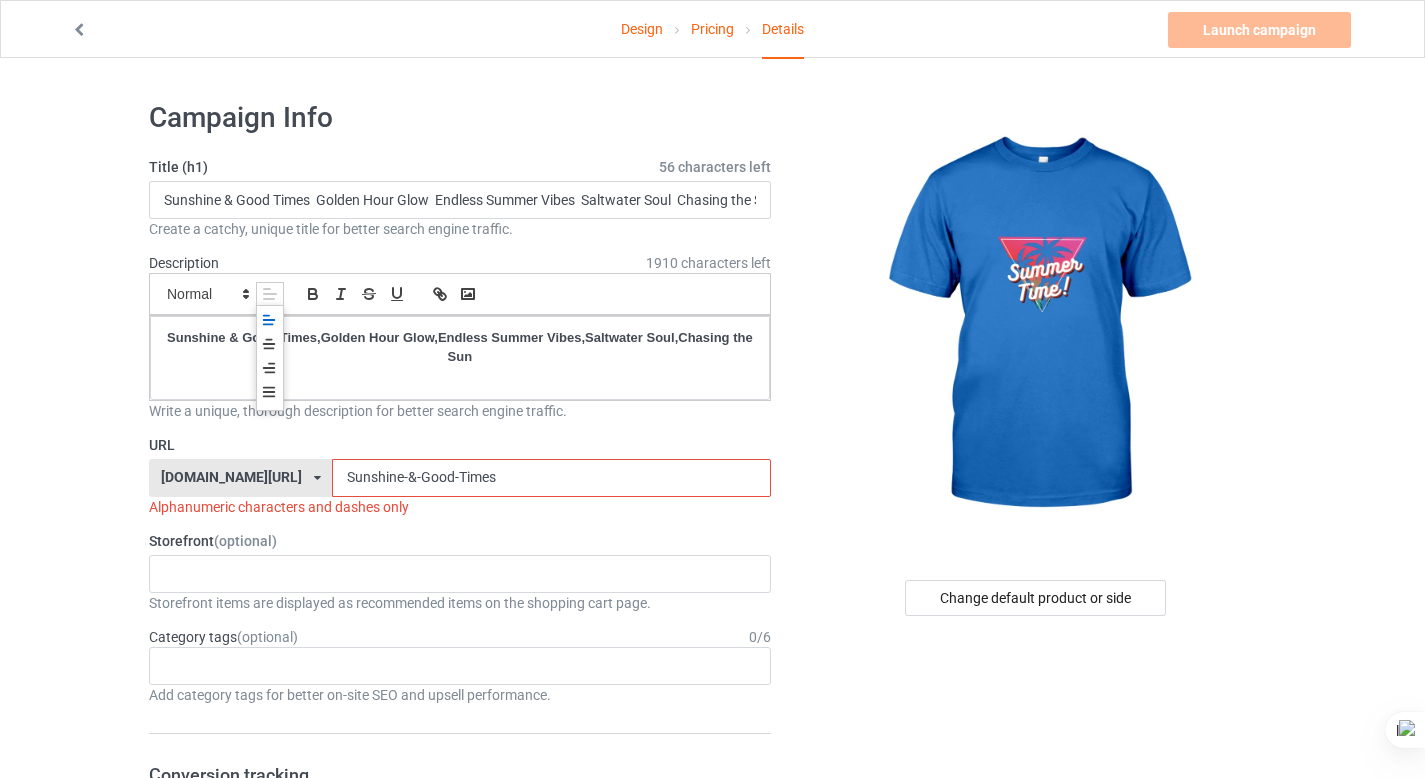 click 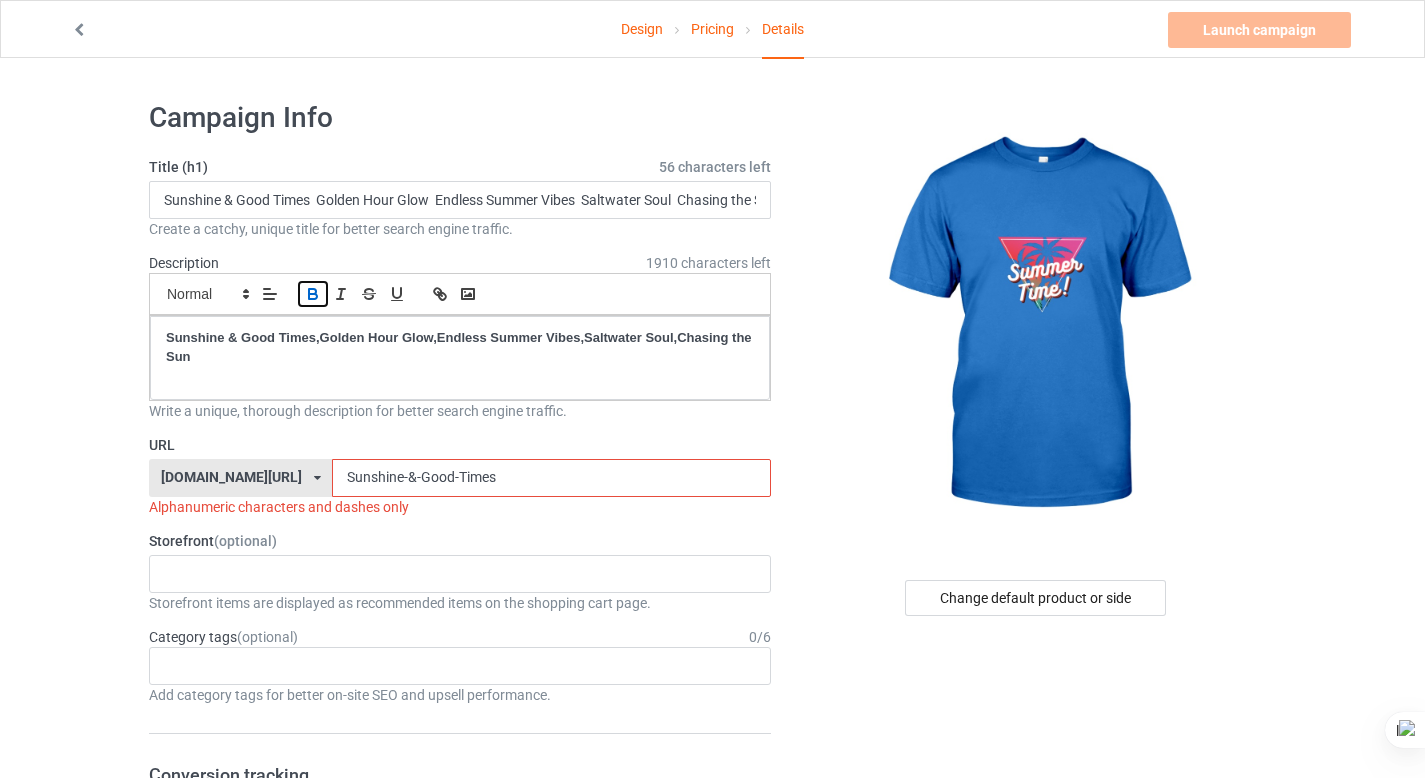 click 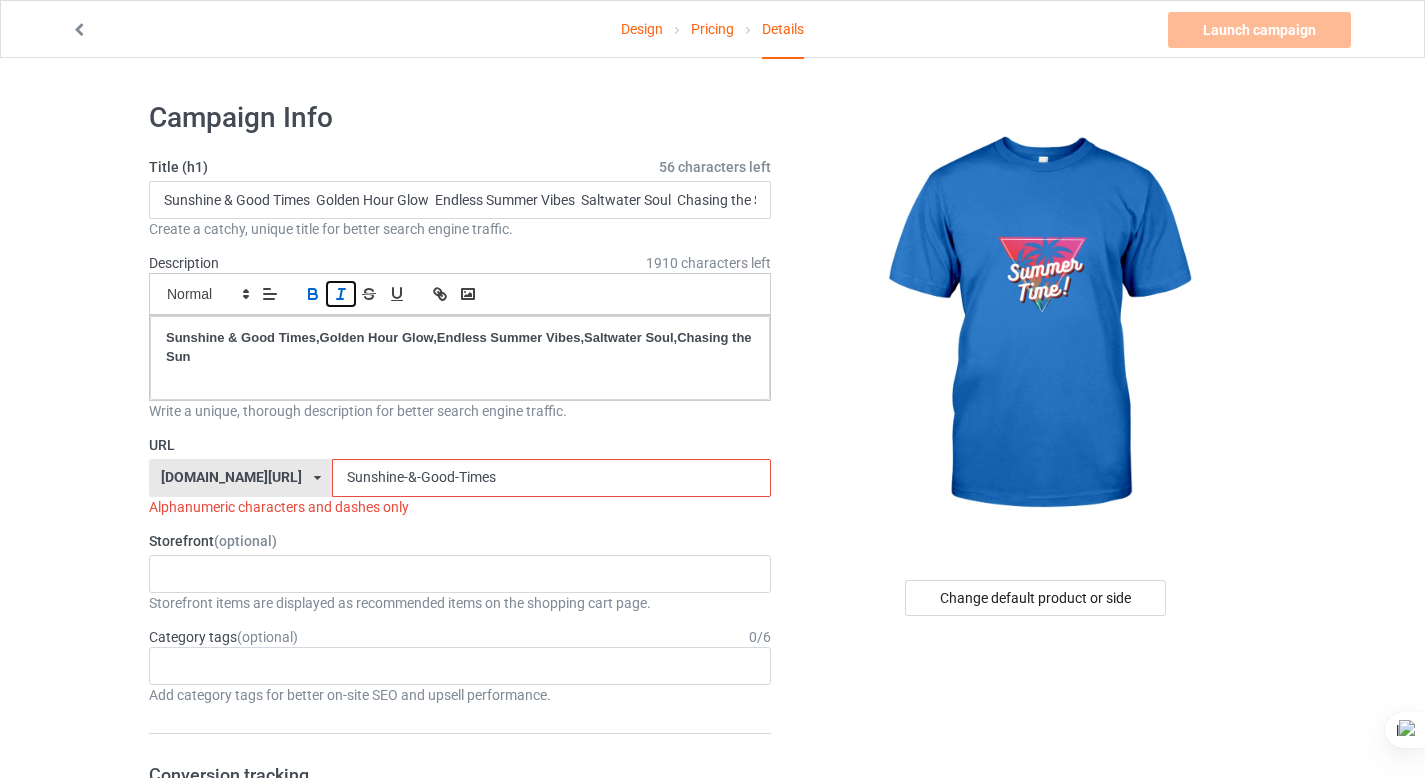 click 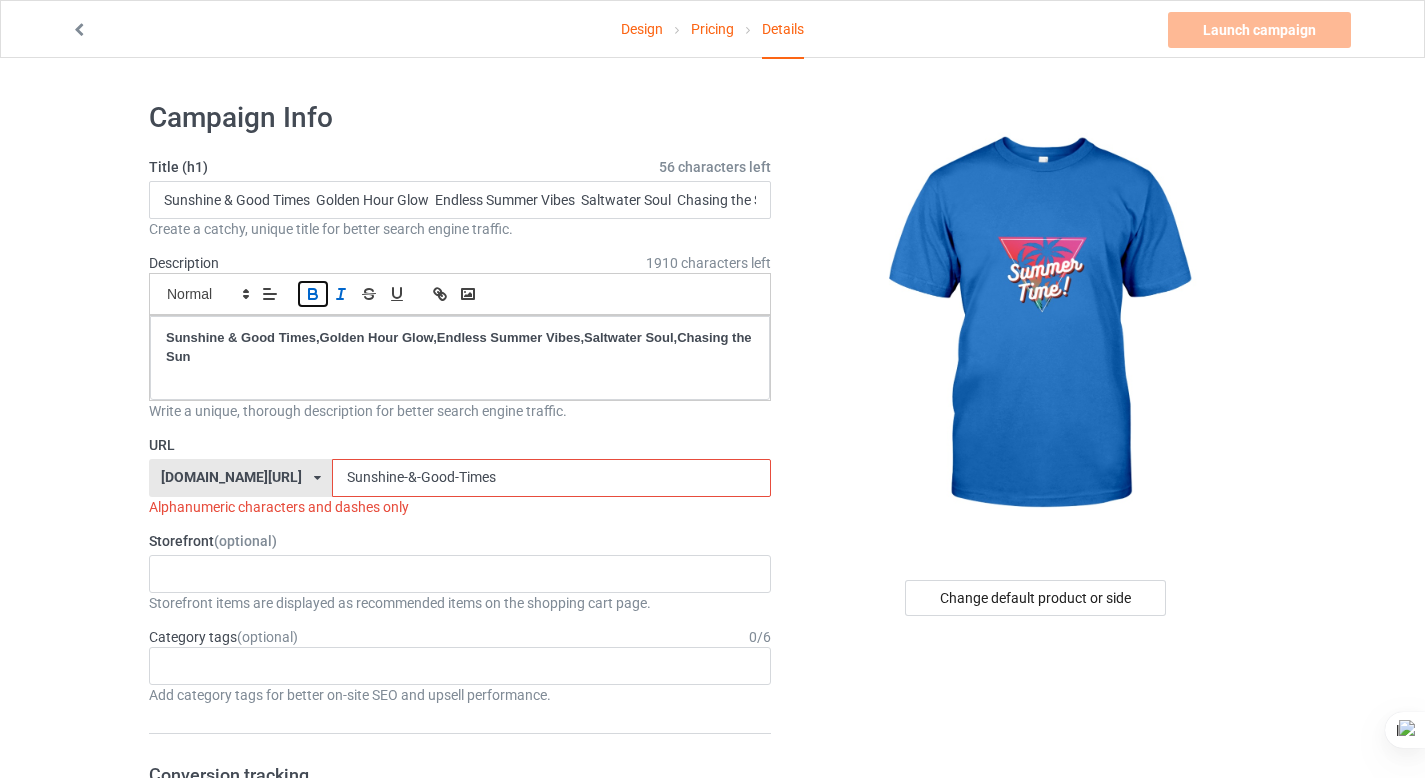 click 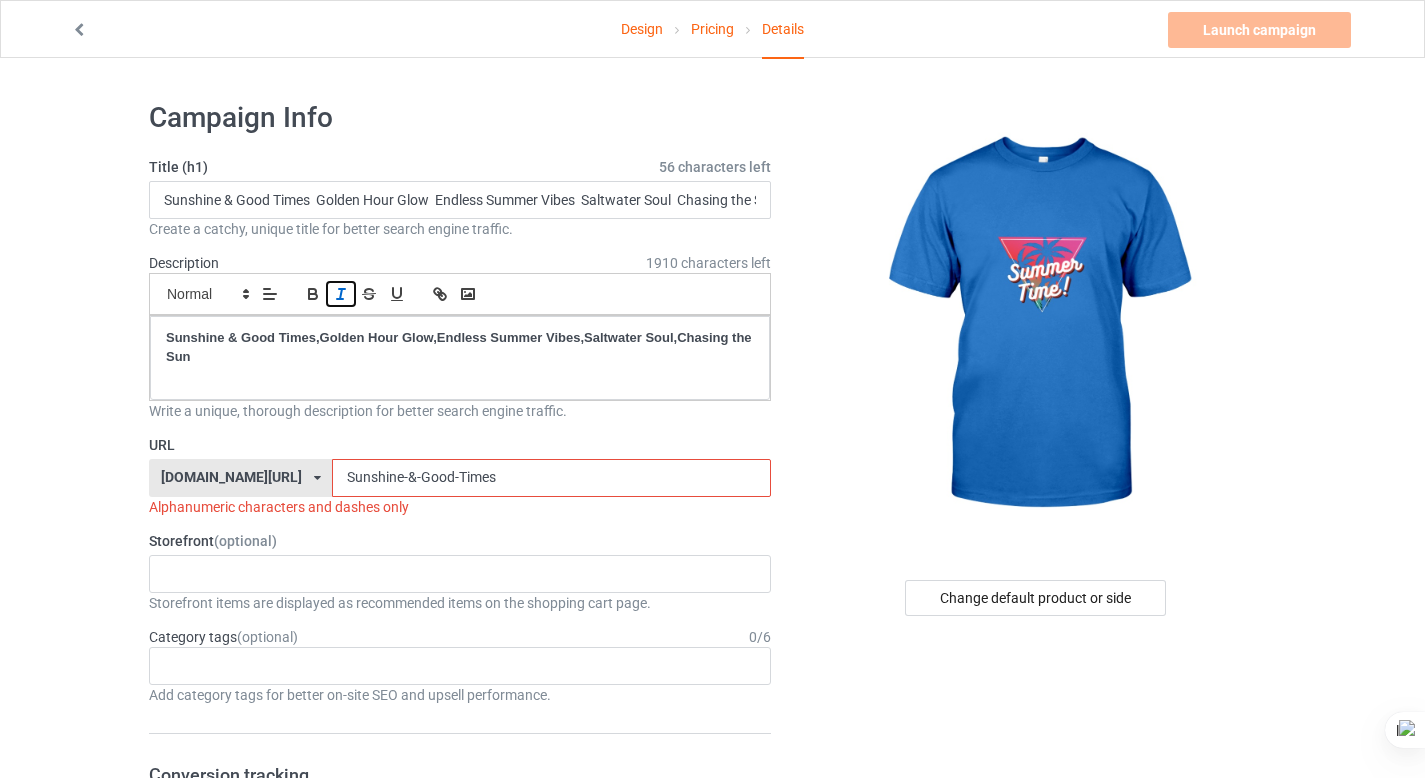 click 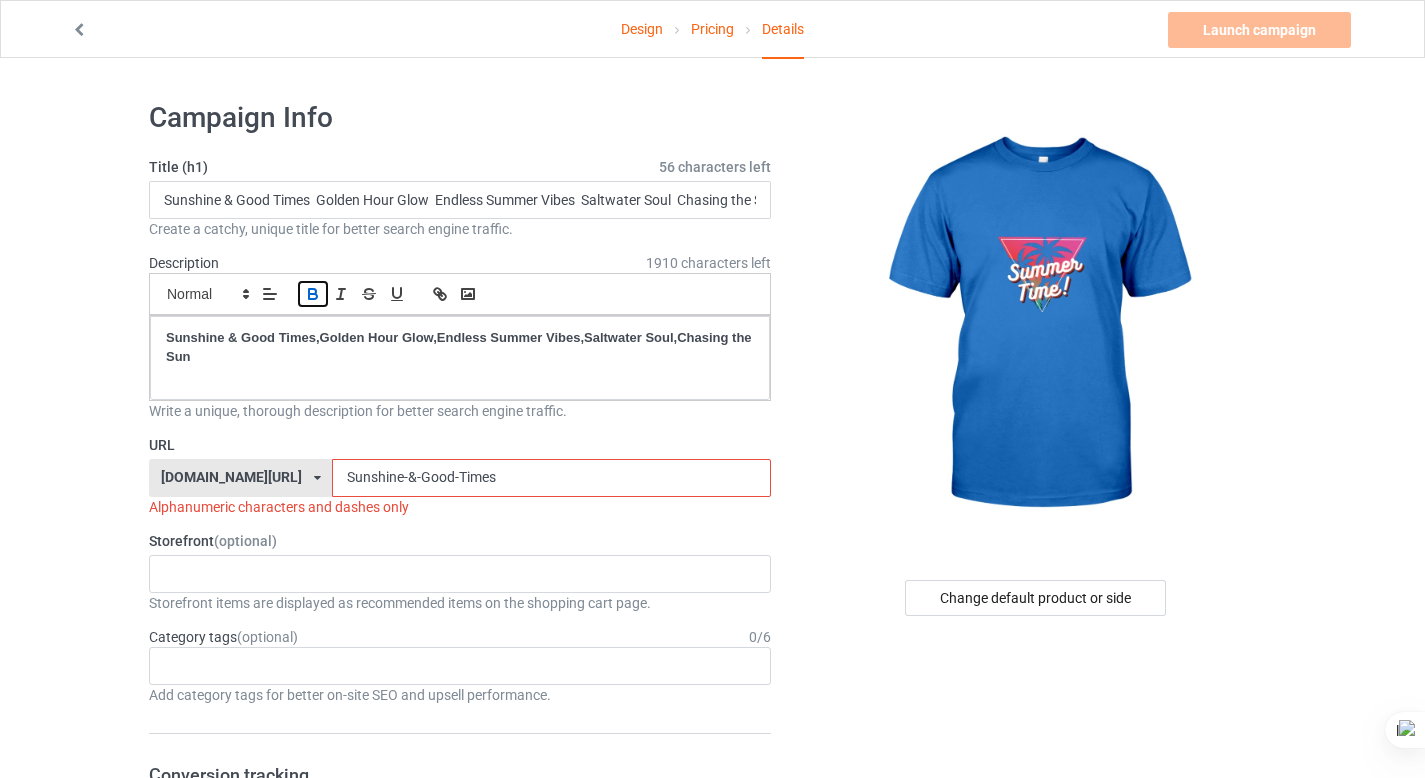 click 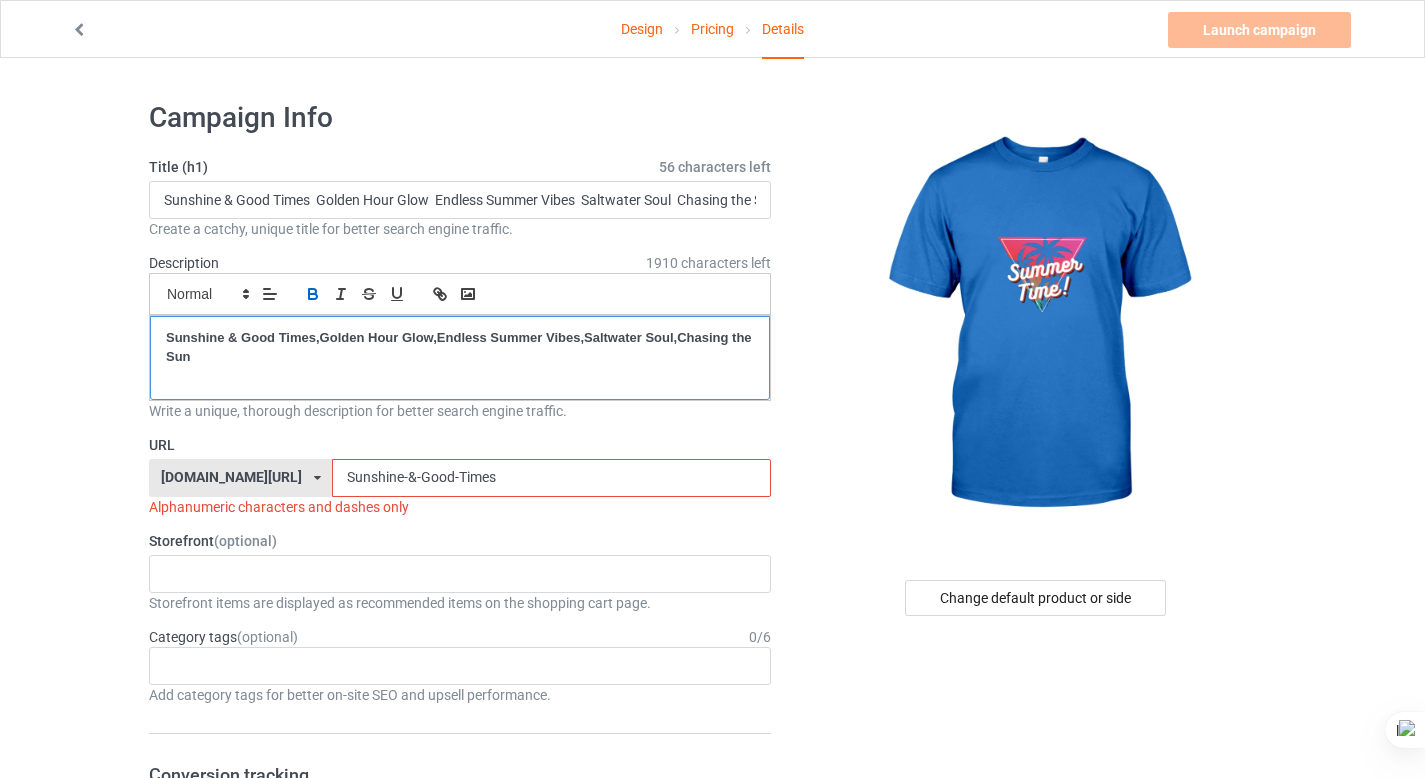 click on "Sunshine & Good Times,Golden Hour Glow,Endless Summer Vibes,Saltwater Soul,Chasing the Sun ﻿" at bounding box center [460, 358] 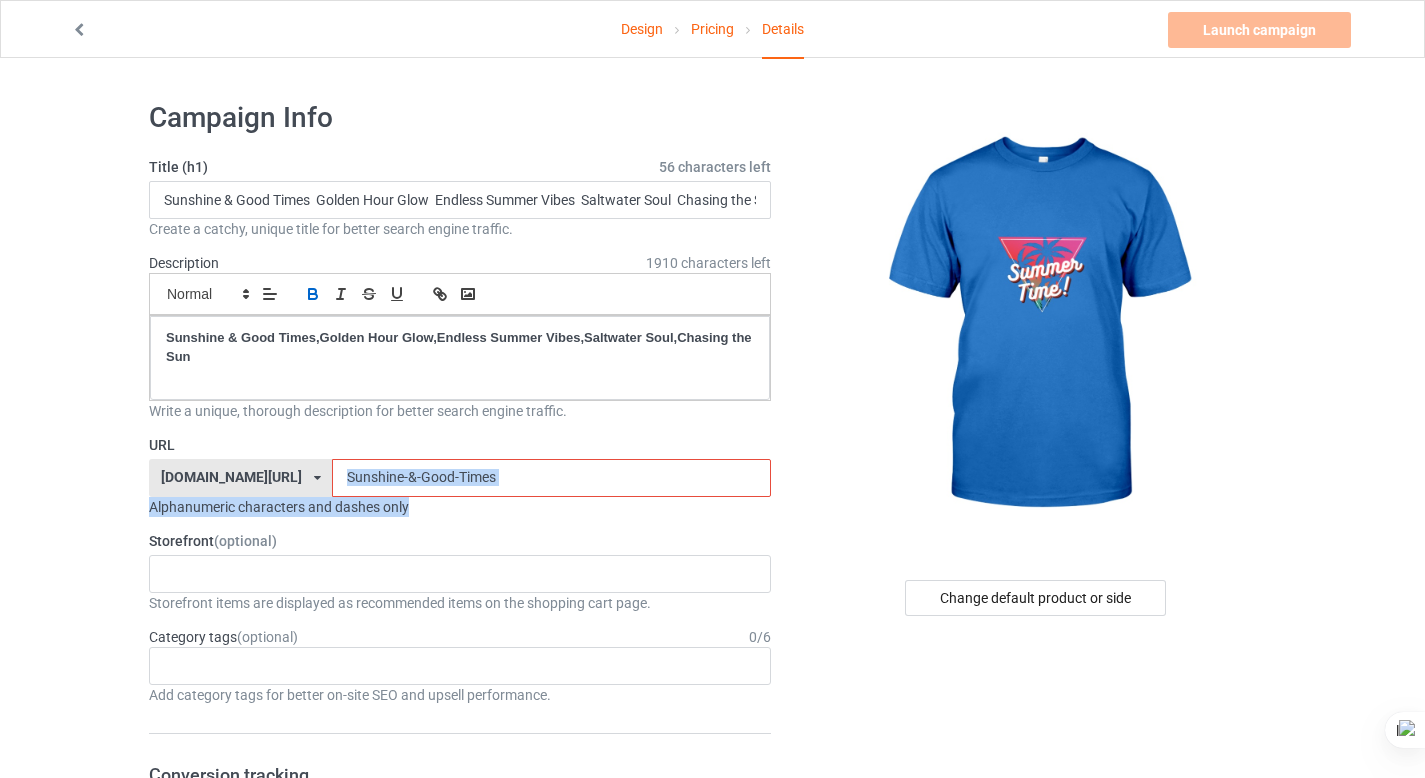 drag, startPoint x: 418, startPoint y: 509, endPoint x: 200, endPoint y: 485, distance: 219.31712 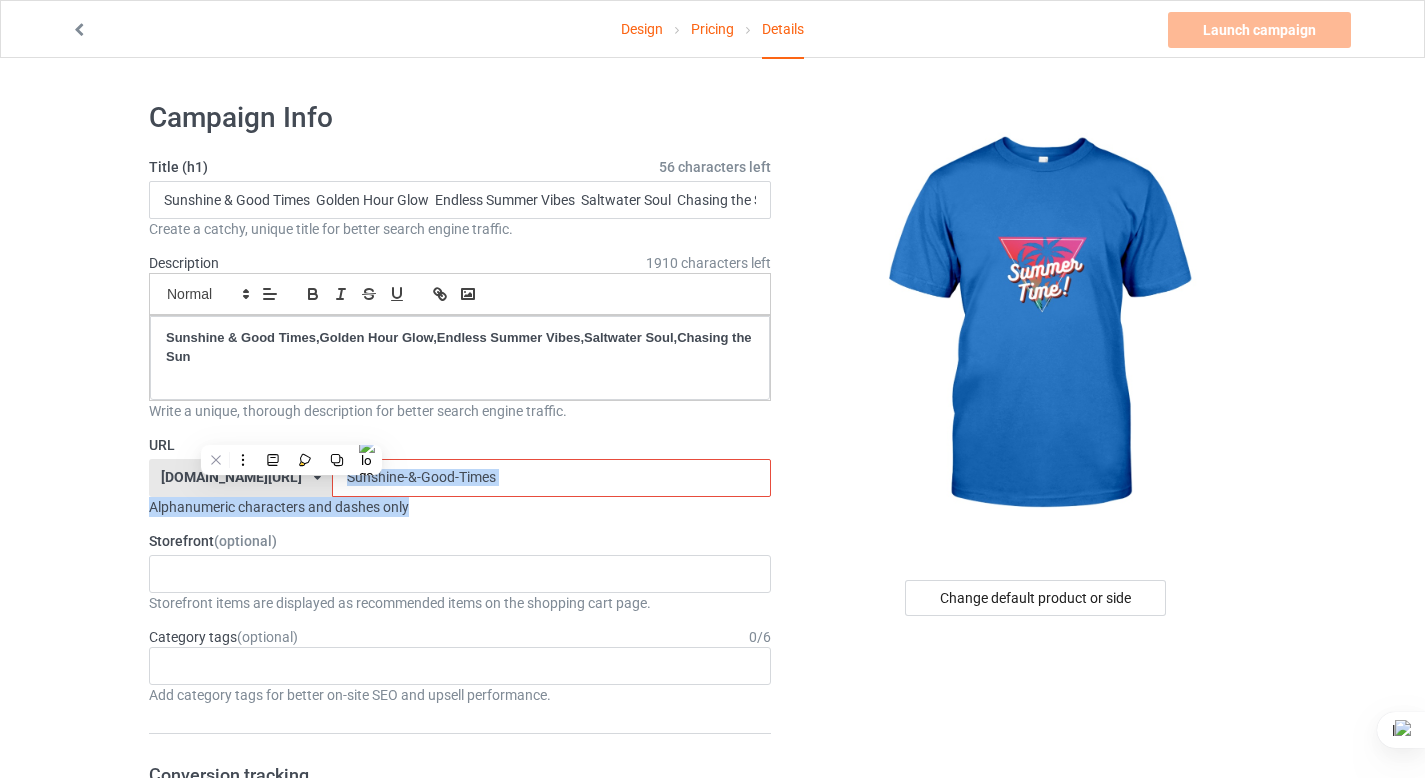 click on "Alphanumeric characters and dashes only" at bounding box center [460, 507] 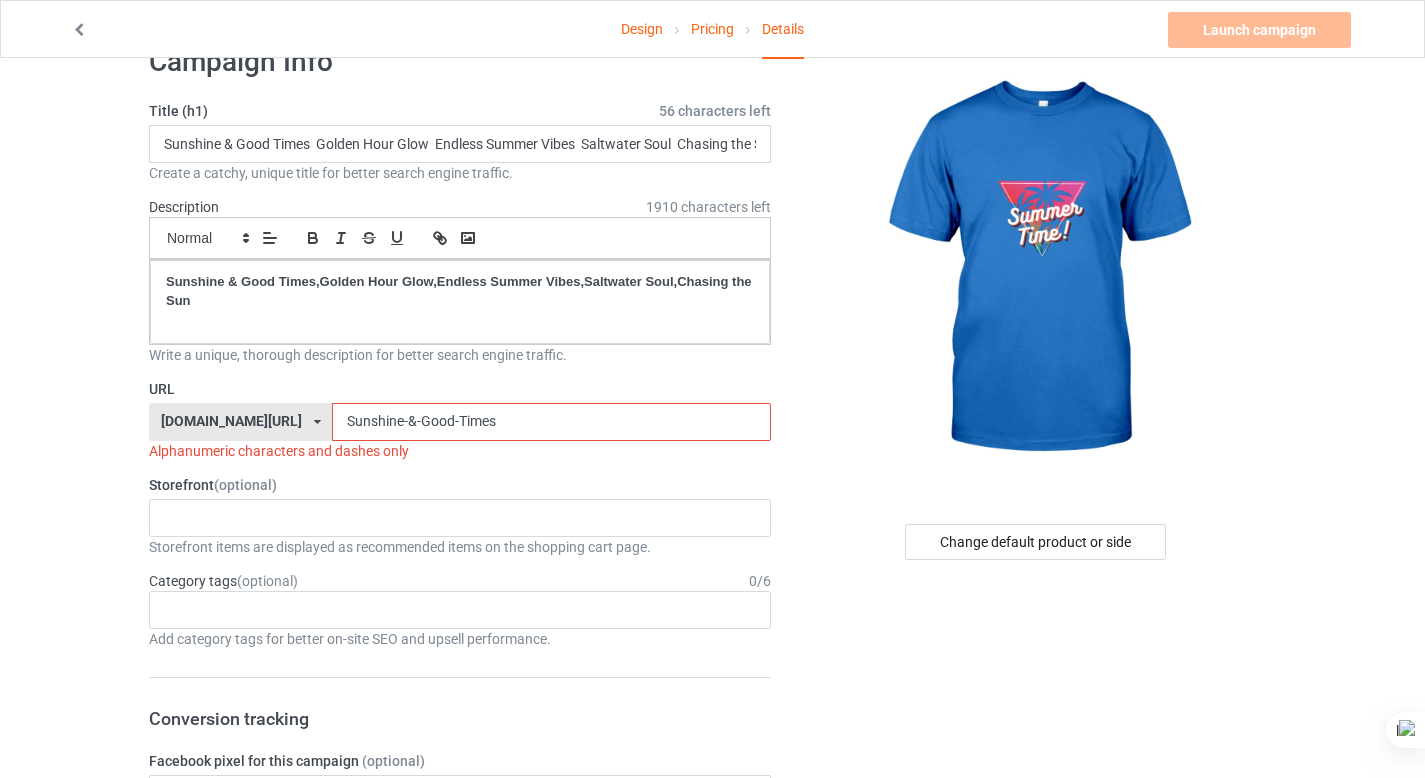 scroll, scrollTop: 55, scrollLeft: 0, axis: vertical 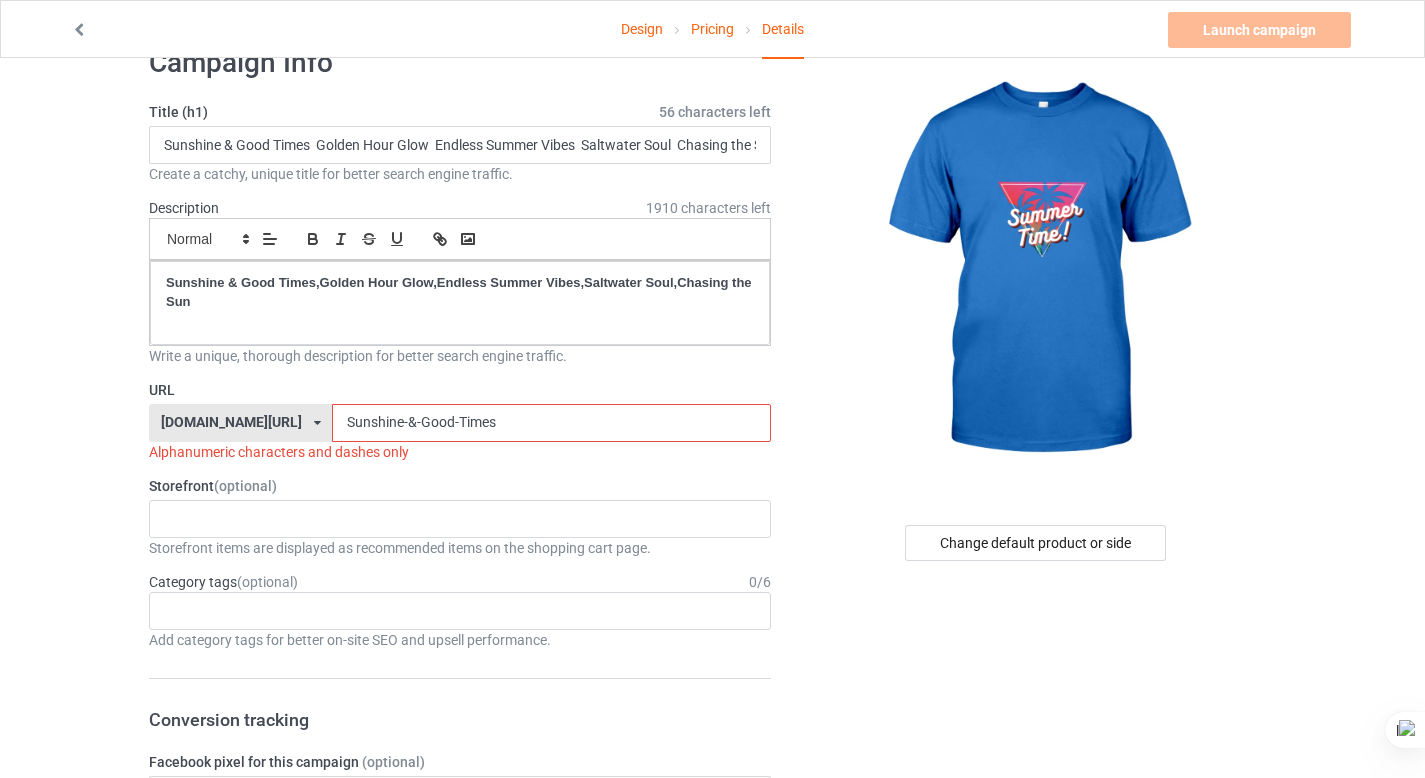 drag, startPoint x: 444, startPoint y: 421, endPoint x: 256, endPoint y: 430, distance: 188.2153 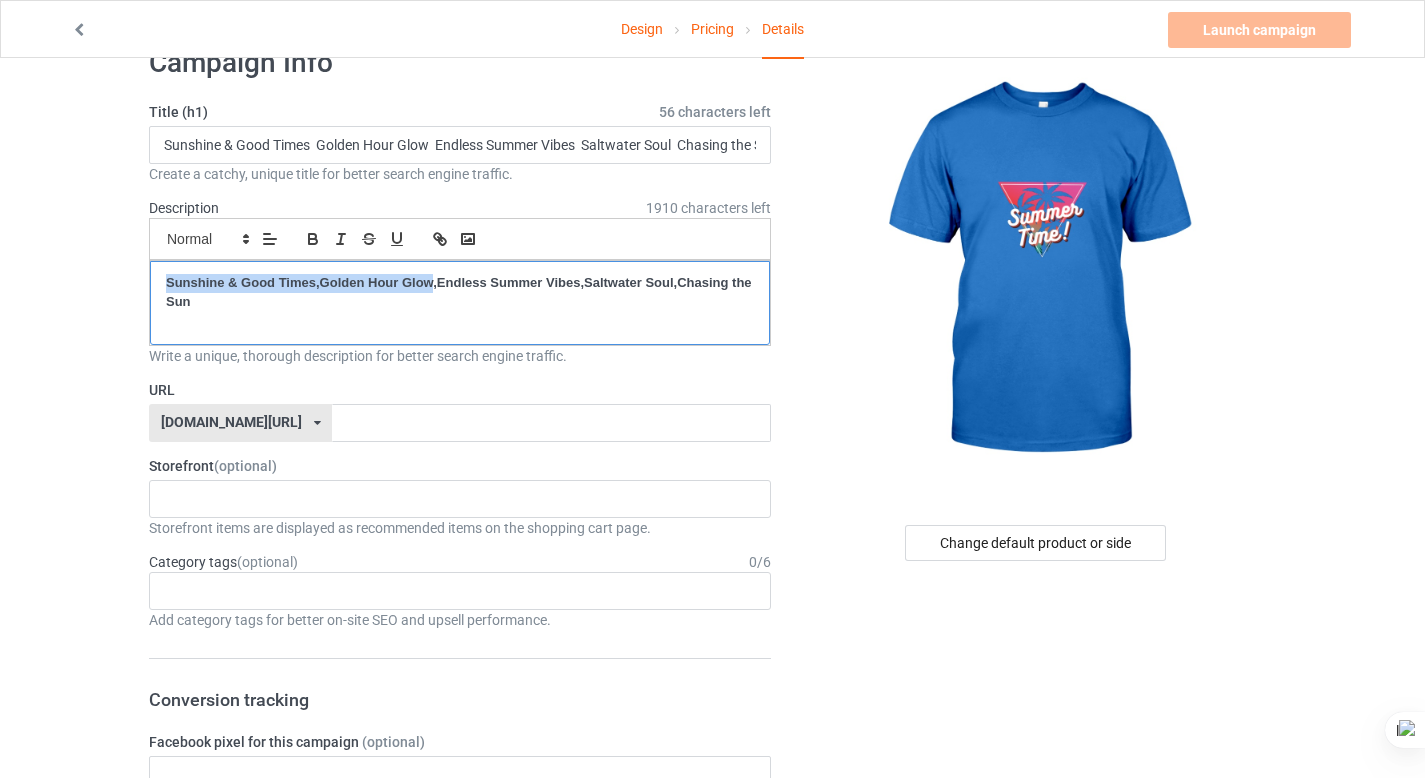 drag, startPoint x: 435, startPoint y: 287, endPoint x: 185, endPoint y: 284, distance: 250.018 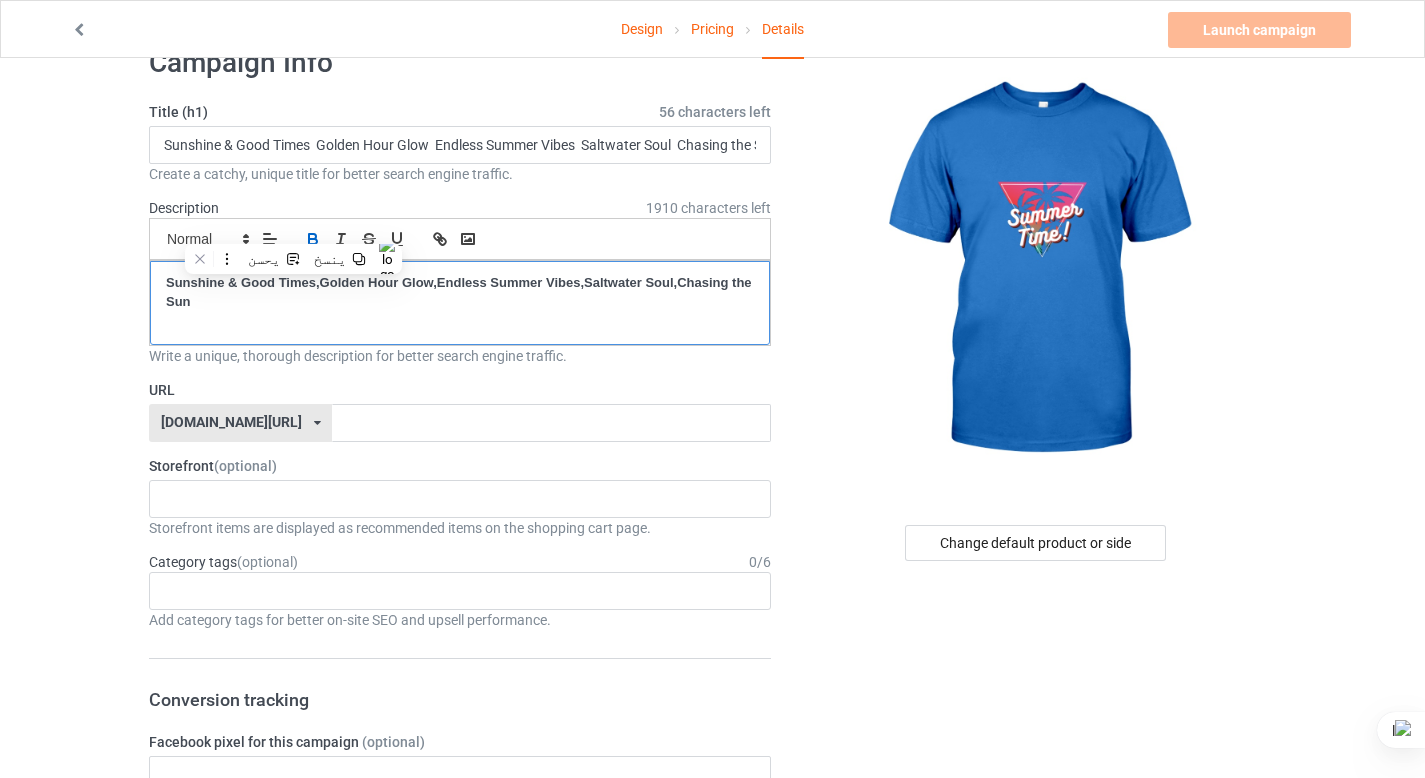 click on "Sunshine & Good Times,Golden Hour Glow,Endless Summer Vibes,Saltwater Soul,Chasing the Sun ﻿" at bounding box center [460, 303] 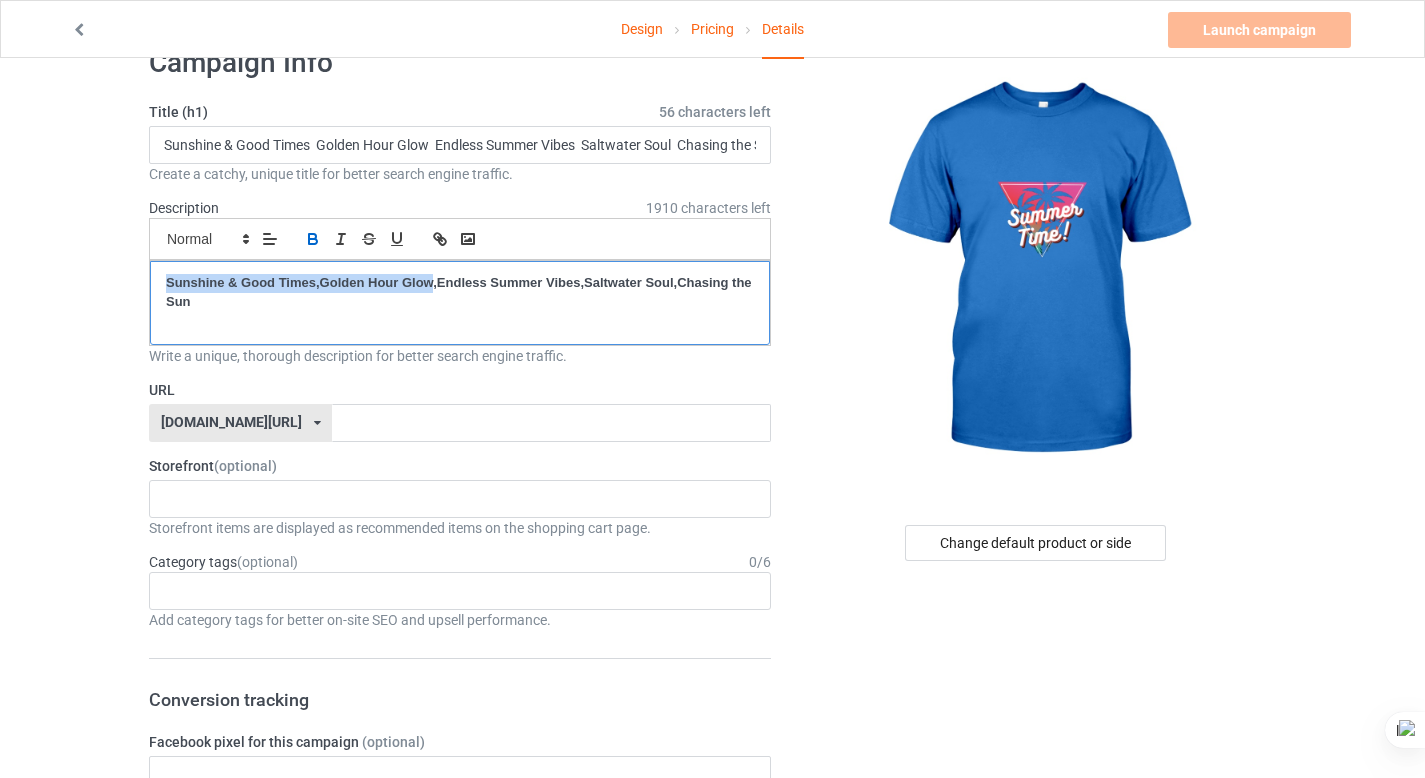 drag, startPoint x: 434, startPoint y: 283, endPoint x: 247, endPoint y: 270, distance: 187.45132 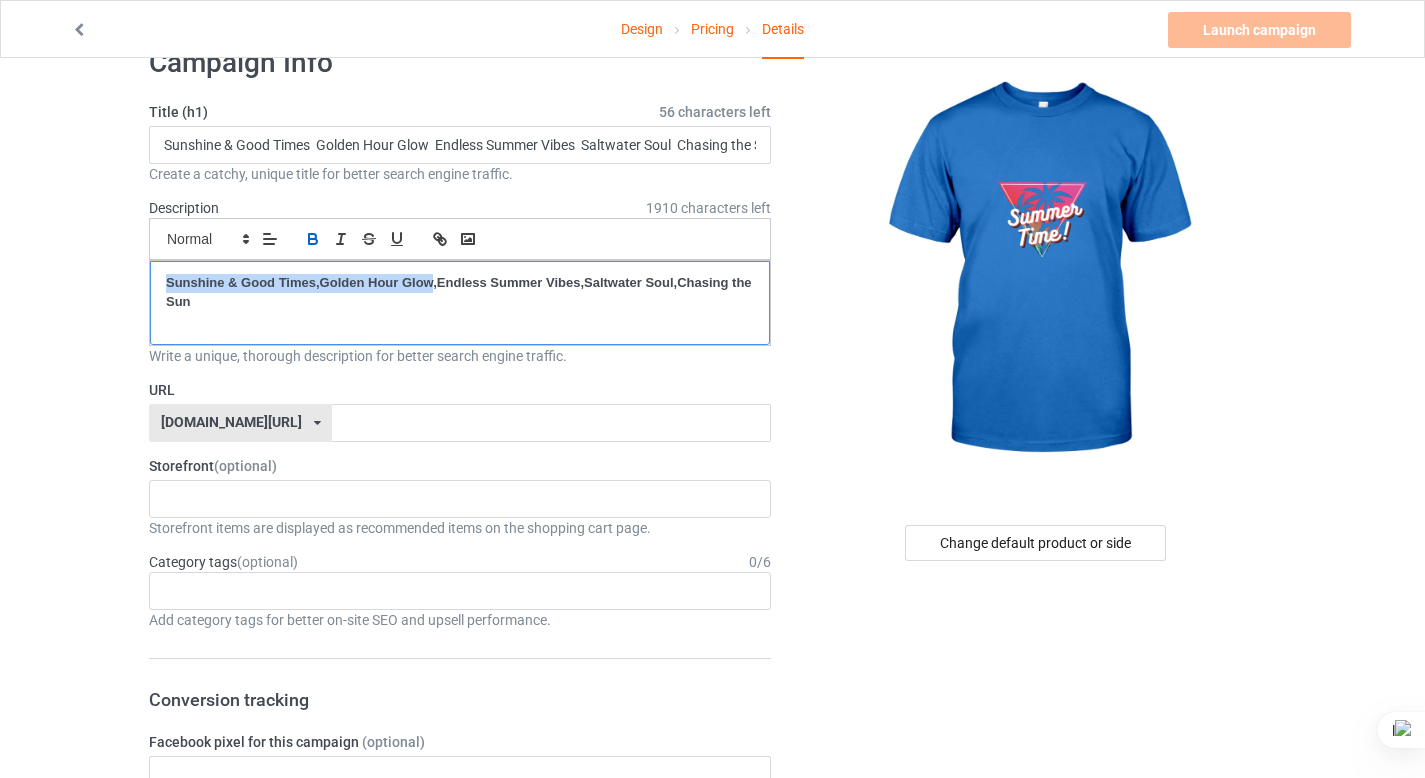 copy on "Sunshine & Good Times,Golden Hour Glow" 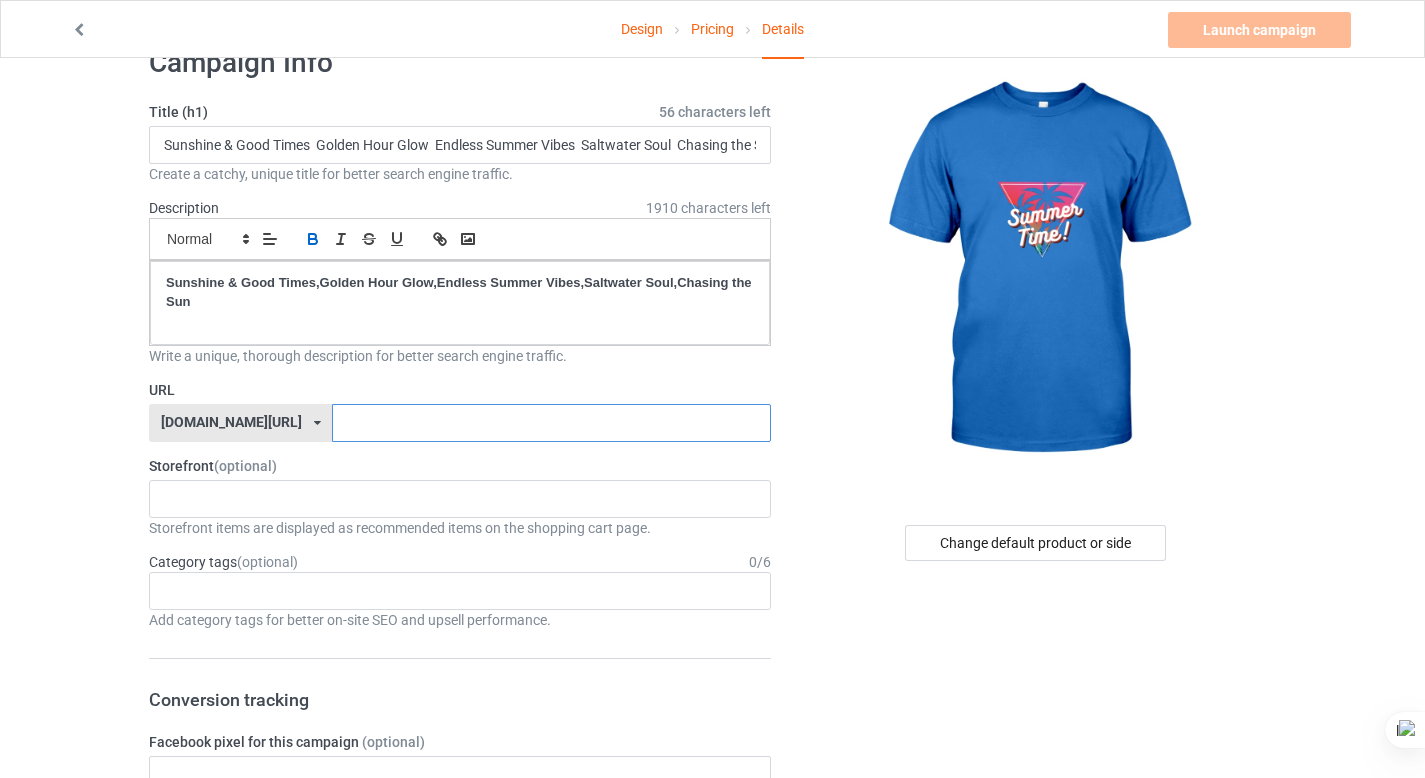 click at bounding box center [551, 423] 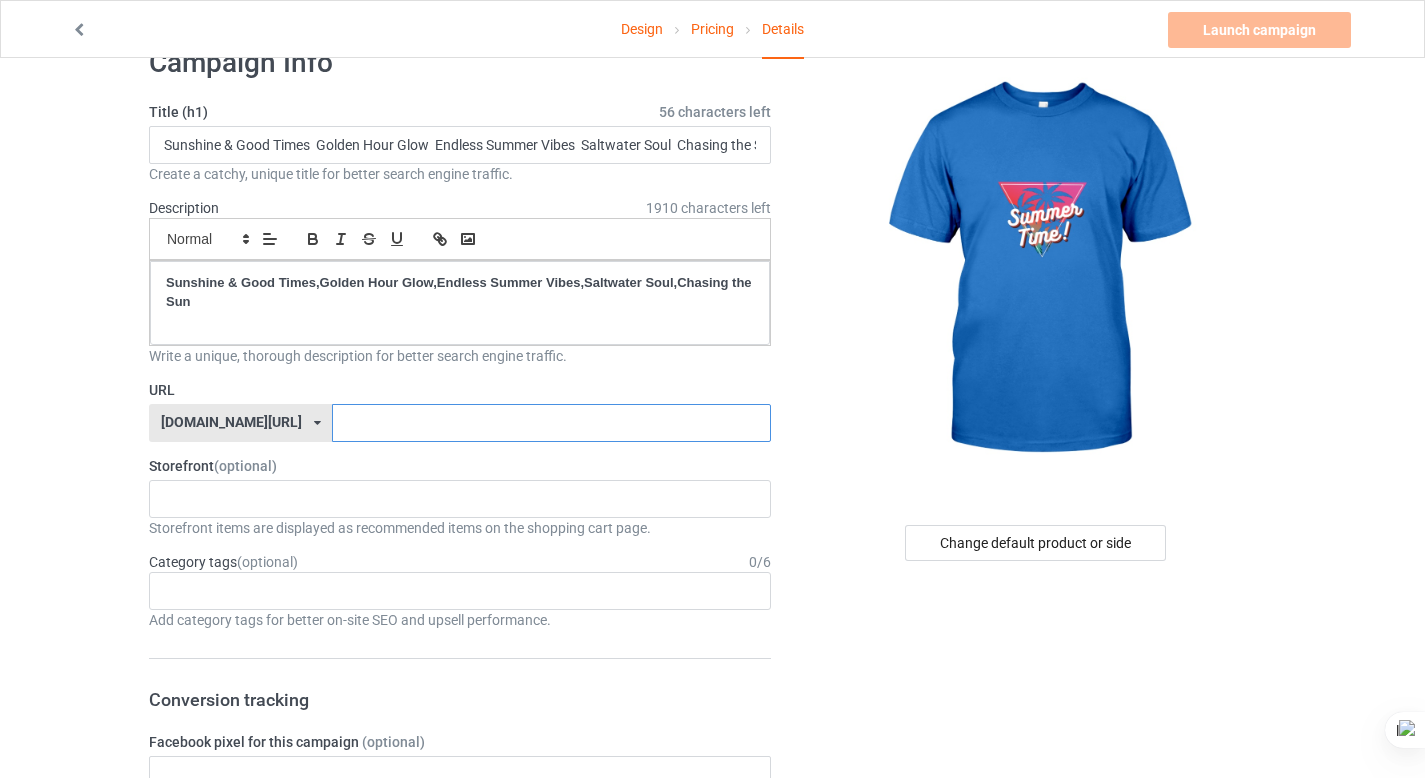 paste on "Sunshine & Good Times,Golden Hour Glow" 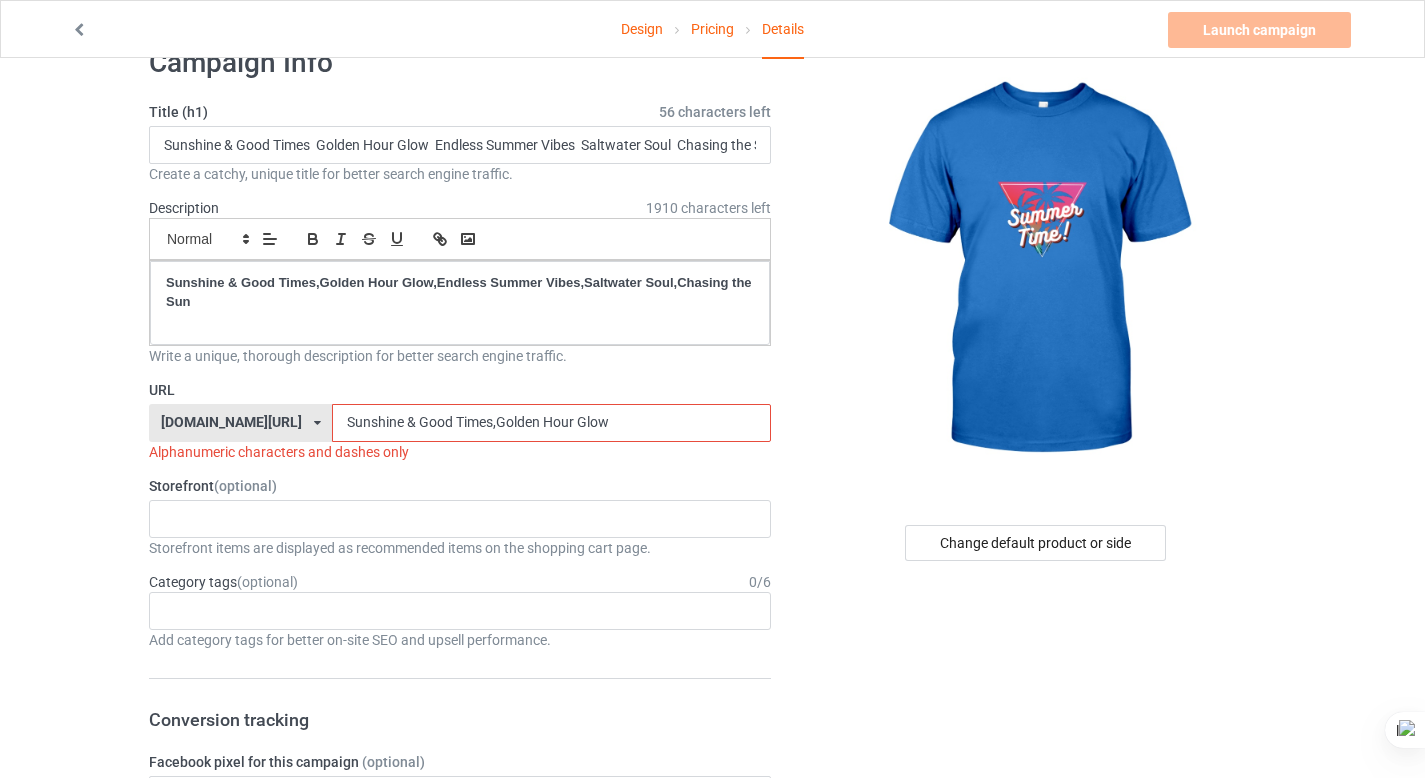 click on "Sunshine & Good Times,Golden Hour Glow" at bounding box center (551, 423) 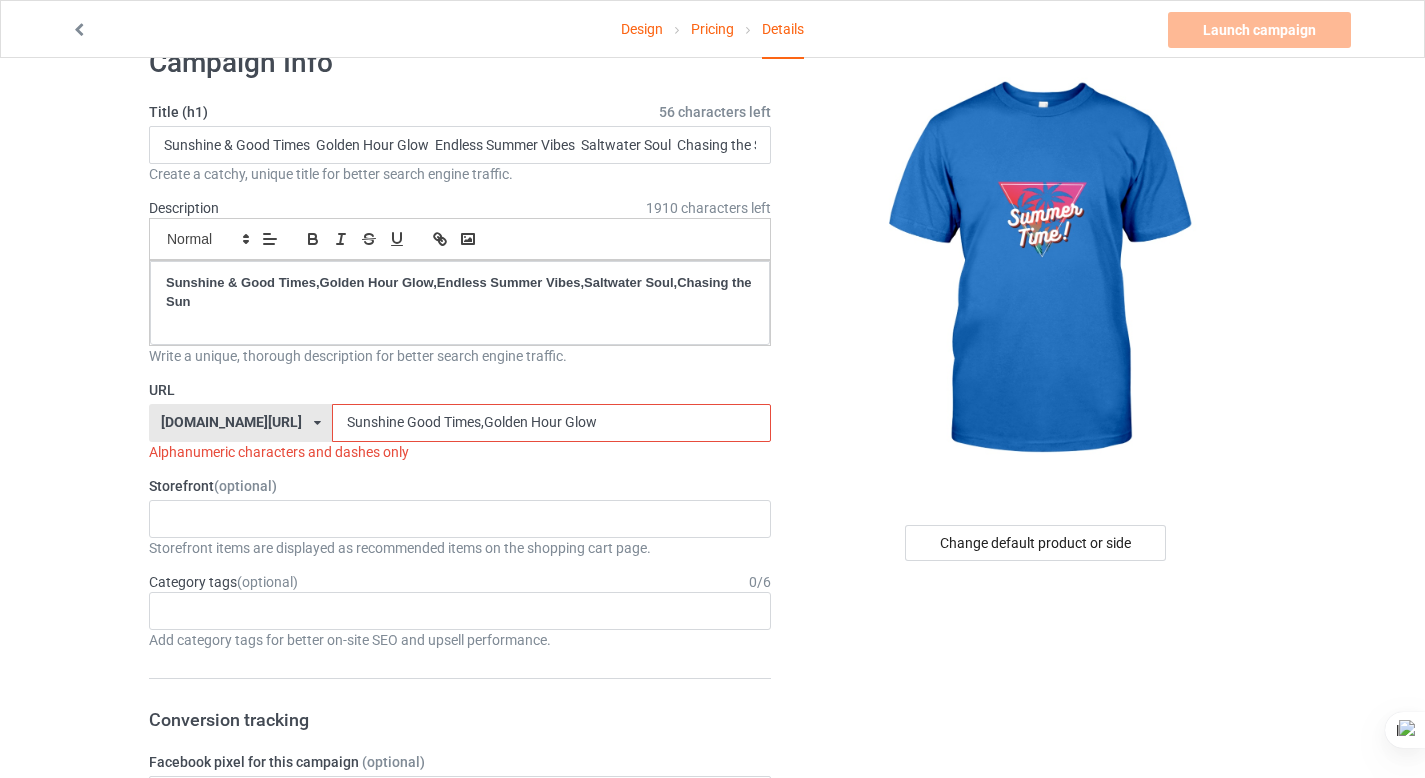 click on "Sunshine Good Times,Golden Hour Glow" at bounding box center [551, 423] 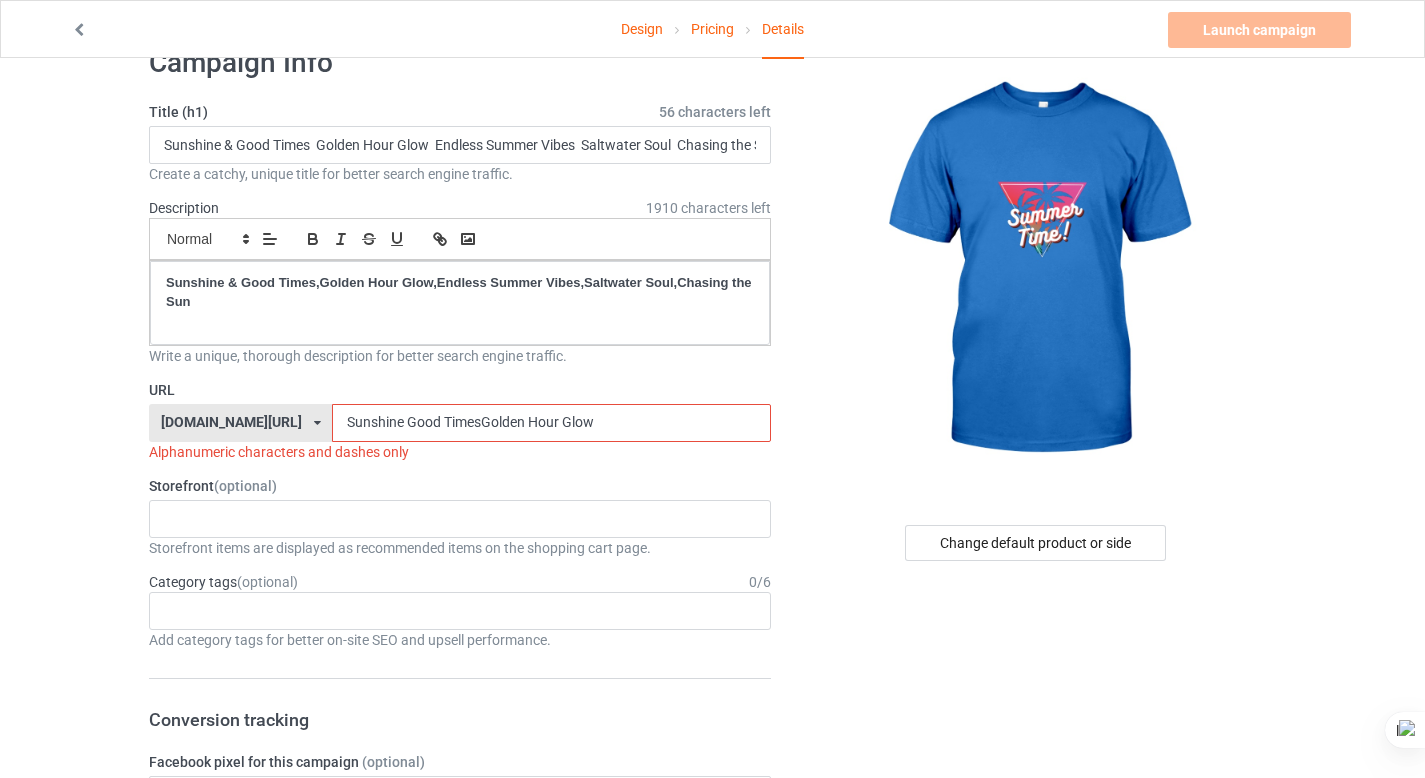 drag, startPoint x: 426, startPoint y: 420, endPoint x: 575, endPoint y: 420, distance: 149 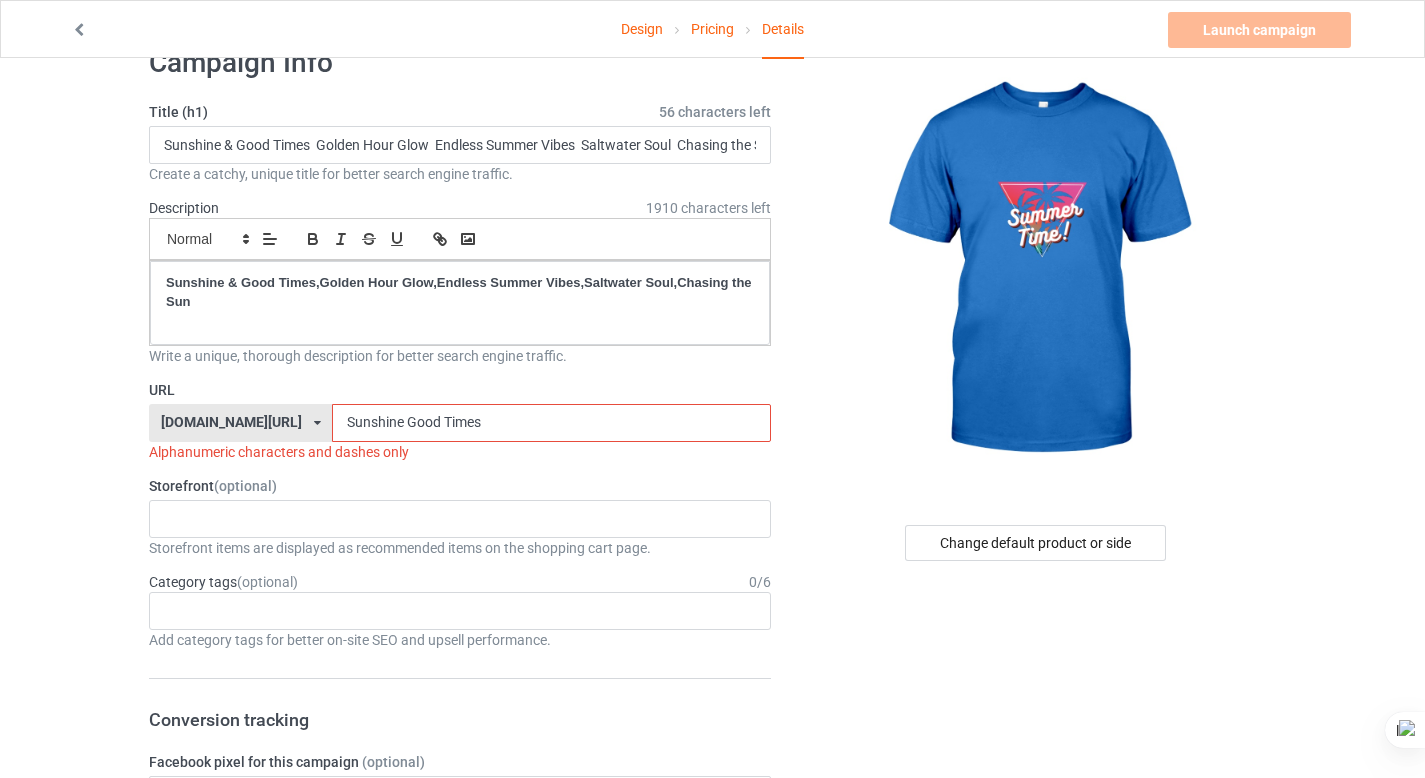 click on "Title (h1) 56   characters left Sunshine & Good Times  Golden Hour Glow  Endless Summer Vibes  Saltwater Soul  Chasing the Sun Create a catchy, unique title for better search engine traffic. Description 1910   characters left       Small Normal Large Big Huge                                                                                     Sunshine & Good Times,Golden Hour Glow,Endless Summer Vibes,Saltwater Soul,Chasing the Sun ﻿ Write a unique, thorough description for better search engine traffic. URL [DOMAIN_NAME][URL] [DOMAIN_NAME][URL] 587d0d41cee36fd012c64a69 Sunshine Good Times Alphanumeric characters and dashes only Storefront (optional) No result found Storefront items are displayed as recommended items on the shopping cart page. Category tags (optional) 0 / 6 Age > [DEMOGRAPHIC_DATA] > 1 Age > [DEMOGRAPHIC_DATA] Months > 1 Month Age > [DEMOGRAPHIC_DATA] Months Age > [DEMOGRAPHIC_DATA] Age > [DEMOGRAPHIC_DATA] > 10 Age > [DEMOGRAPHIC_DATA] Months > 10 Month Age > [DEMOGRAPHIC_DATA] > 100 Sports > Running > 10K Run Age > [DEMOGRAPHIC_DATA] > 11 Age > [DEMOGRAPHIC_DATA] Months > 11 Month Age > [DEMOGRAPHIC_DATA] > 12 Age > [DEMOGRAPHIC_DATA] > 13 Age > [DEMOGRAPHIC_DATA]" at bounding box center [460, 1019] 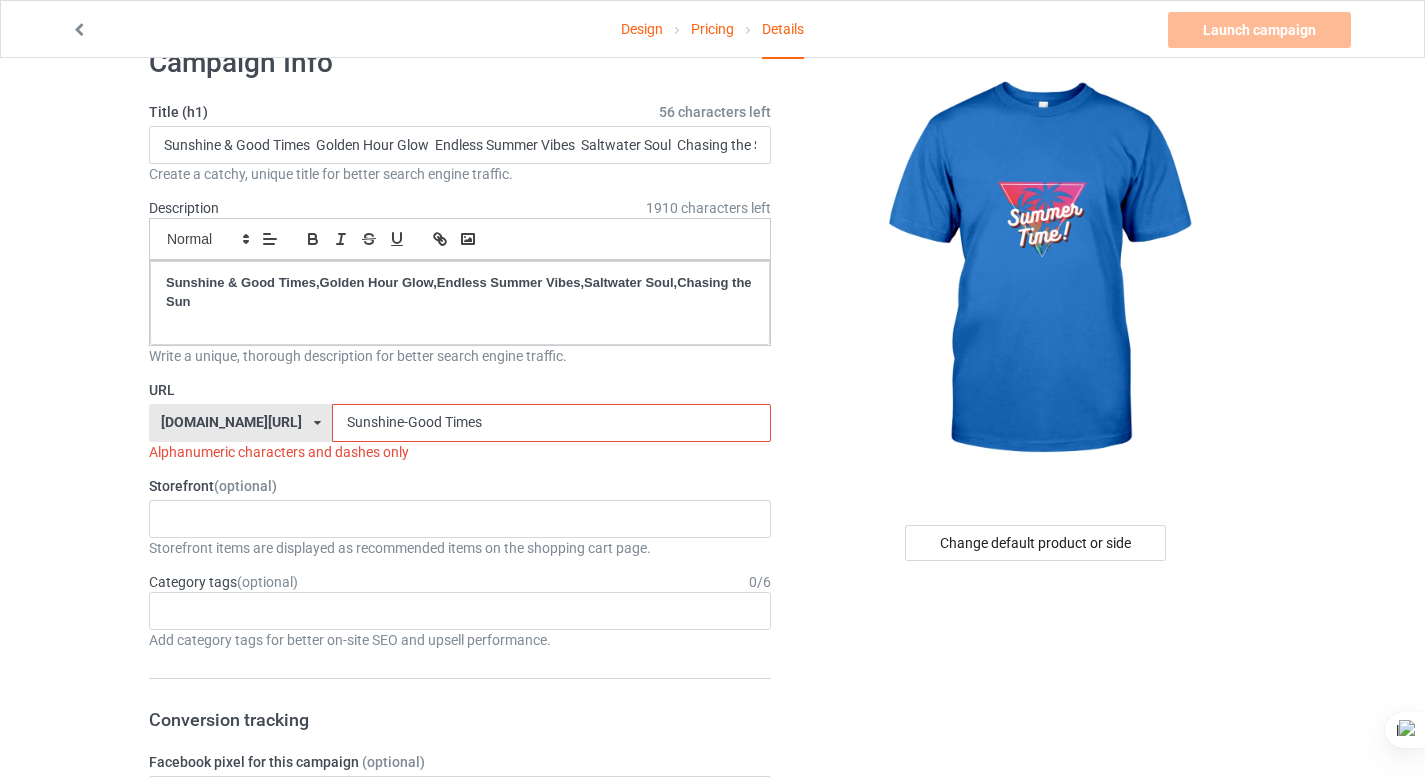 click on "Sunshine-Good Times" at bounding box center [551, 423] 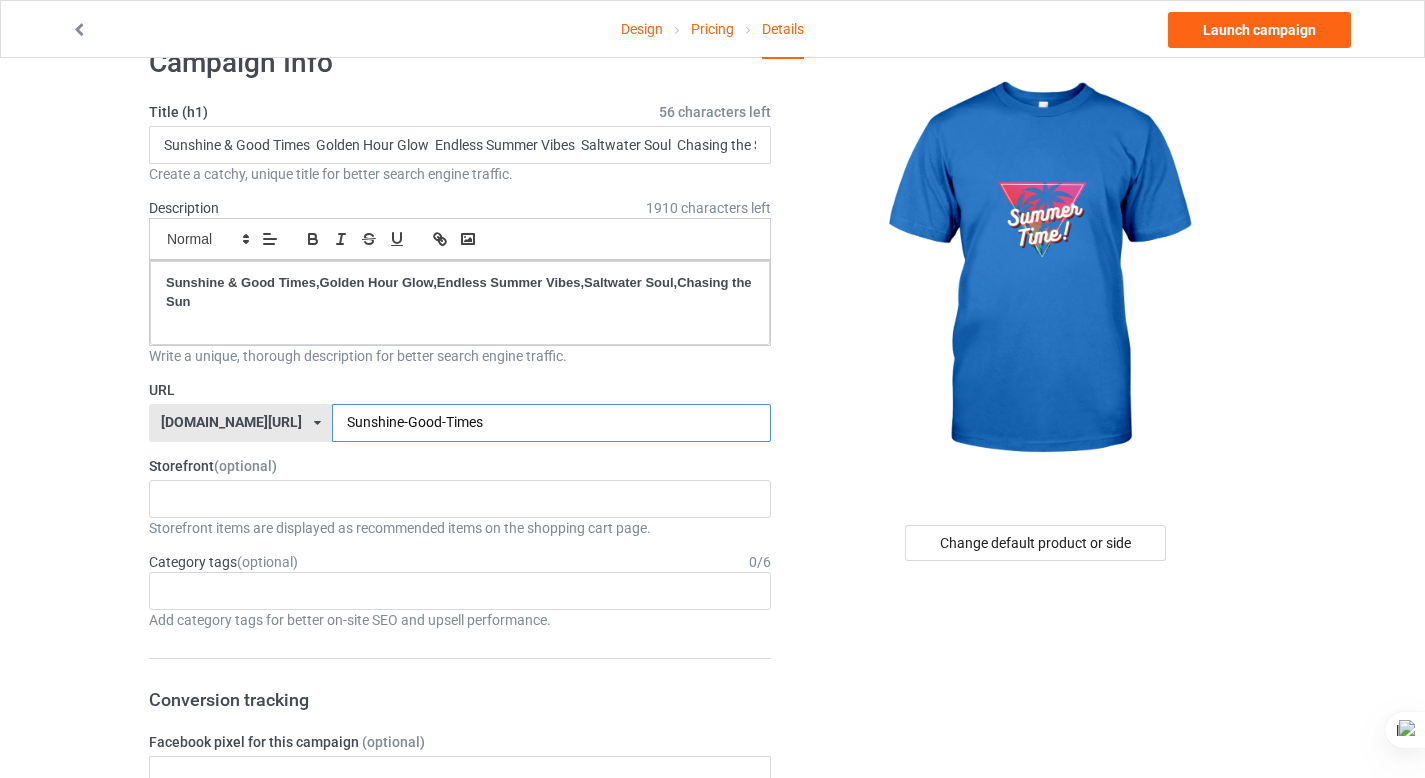 type on "Sunshine-Good-Times" 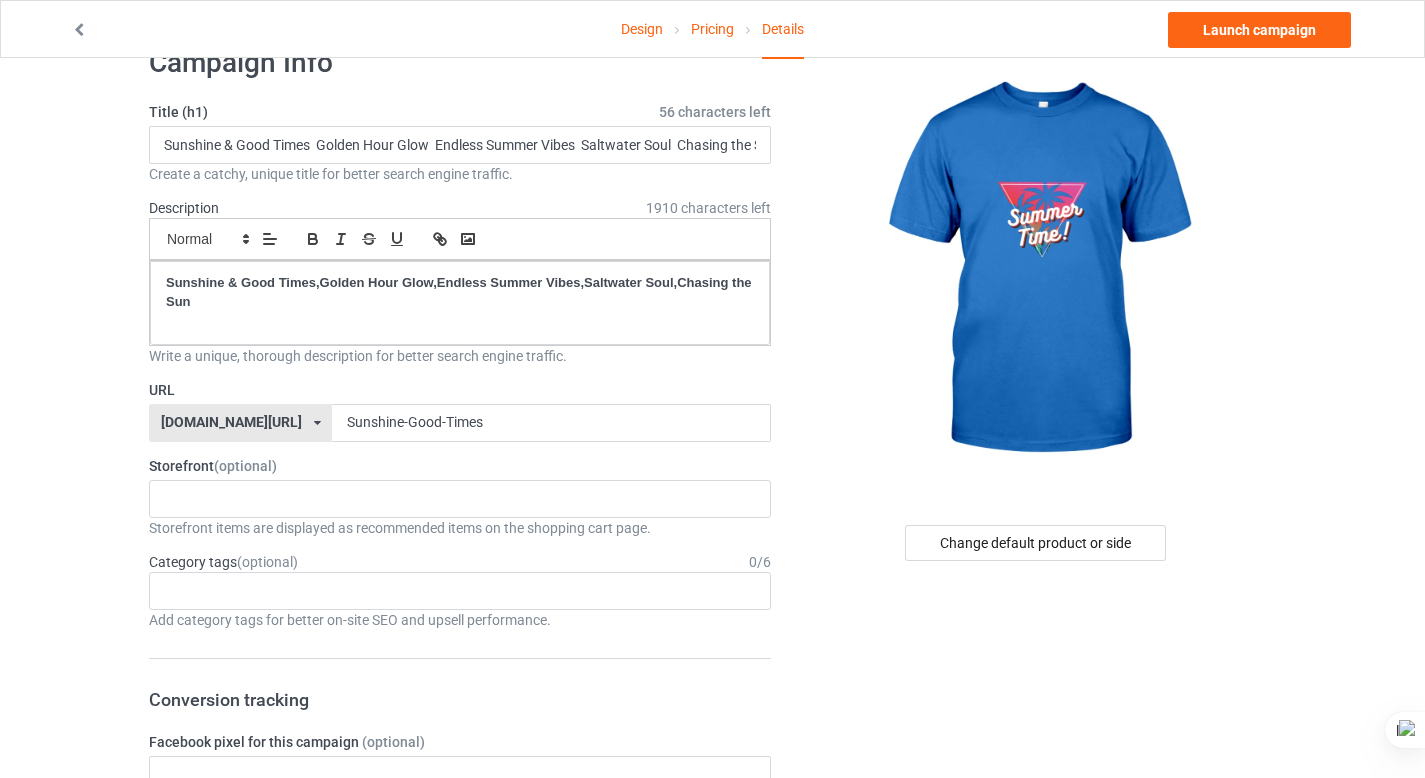 click on "Title (h1) 56   characters left Sunshine & Good Times  Golden Hour Glow  Endless Summer Vibes  Saltwater Soul  Chasing the Sun Create a catchy, unique title for better search engine traffic. Description 1910   characters left       Small Normal Large Big Huge                                                                                     Sunshine & Good Times,Golden Hour Glow,Endless Summer Vibes,Saltwater Soul,Chasing the Sun ﻿ Write a unique, thorough description for better search engine traffic. URL [DOMAIN_NAME][URL] [DOMAIN_NAME][URL] 587d0d41cee36fd012c64a69 Sunshine-Good-Times Storefront (optional) No result found Storefront items are displayed as recommended items on the shopping cart page. Category tags (optional) 0 / 6 Age > [DEMOGRAPHIC_DATA] > 1 Age > [DEMOGRAPHIC_DATA] Months > 1 Month Age > [DEMOGRAPHIC_DATA] Months Age > [DEMOGRAPHIC_DATA] Age > [DEMOGRAPHIC_DATA] > 10 Age > [DEMOGRAPHIC_DATA] Months > 10 Month Age > [DEMOGRAPHIC_DATA] > 100 Sports > Running > 10K Run Age > [DEMOGRAPHIC_DATA] > 11 Age > [DEMOGRAPHIC_DATA] Months > 11 Month Age > [DEMOGRAPHIC_DATA] > 12 Age > [DEMOGRAPHIC_DATA] Months > 12 Month Age > [DEMOGRAPHIC_DATA] > 13 Age > [DEMOGRAPHIC_DATA] > 14 Age [DEMOGRAPHIC_DATA]" at bounding box center [460, 1009] 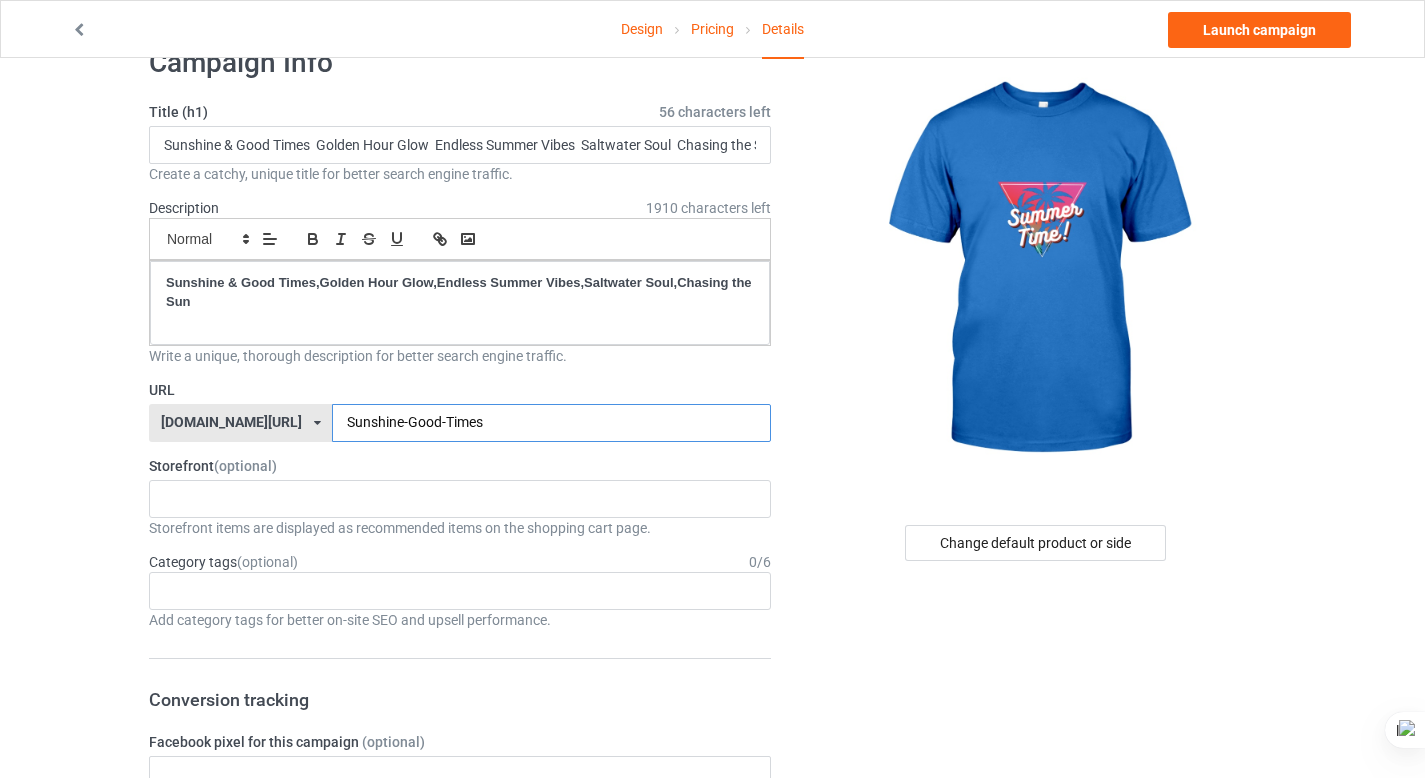 drag, startPoint x: 441, startPoint y: 422, endPoint x: 277, endPoint y: 409, distance: 164.51443 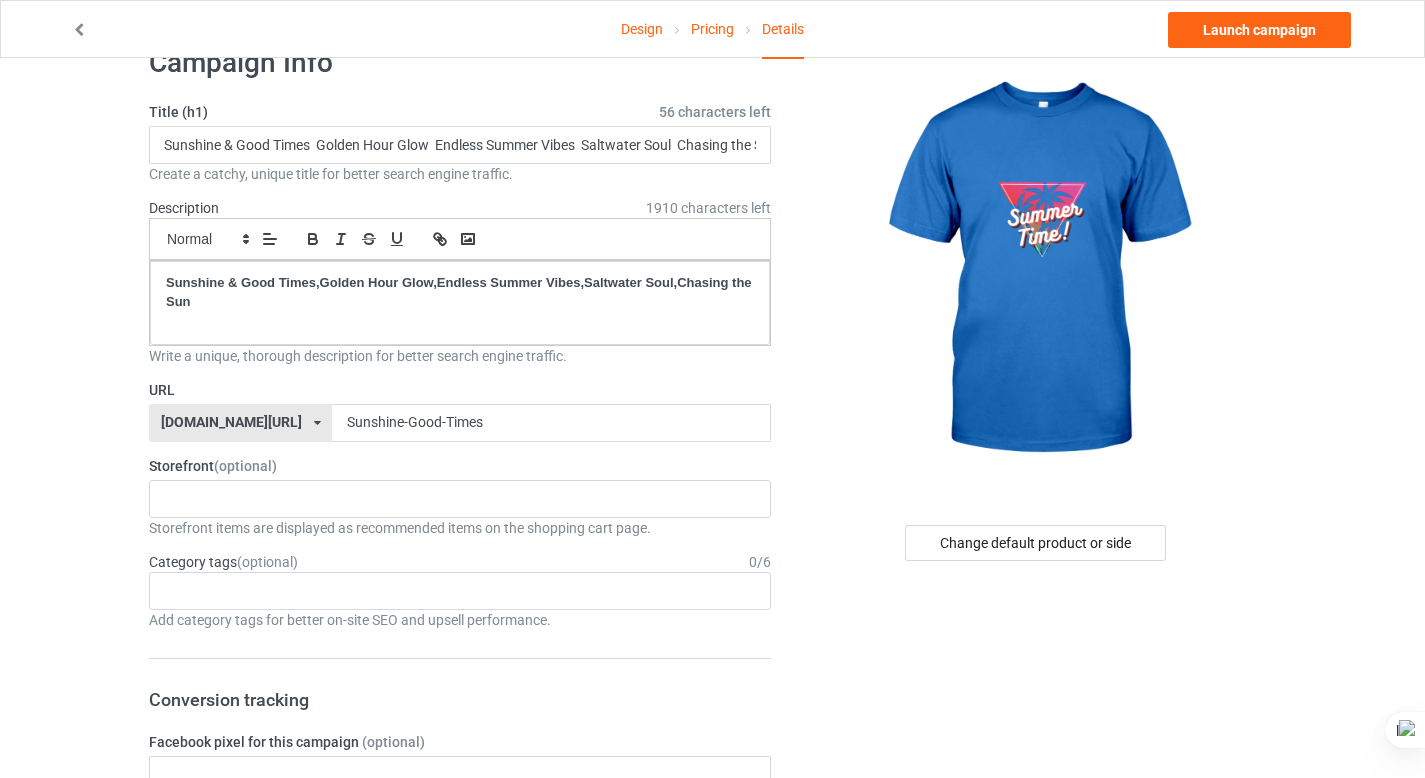 click on "Storefront (optional)" at bounding box center (460, 466) 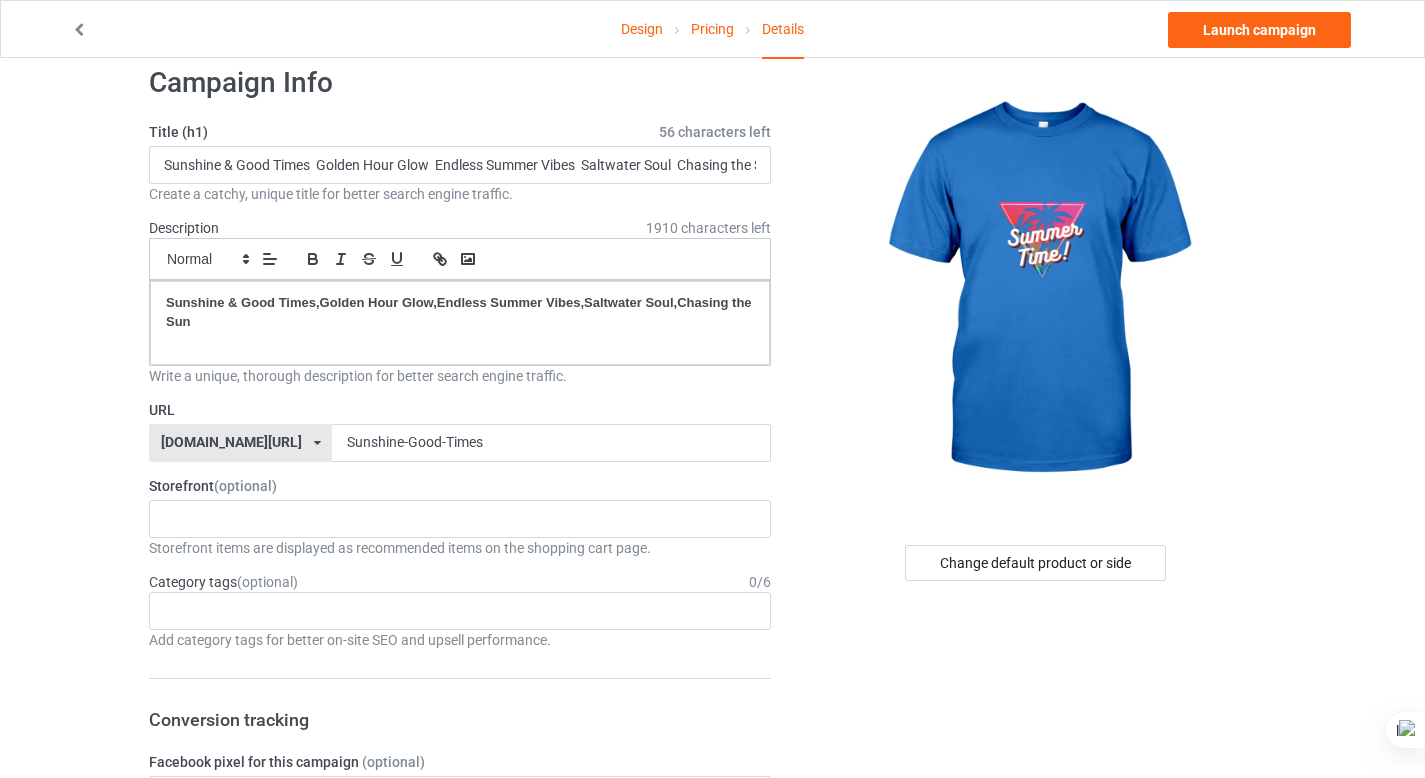 scroll, scrollTop: 0, scrollLeft: 0, axis: both 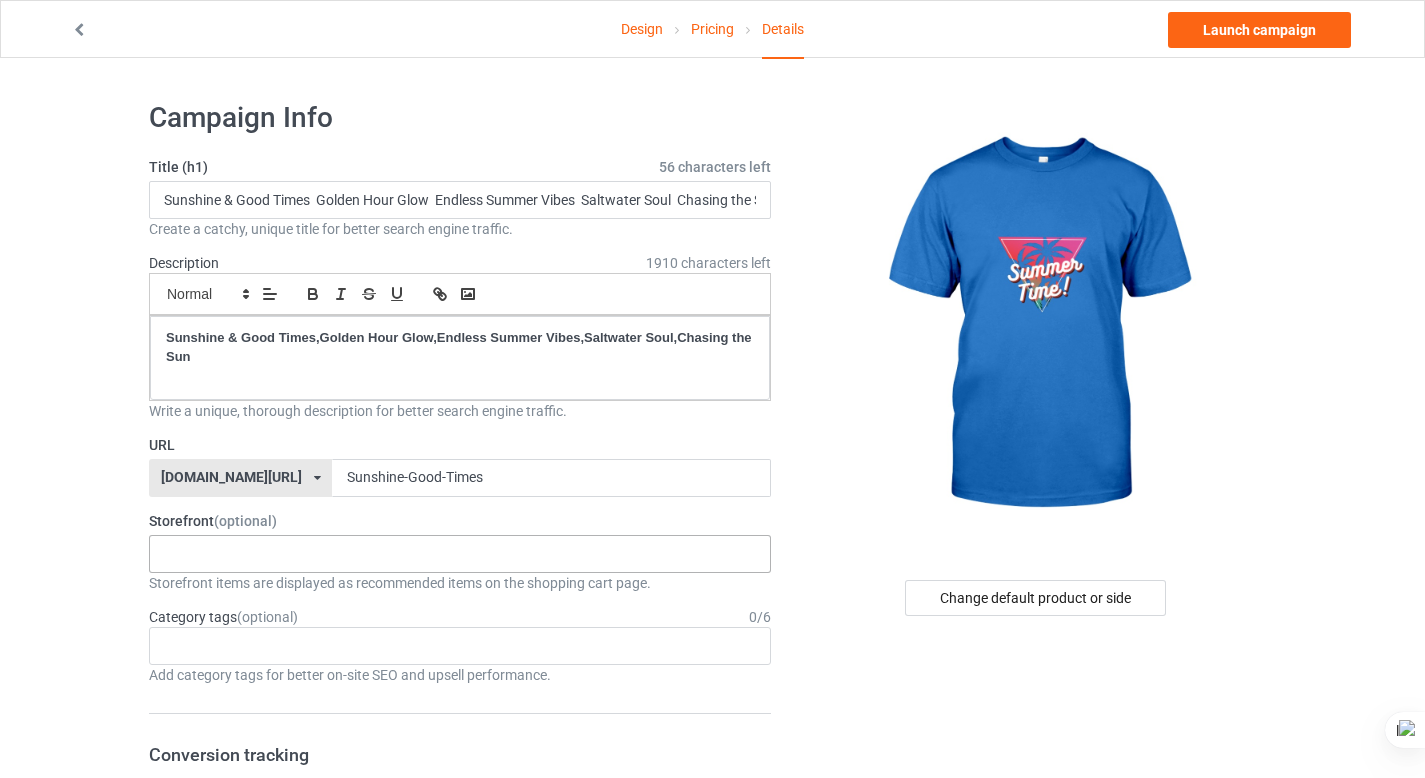 click on "No result found" at bounding box center (460, 554) 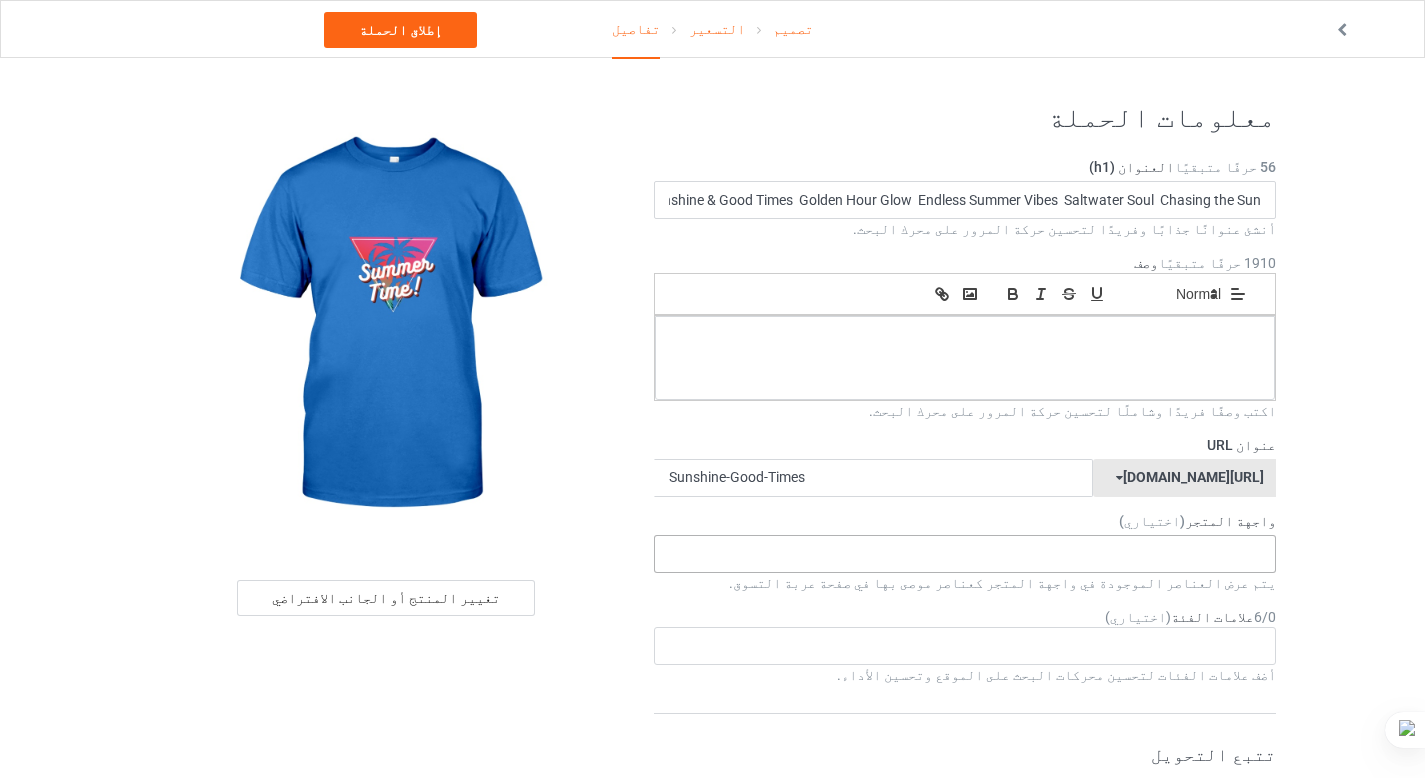 click on "No result found" at bounding box center [965, 554] 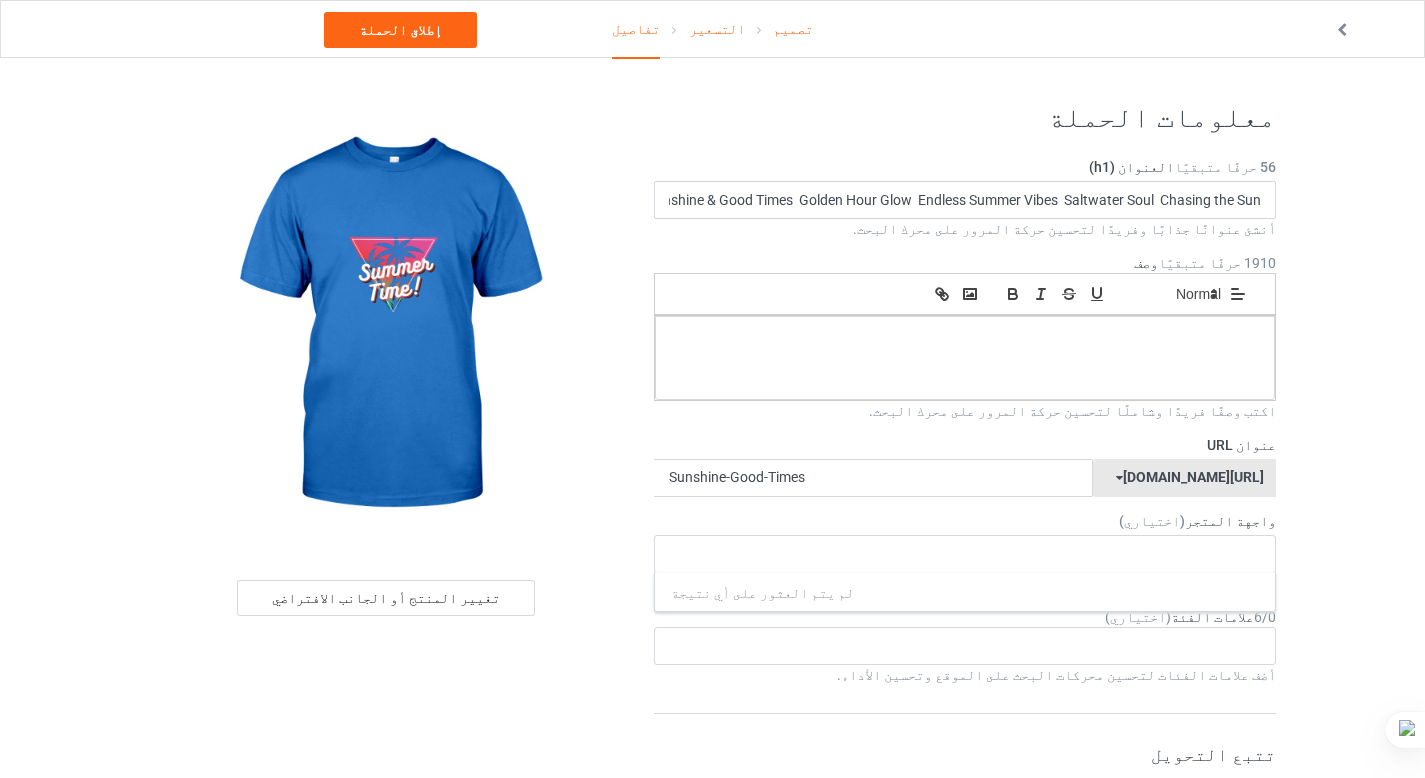 click on "تصميم التسعير تفاصيل إطلاق الحملة معلومات الحملة العنوان (h1) 56    حرفًا متبقيًا Sunshine & Good Times  Golden Hour Glow  Endless Summer Vibes  Saltwater Soul  Chasing the [DEMOGRAPHIC_DATA] أنشئ عنوانًا جذابًا وفريدًا لتحسين حركة المرور على محرك البحث. وصف 1910    حرفًا متبقيًا       صغير طبيعي كبير كبير ضخم                                                                                     ﻿ اكتب وصفًا فريدًا وشاملًا لتحسين حركة المرور على محرك البحث. عنوان URL [DOMAIN_NAME][URL] [DOMAIN_NAME][URL] 587d0d41cee36fd012c64a69 Sunshine-Good-Times واجهة المتجر  (اختياري) لم يتم العثور على أي نتيجة يتم عرض العناصر الموجودة في واجهة المتجر كعناصر موصى بها في صفحة عربة التسوق. علامات الفئة  (اختياري) 0  /  6 Age Animals 1" at bounding box center (712, 1145) 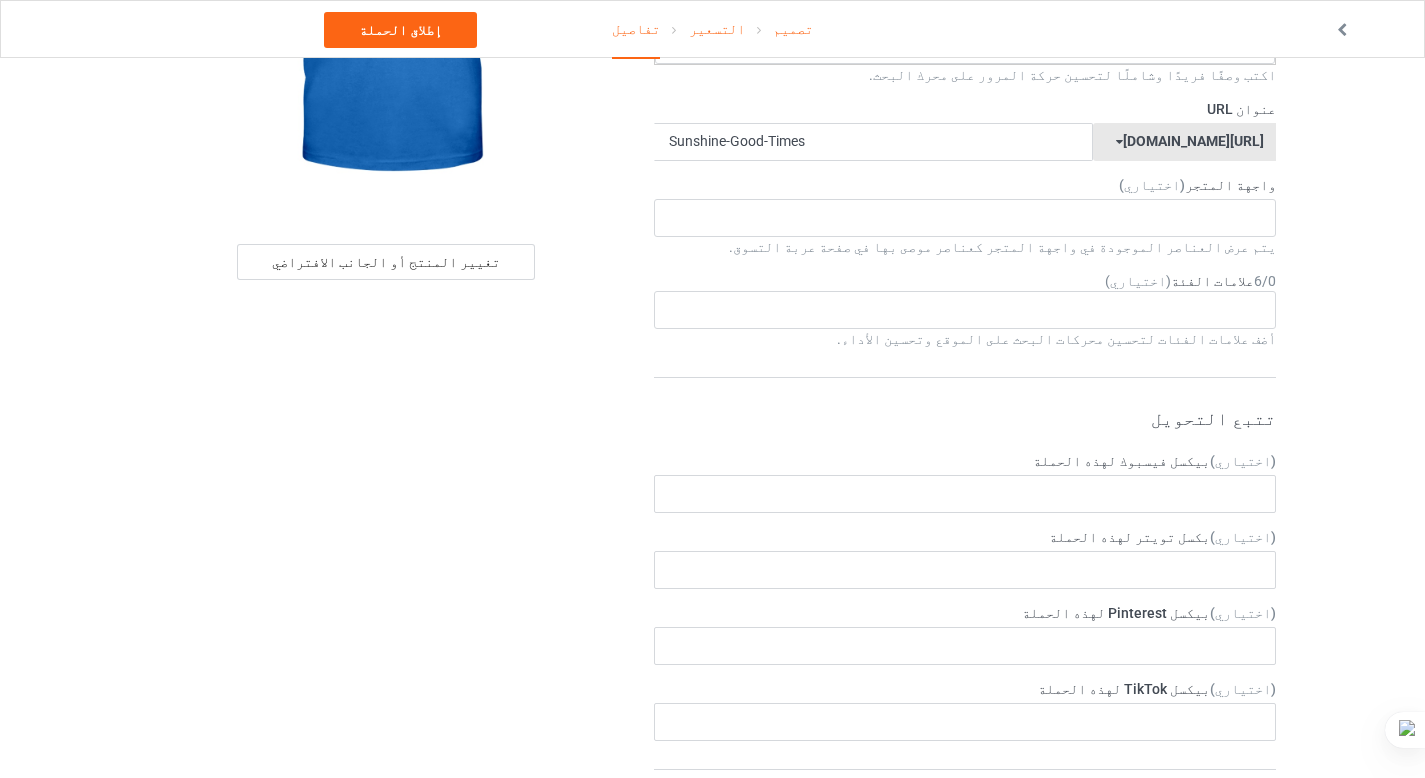 scroll, scrollTop: 342, scrollLeft: 0, axis: vertical 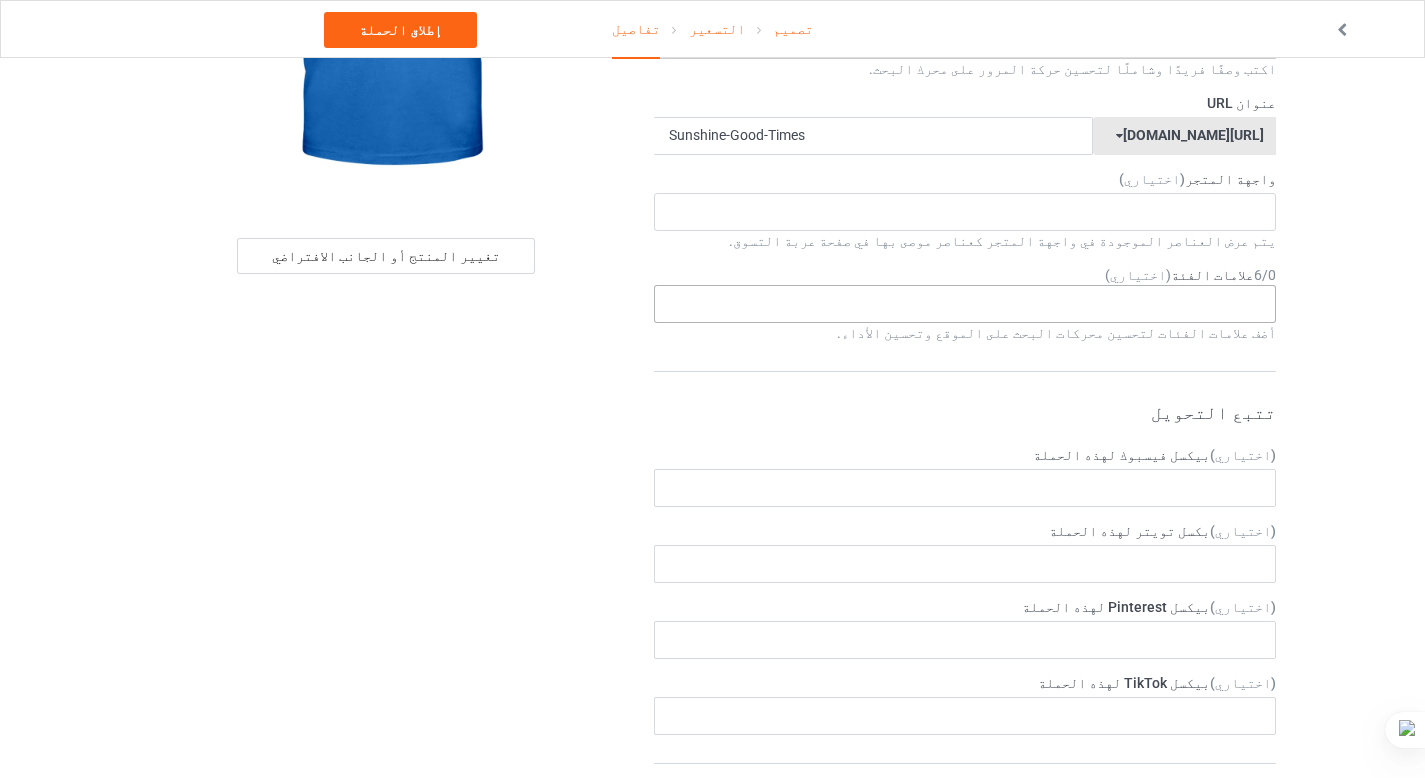 click on "العمر > 1-19 > 1 العمر > 1-12 شهرًا > شهر [GEOGRAPHIC_DATA] > 1-12 شهرًا [GEOGRAPHIC_DATA] > 1-19 العمر > 1-19 > 10 العمر > 1-12 شهرًا > 10 أشهر العمر > 80-100 > 100 الرياضة > الجري > جري 10 كيلومترات العمر > 1-19 > 11 العمر > 1-12 شهرًا > 11 شهرًا [GEOGRAPHIC_DATA] > 1-19 > 12 العمر > 1-12 شهرًا > 12 شهرًا العمر > 1-19 > 13 العمر > 1-19 > 14 العمر > 1-19 > 15 الرياضة > الجري > جري 15 كيلومترًا العمر > 1-19 > 16 العمر > 1-19 > 17 العمر > 1-19 > 18 العمر > 1-19 > 19 العمر > العقود > عشرينيات القرن العشرين العمر > العقود > الثلاثينيات العمر > العقود > الأربعينيات العمر > العقود > الخمسينيات العمر > العقود > الستينيات العمر > العقود > السبعينيات العمر > العقود > الثمانينات العمر > 1-19 > 2 Age Animals" at bounding box center (965, 304) 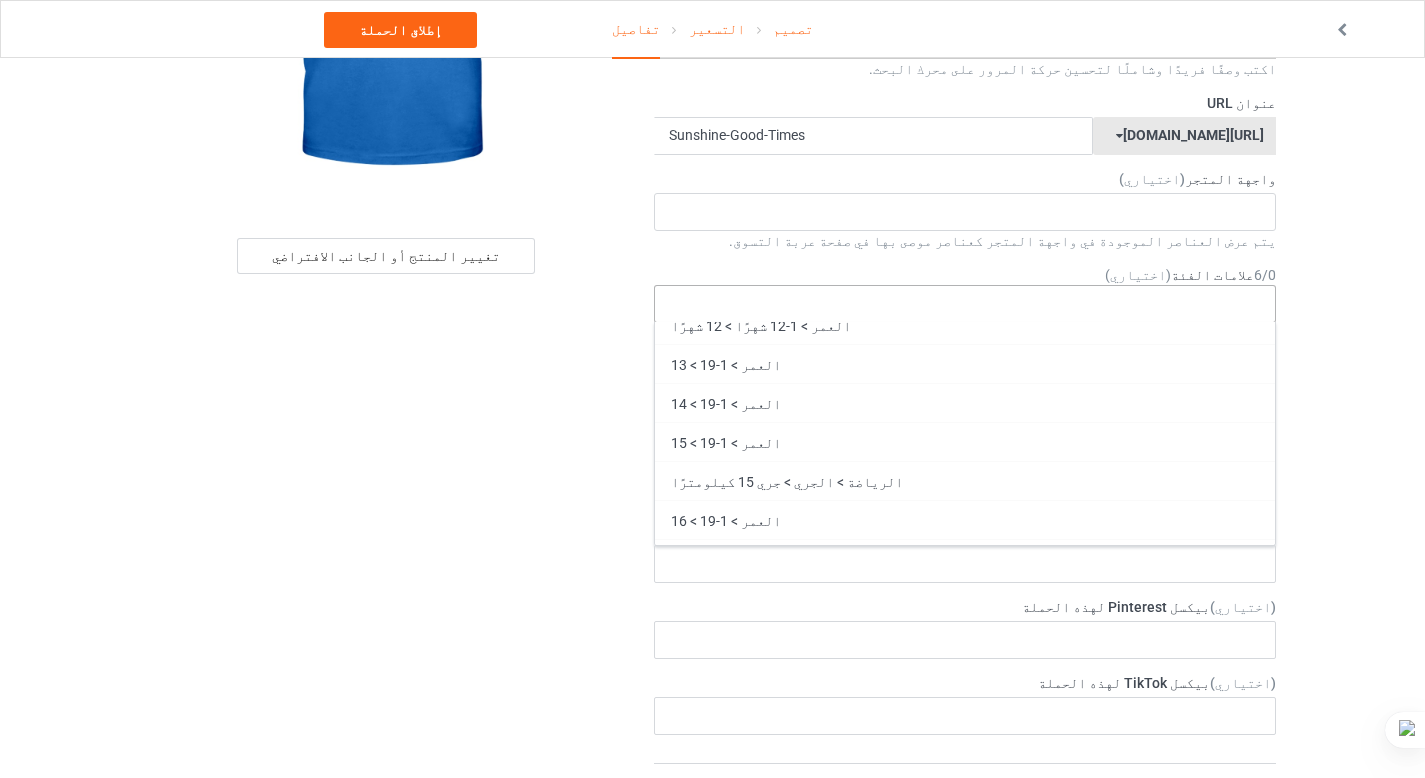 scroll, scrollTop: 450, scrollLeft: 0, axis: vertical 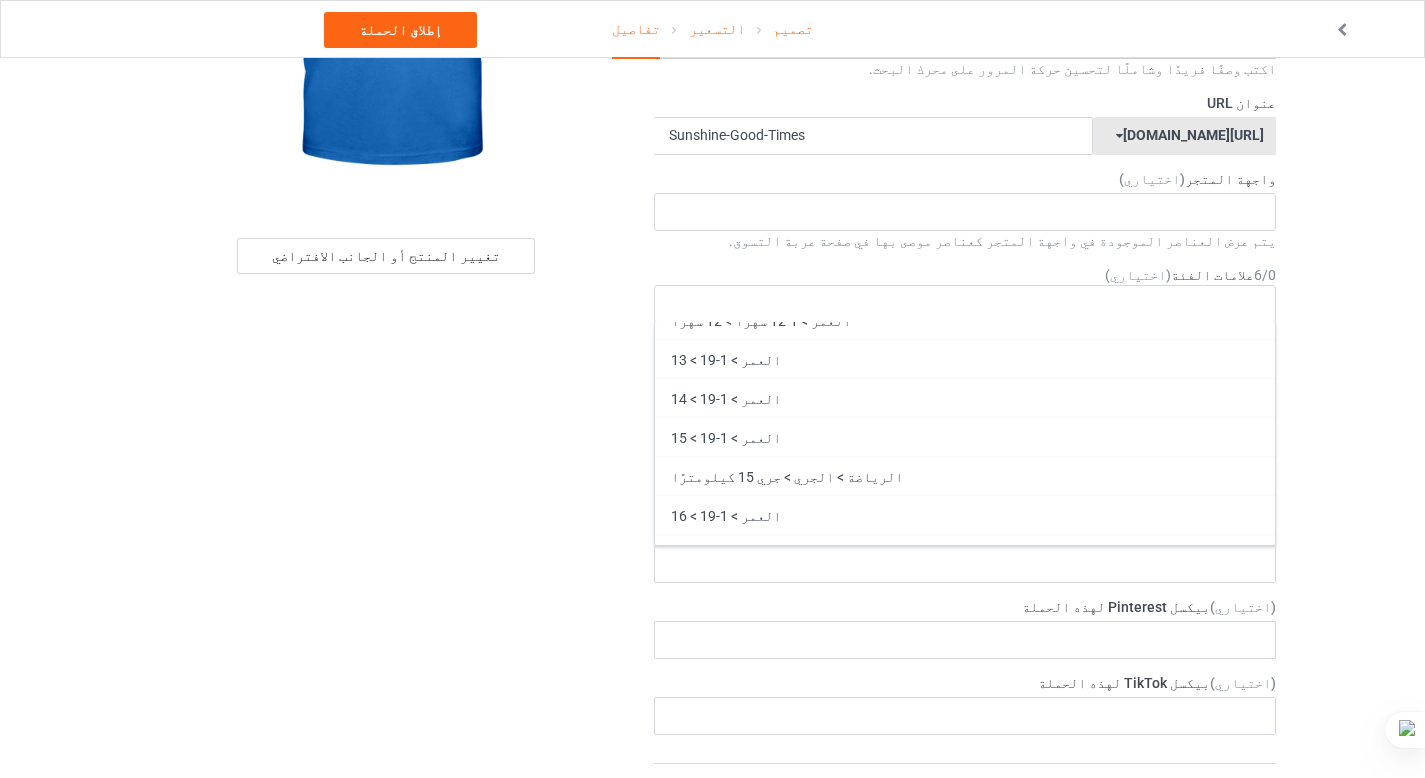 click on "تصميم التسعير تفاصيل إطلاق الحملة معلومات الحملة العنوان (h1) 56    حرفًا متبقيًا Sunshine & Good Times  Golden Hour Glow  Endless Summer Vibes  Saltwater Soul  Chasing the [DEMOGRAPHIC_DATA] أنشئ عنوانًا جذابًا وفريدًا لتحسين حركة المرور على محرك البحث. وصف 1910    حرفًا متبقيًا       صغير طبيعي كبير كبير ضخم                                                                                     ﻿ اكتب وصفًا فريدًا وشاملًا لتحسين حركة المرور على محرك البحث. عنوان URL [DOMAIN_NAME][URL] [DOMAIN_NAME][URL] 587d0d41cee36fd012c64a69 Sunshine-Good-Times واجهة المتجر  (اختياري) لم يتم العثور على أي نتيجة يتم عرض العناصر الموجودة في واجهة المتجر كعناصر موصى بها في صفحة عربة التسوق. علامات الفئة  (اختياري) 0  /  6 عمر Jobs 1" at bounding box center [712, 803] 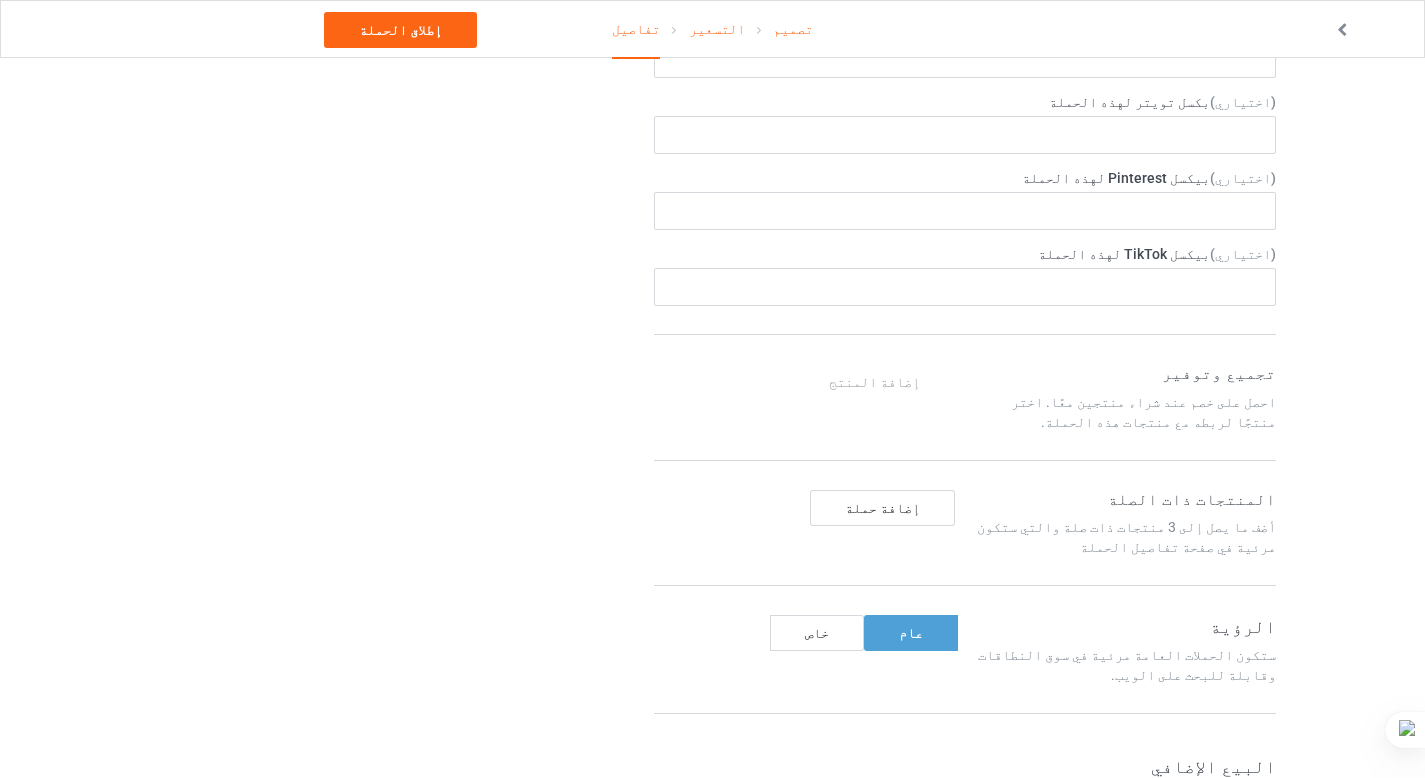 scroll, scrollTop: 791, scrollLeft: 0, axis: vertical 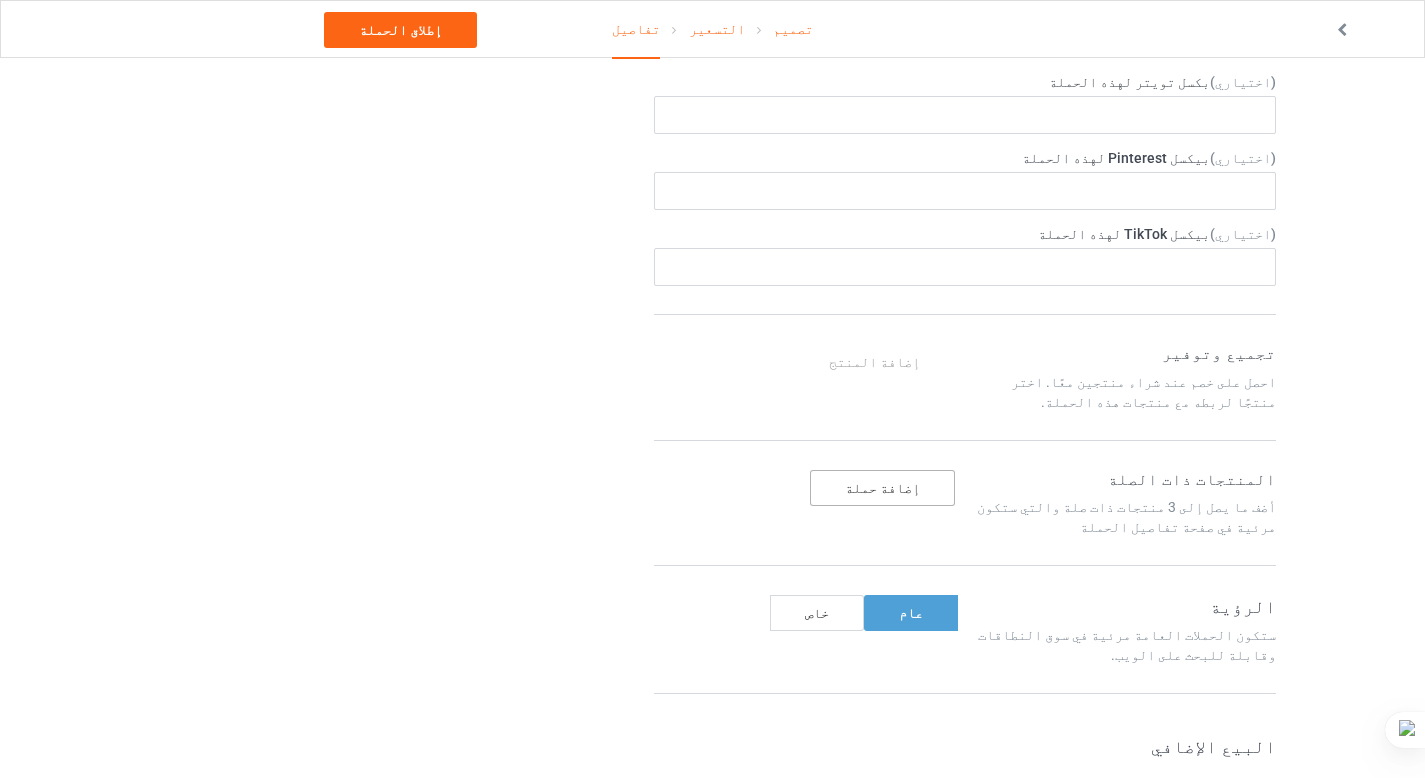 click on "إضافة حملة" at bounding box center (882, 488) 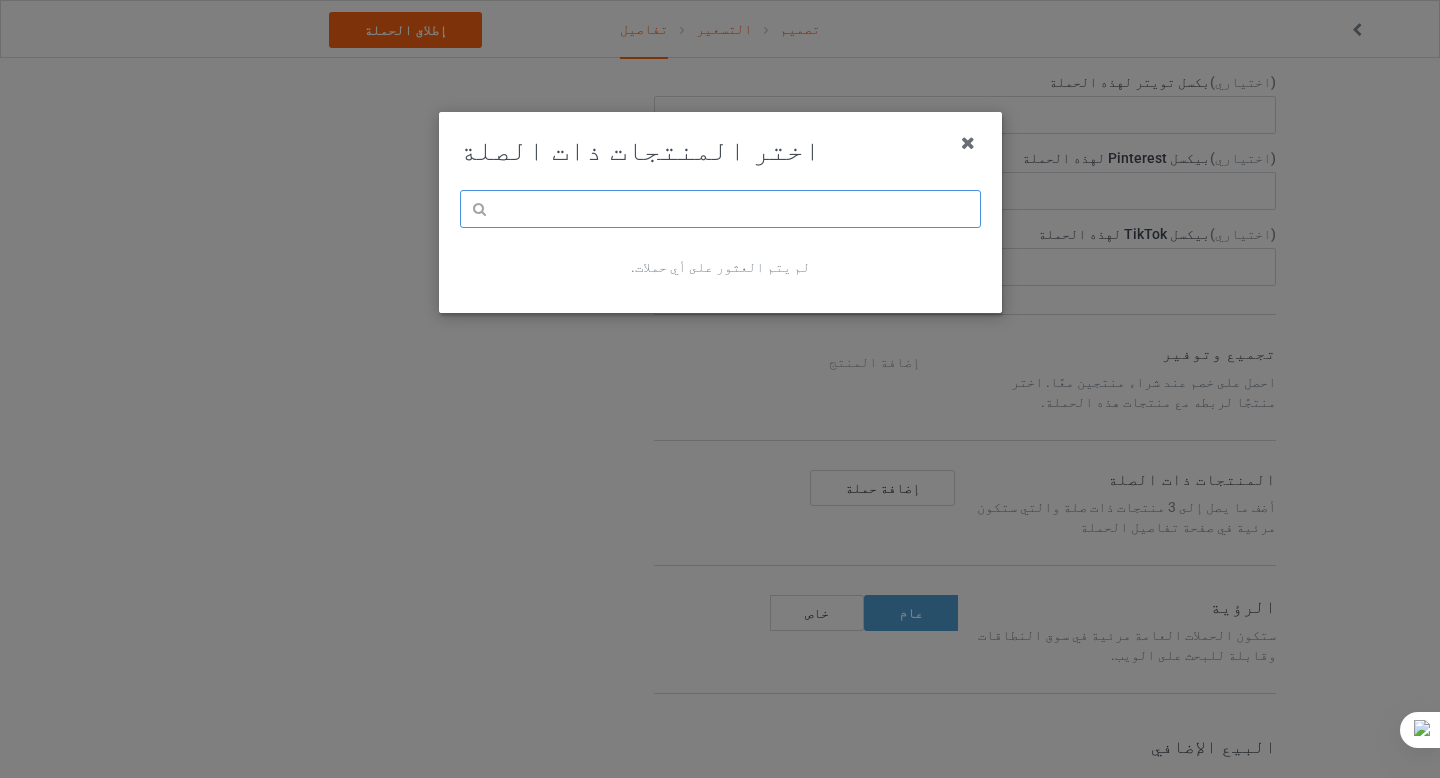 click at bounding box center (720, 209) 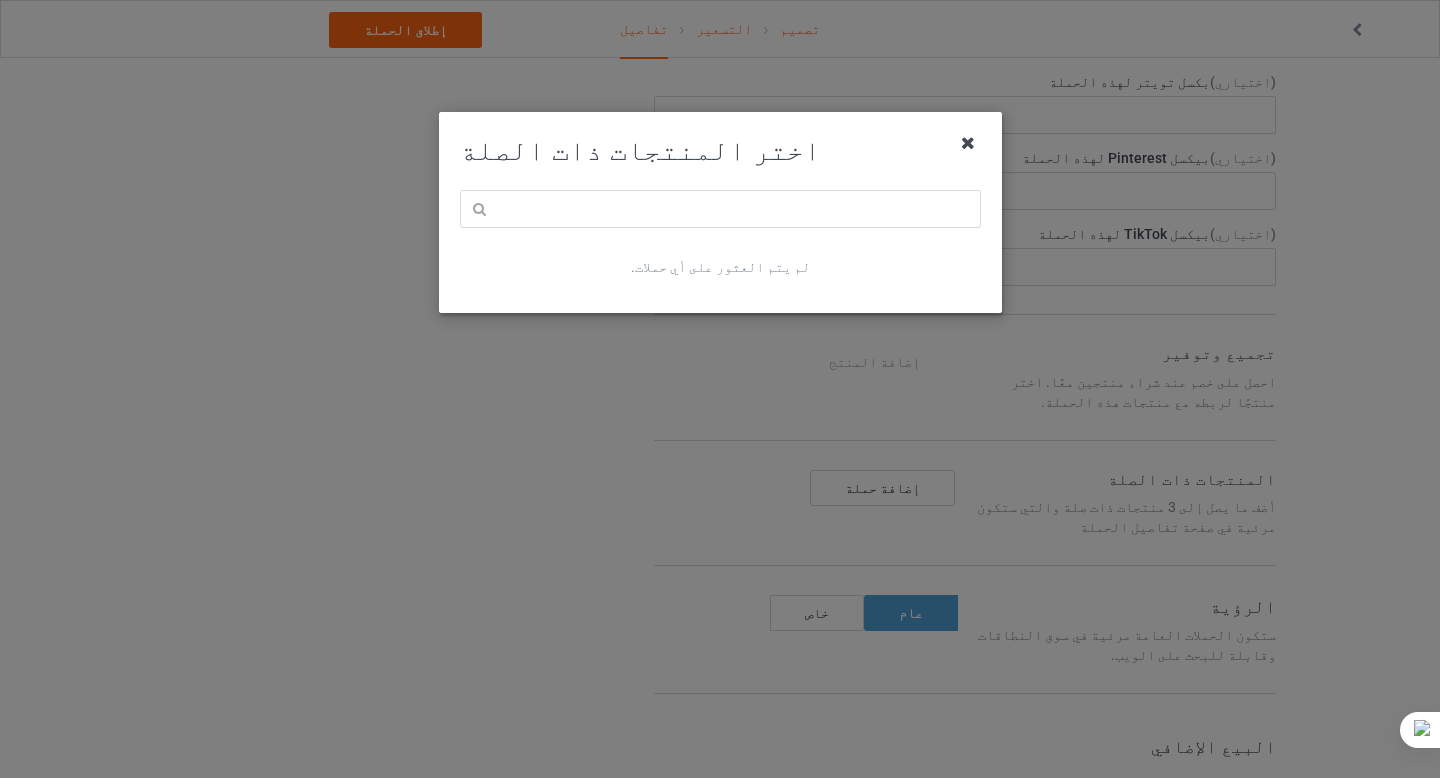 click at bounding box center (968, 143) 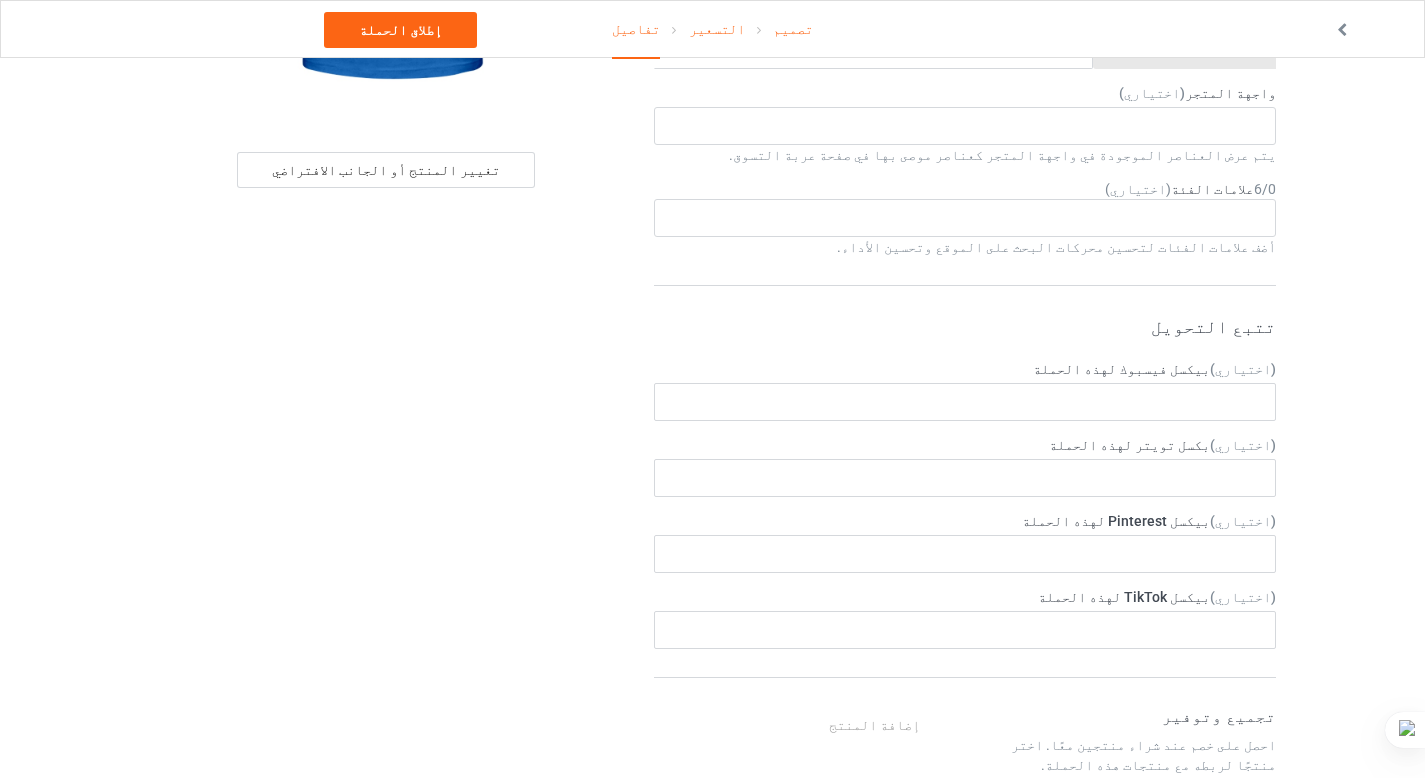 scroll, scrollTop: 298, scrollLeft: 0, axis: vertical 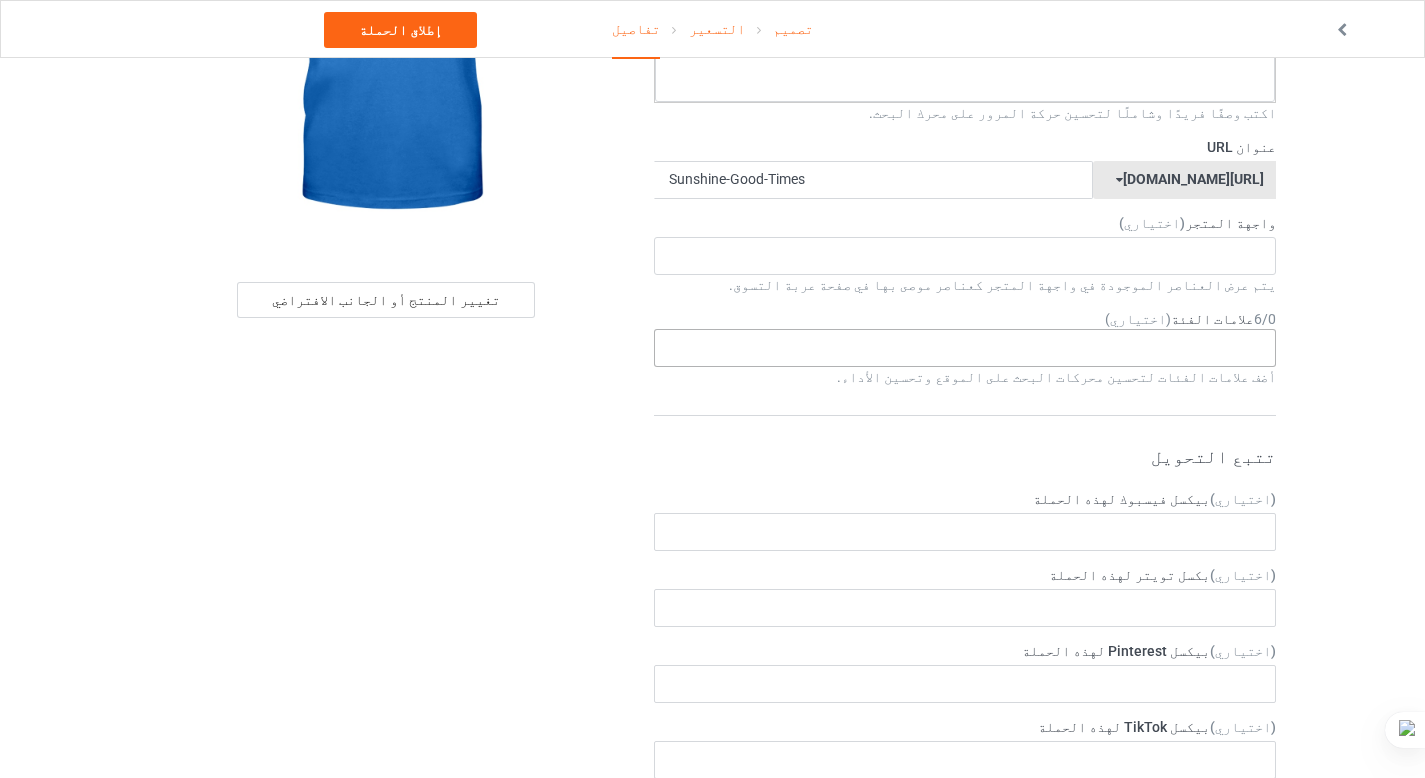 click on "العمر > 1-19 > 1 العمر > 1-12 شهرًا > شهر [GEOGRAPHIC_DATA] > 1-12 شهرًا [GEOGRAPHIC_DATA] > 1-19 العمر > 1-19 > 10 العمر > 1-12 شهرًا > 10 أشهر العمر > 80-100 > 100 الرياضة > الجري > جري 10 كيلومترات العمر > 1-19 > 11 العمر > 1-12 شهرًا > 11 شهرًا [GEOGRAPHIC_DATA] > 1-19 > 12 العمر > 1-12 شهرًا > 12 شهرًا العمر > 1-19 > 13 العمر > 1-19 > 14 العمر > 1-19 > 15 الرياضة > الجري > جري 15 كيلومترًا العمر > 1-19 > 16 العمر > 1-19 > 17 العمر > 1-19 > 18 العمر > 1-19 > 19 العمر > العقود > عشرينيات القرن العشرين العمر > العقود > الثلاثينيات العمر > العقود > الأربعينيات العمر > العقود > الخمسينيات العمر > العقود > الستينيات العمر > العقود > السبعينيات العمر > العقود > الثمانينات العمر > 1-19 > 2 عمر Jobs" at bounding box center (965, 348) 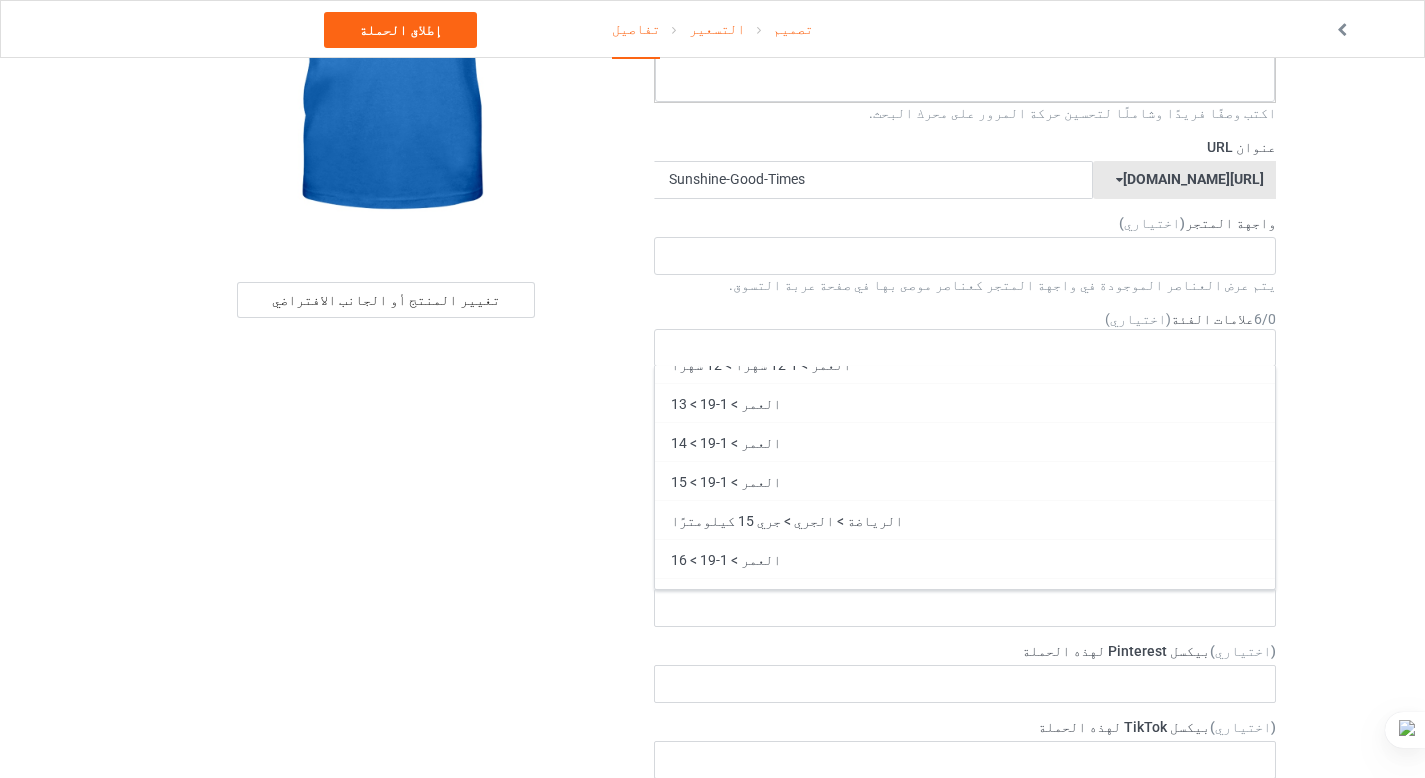 click on "تصميم التسعير تفاصيل إطلاق الحملة معلومات الحملة العنوان (h1) 56    حرفًا متبقيًا Sunshine & Good Times  Golden Hour Glow  Endless Summer Vibes  Saltwater Soul  Chasing the [DEMOGRAPHIC_DATA] أنشئ عنوانًا جذابًا وفريدًا لتحسين حركة المرور على محرك البحث. وصف 1910    حرفًا متبقيًا       صغير طبيعي كبير كبير ضخم                                                                                     ﻿ اكتب وصفًا فريدًا وشاملًا لتحسين حركة المرور على محرك البحث. عنوان URL [DOMAIN_NAME][URL] [DOMAIN_NAME][URL] 587d0d41cee36fd012c64a69 Sunshine-Good-Times واجهة المتجر  (اختياري) لم يتم العثور على أي نتيجة يتم عرض العناصر الموجودة في واجهة المتجر كعناصر موصى بها في صفحة عربة التسوق. علامات الفئة  (اختياري) 0  /  6 عمر Jobs 1" at bounding box center (712, 847) 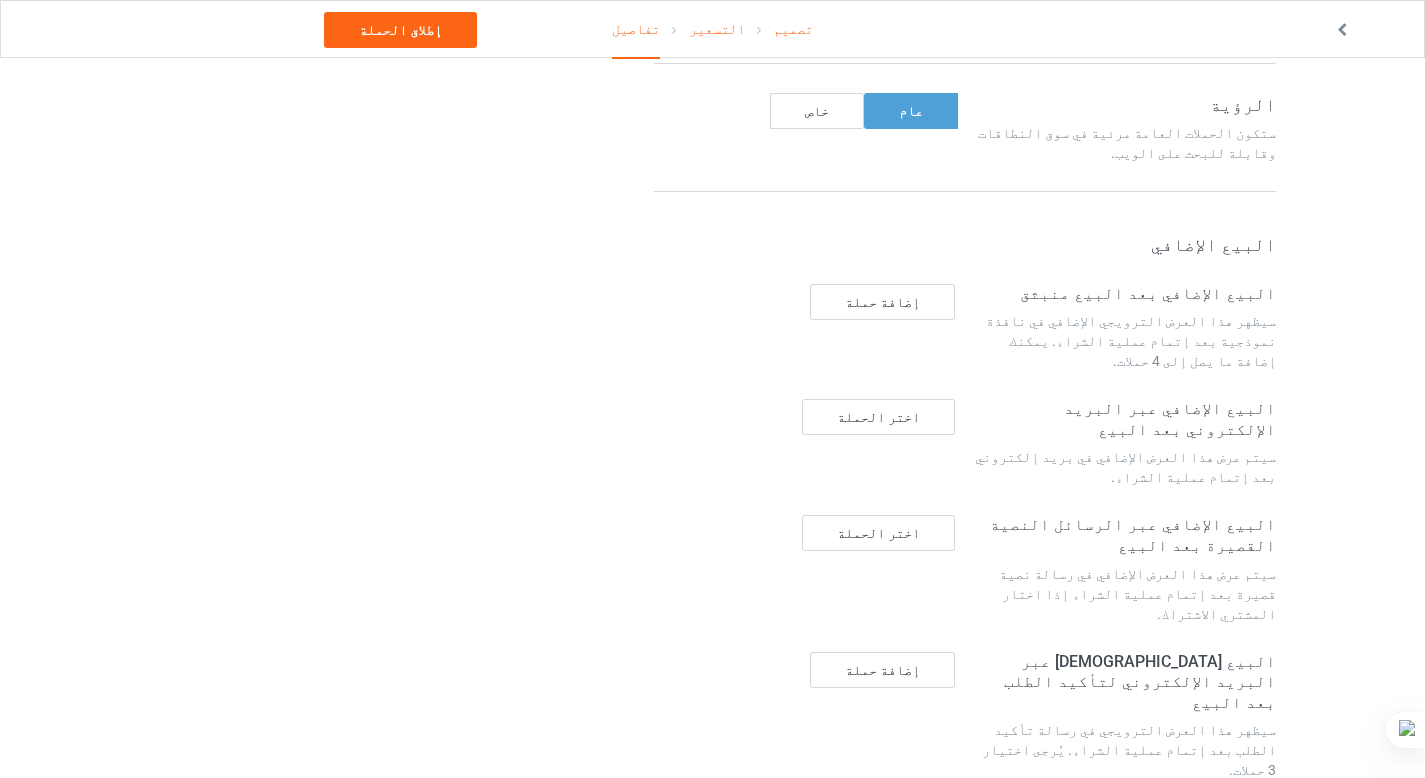 scroll, scrollTop: 0, scrollLeft: 0, axis: both 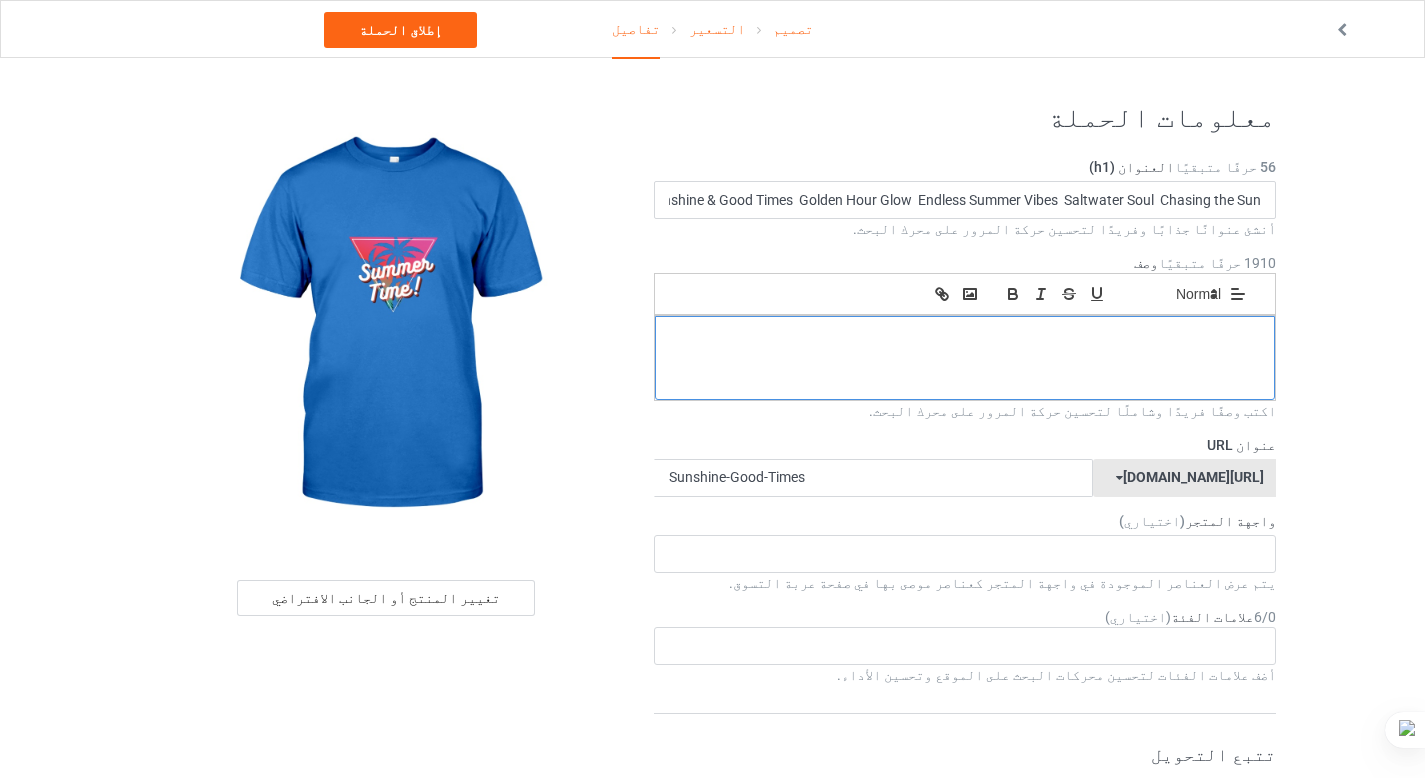 click on "﻿" at bounding box center [965, 338] 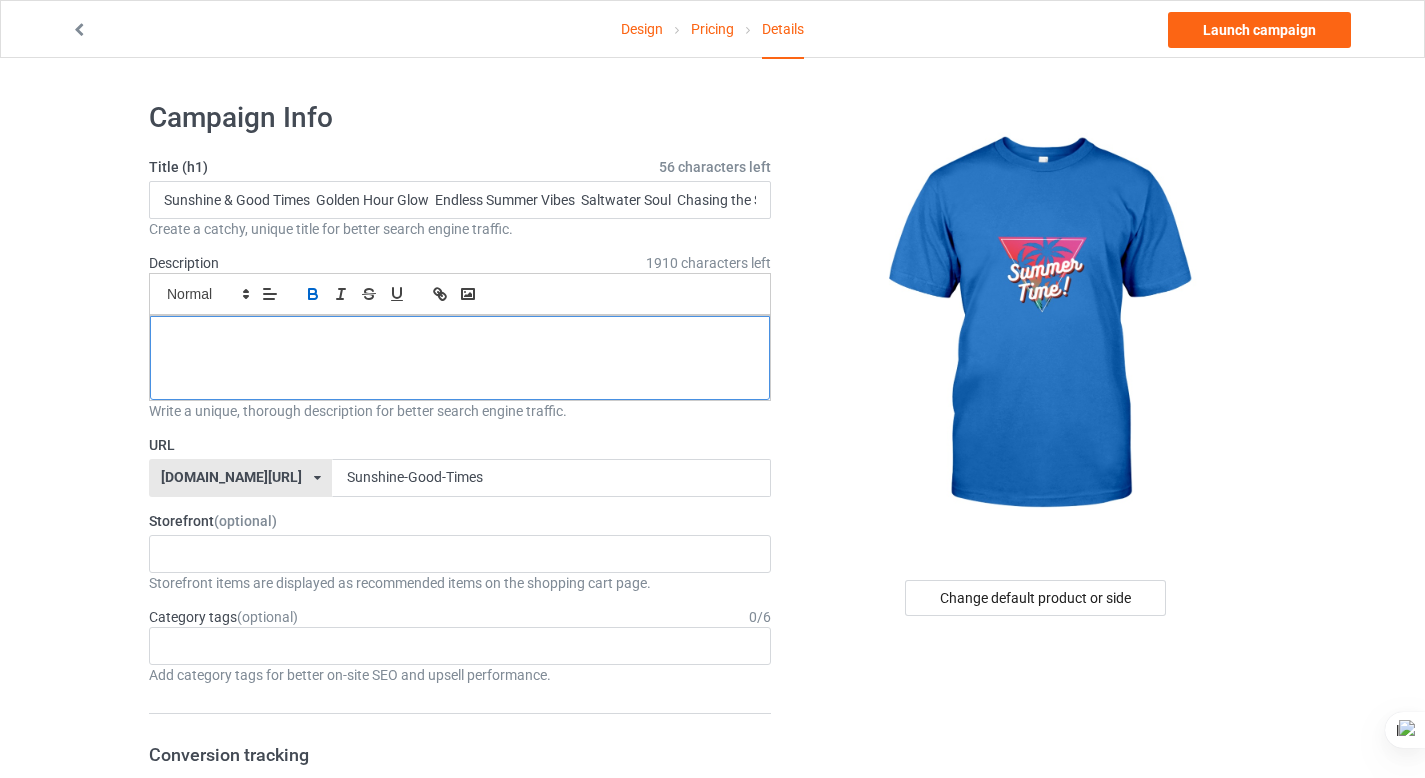 click on "﻿" at bounding box center (460, 338) 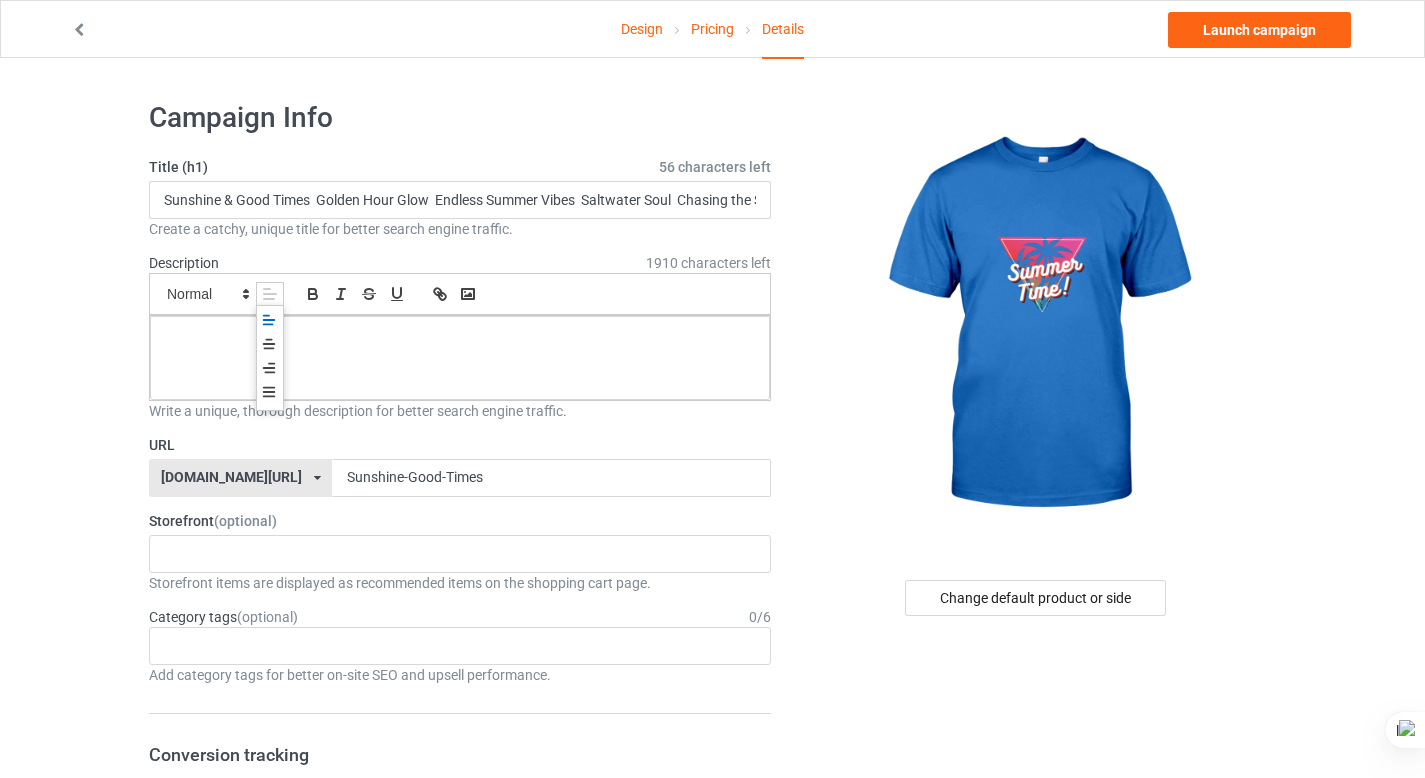 click at bounding box center (269, 322) 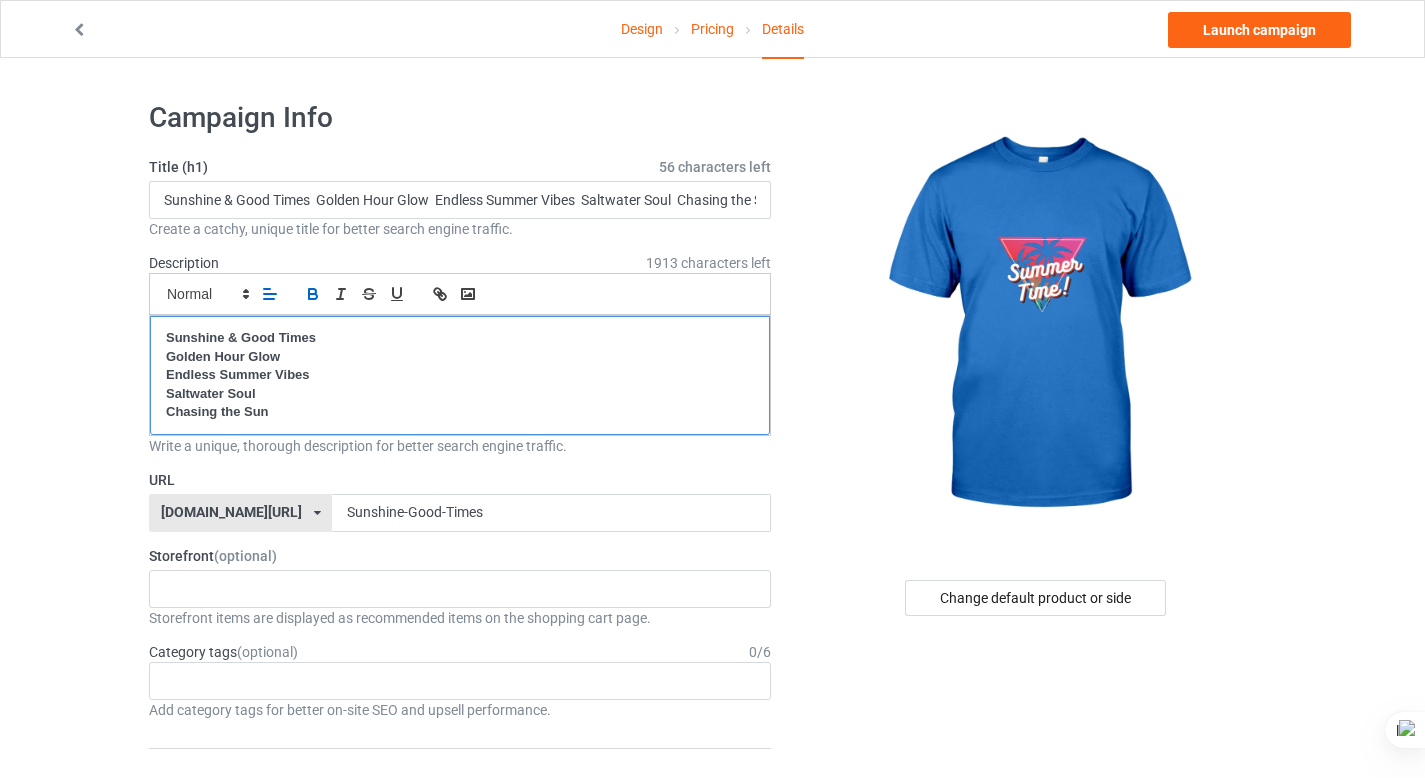 scroll, scrollTop: 0, scrollLeft: 0, axis: both 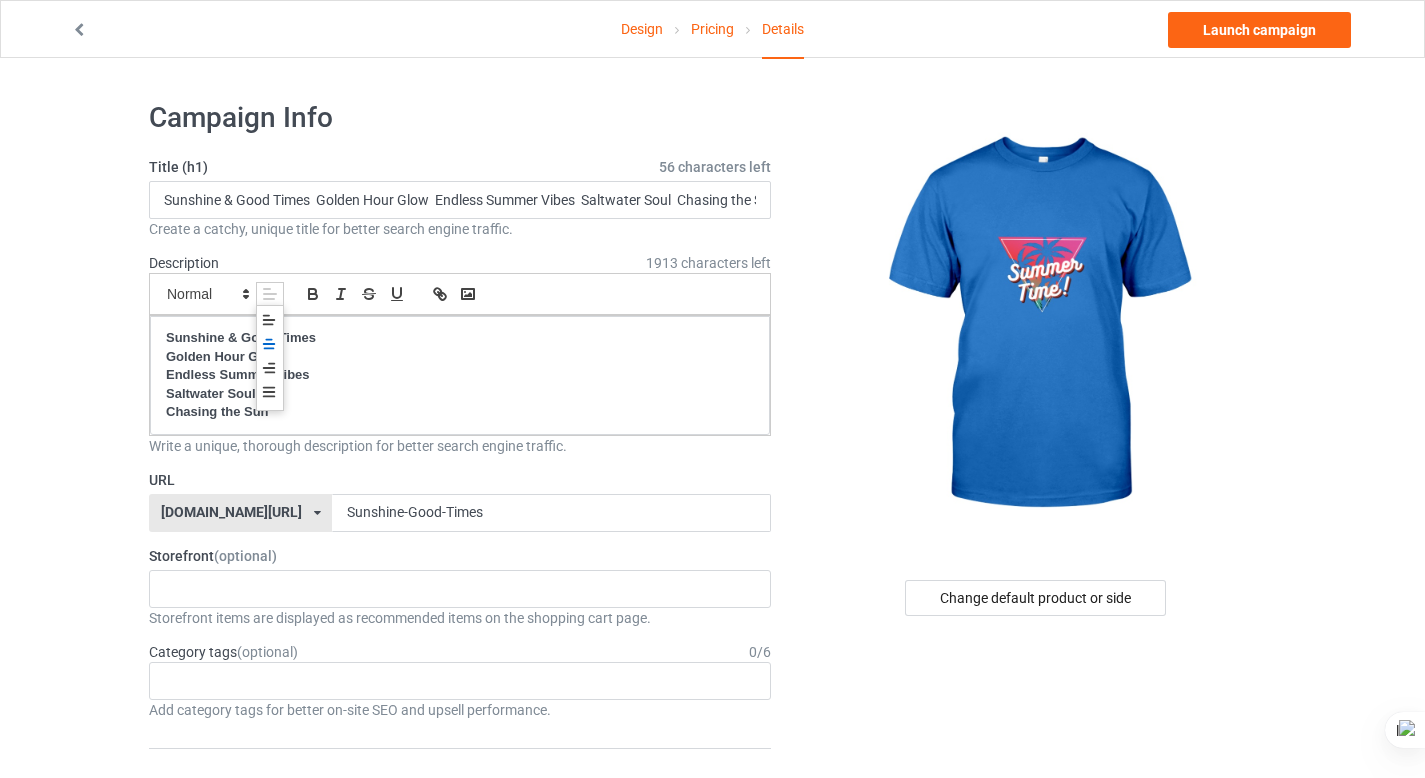 click 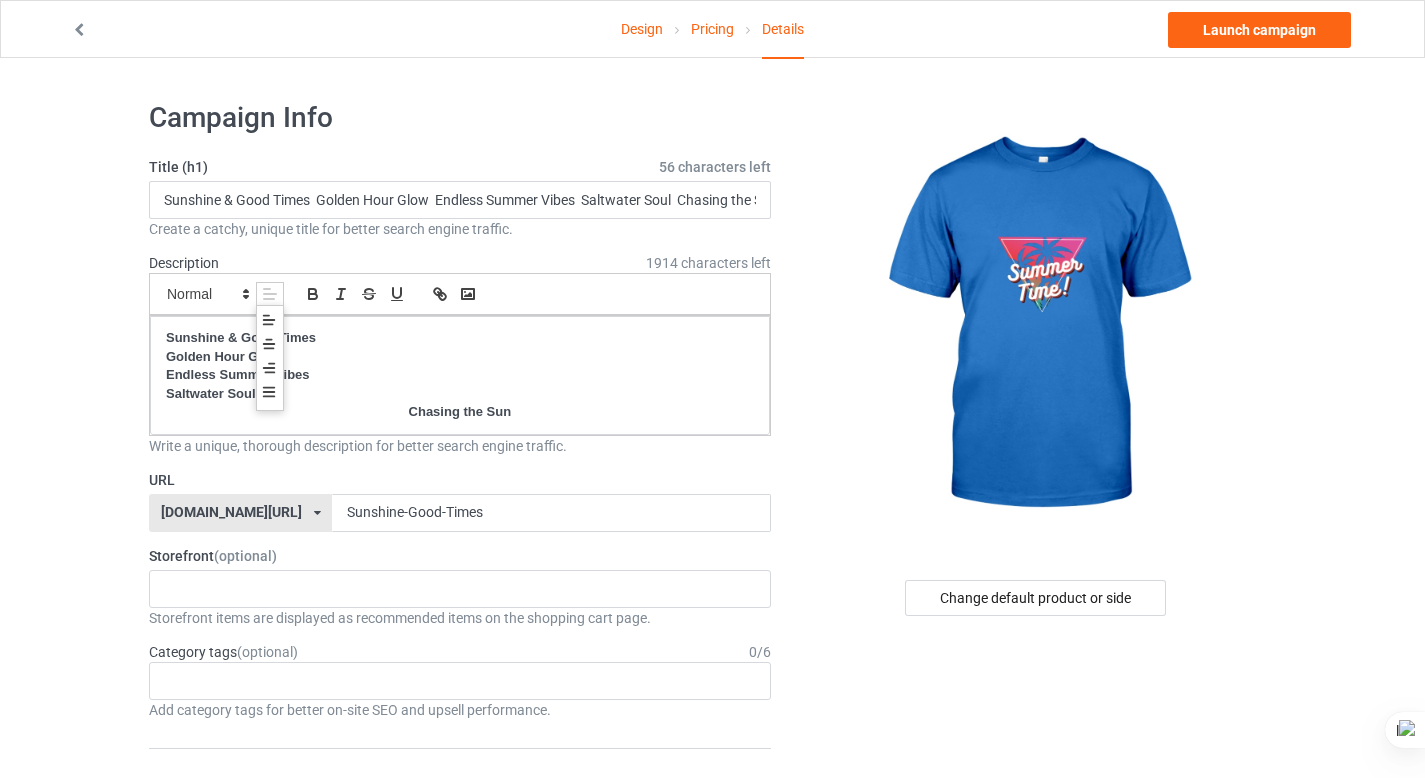 click 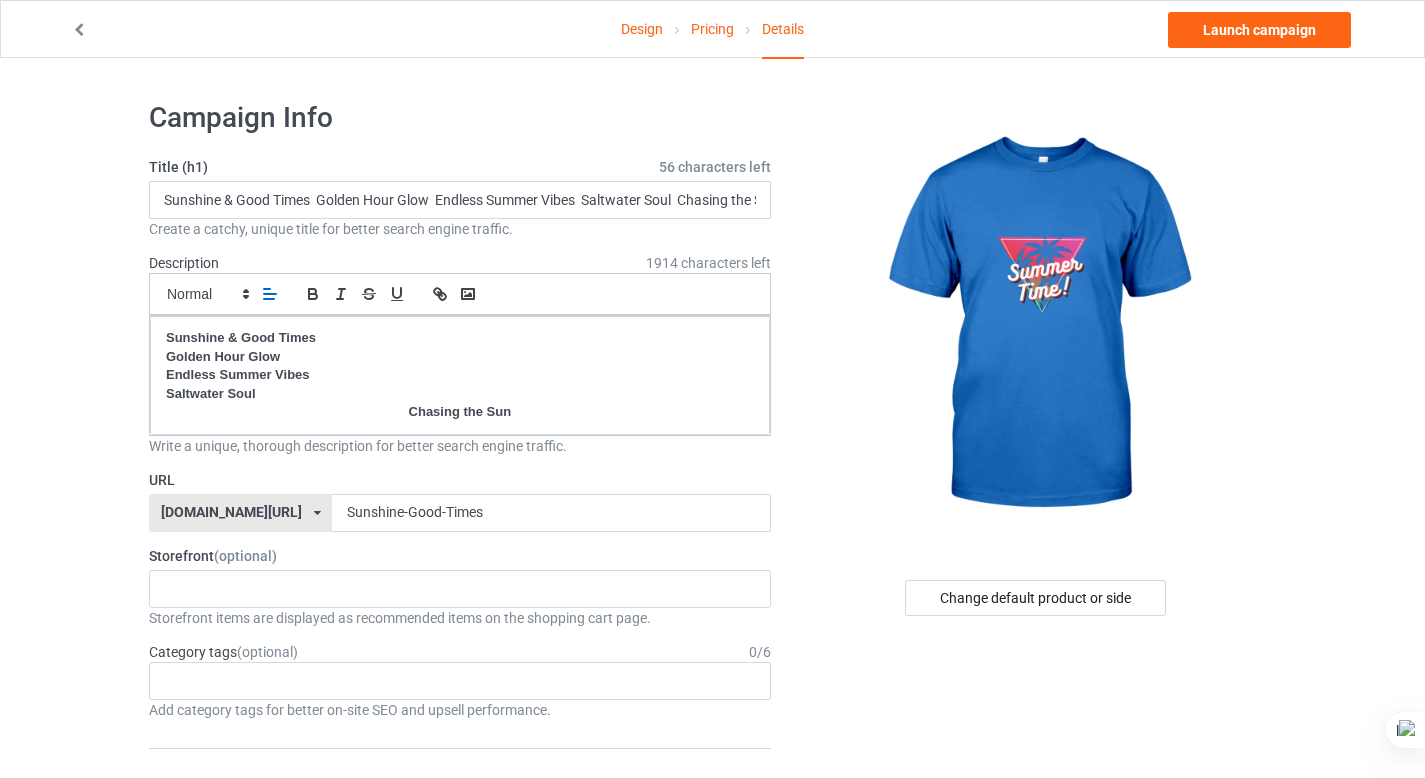 click 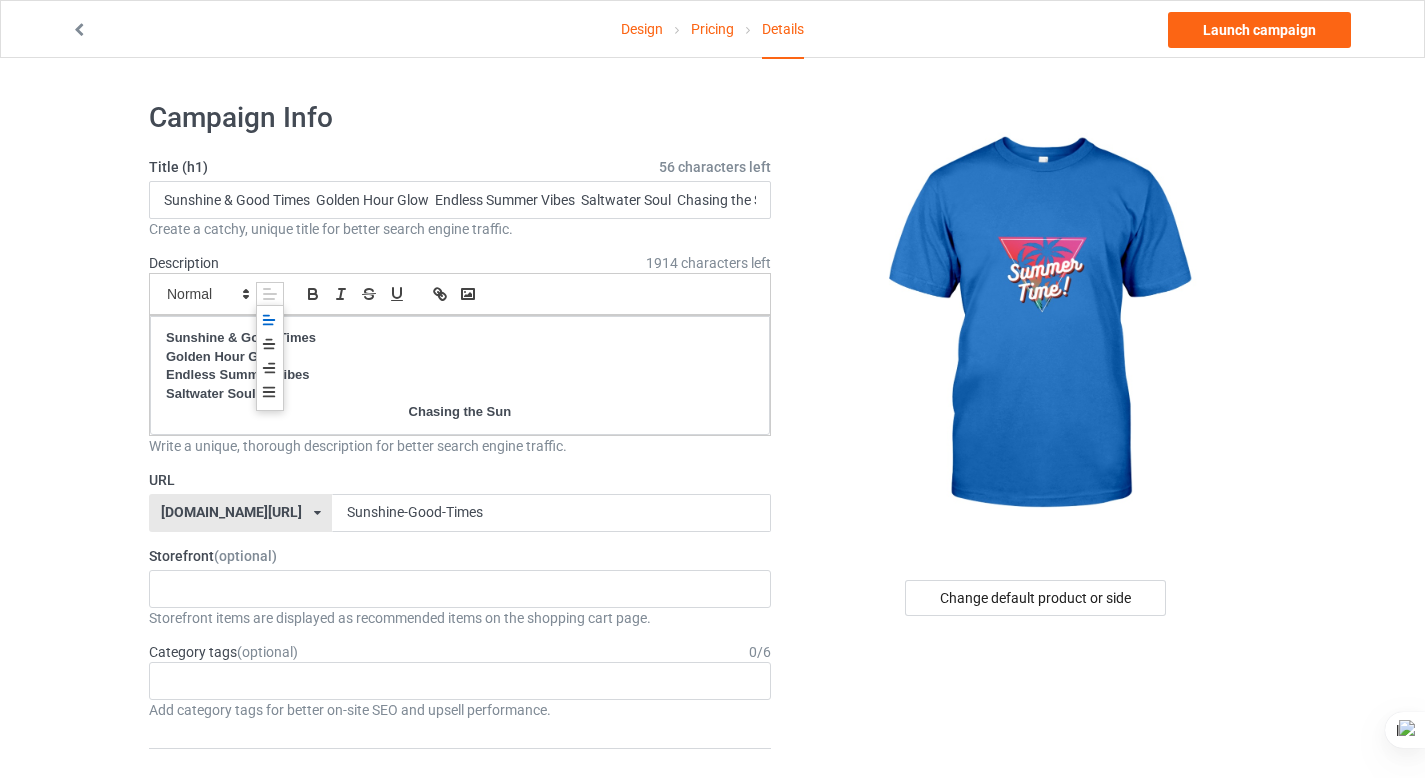 click 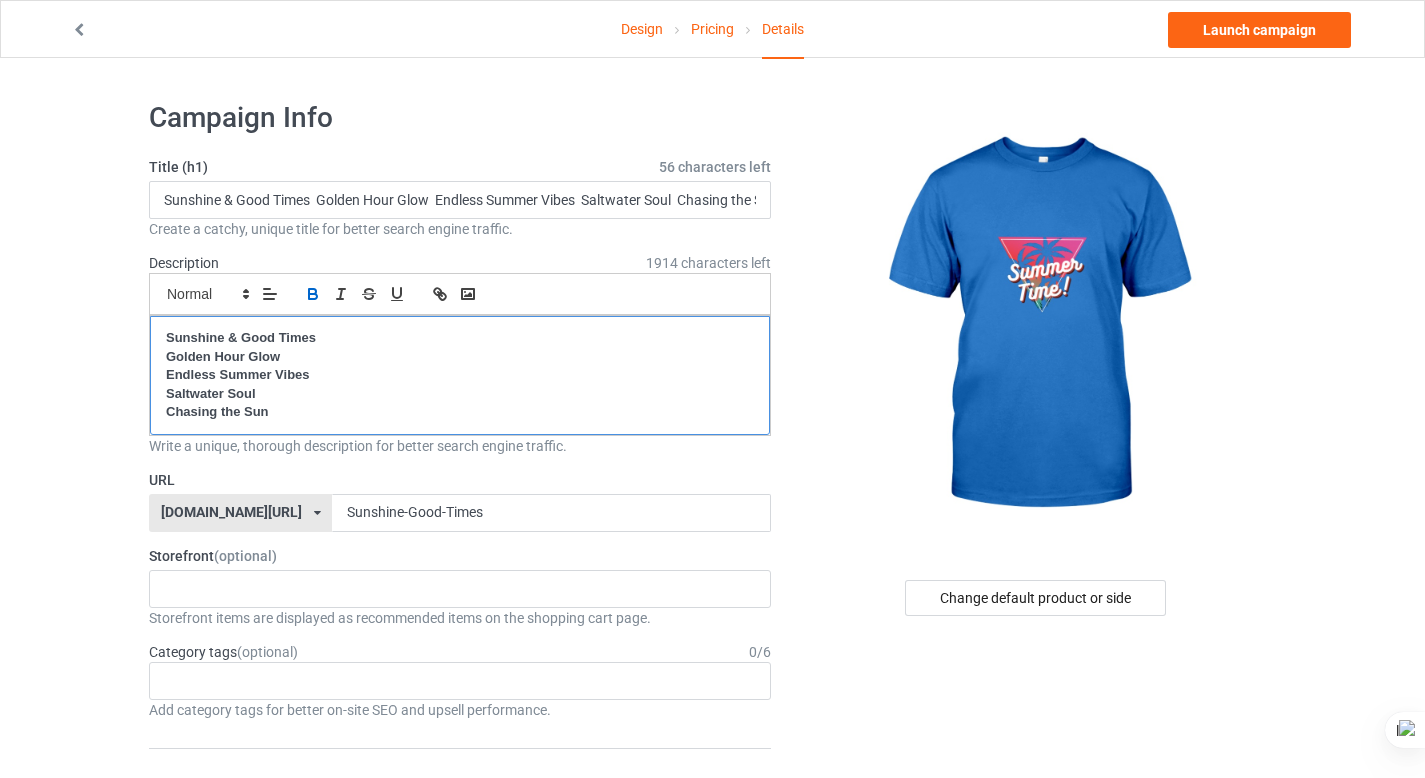 click on "Golden Hour Glow" at bounding box center (223, 356) 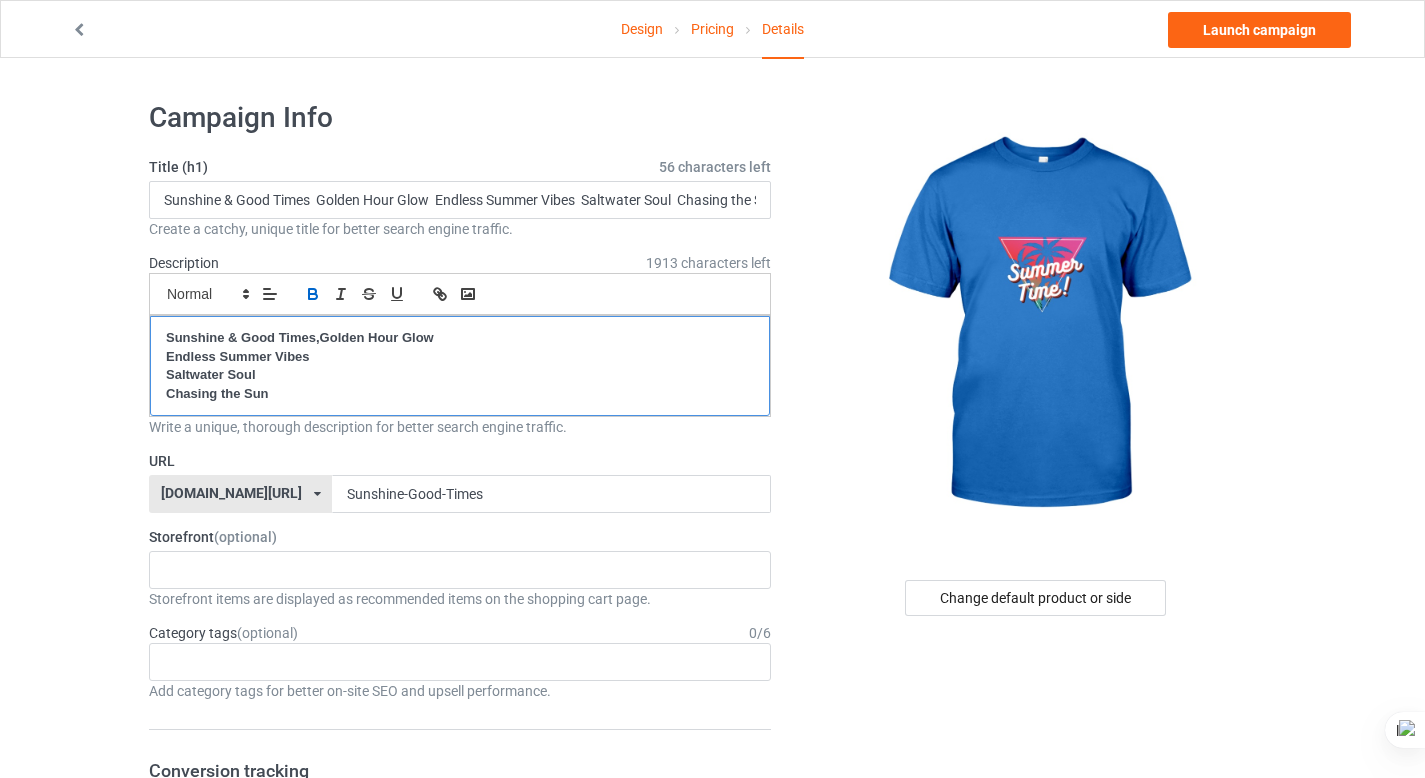 click on "Endless Summer Vibes" at bounding box center (238, 356) 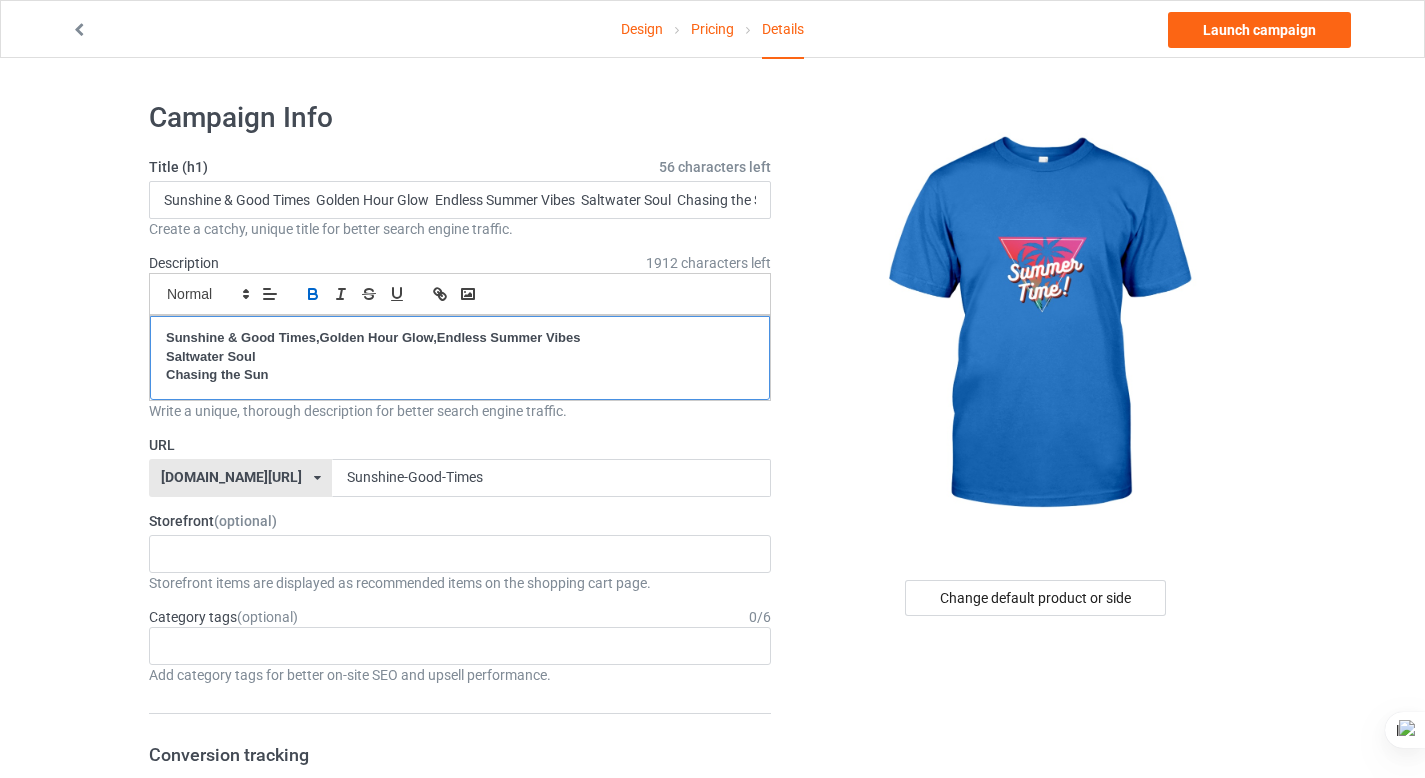 click on "Saltwater Soul" at bounding box center [211, 356] 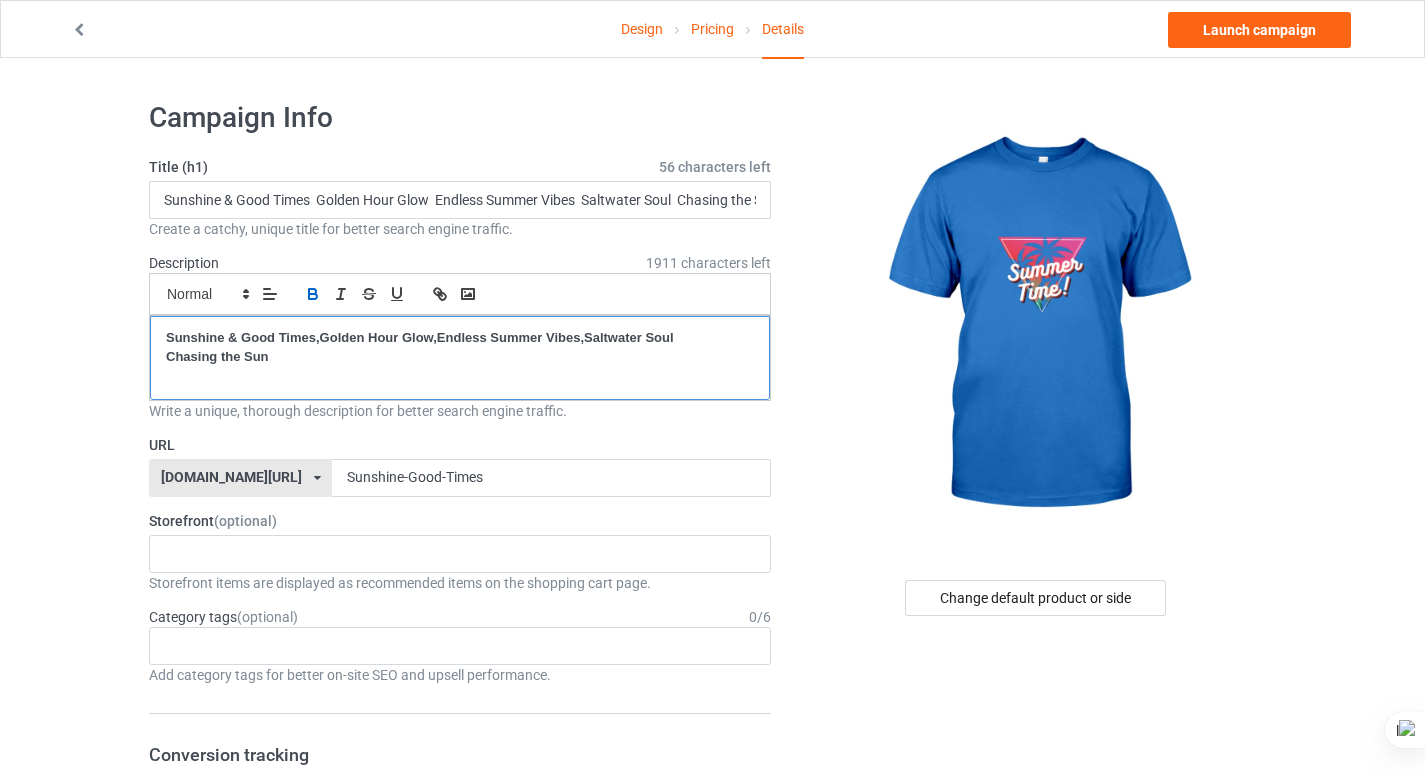 click on "Chasing the Sun" at bounding box center (217, 356) 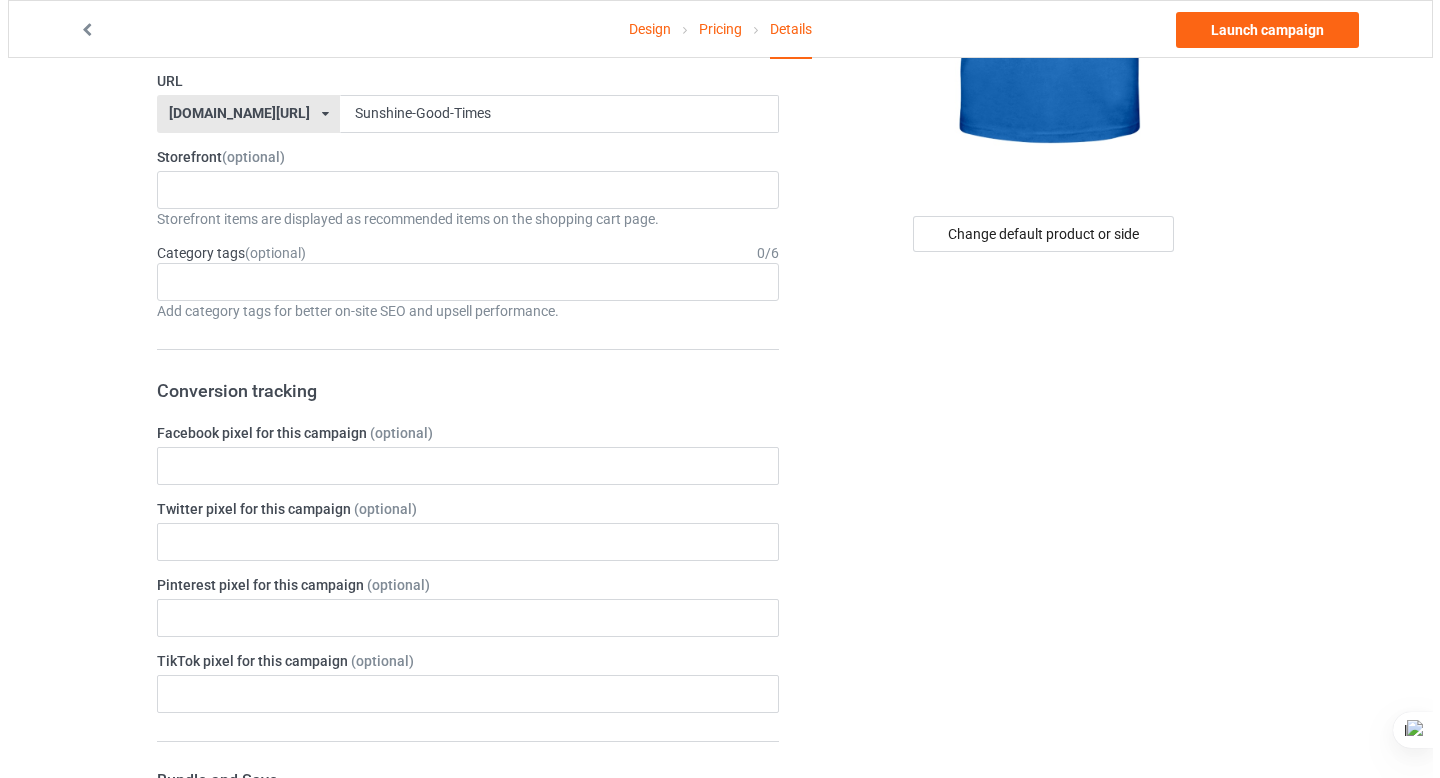 scroll, scrollTop: 0, scrollLeft: 0, axis: both 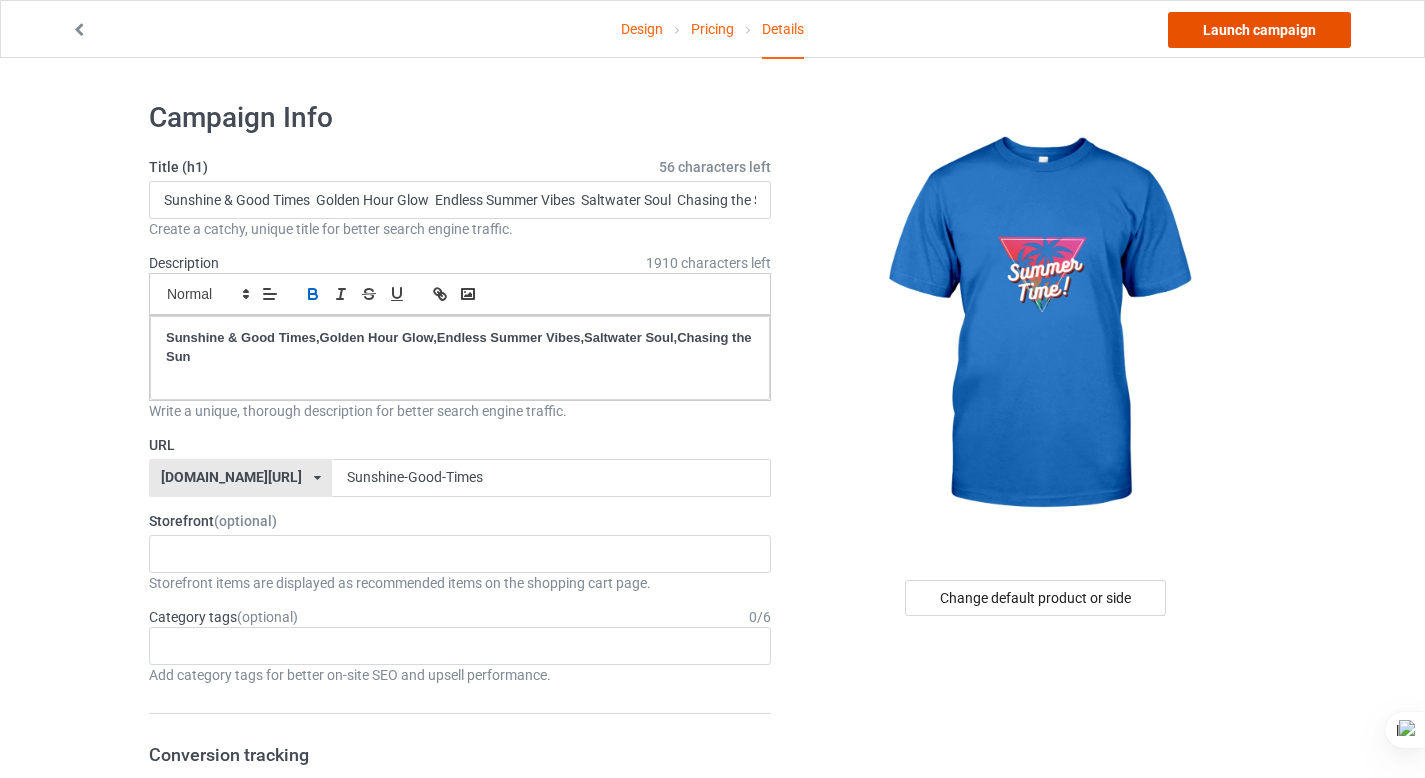 click on "Launch campaign" at bounding box center [1259, 30] 